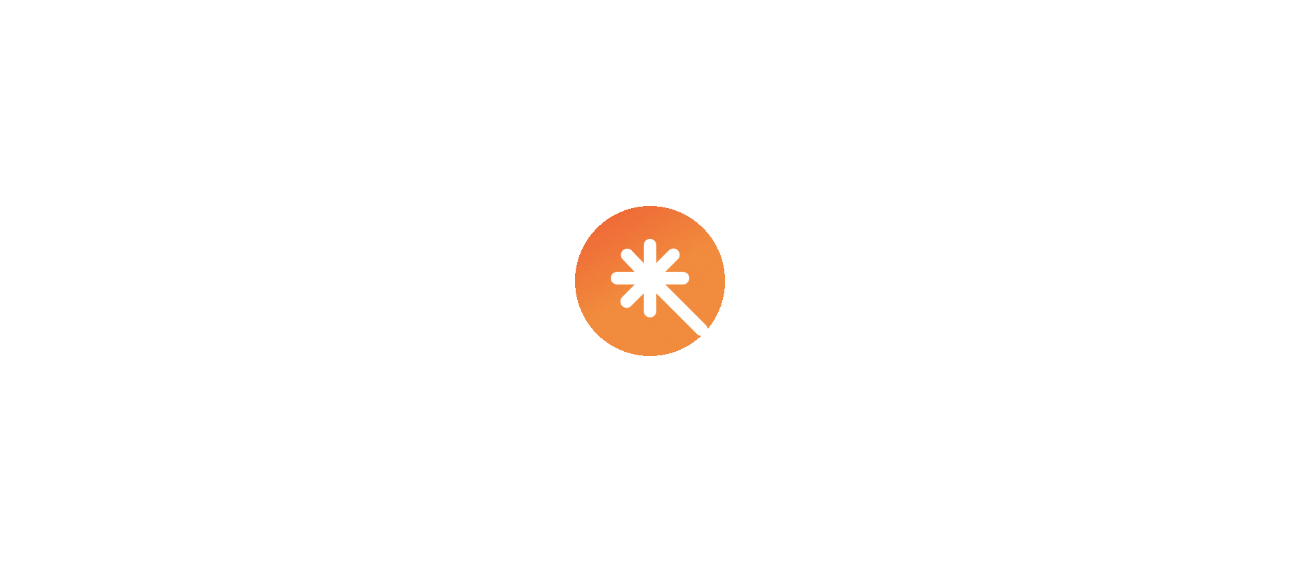 scroll, scrollTop: 0, scrollLeft: 0, axis: both 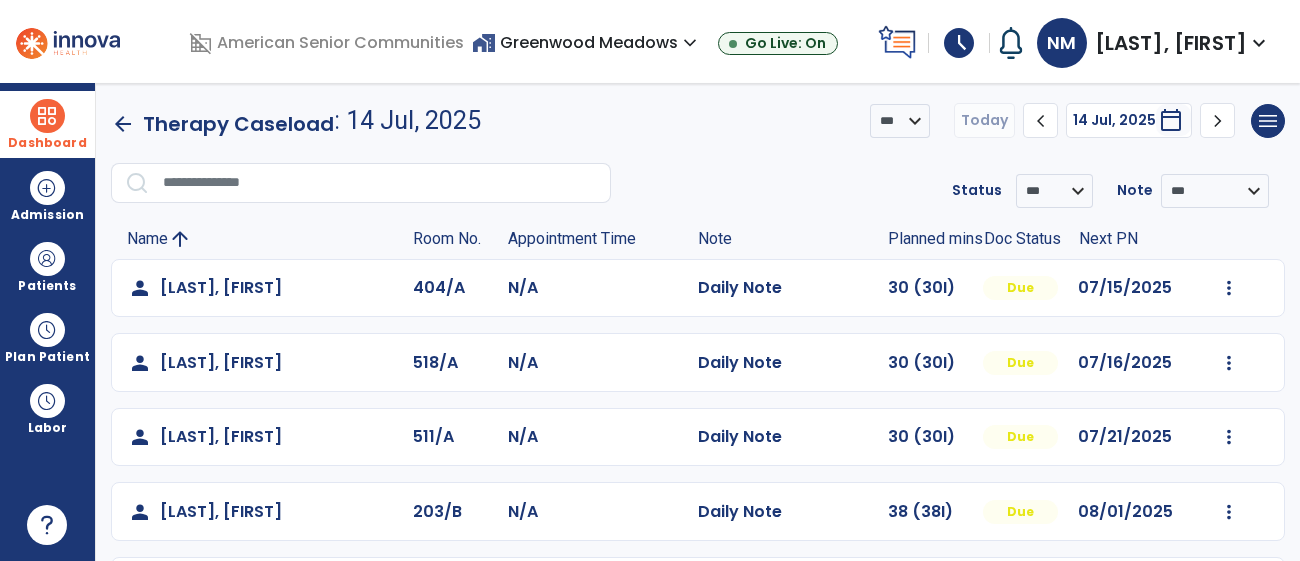 click at bounding box center (47, 116) 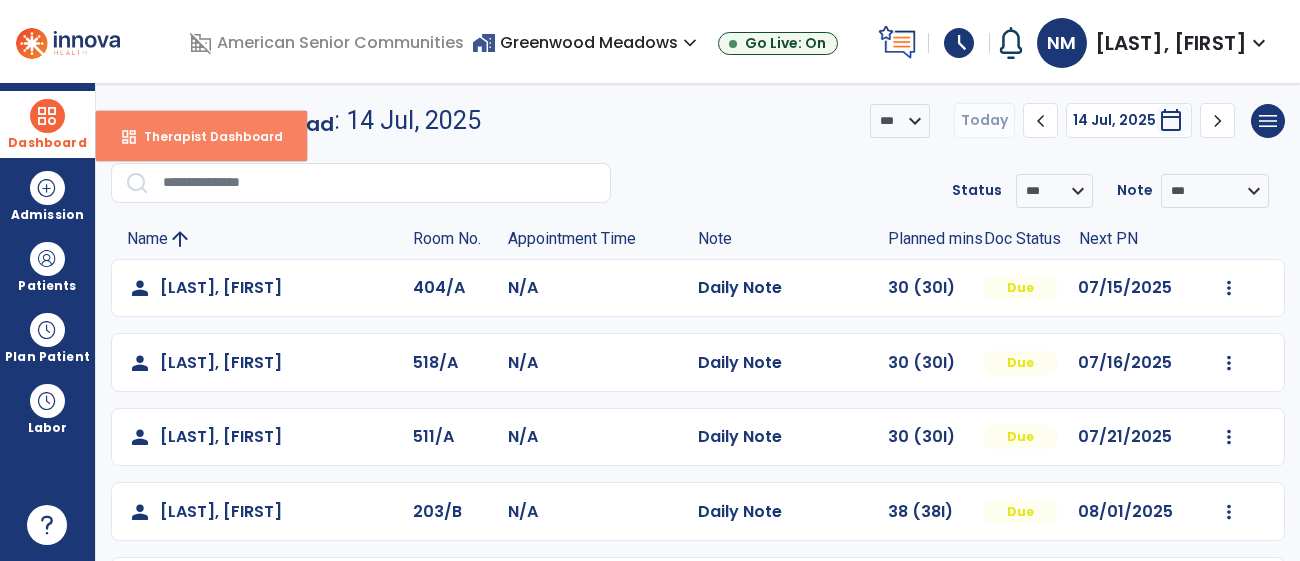 click on "Therapist Dashboard" at bounding box center (205, 136) 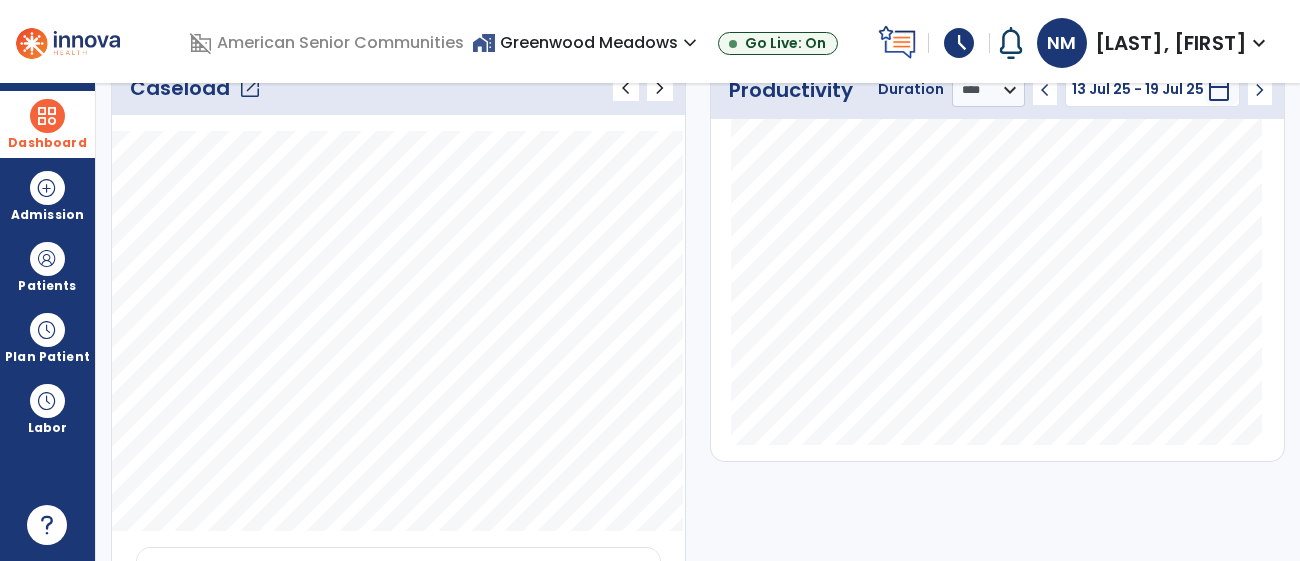 scroll, scrollTop: 584, scrollLeft: 0, axis: vertical 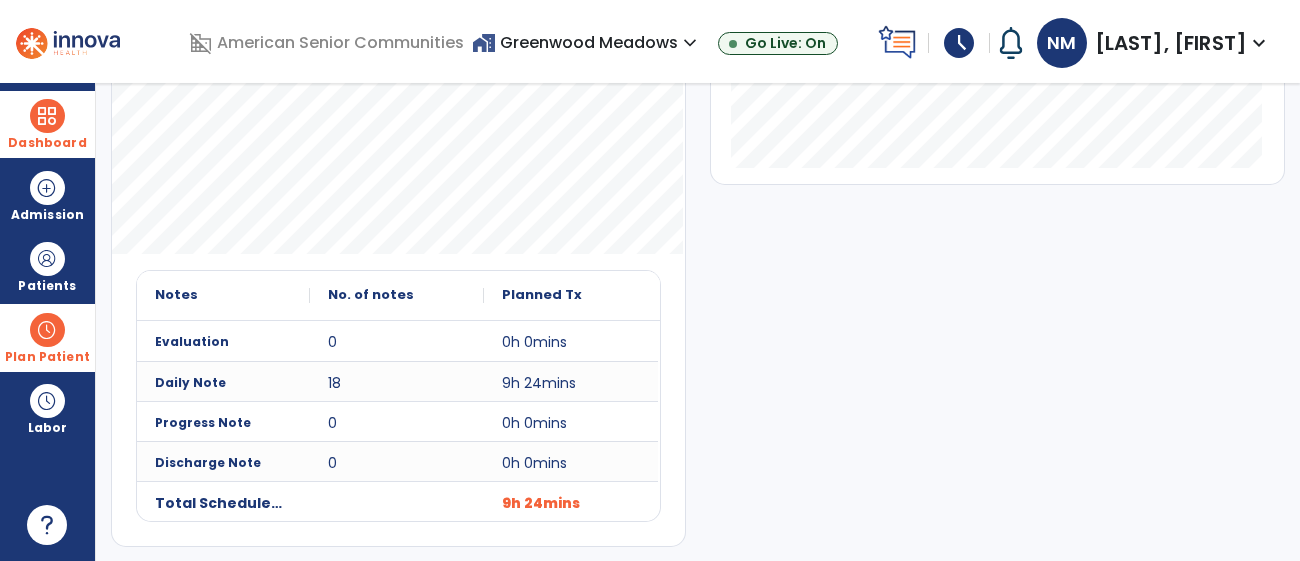 click at bounding box center [47, 330] 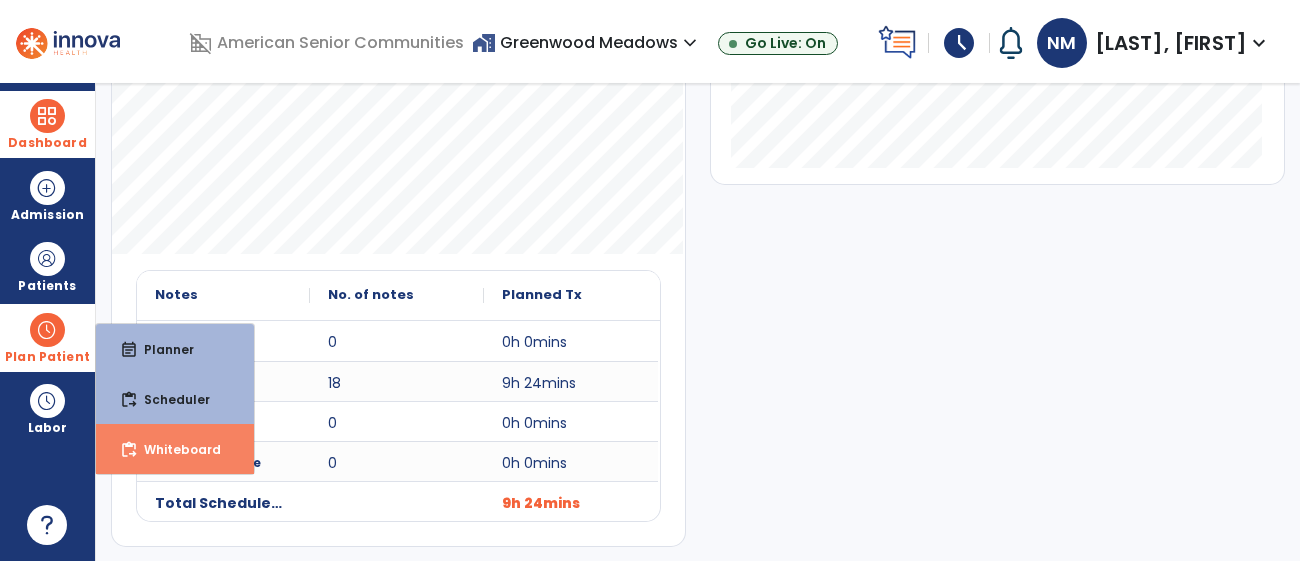 click on "Whiteboard" at bounding box center [174, 449] 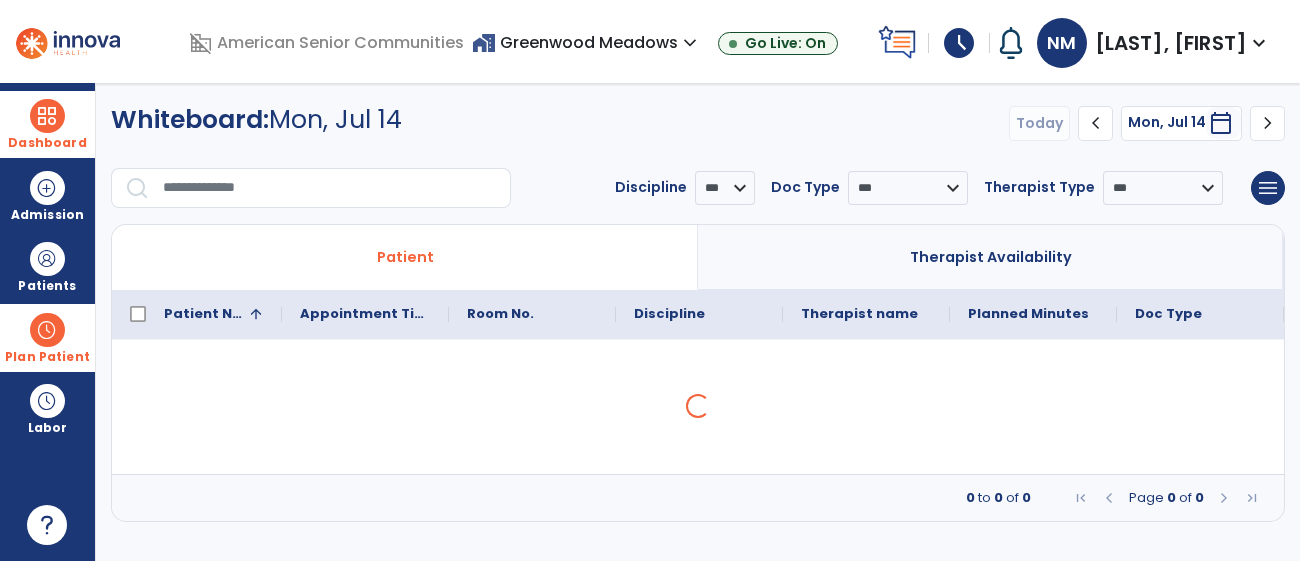 scroll, scrollTop: 0, scrollLeft: 0, axis: both 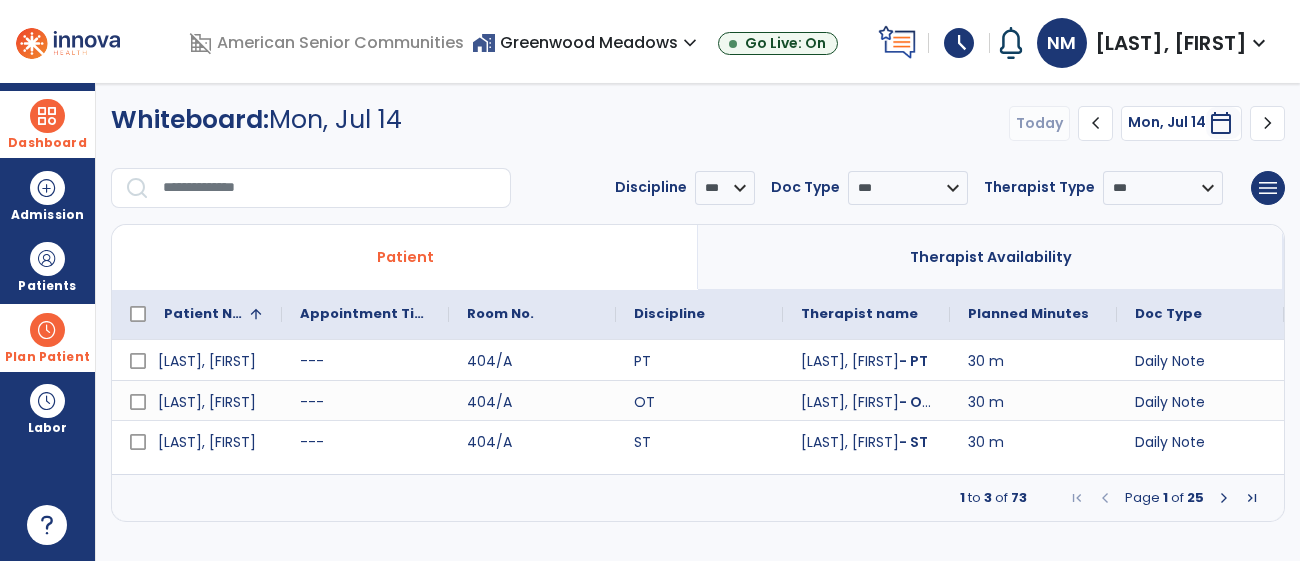 click at bounding box center [1224, 498] 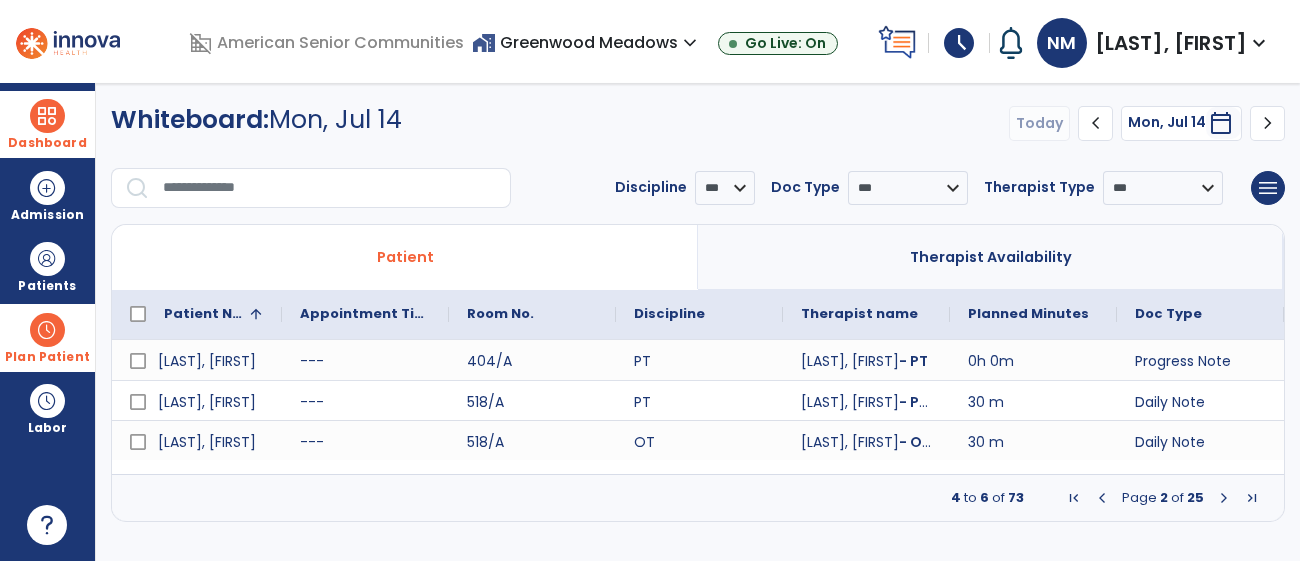 click at bounding box center (1224, 498) 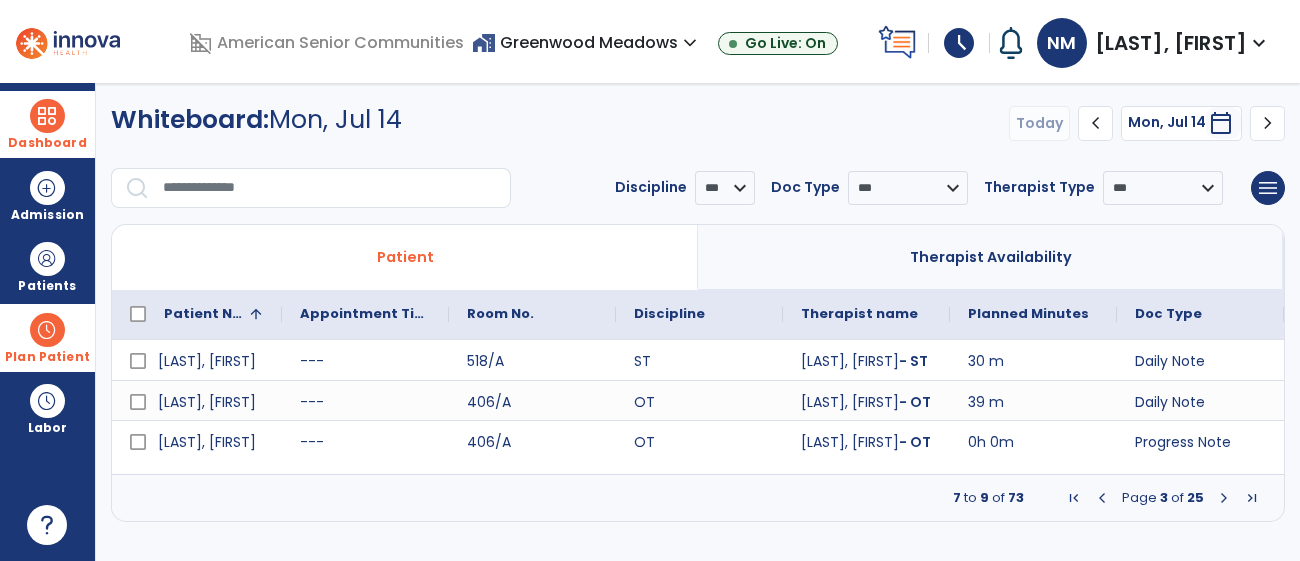 click at bounding box center (1224, 498) 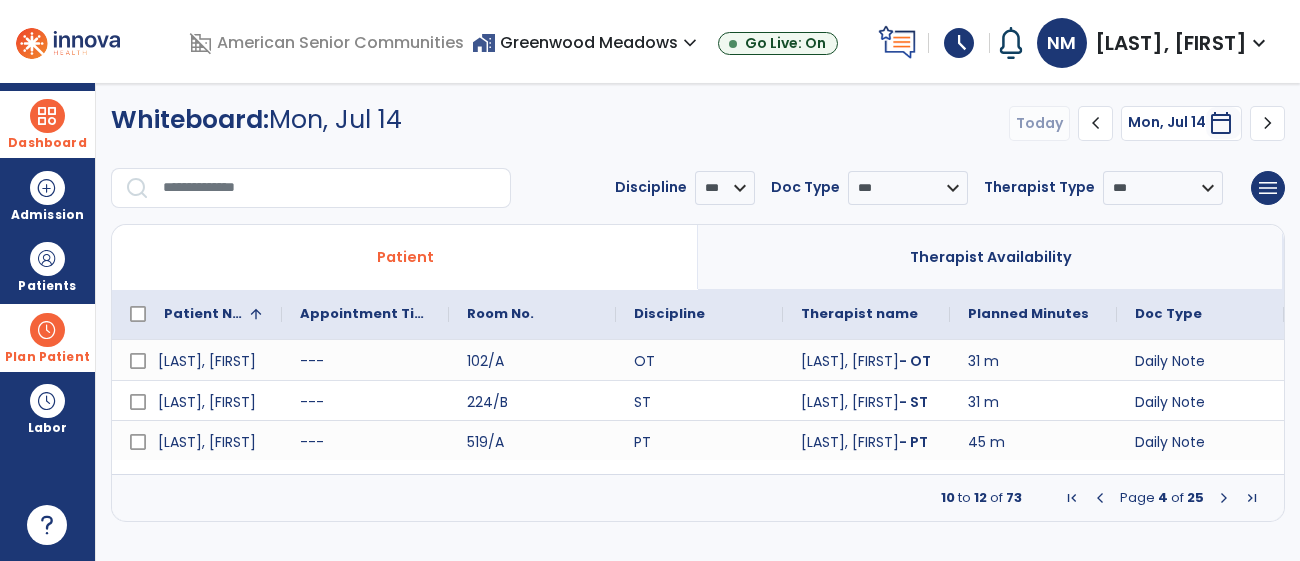 click at bounding box center (1224, 498) 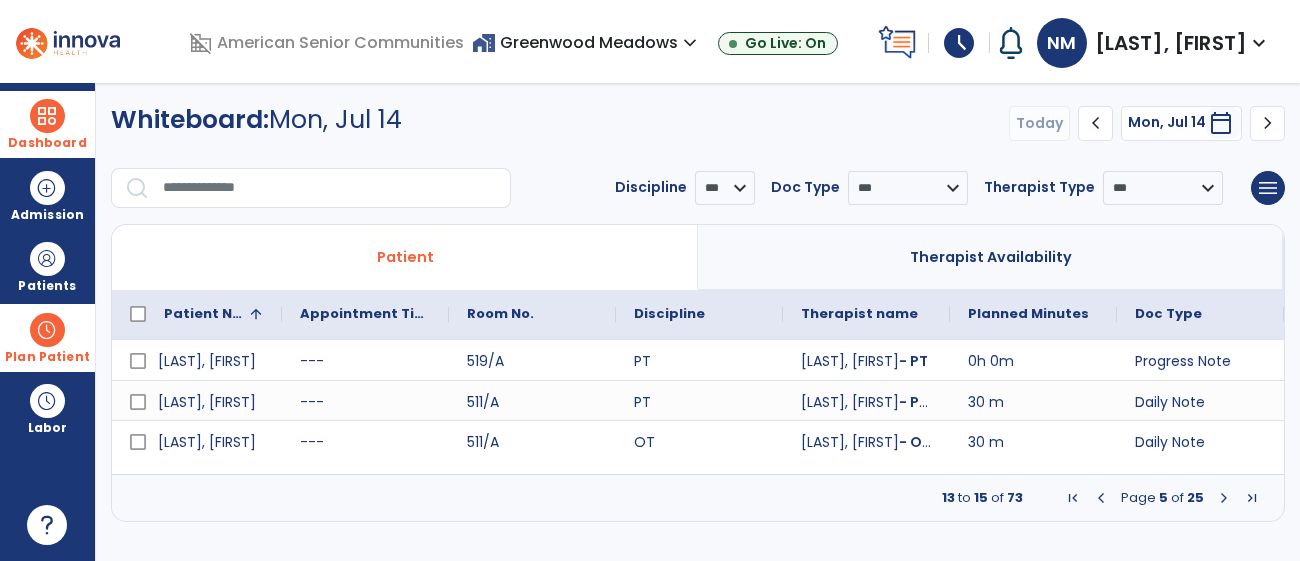 click on "Page
5
of
25" at bounding box center (1162, 498) 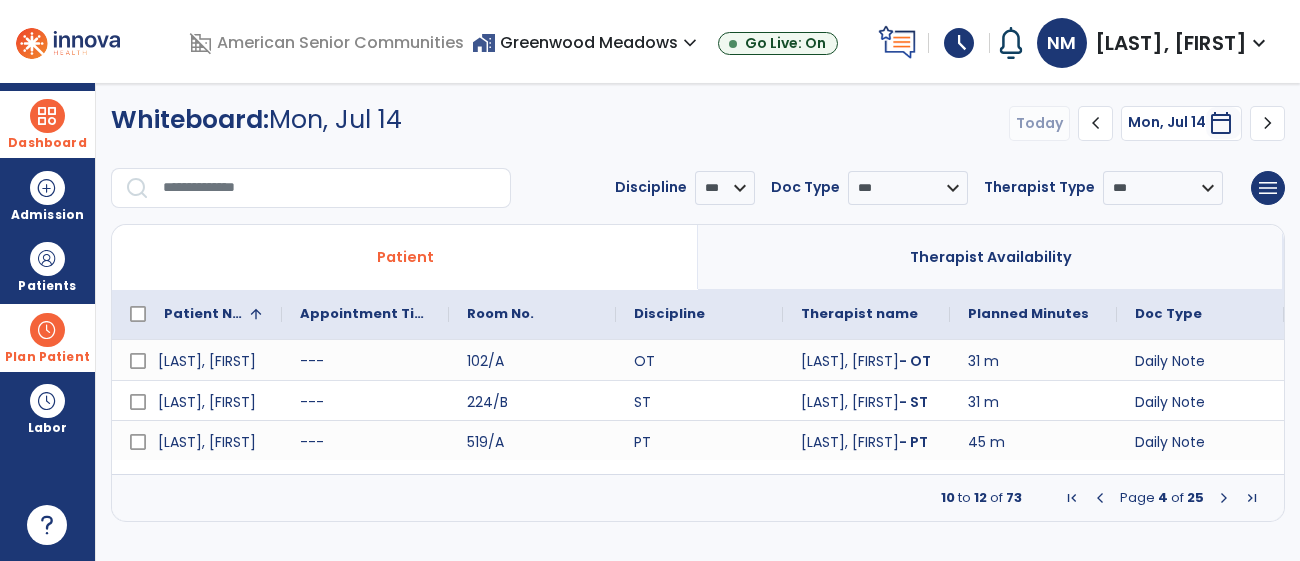 click at bounding box center (1224, 498) 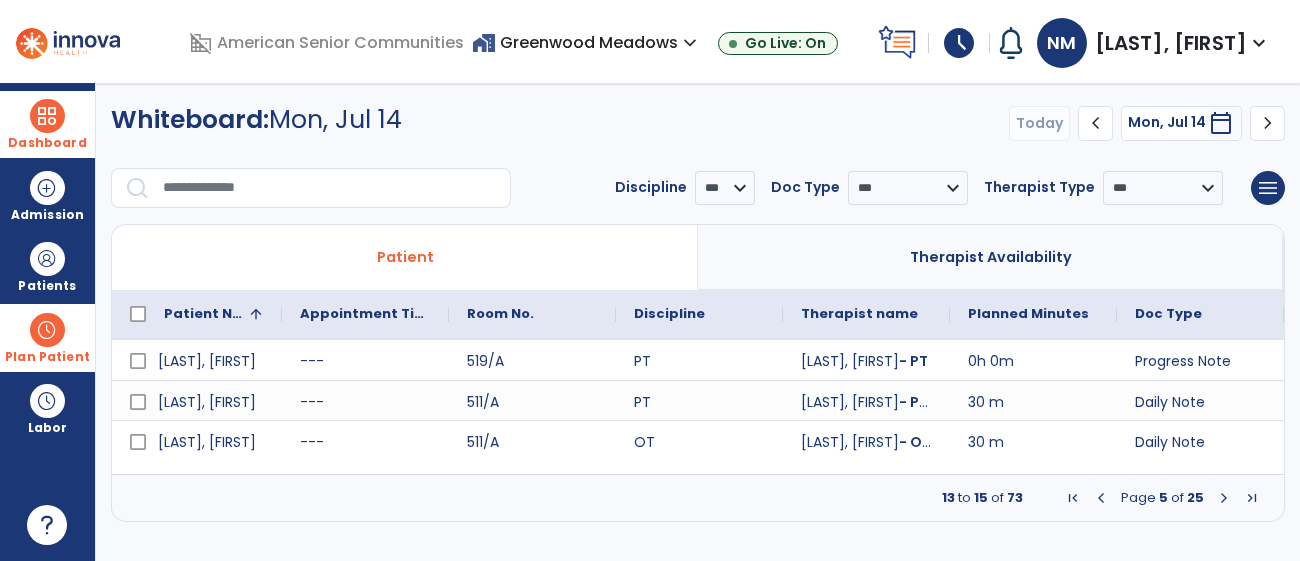 click at bounding box center [1224, 498] 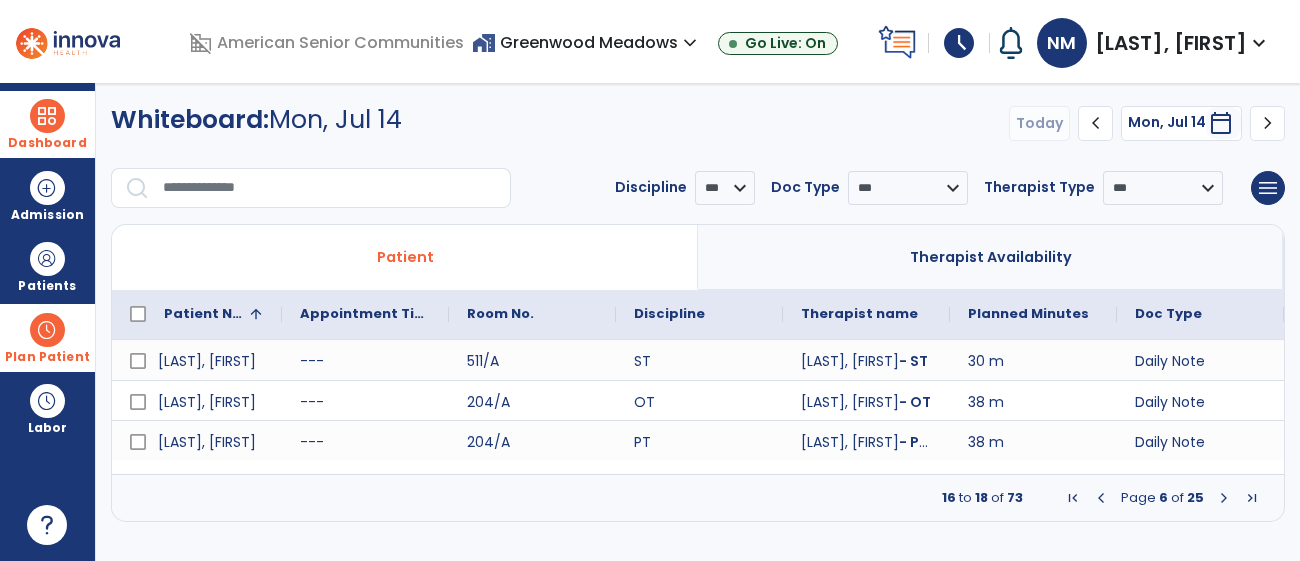 click at bounding box center [1224, 498] 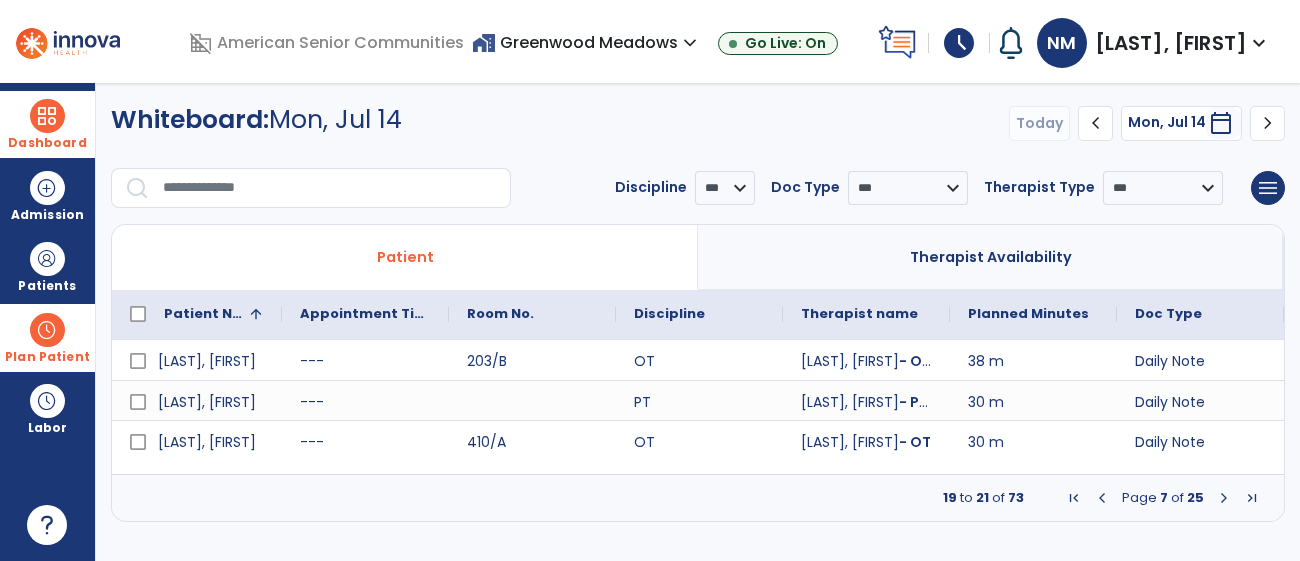 click at bounding box center (1224, 498) 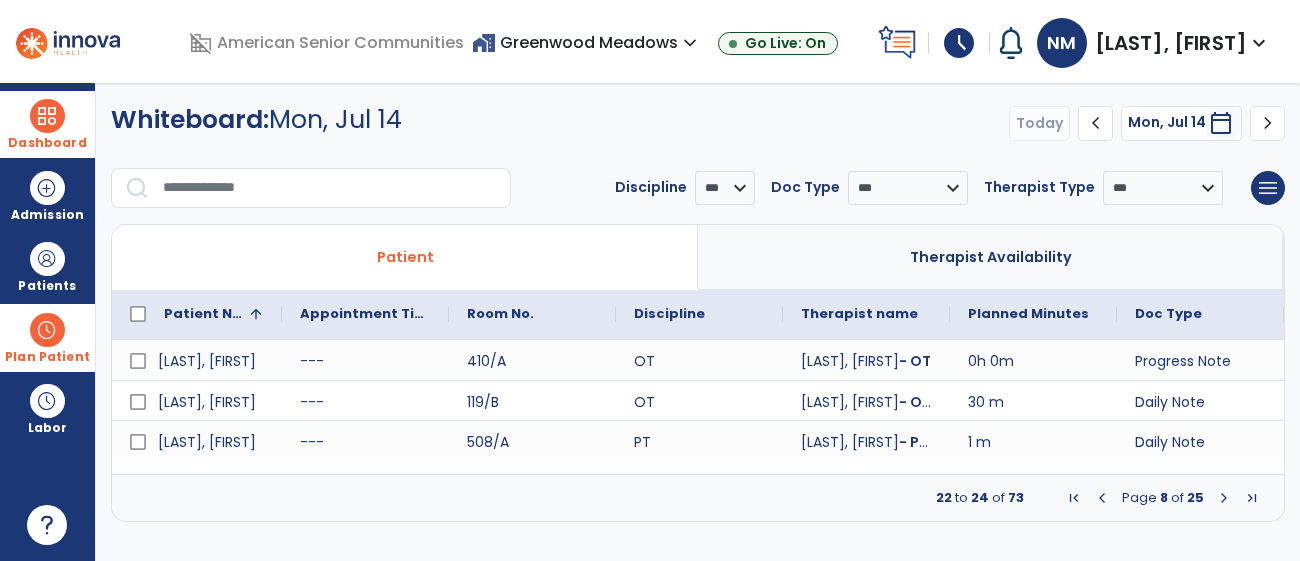 click at bounding box center (1224, 498) 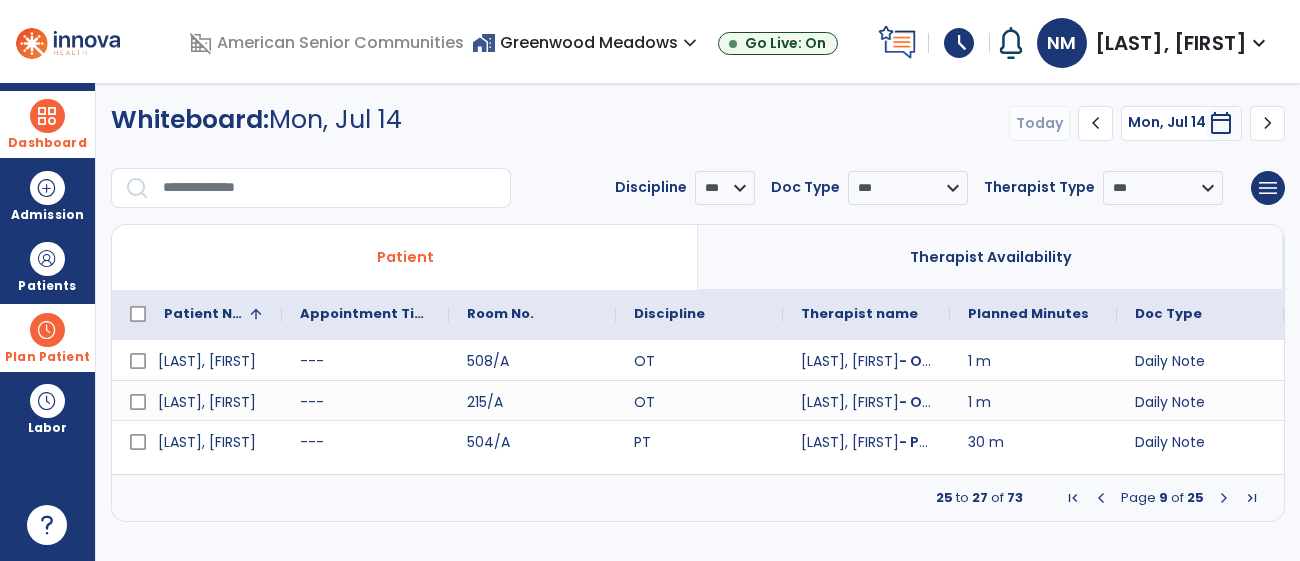 click at bounding box center (1224, 498) 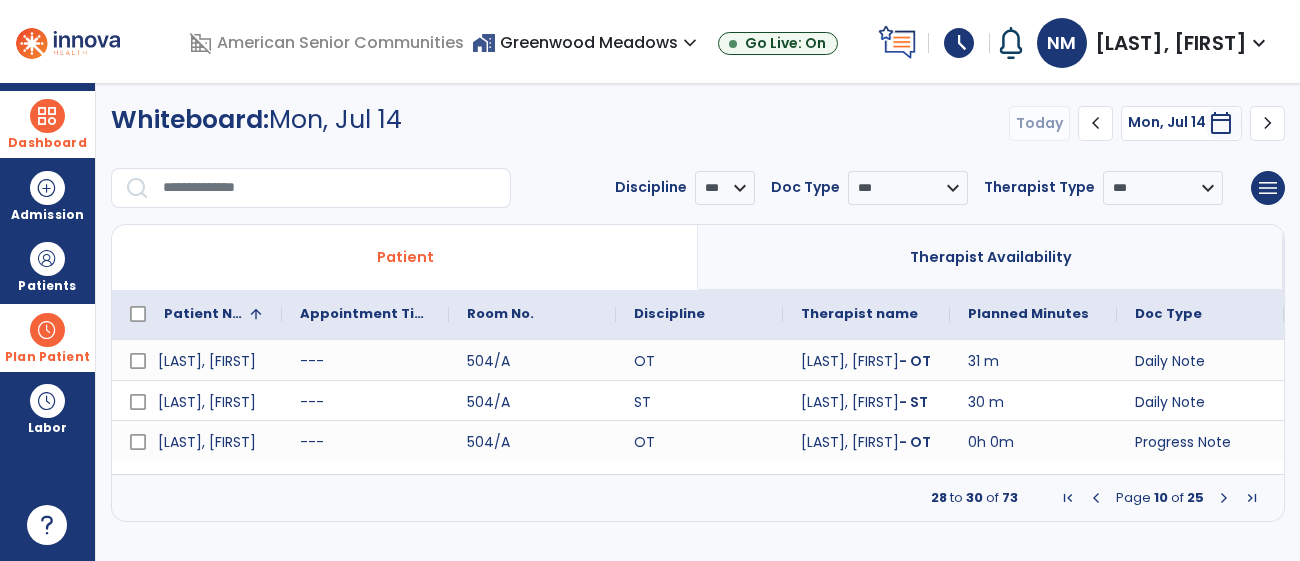 click at bounding box center [1224, 498] 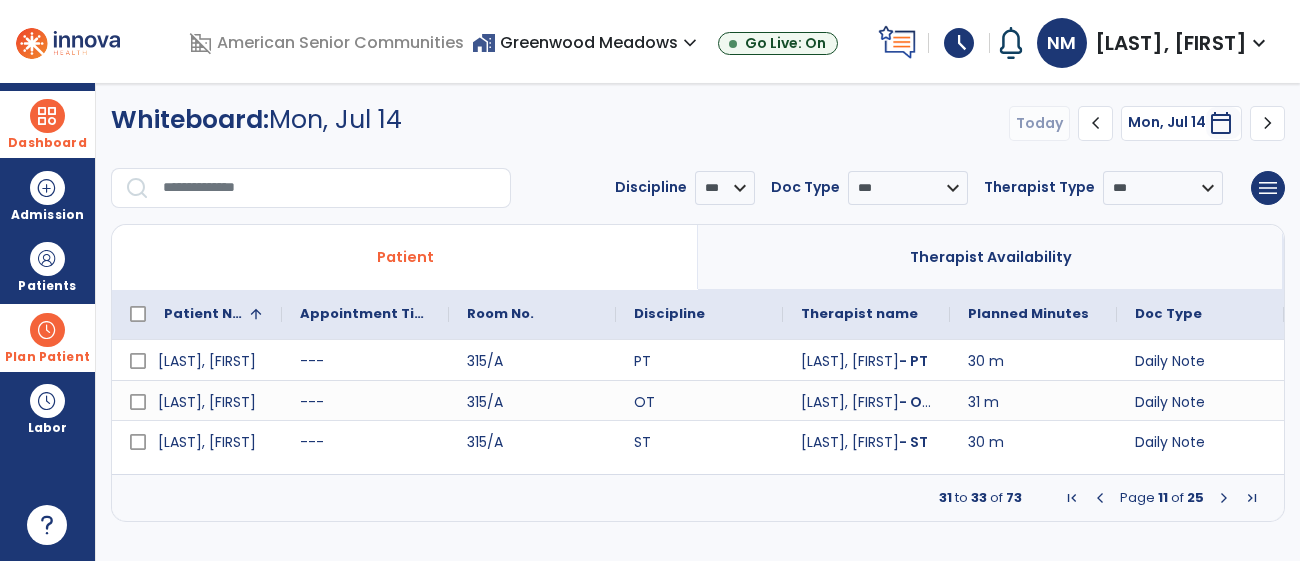 click at bounding box center [1224, 498] 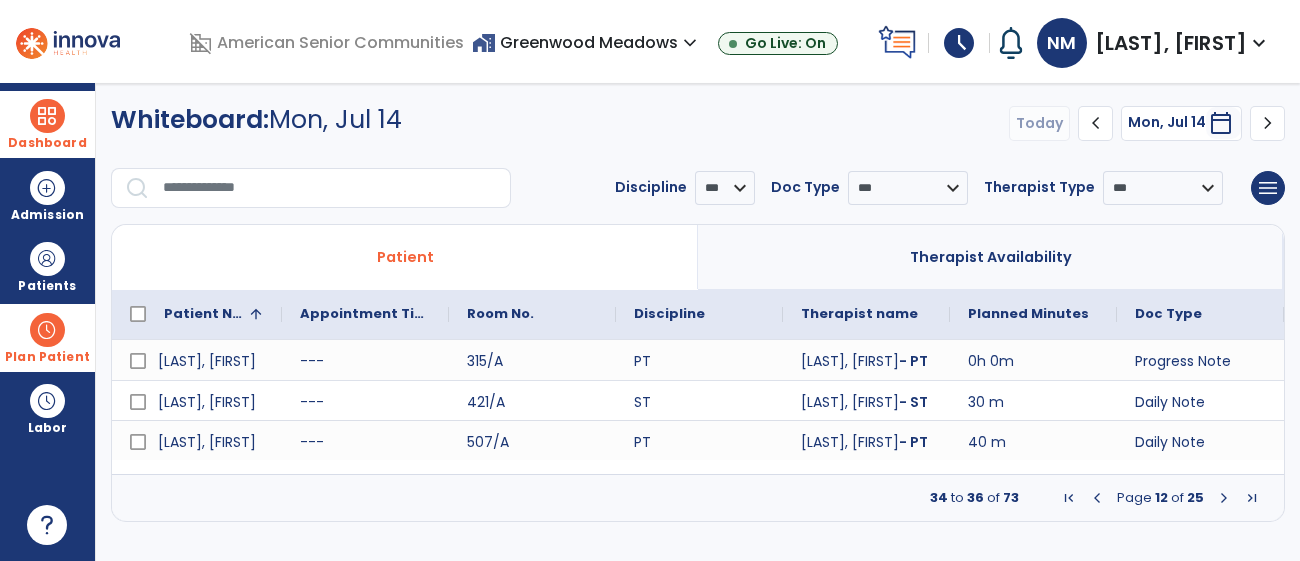 click at bounding box center [1224, 498] 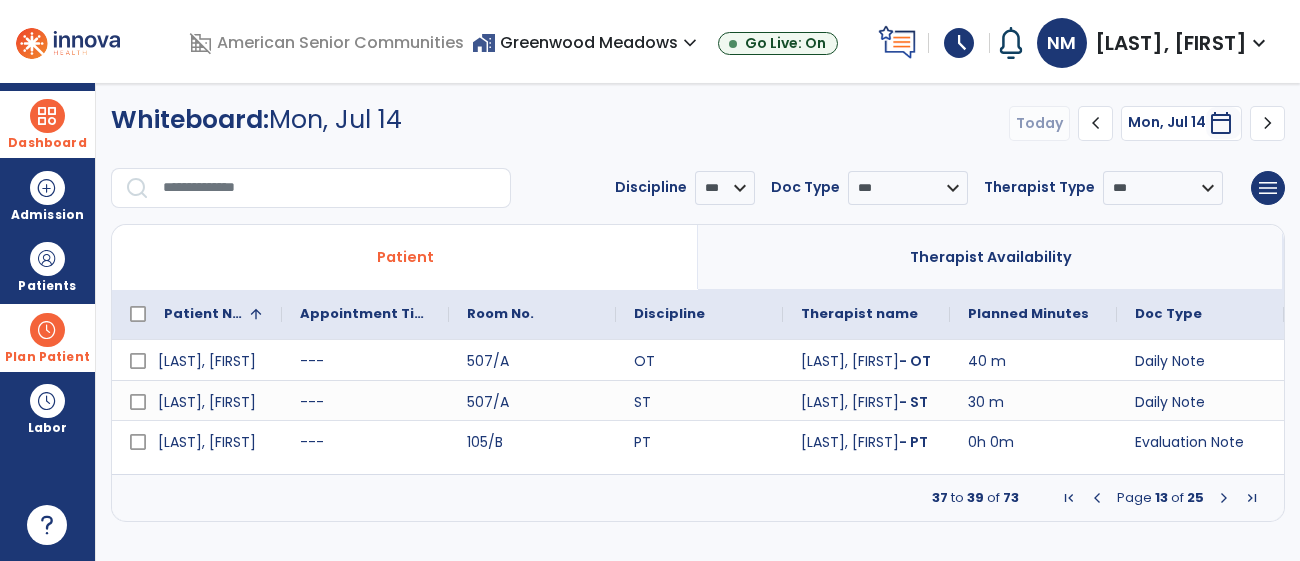 click on "Page
13
of
25" at bounding box center (1160, 498) 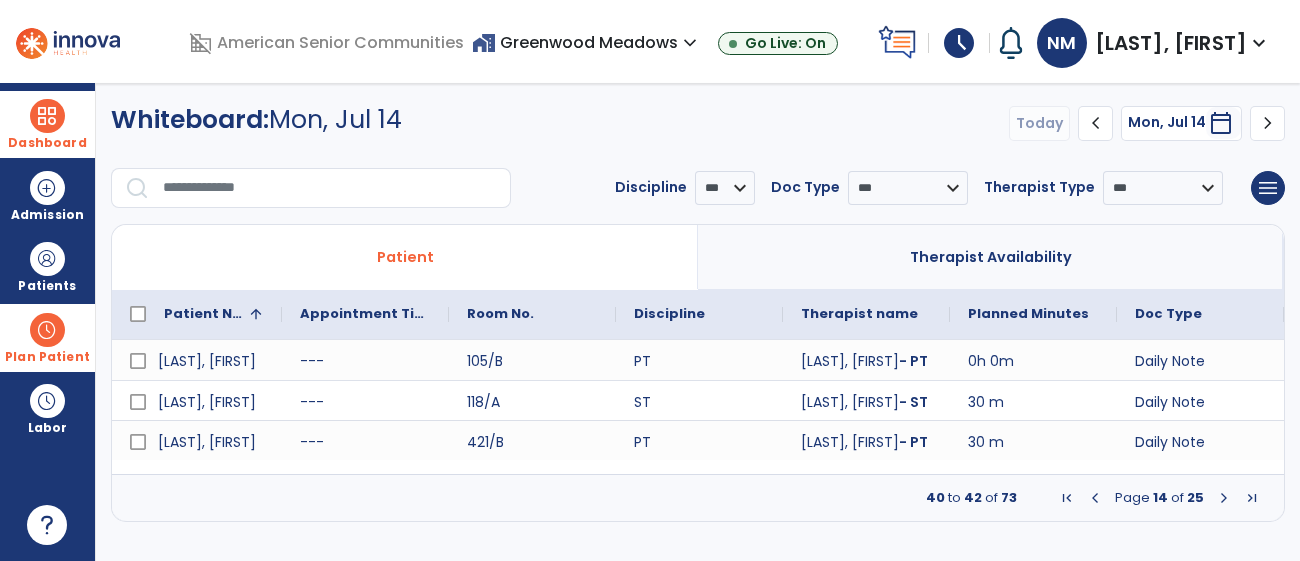 click at bounding box center [1224, 498] 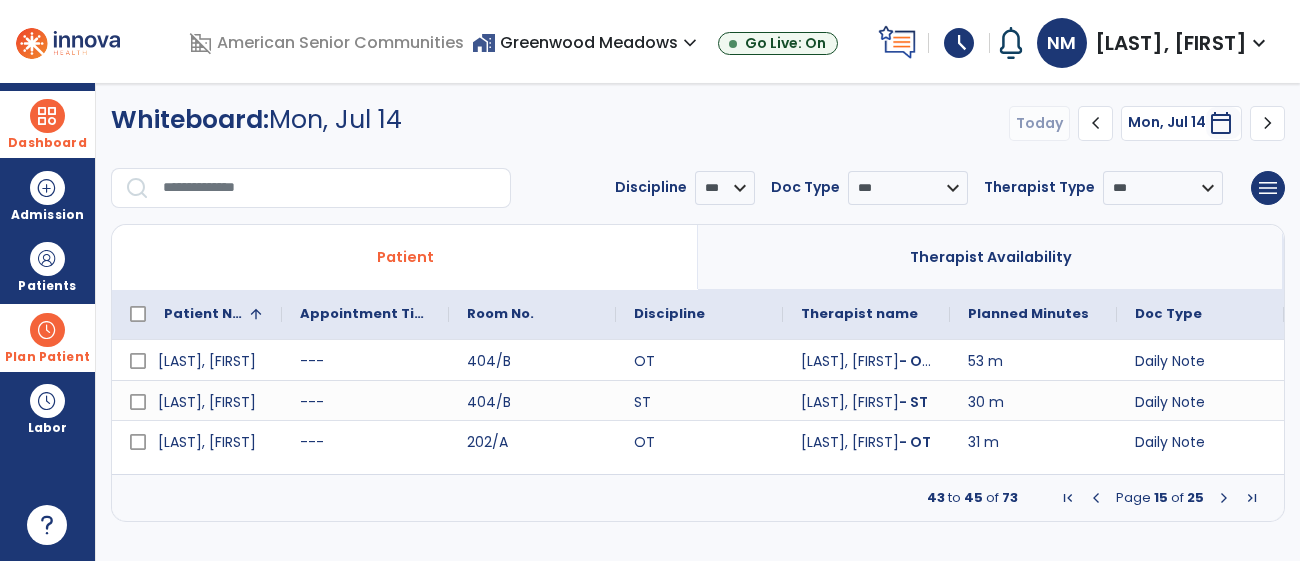 click at bounding box center [1224, 498] 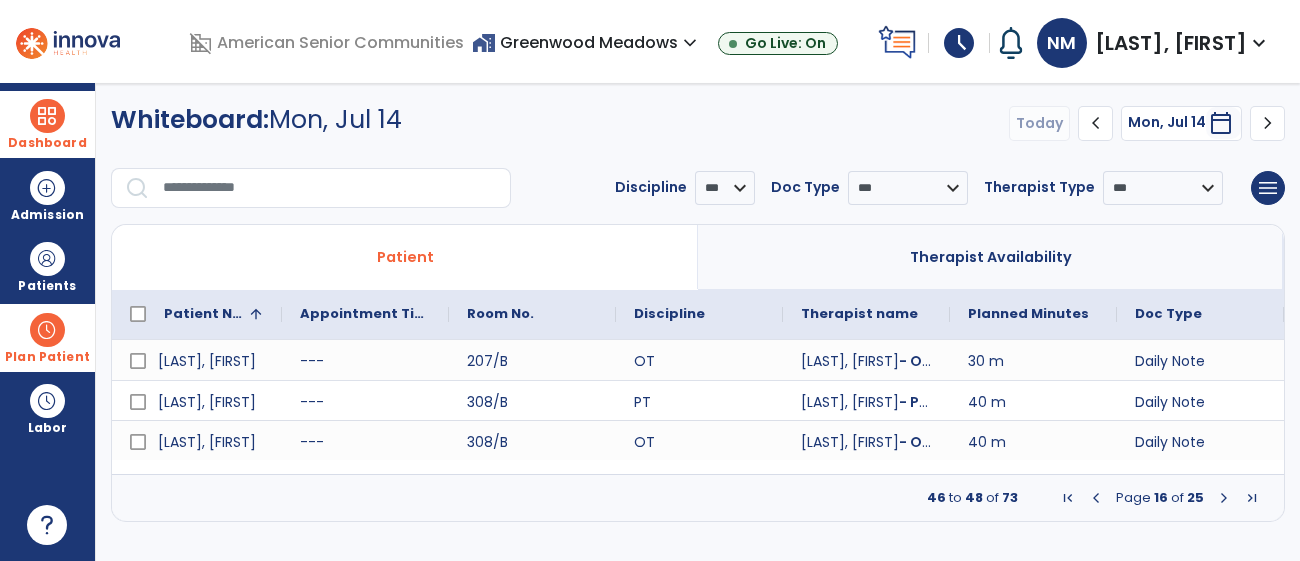 click at bounding box center [1224, 498] 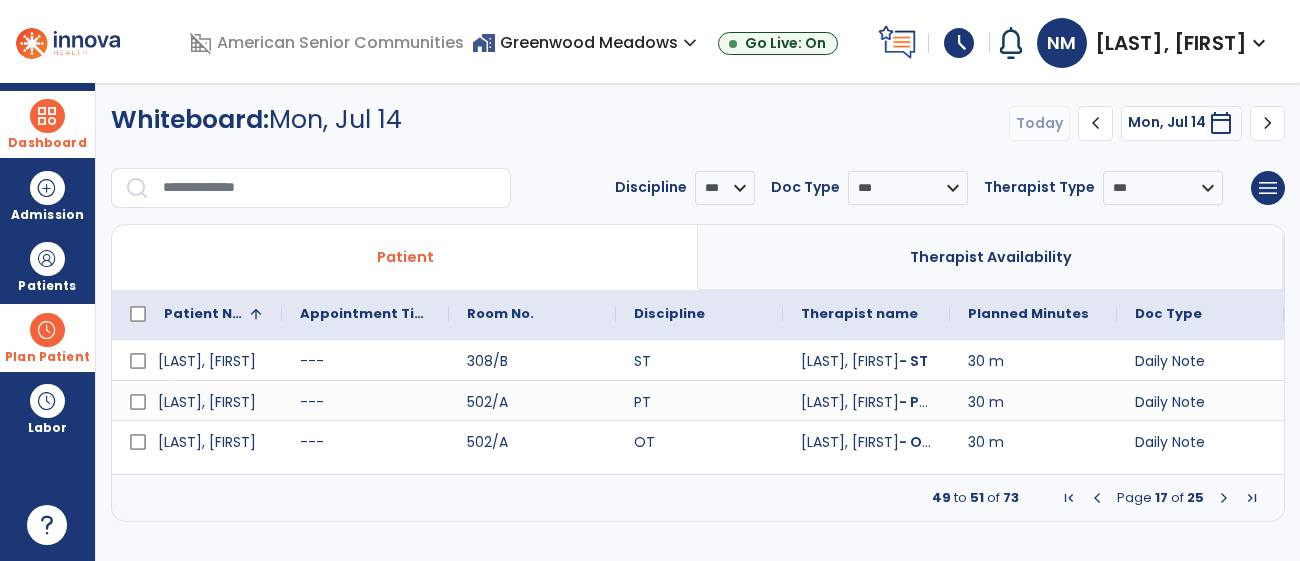 click at bounding box center [1224, 498] 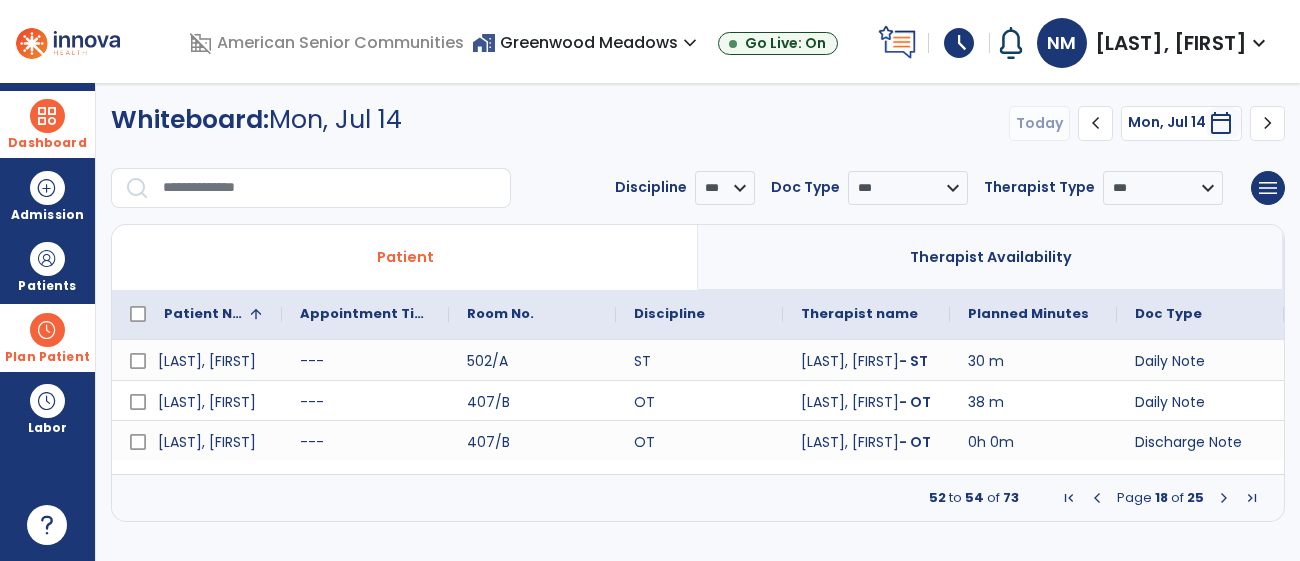 click at bounding box center [1224, 498] 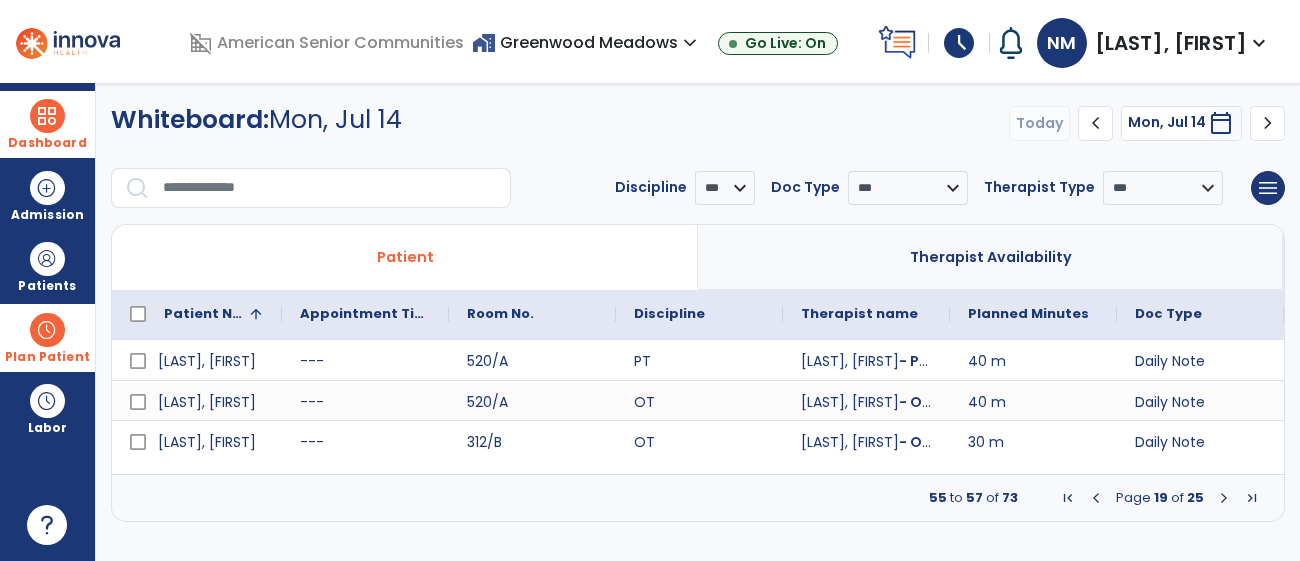 click at bounding box center (1224, 498) 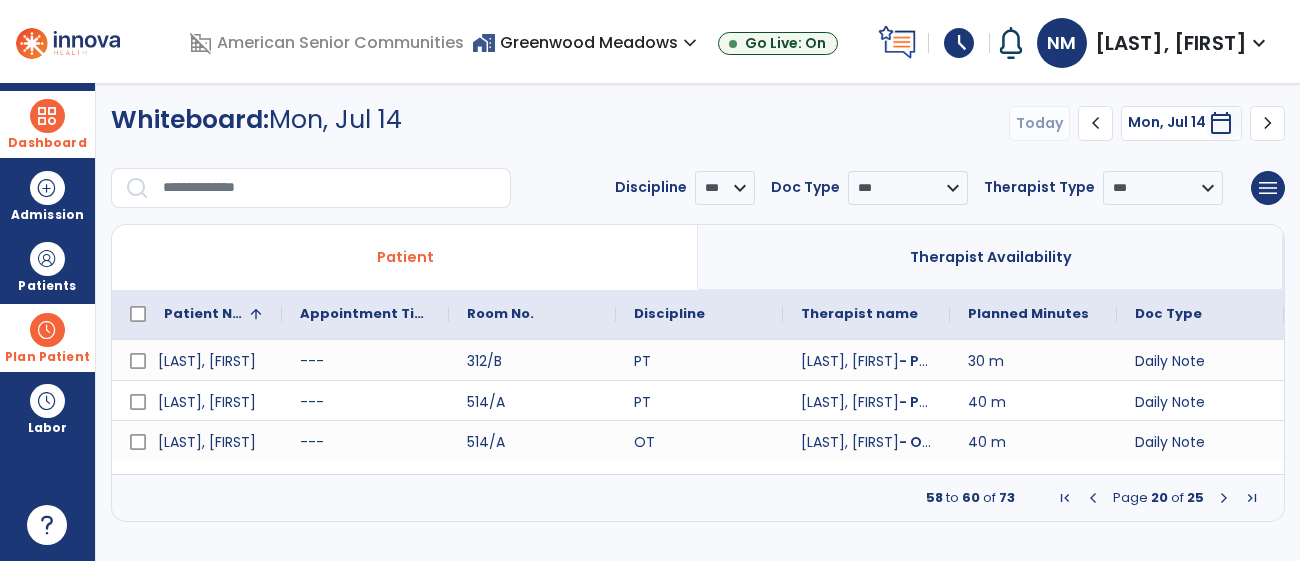 click at bounding box center (1224, 498) 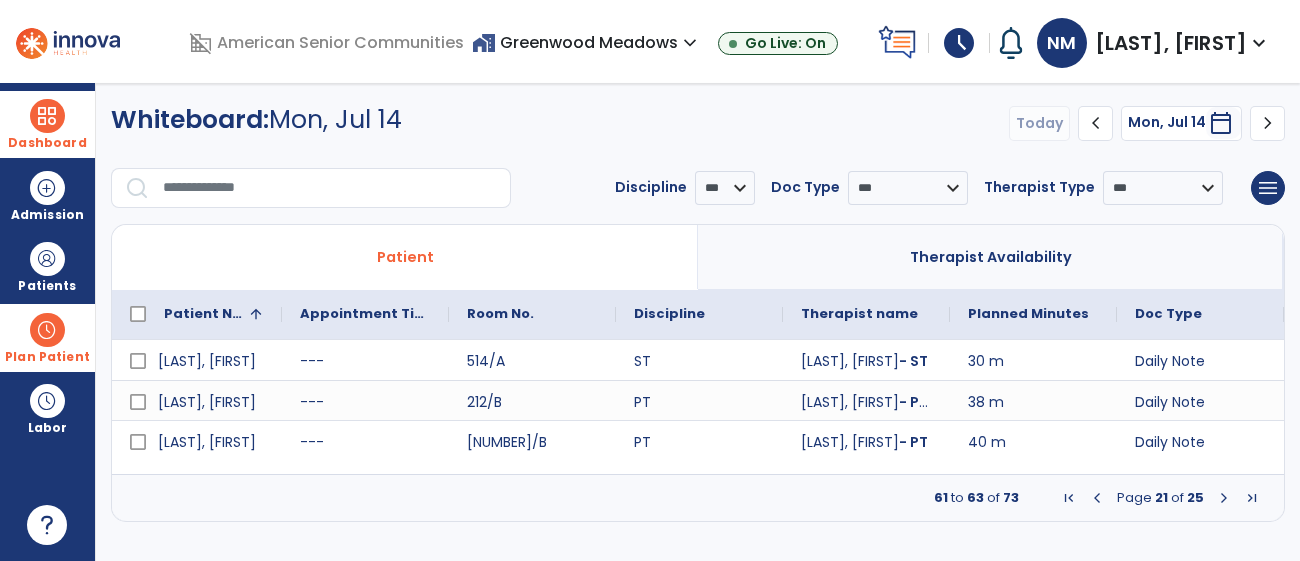 click at bounding box center (1097, 498) 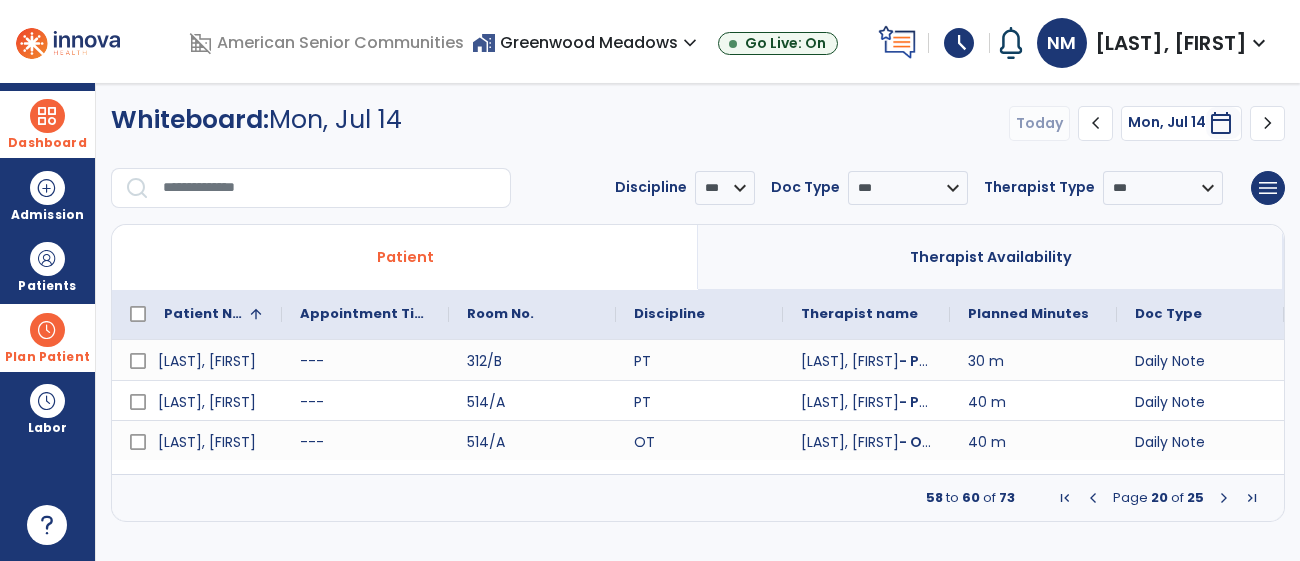 click at bounding box center [1224, 498] 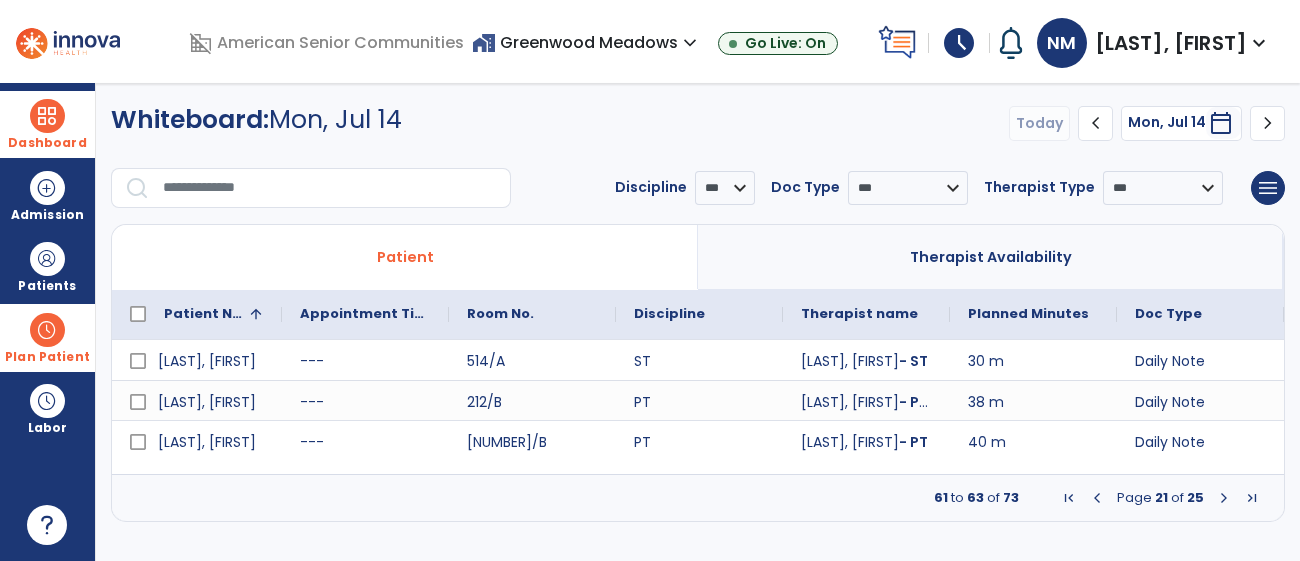 click at bounding box center (1224, 498) 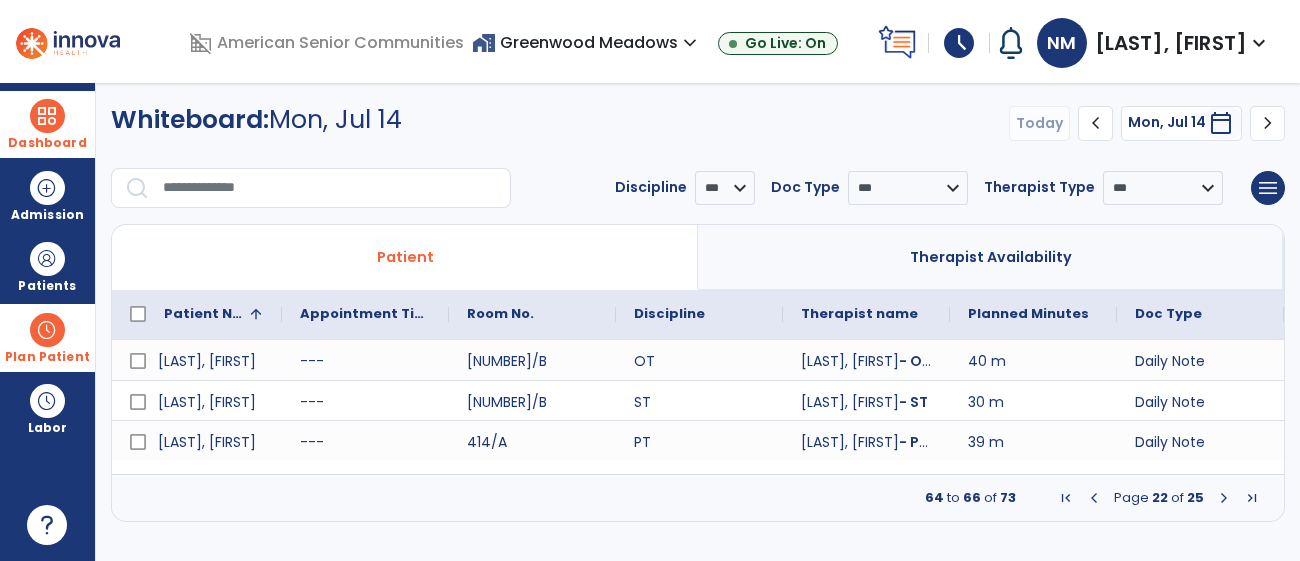 click at bounding box center [1224, 498] 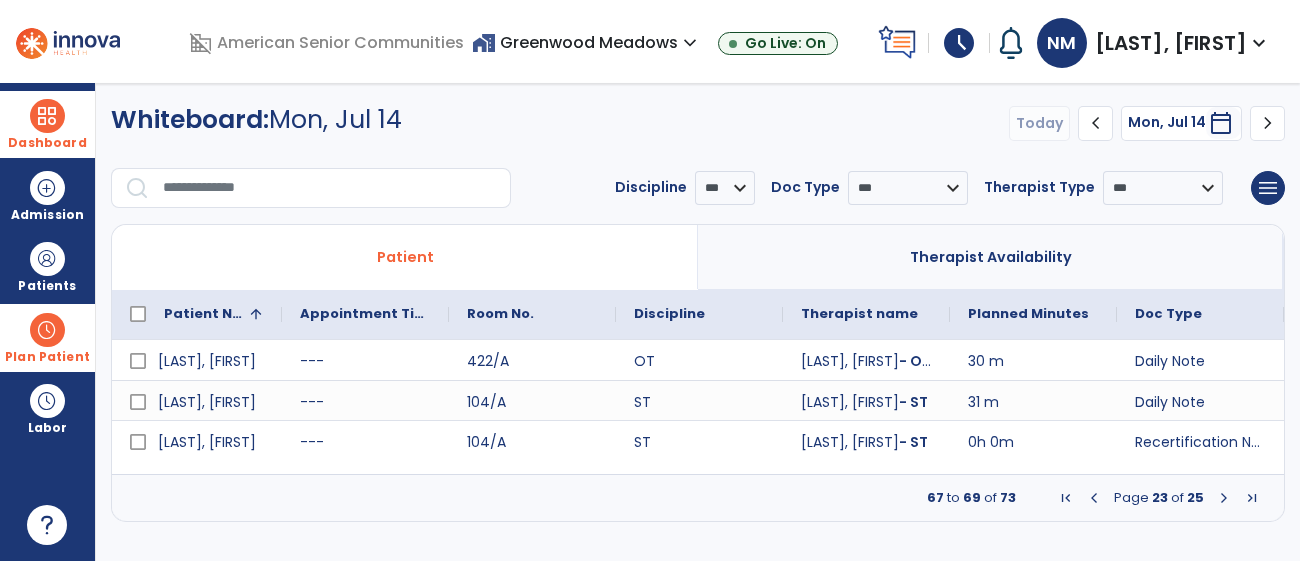 click at bounding box center [1224, 498] 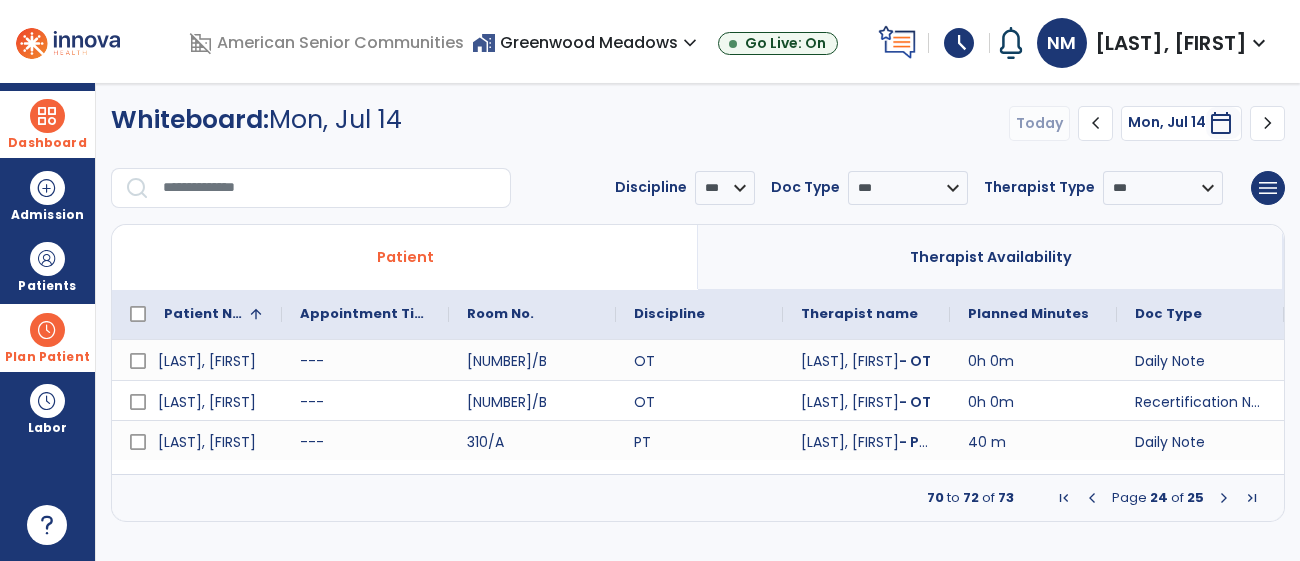 click at bounding box center [47, 116] 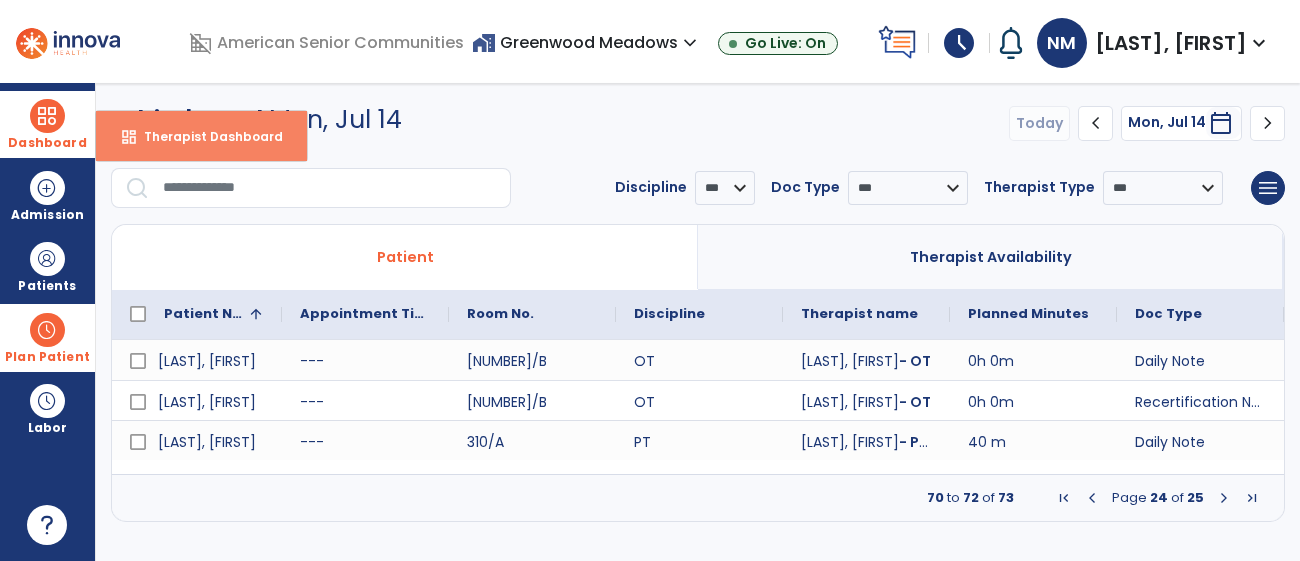 click on "Therapist Dashboard" at bounding box center (205, 136) 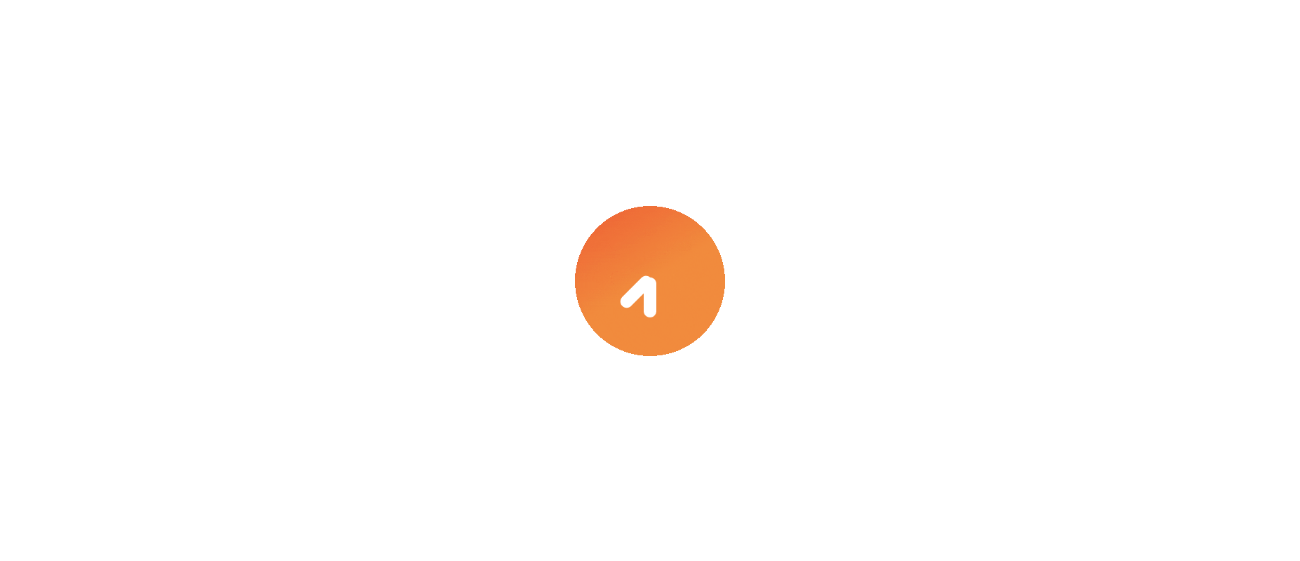 scroll, scrollTop: 0, scrollLeft: 0, axis: both 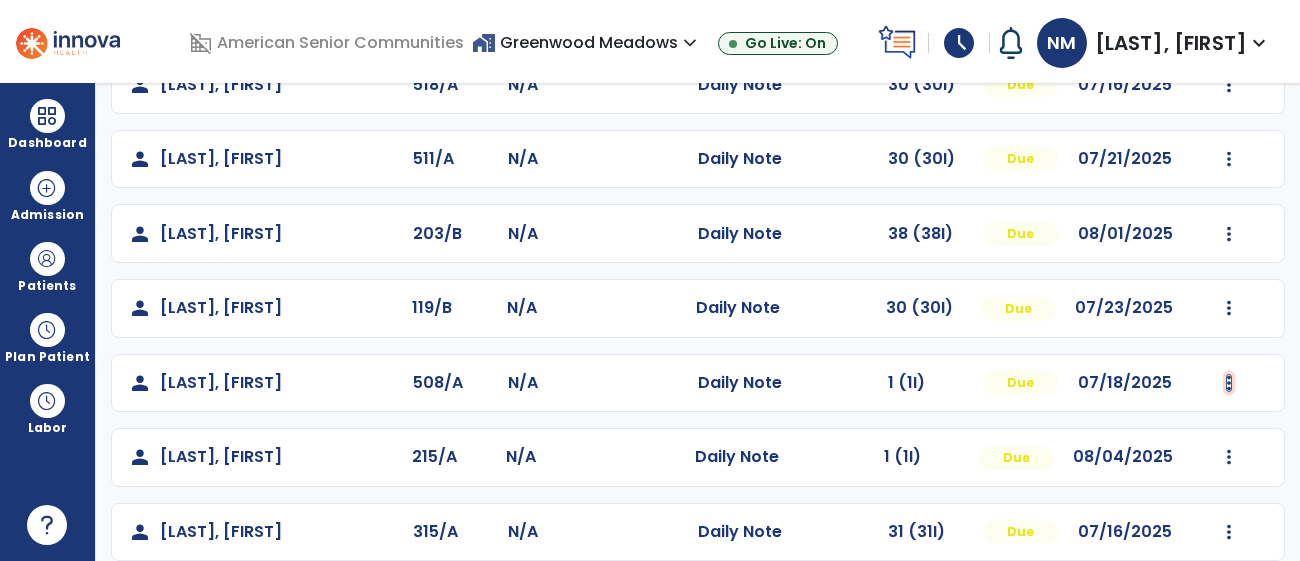 click at bounding box center (1229, 10) 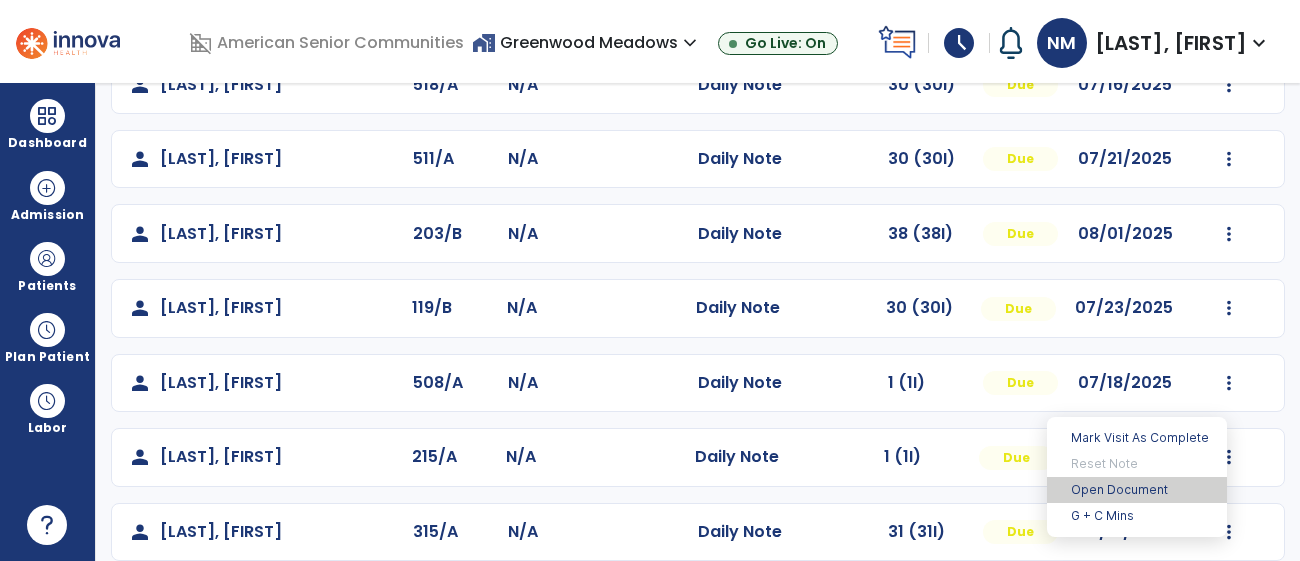 click on "Open Document" at bounding box center (1137, 490) 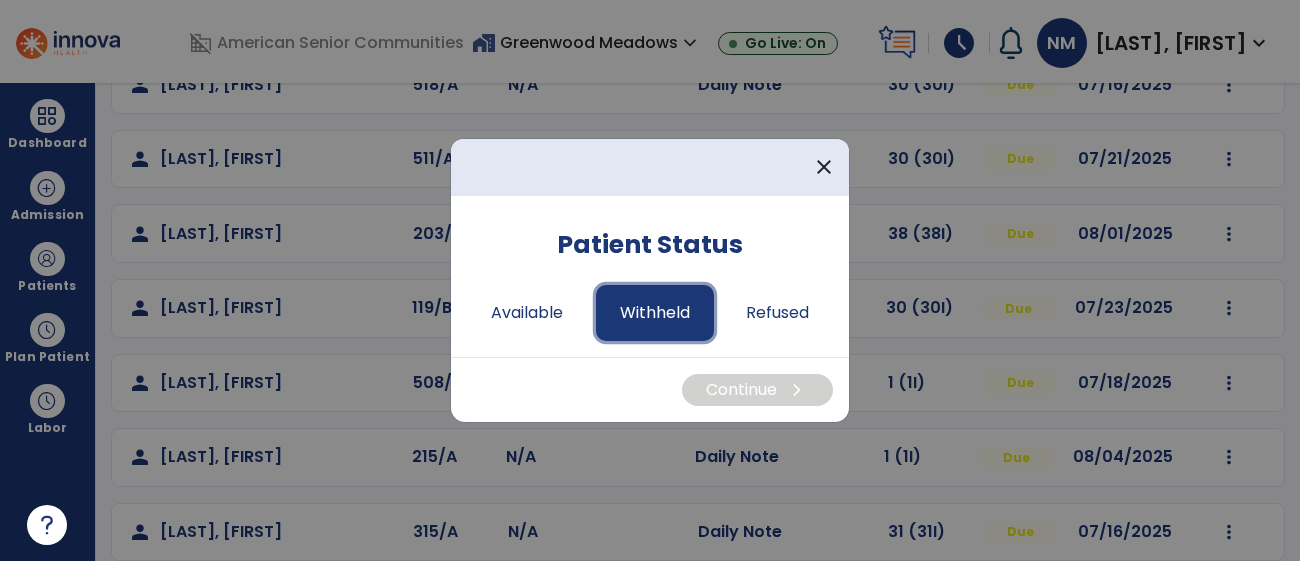 click on "Withheld" at bounding box center (655, 313) 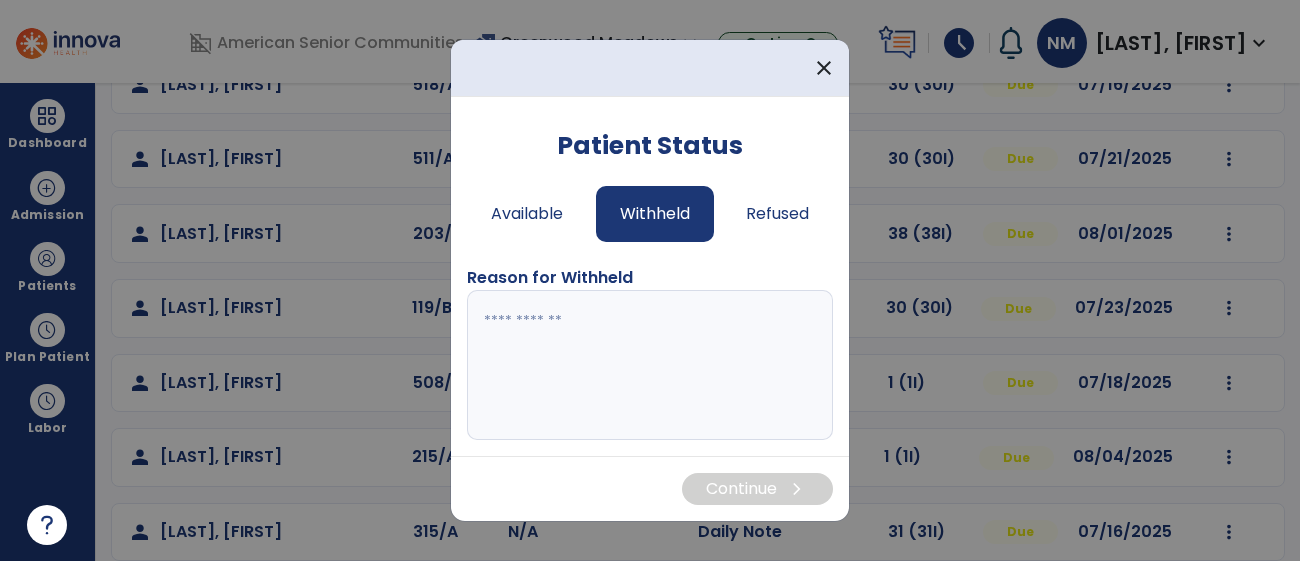 click at bounding box center [650, 365] 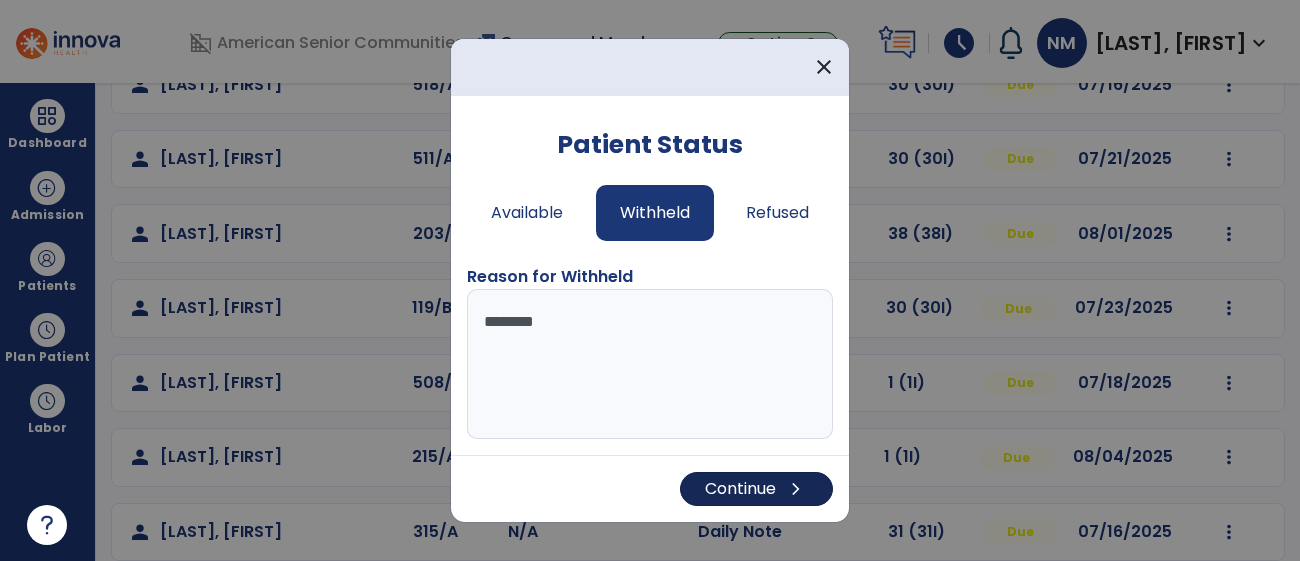 type on "********" 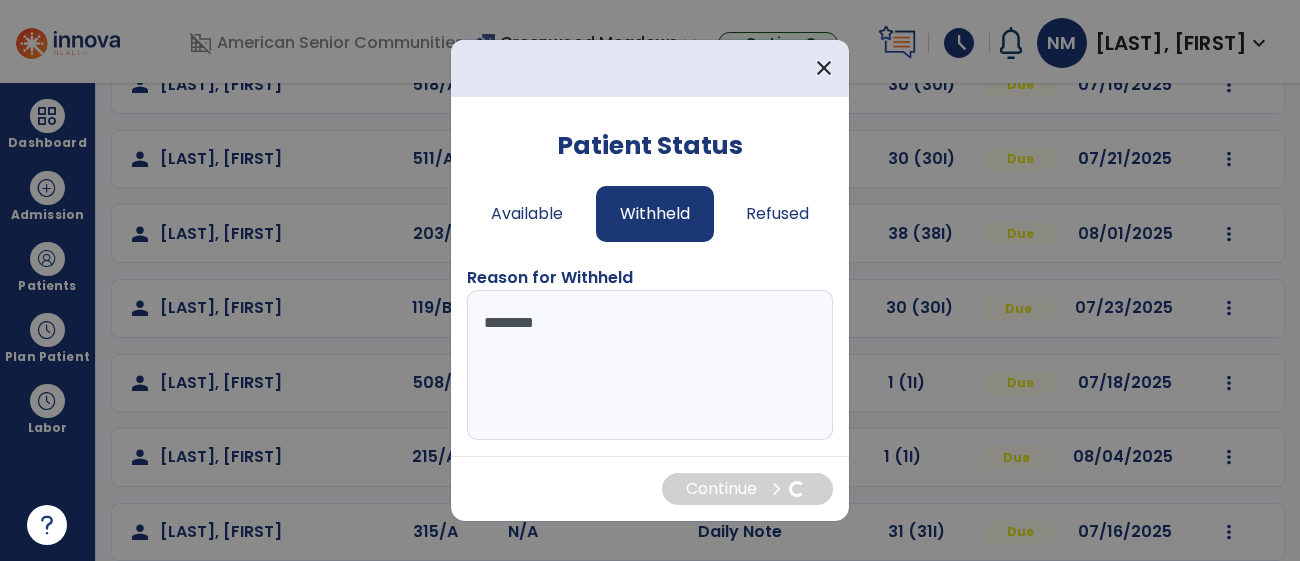 scroll, scrollTop: 123, scrollLeft: 0, axis: vertical 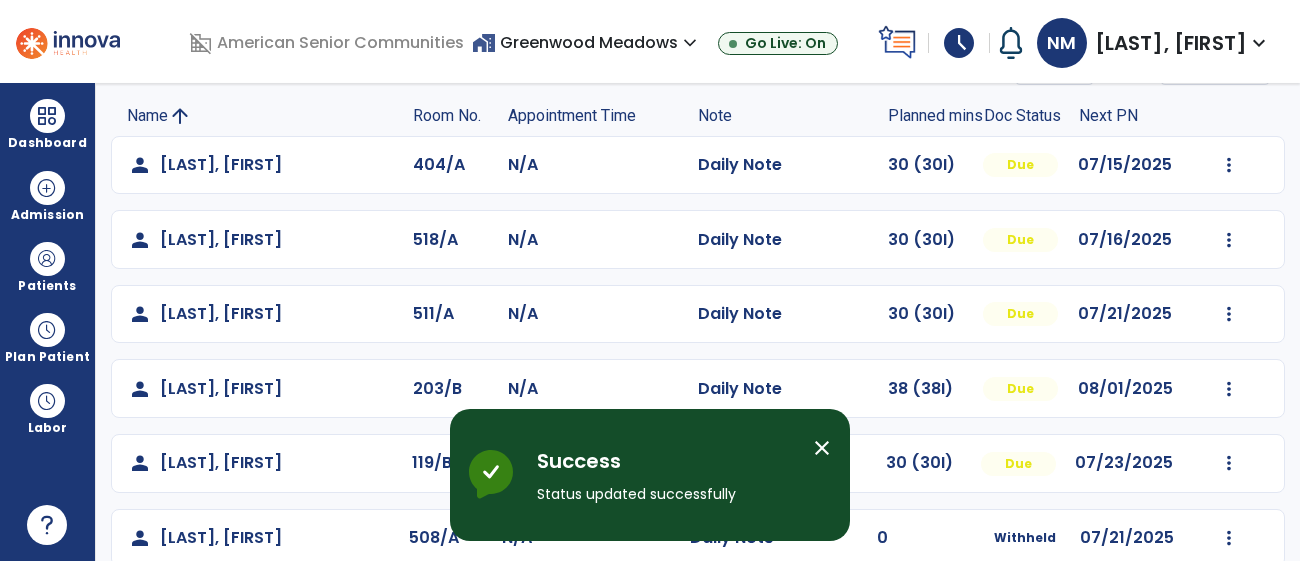 click on "close" at bounding box center [822, 448] 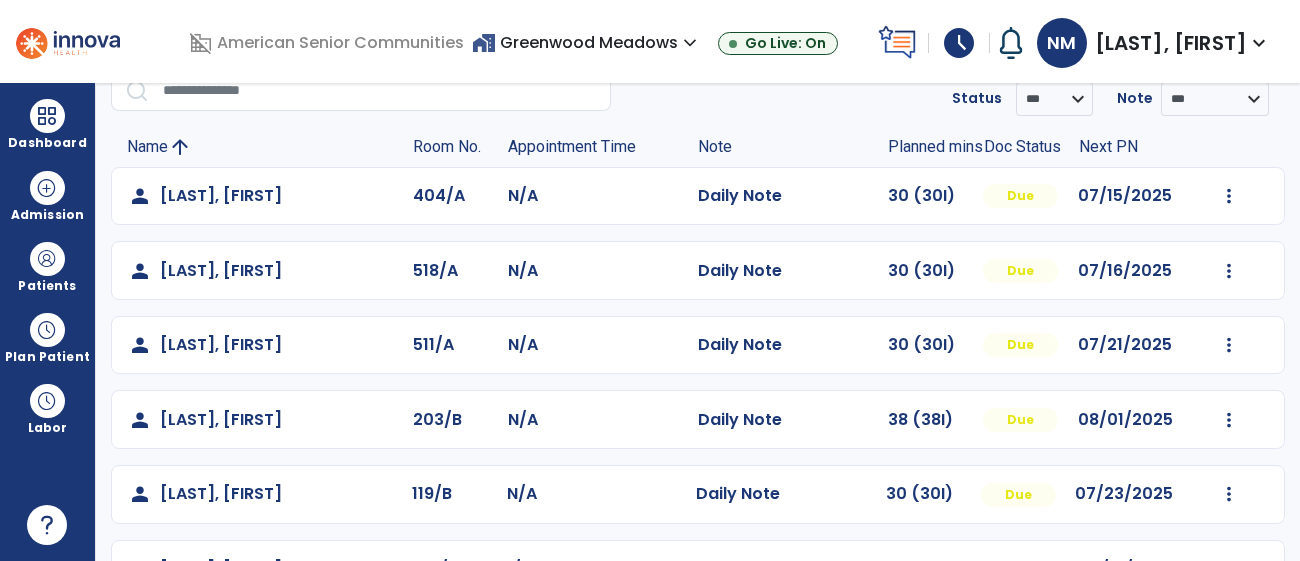scroll, scrollTop: 0, scrollLeft: 0, axis: both 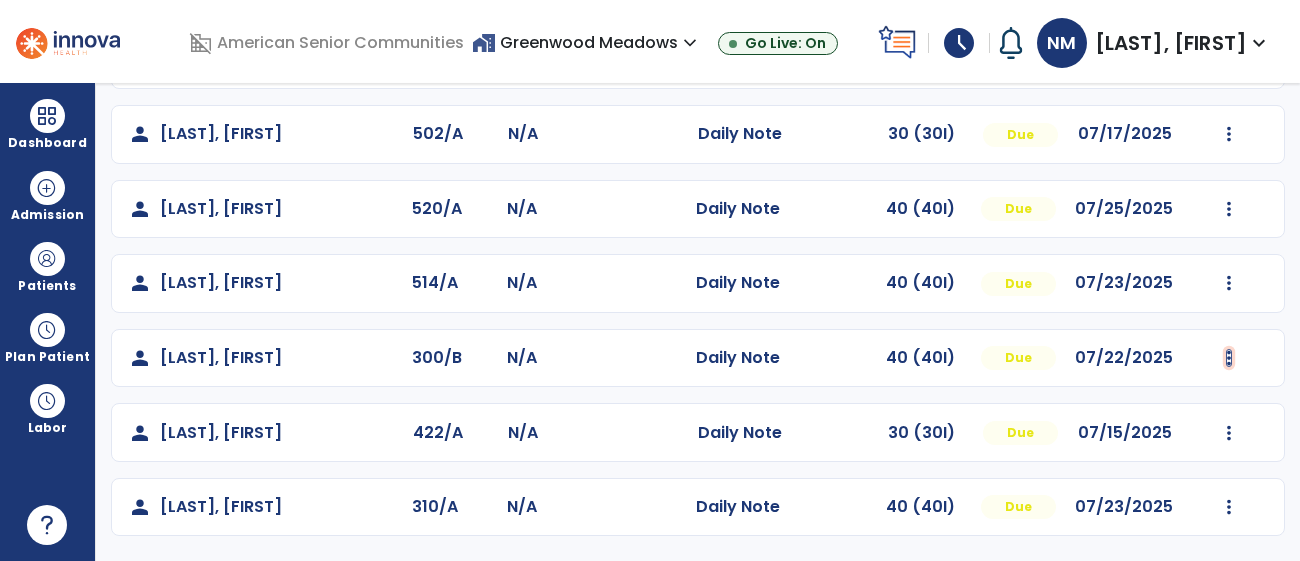 click at bounding box center (1229, -686) 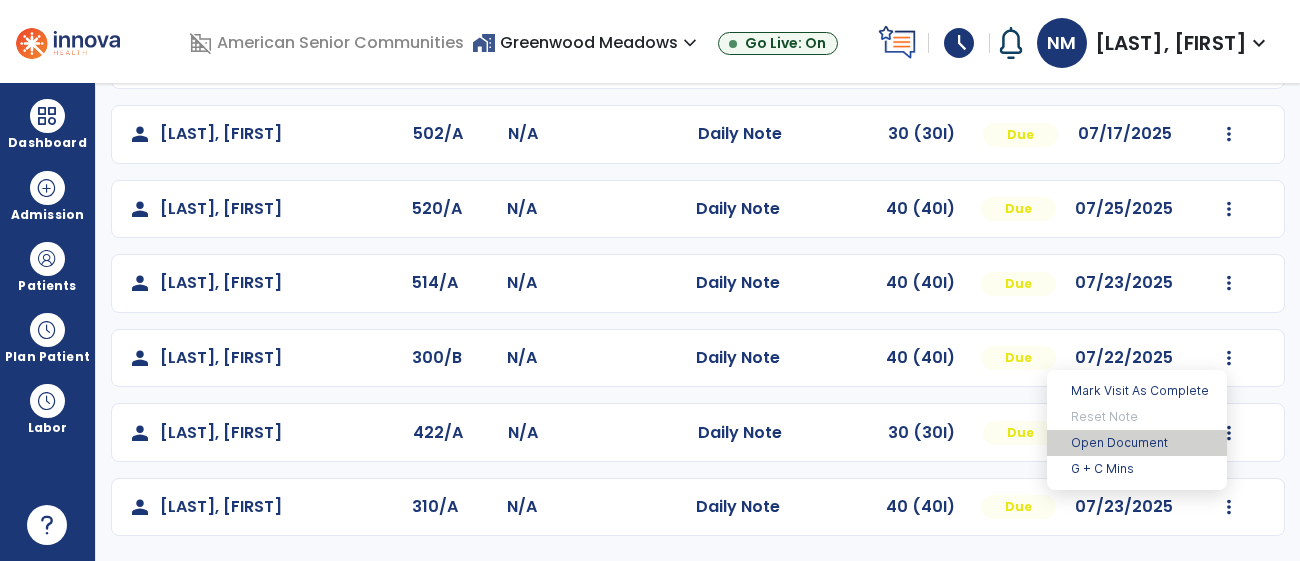 click on "Open Document" at bounding box center (1137, 443) 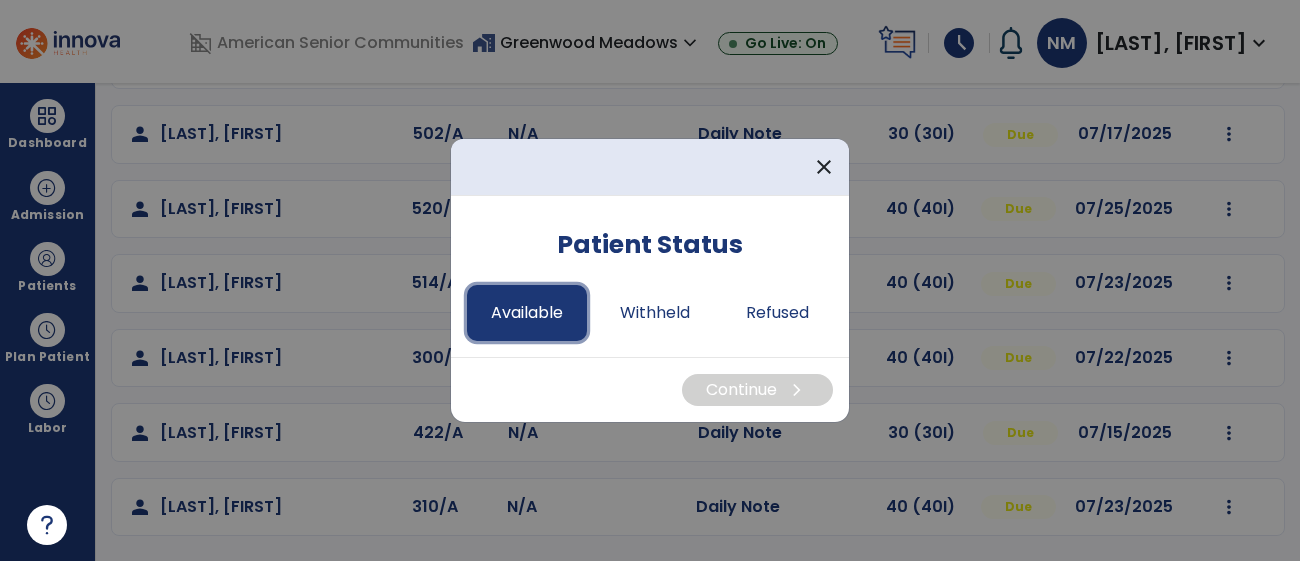 click on "Available" at bounding box center (527, 313) 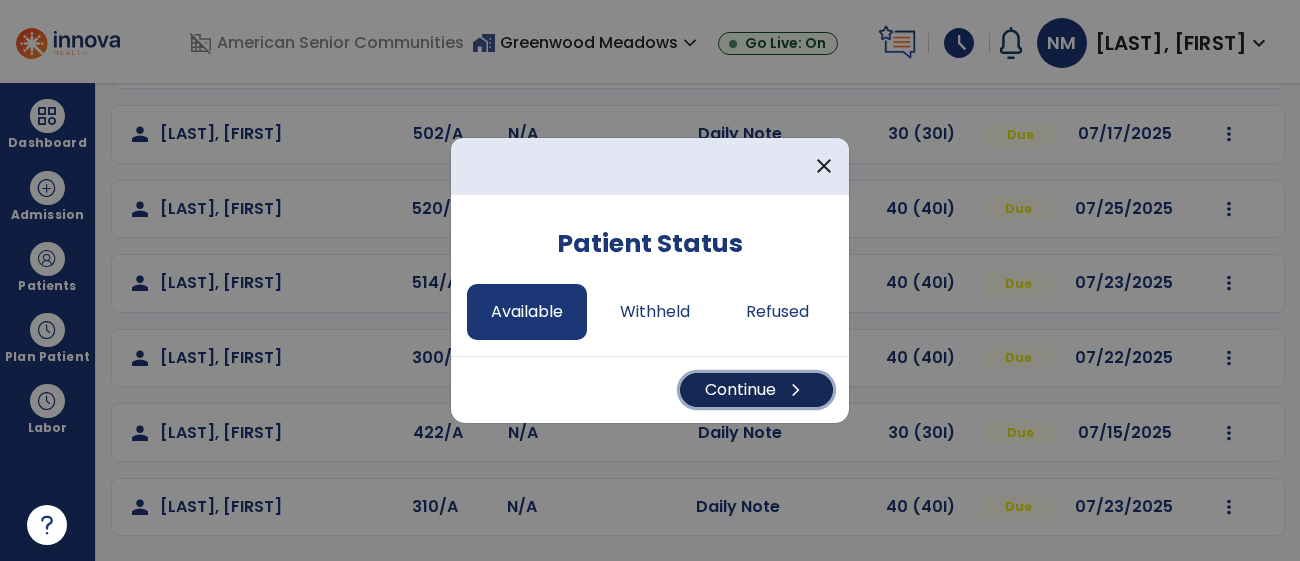 click on "Continue   chevron_right" at bounding box center [756, 390] 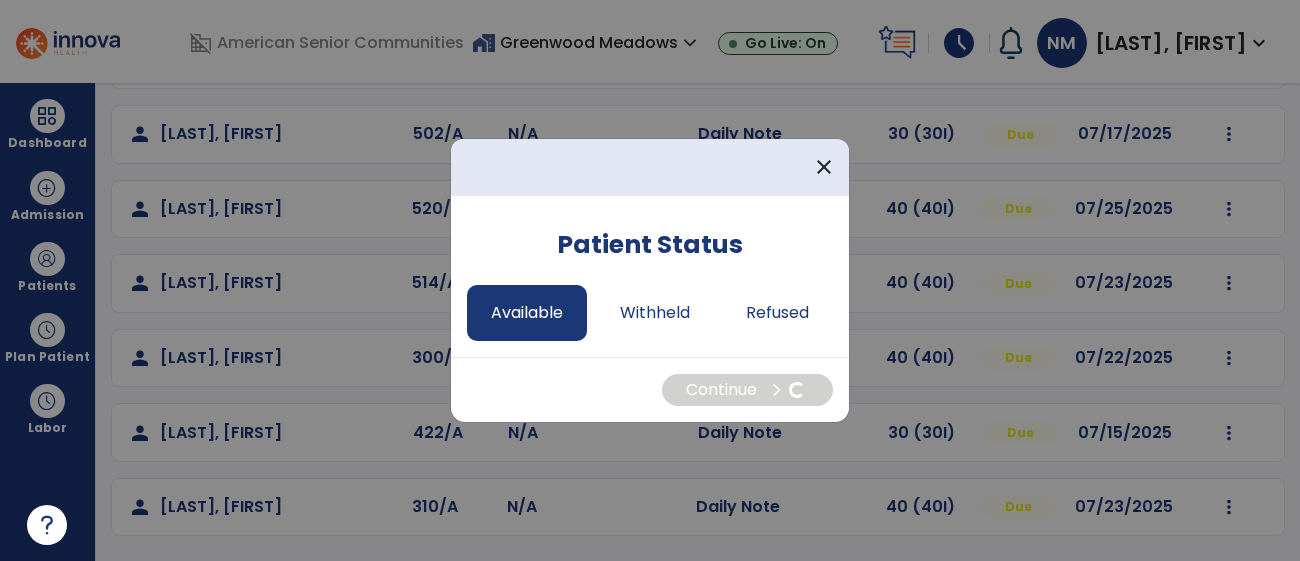 select on "*" 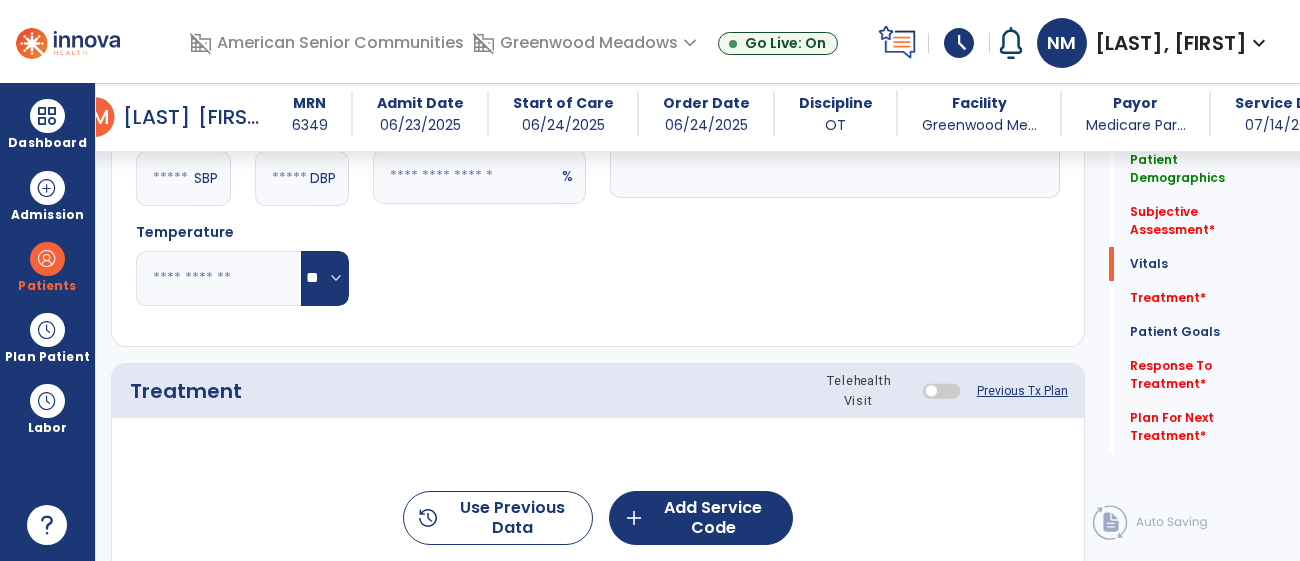 scroll, scrollTop: 991, scrollLeft: 0, axis: vertical 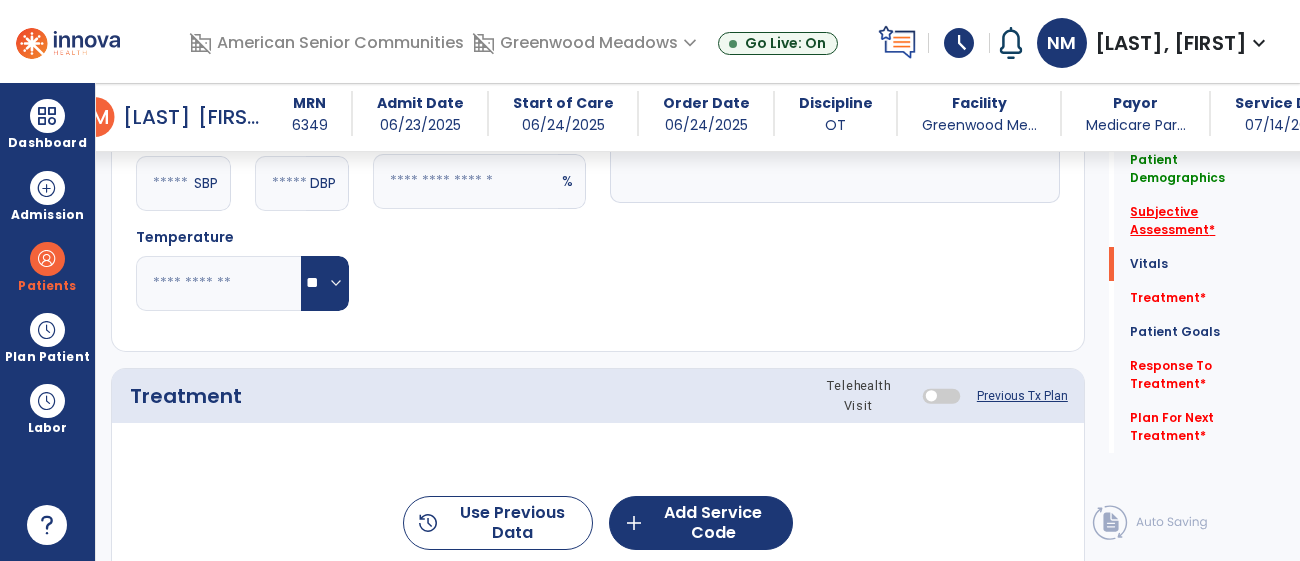 click on "Subjective Assessment   *" 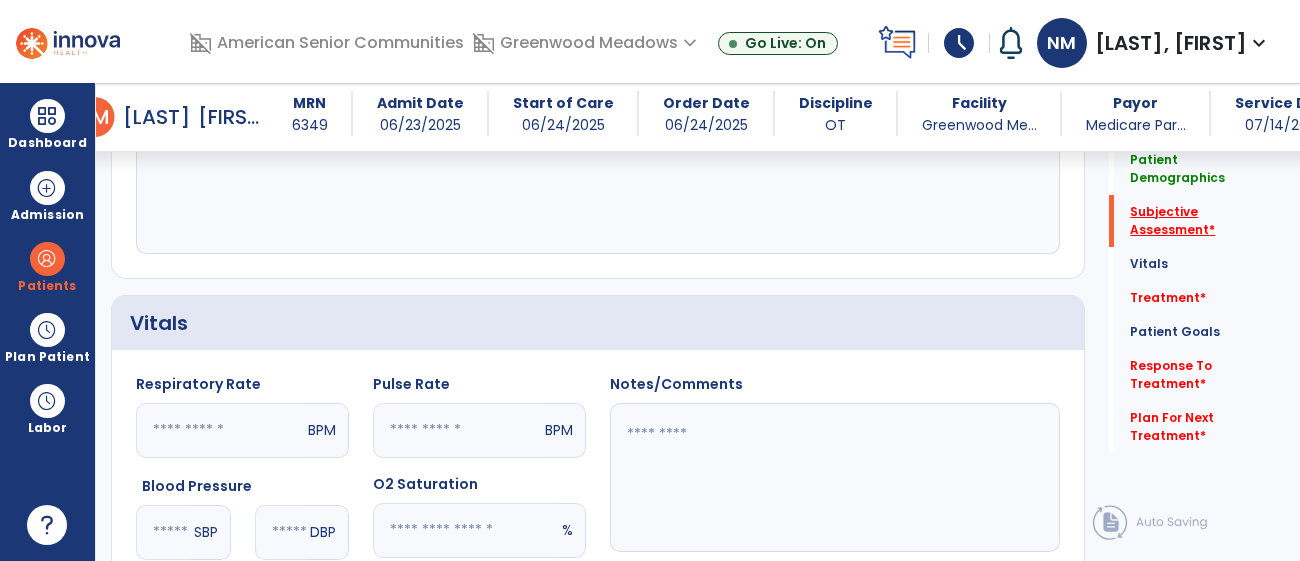 scroll, scrollTop: 456, scrollLeft: 0, axis: vertical 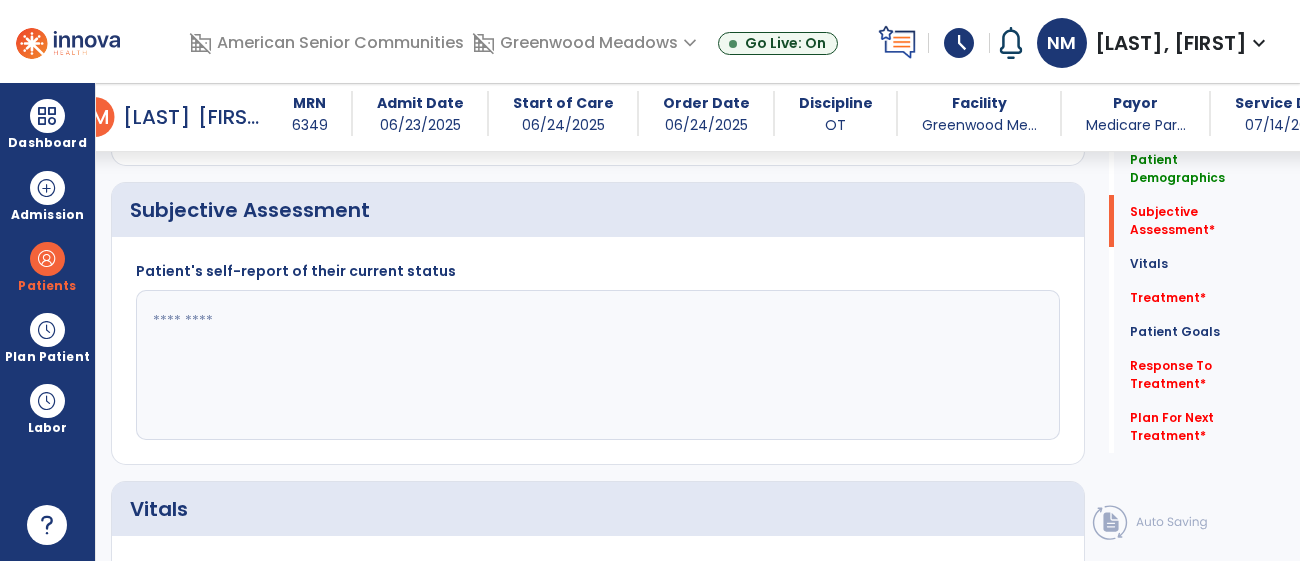 click 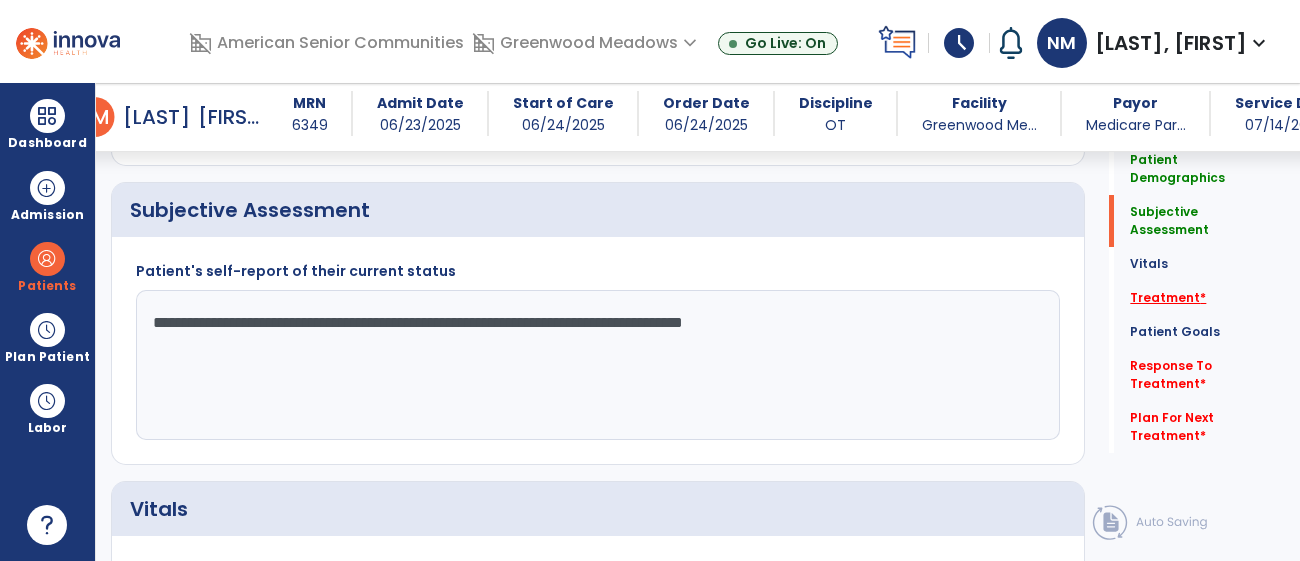 type on "**********" 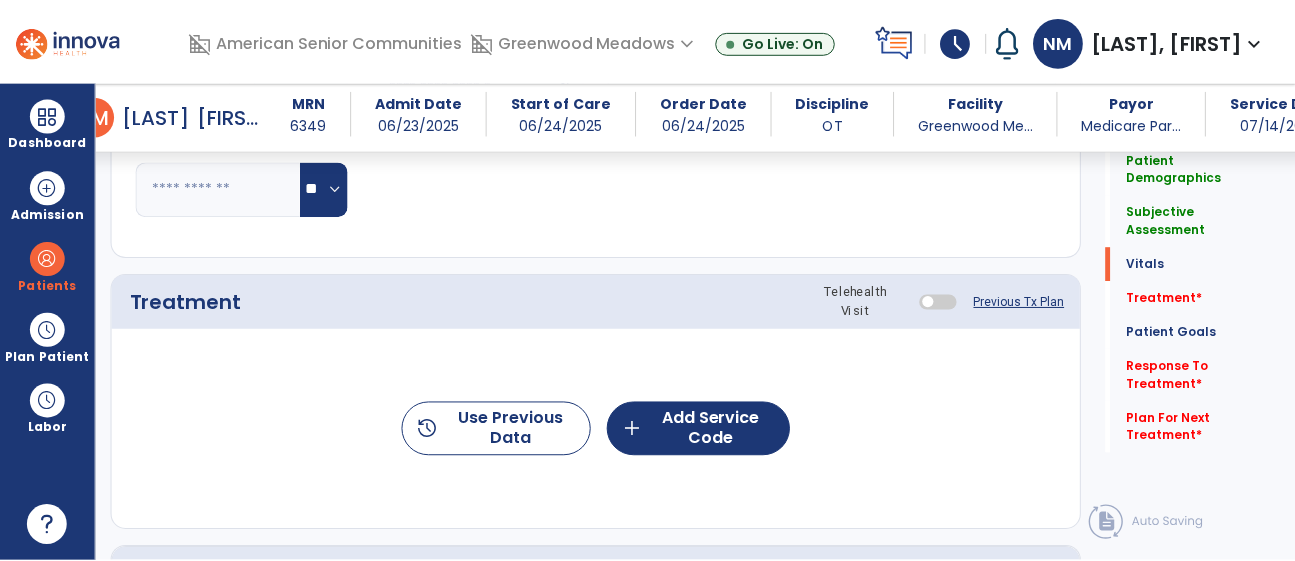 scroll, scrollTop: 1162, scrollLeft: 0, axis: vertical 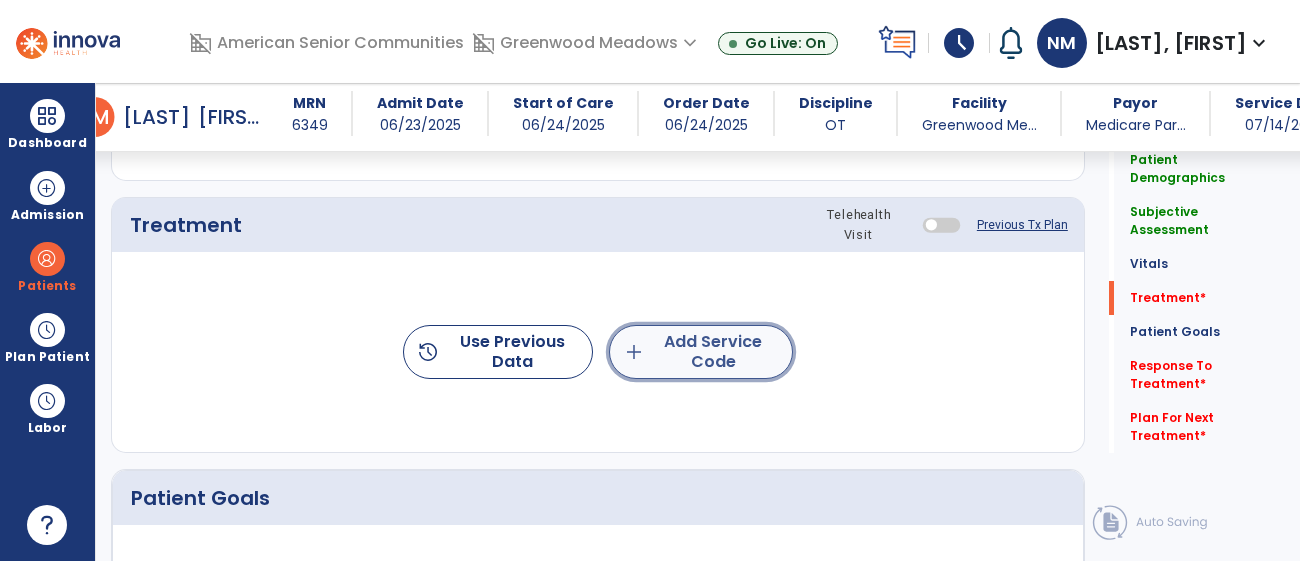 click on "add  Add Service Code" 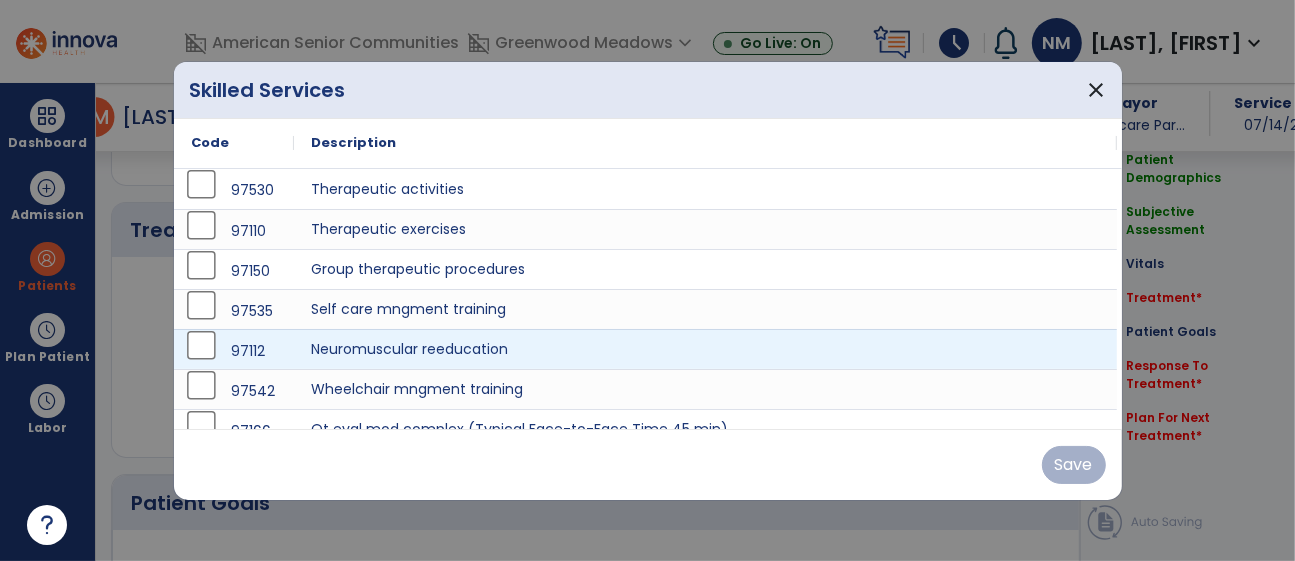scroll, scrollTop: 1162, scrollLeft: 0, axis: vertical 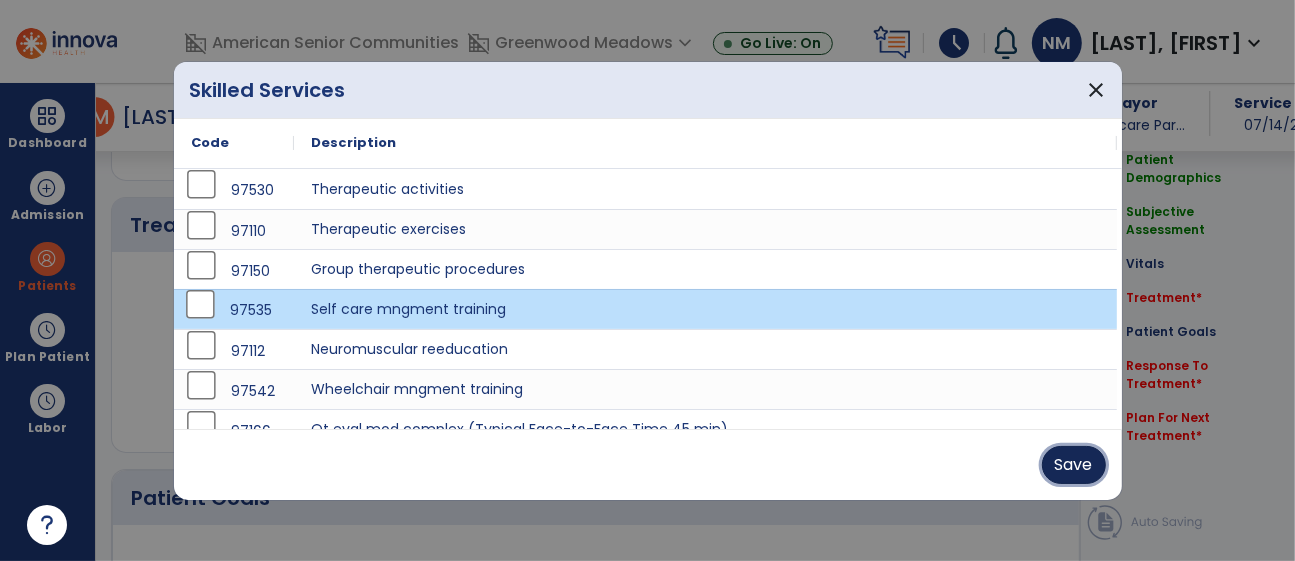 click on "Save" at bounding box center (1074, 465) 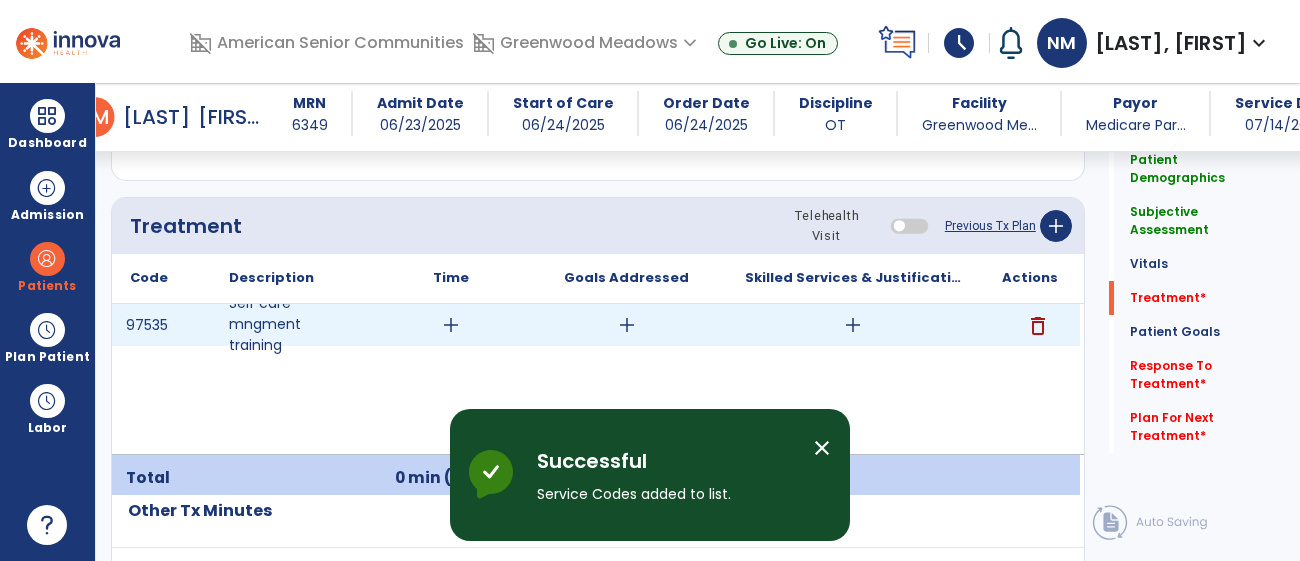 click on "add" at bounding box center (451, 325) 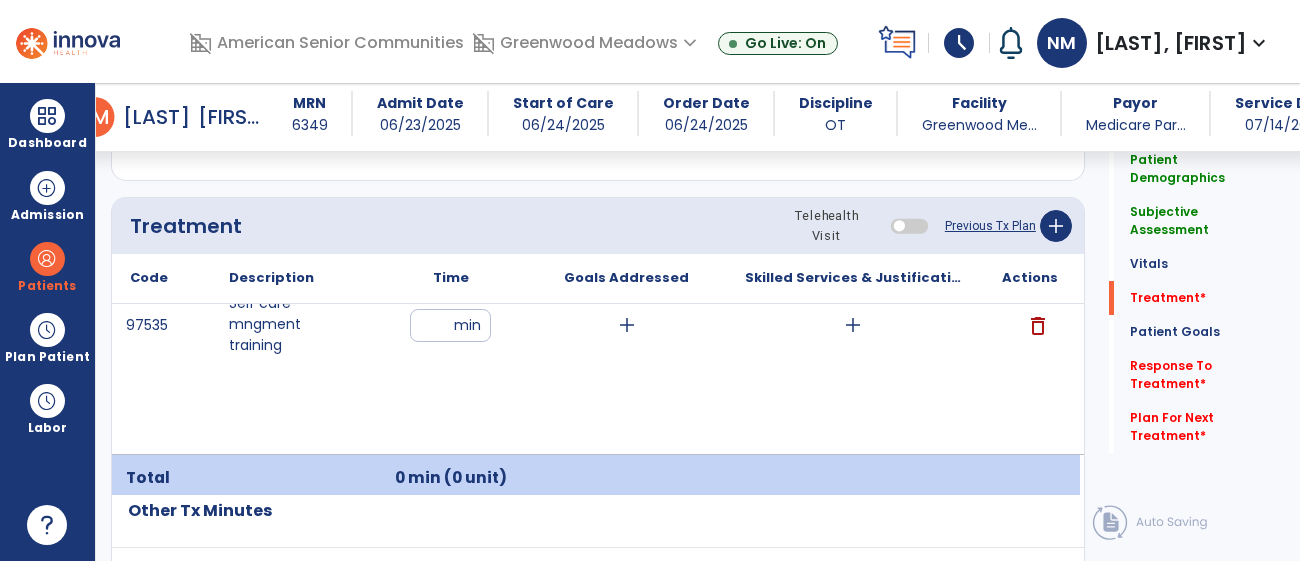 type on "**" 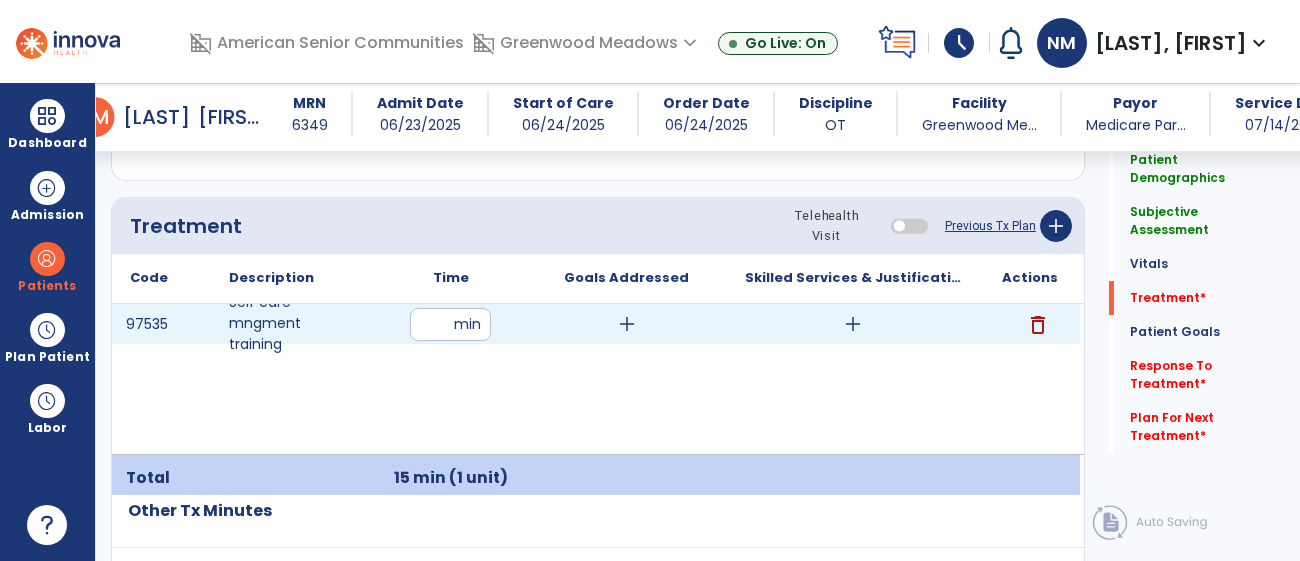 click on "add" at bounding box center (853, 324) 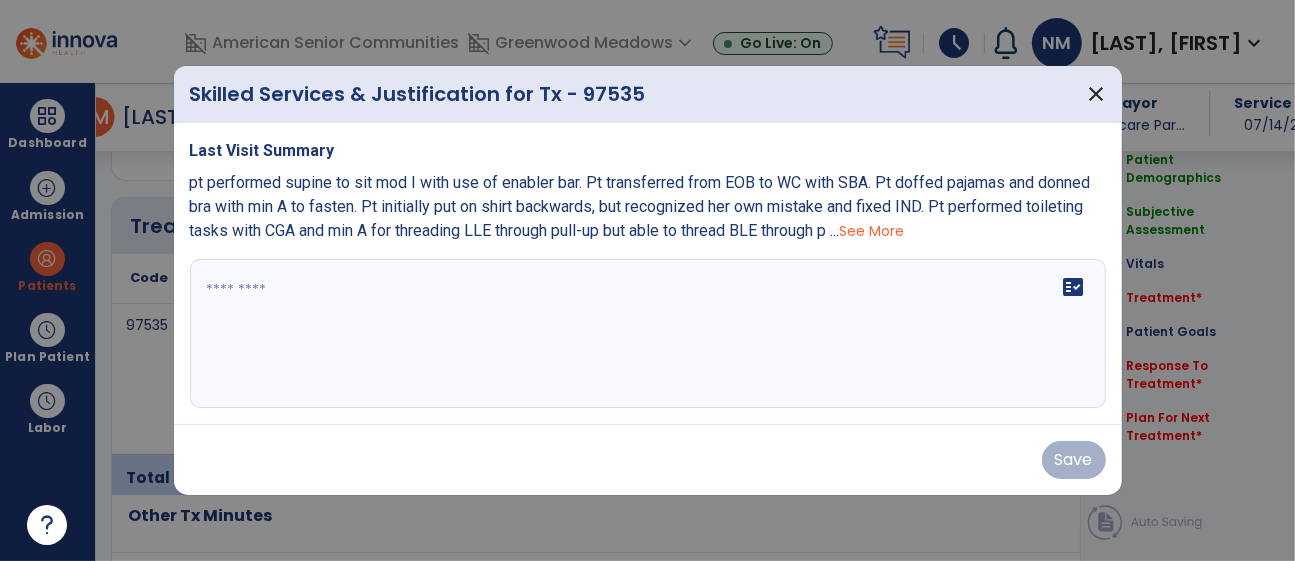 click at bounding box center [648, 334] 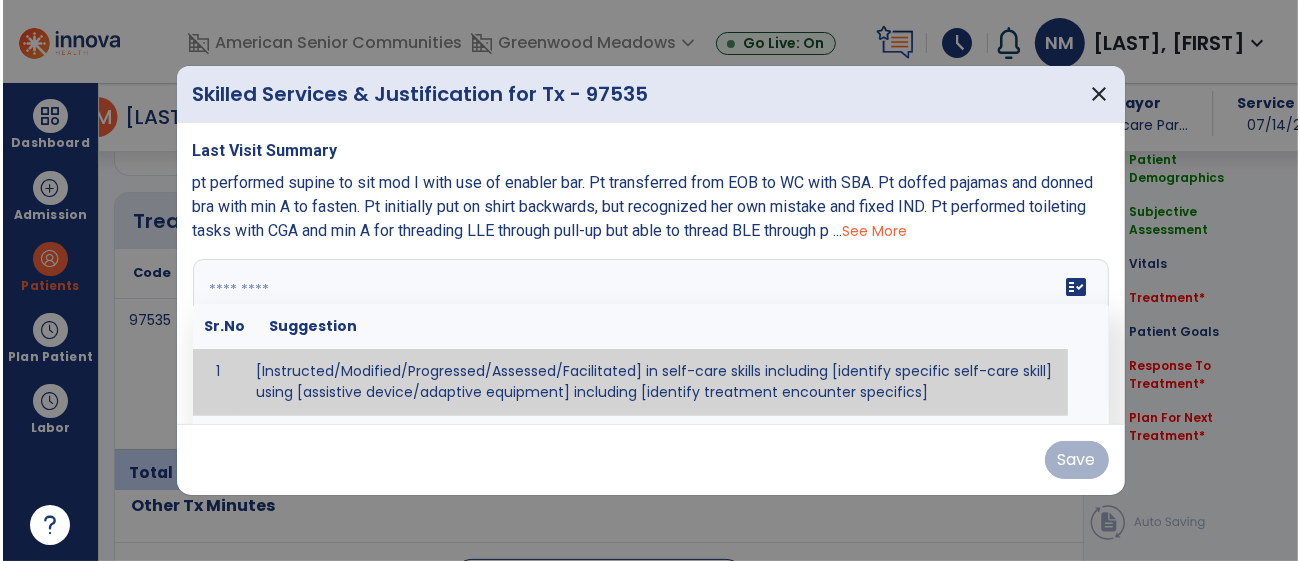 scroll, scrollTop: 1162, scrollLeft: 0, axis: vertical 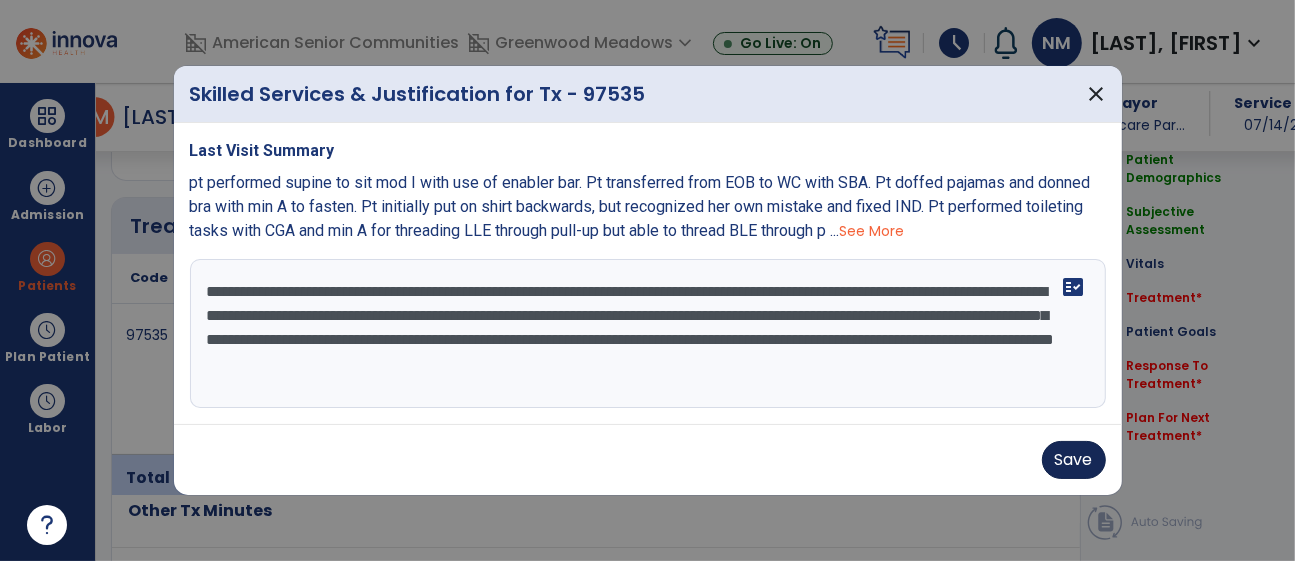 type on "**********" 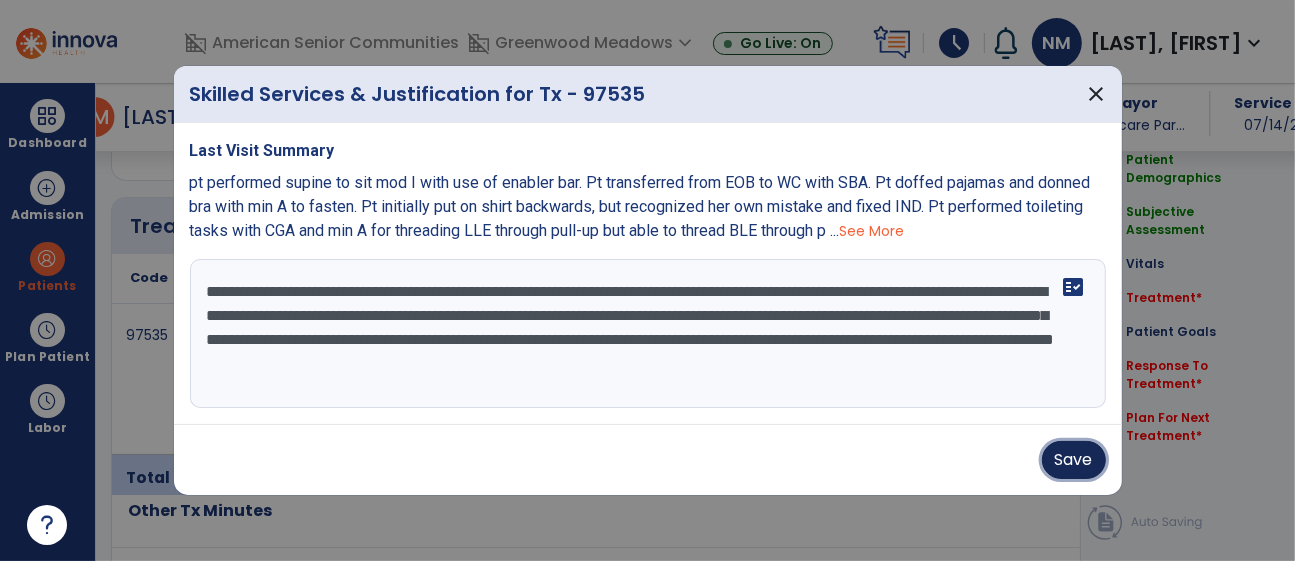 click on "Save" at bounding box center [1074, 460] 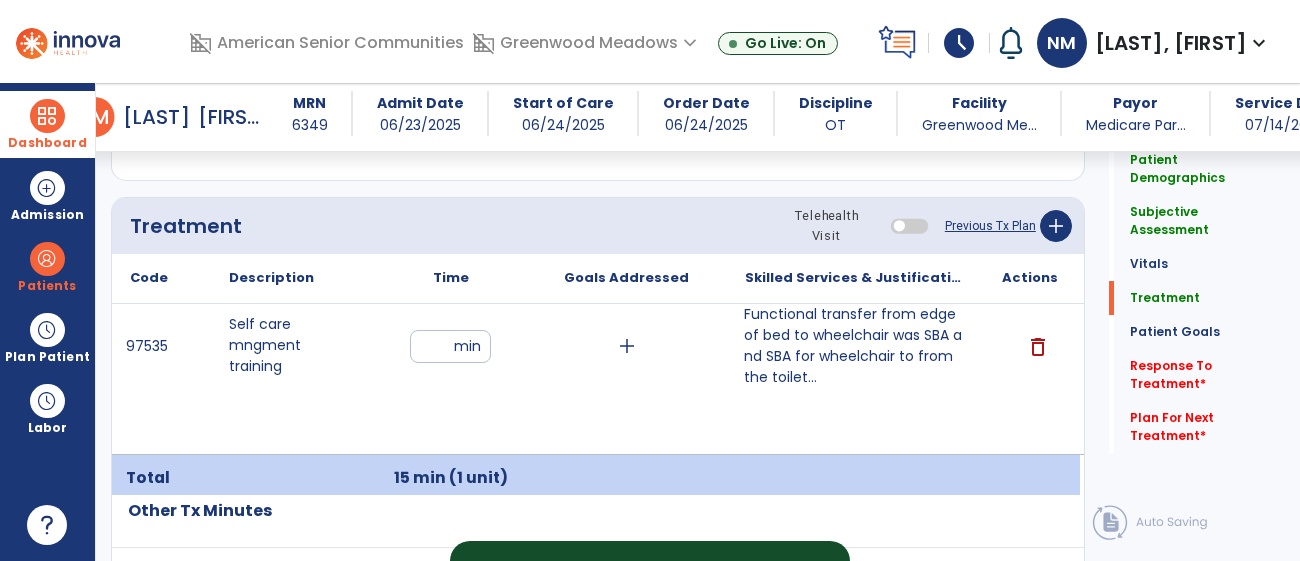 click at bounding box center (47, 116) 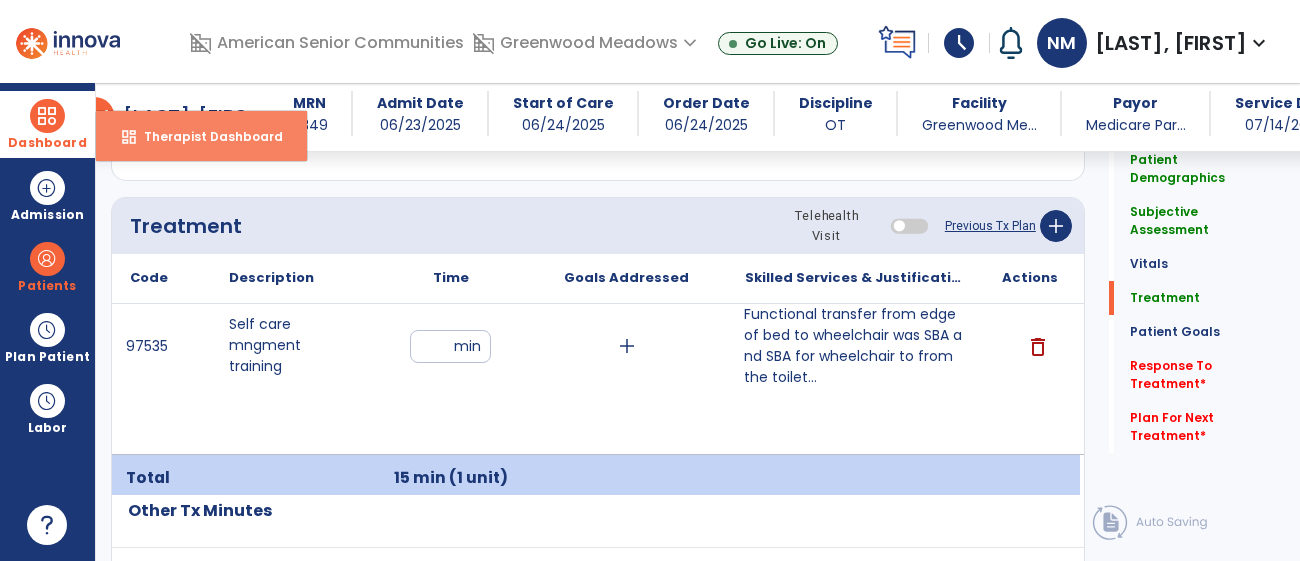 click on "dashboard  Therapist Dashboard" at bounding box center (201, 136) 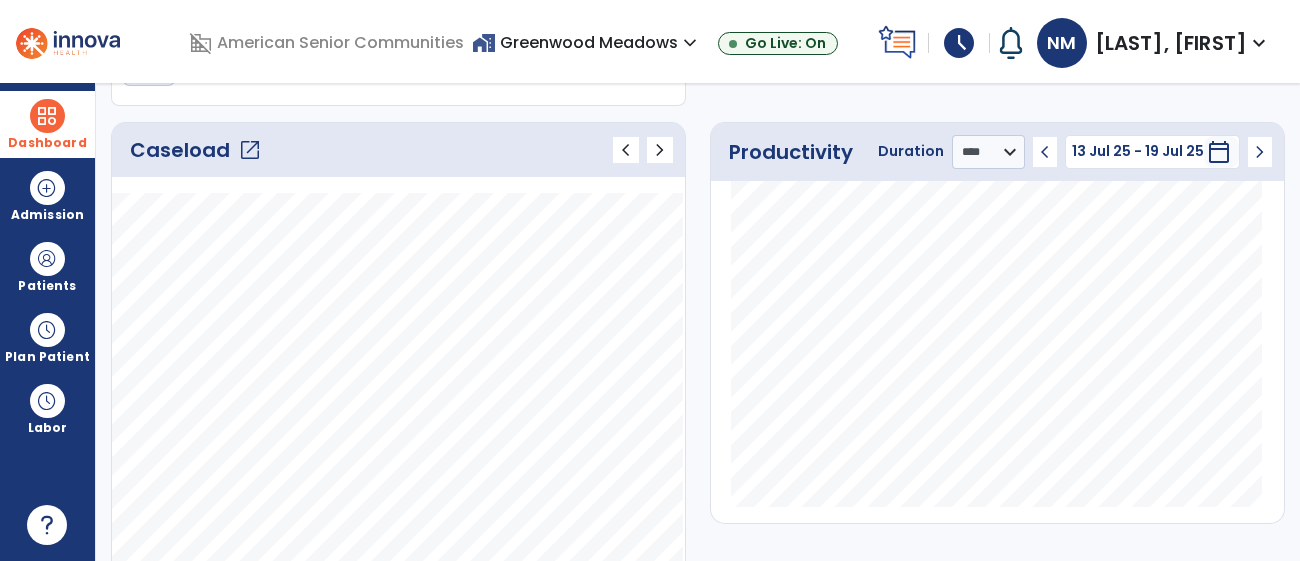 scroll, scrollTop: 226, scrollLeft: 0, axis: vertical 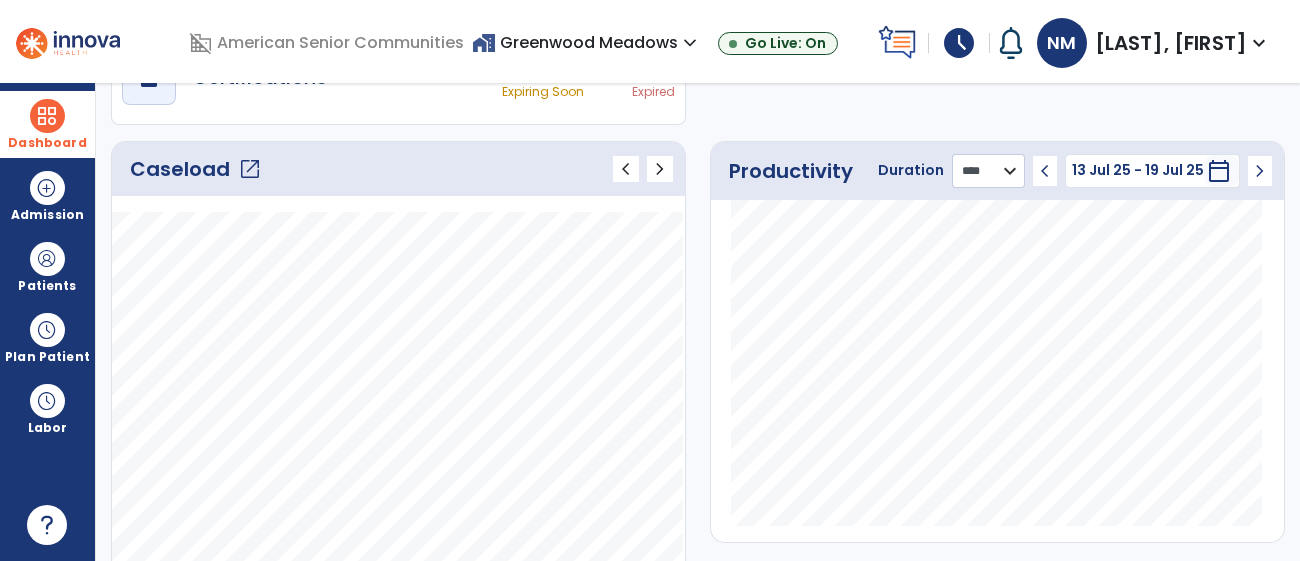 click on "******** **** ***" 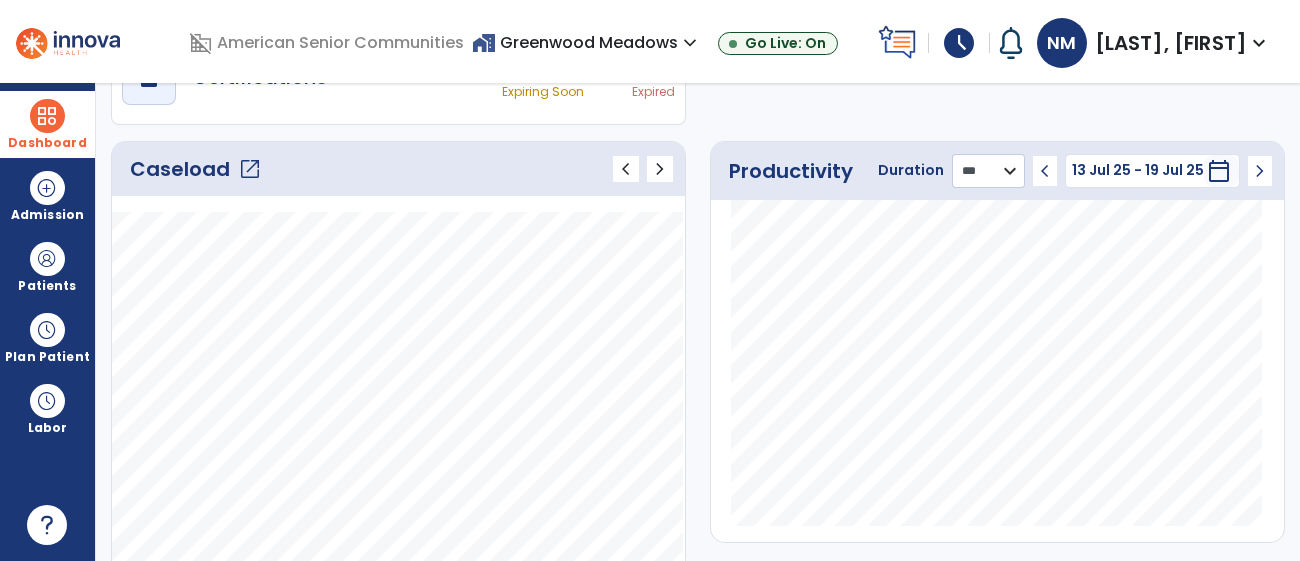 click on "******** **** ***" 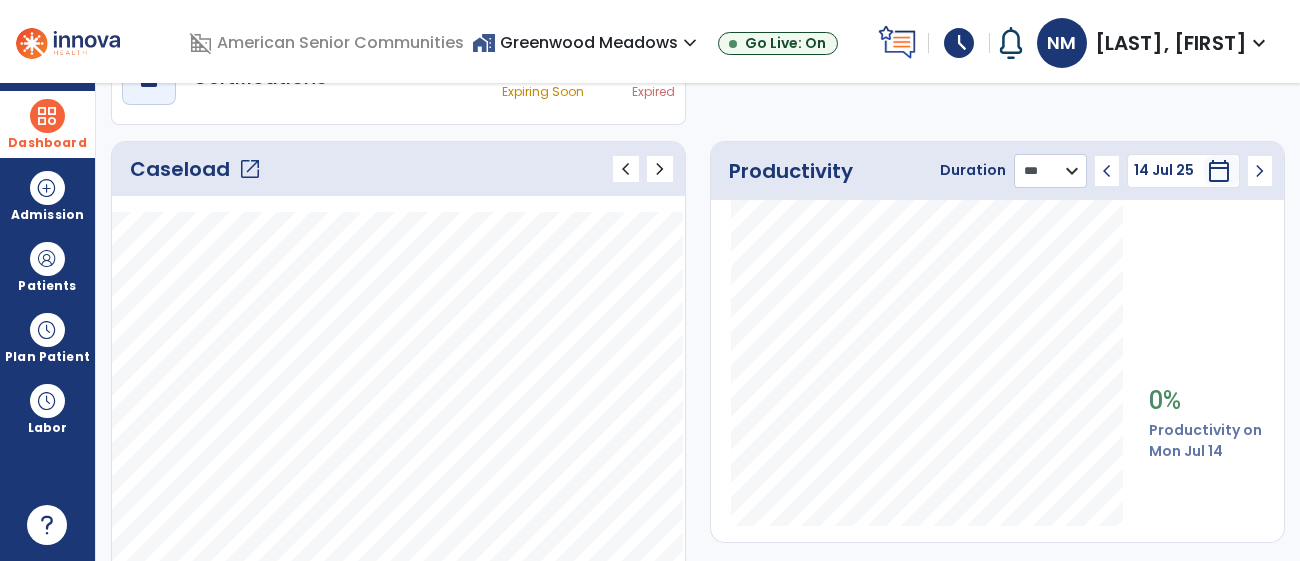 scroll, scrollTop: 584, scrollLeft: 0, axis: vertical 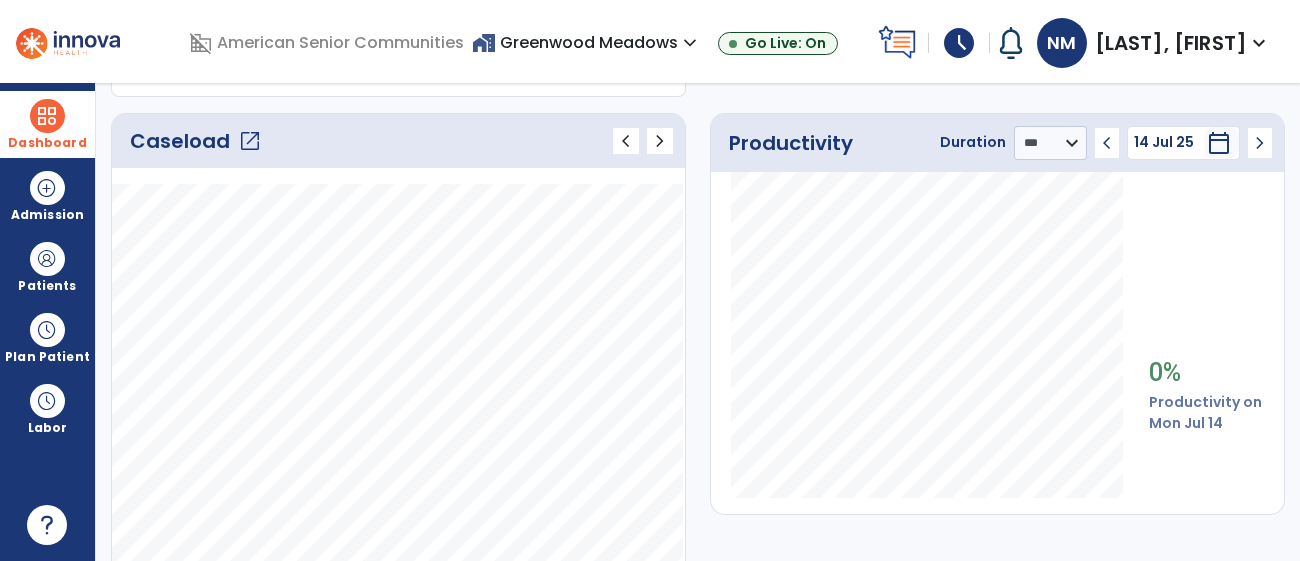 drag, startPoint x: 260, startPoint y: 133, endPoint x: 270, endPoint y: 130, distance: 10.440307 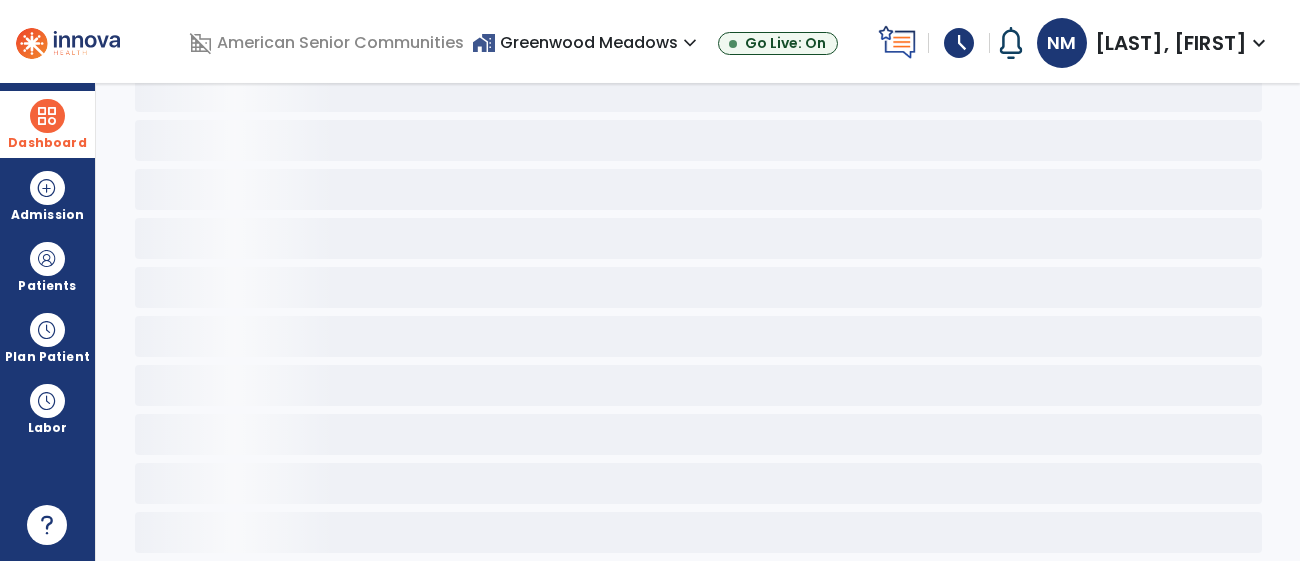 scroll, scrollTop: 123, scrollLeft: 0, axis: vertical 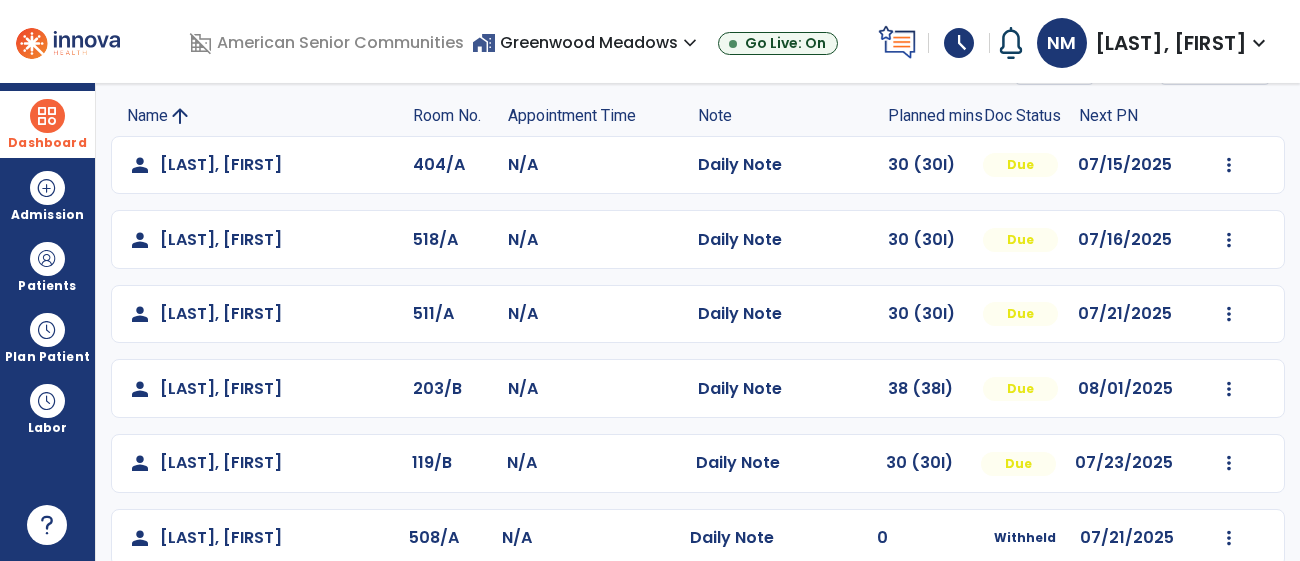 click on "Mark Visit As Complete   Reset Note   Open Document   G + C Mins" 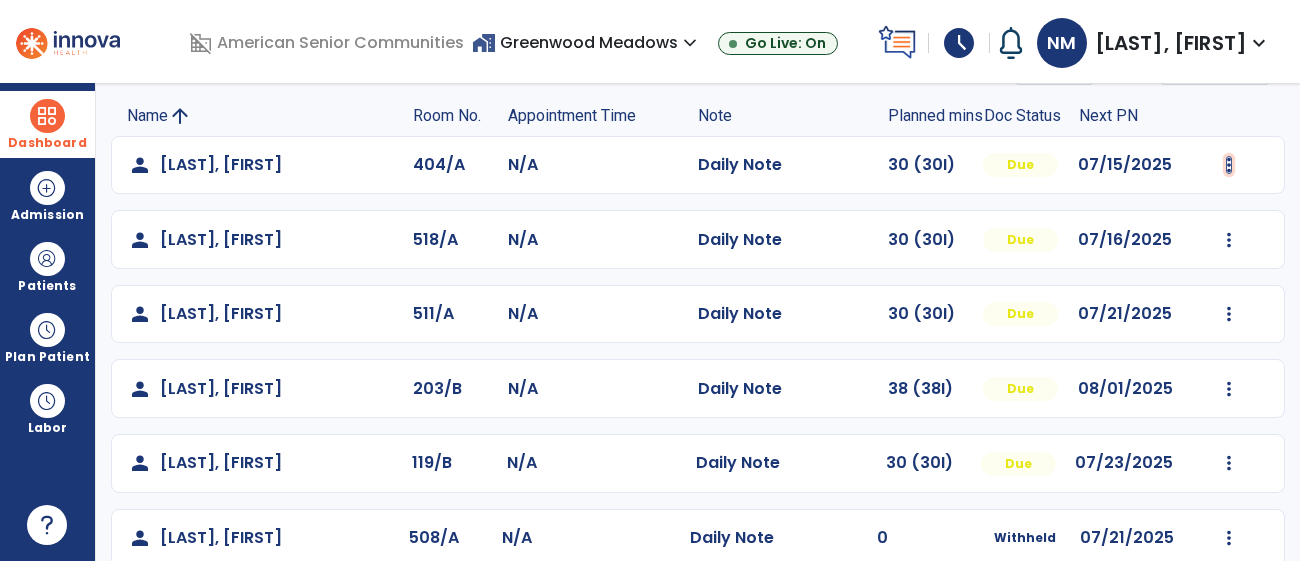 click at bounding box center (1229, 165) 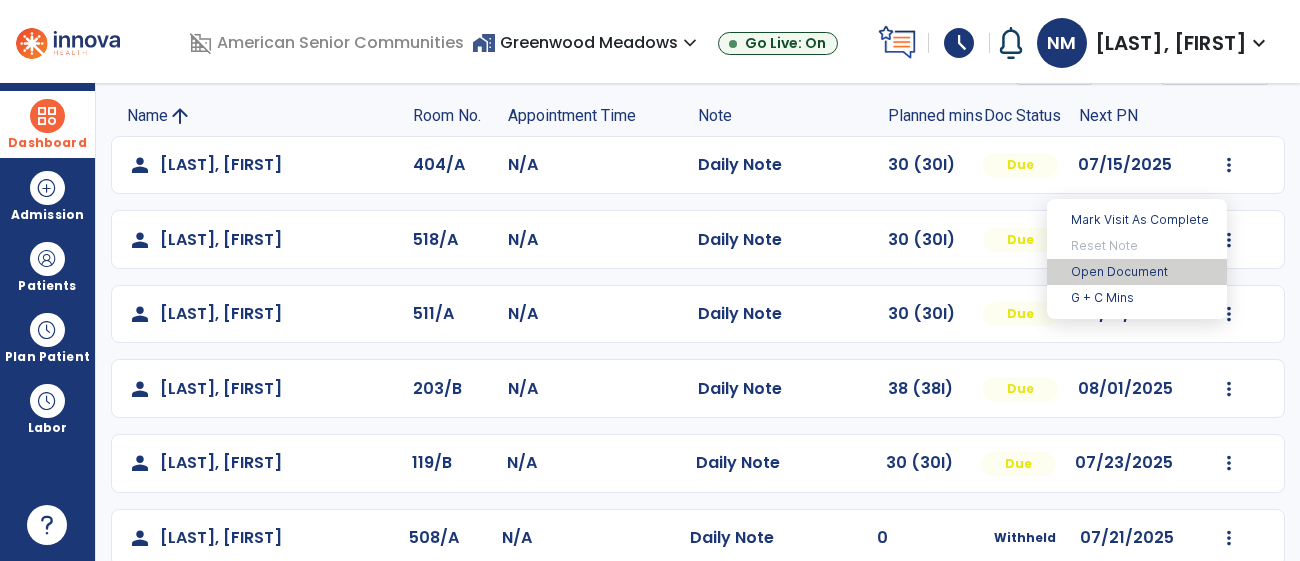 click on "Open Document" at bounding box center [1137, 272] 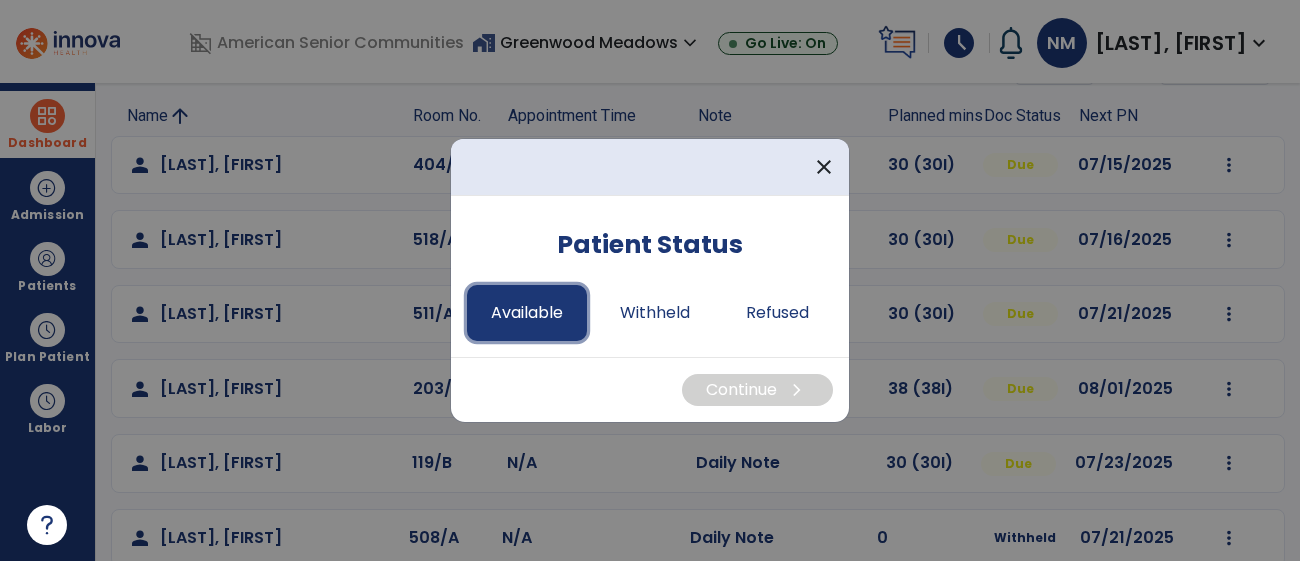 click on "Available" at bounding box center [527, 313] 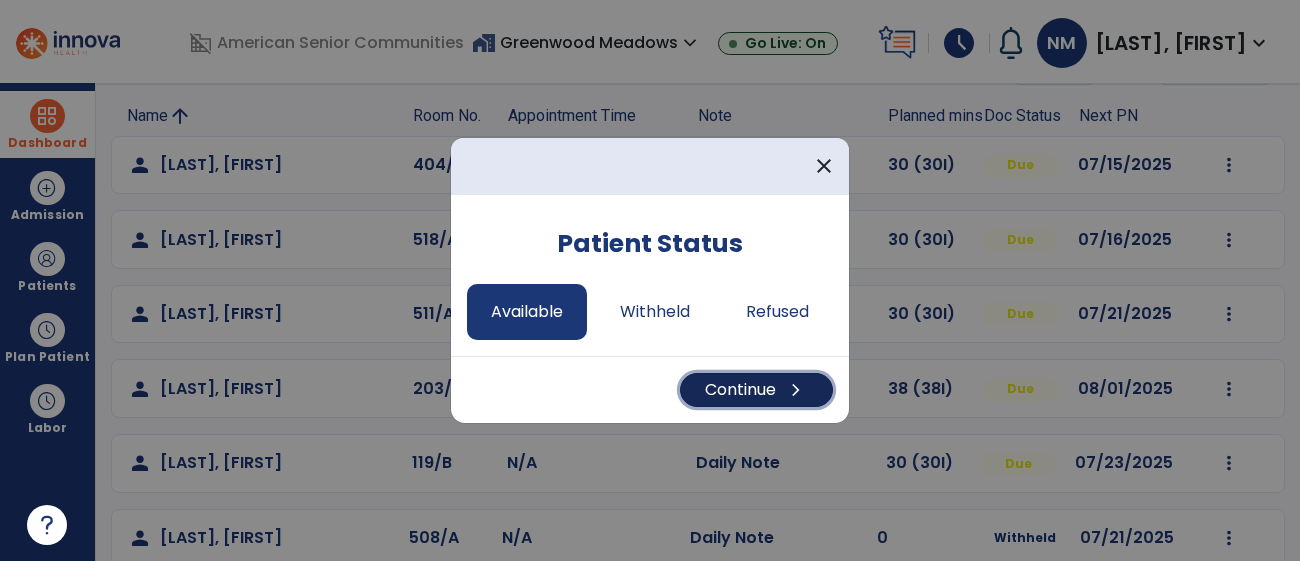 click on "Continue   chevron_right" at bounding box center (756, 390) 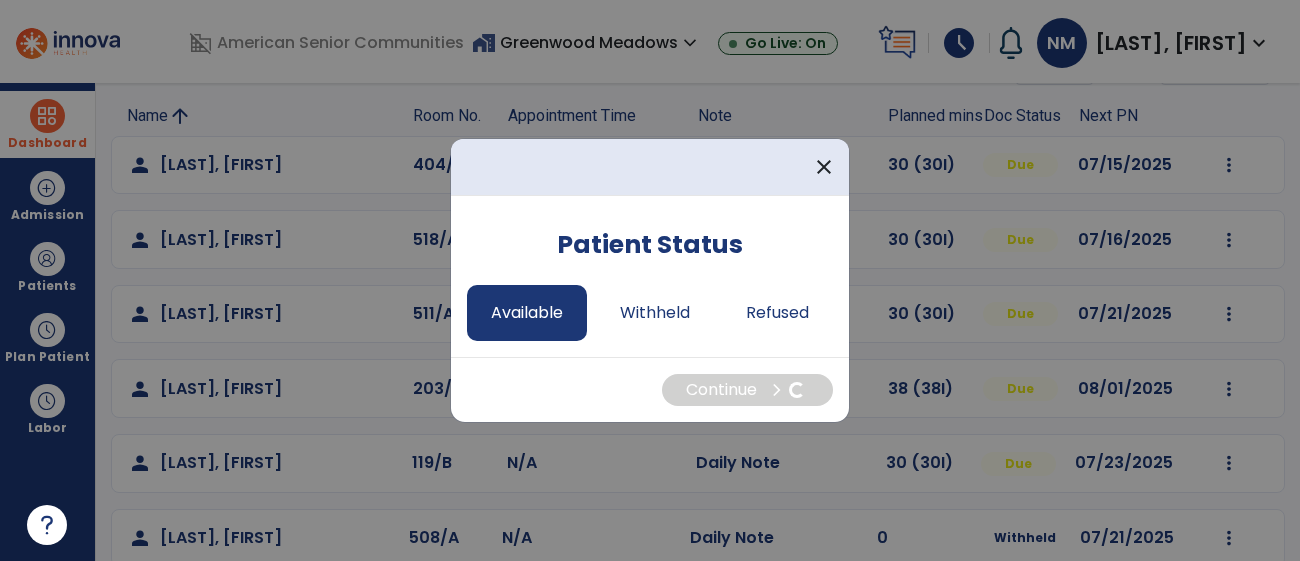 select on "*" 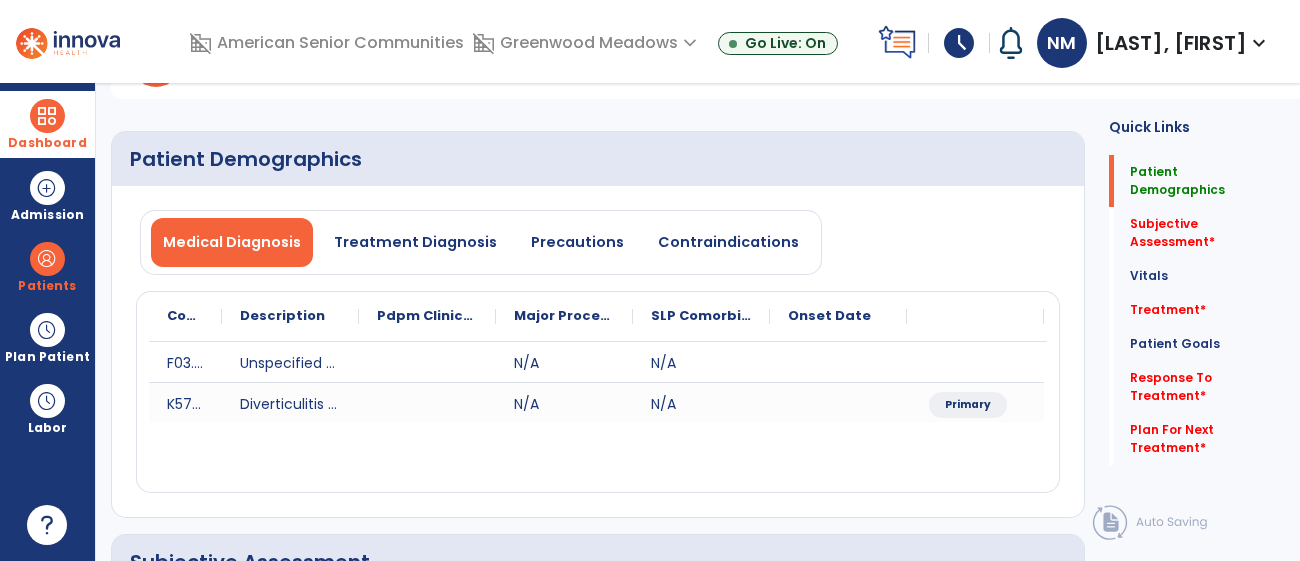 click on "Dashboard  dashboard  Therapist Dashboard Admission Patients  format_list_bulleted  Patient List  space_dashboard  Patient Board  insert_chart  PDPM Board Plan Patient  event_note  Planner  content_paste_go  Scheduler  content_paste_go  Whiteboard Labor  content_paste_go  Timecards" at bounding box center [48, 322] 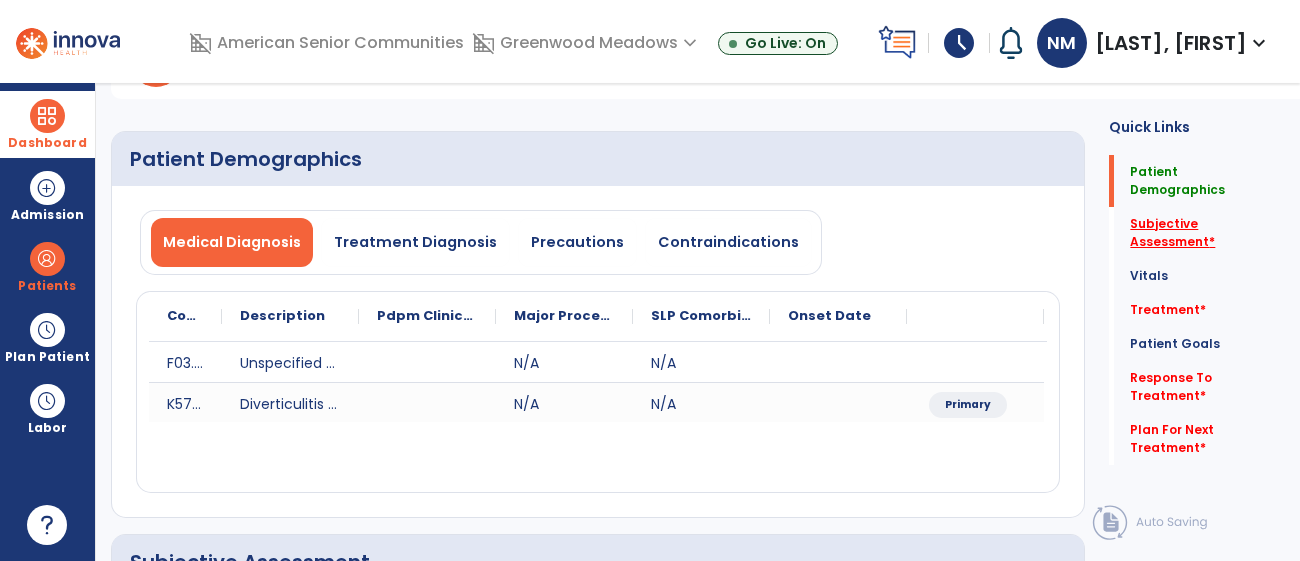 click on "Subjective Assessment   *" 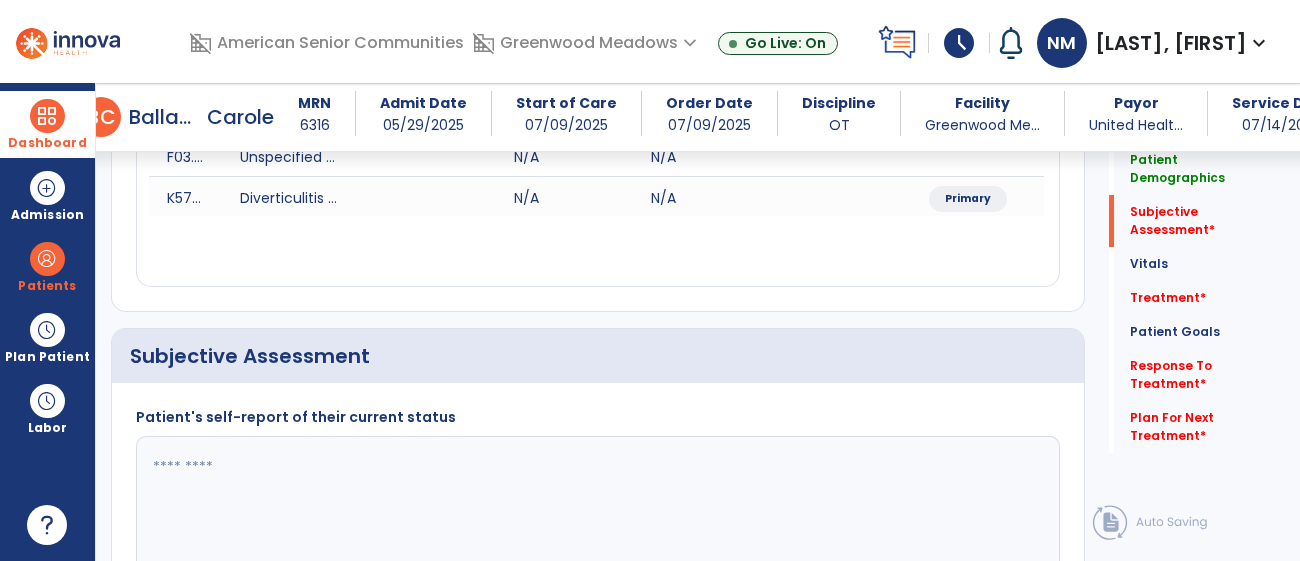 scroll, scrollTop: 475, scrollLeft: 0, axis: vertical 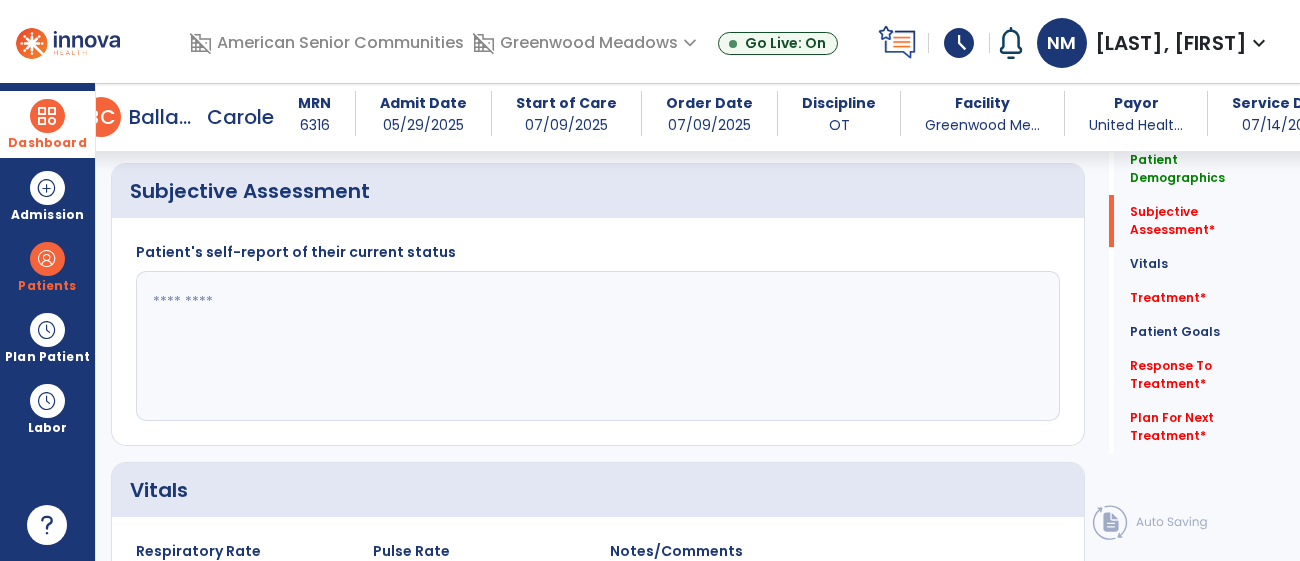 click 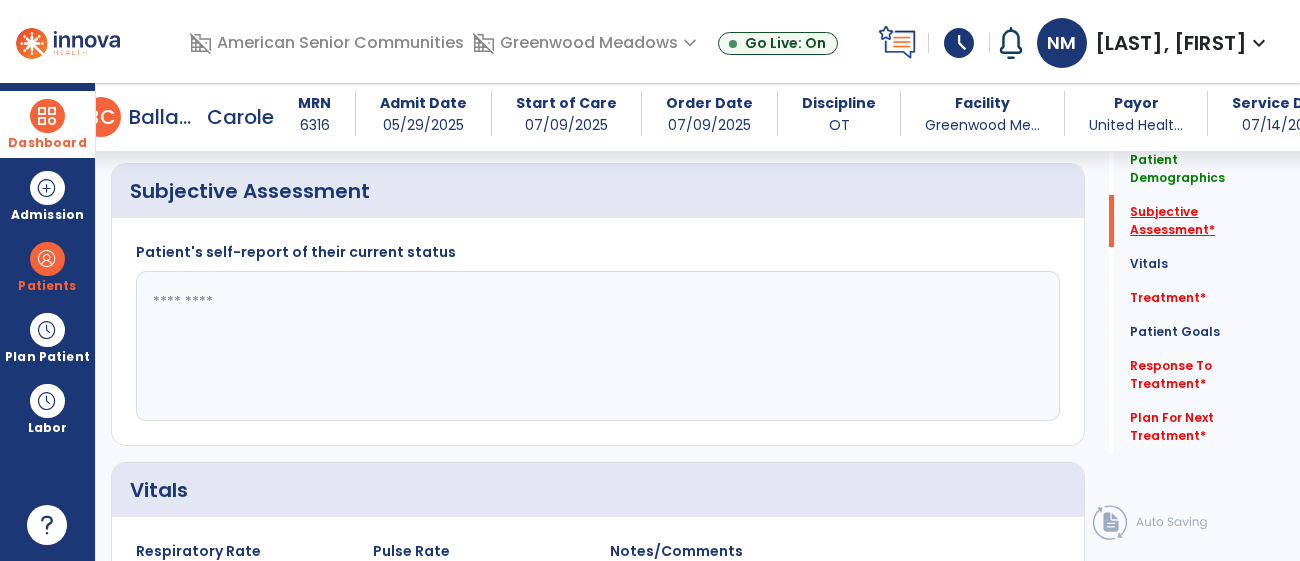 click on "Subjective Assessment   *" 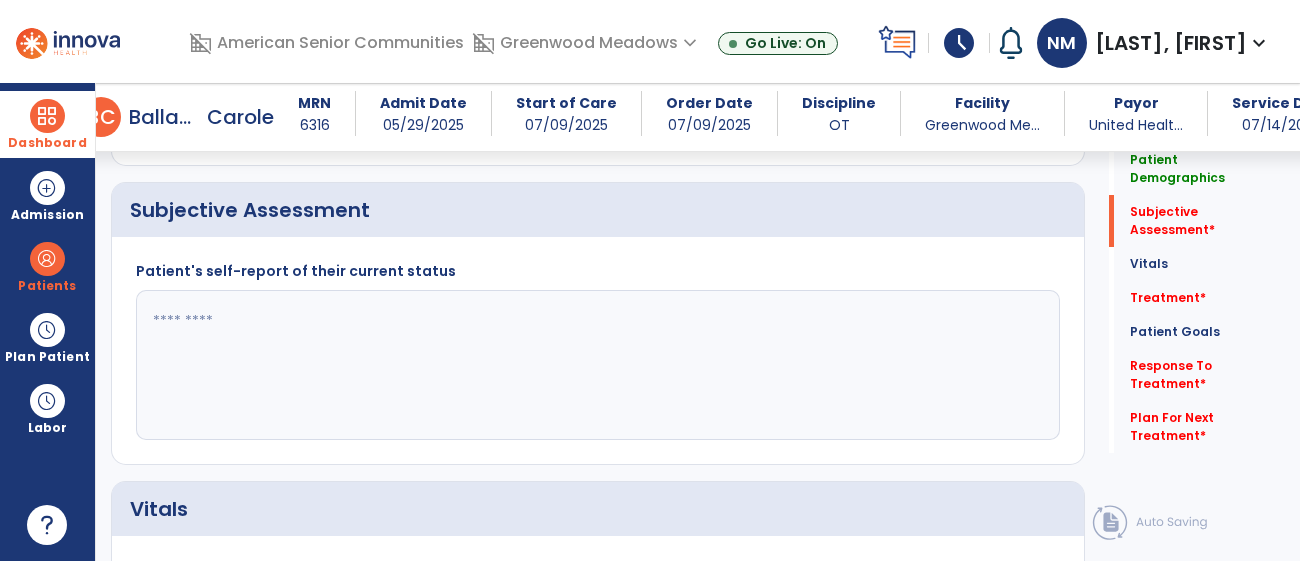 click 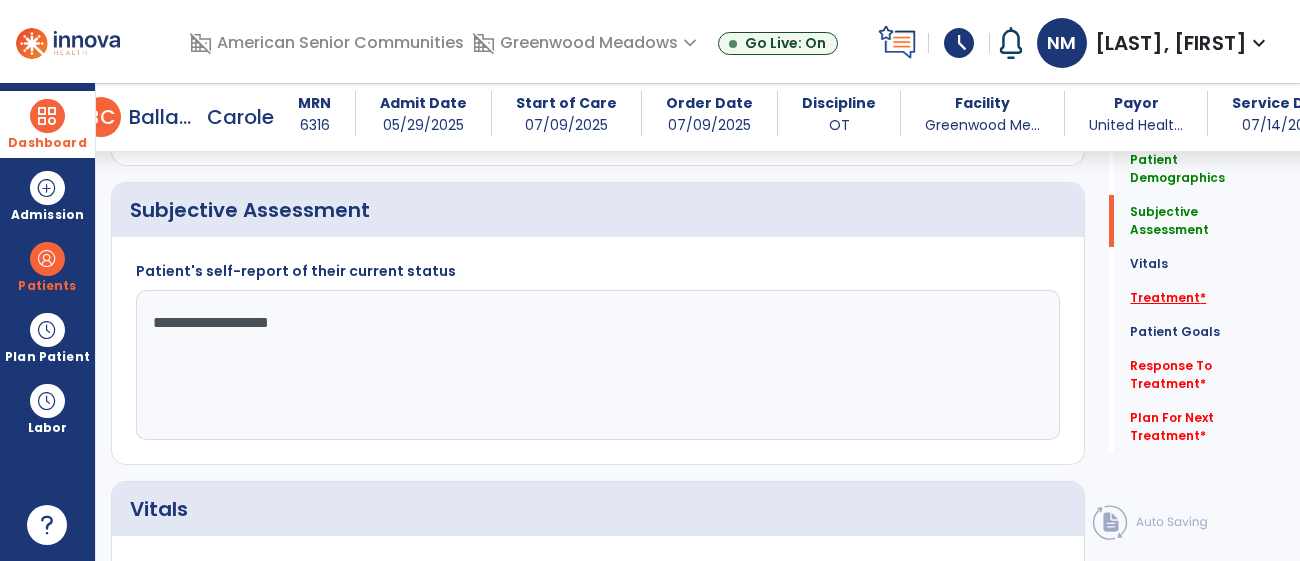 type on "**********" 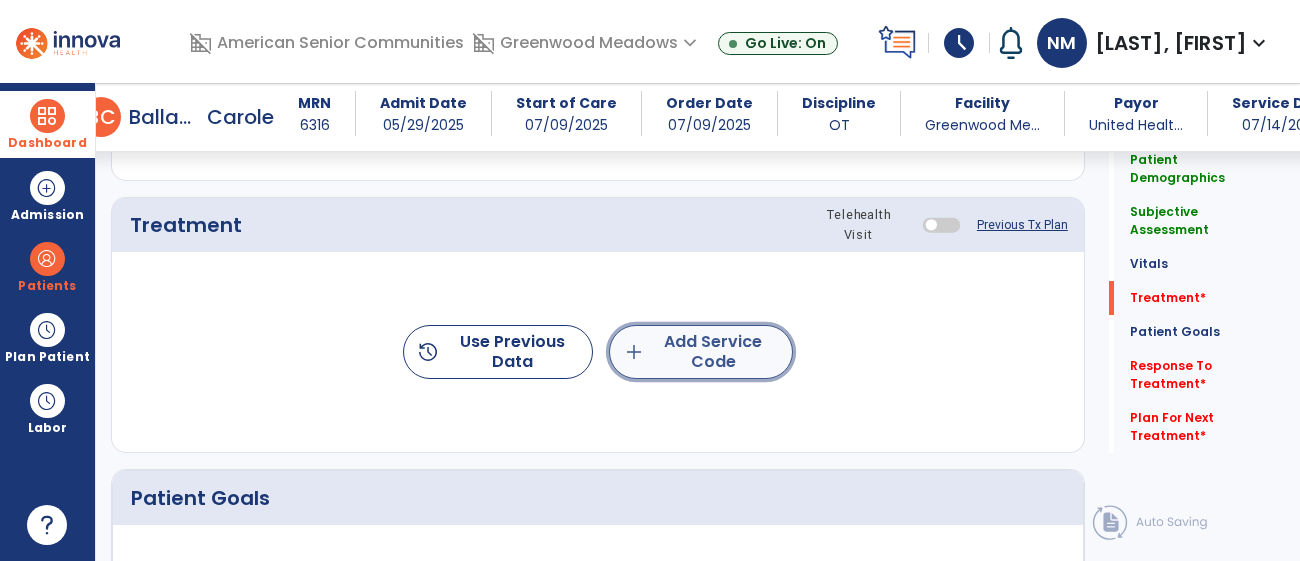 click on "add  Add Service Code" 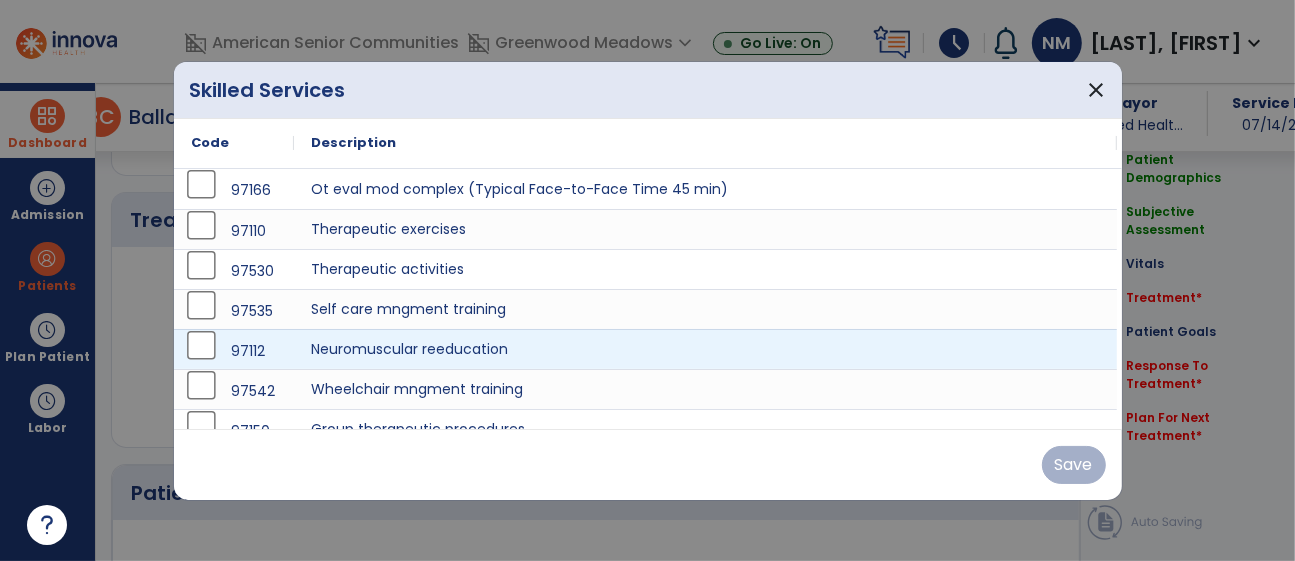 scroll, scrollTop: 1162, scrollLeft: 0, axis: vertical 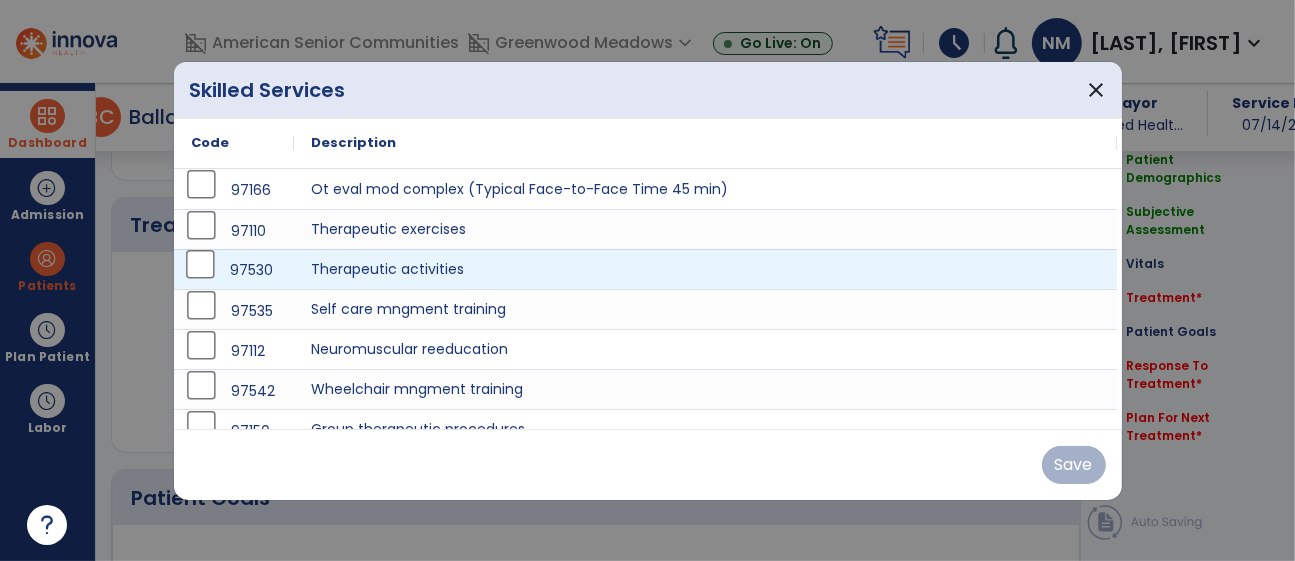 click on "97530" at bounding box center [234, 270] 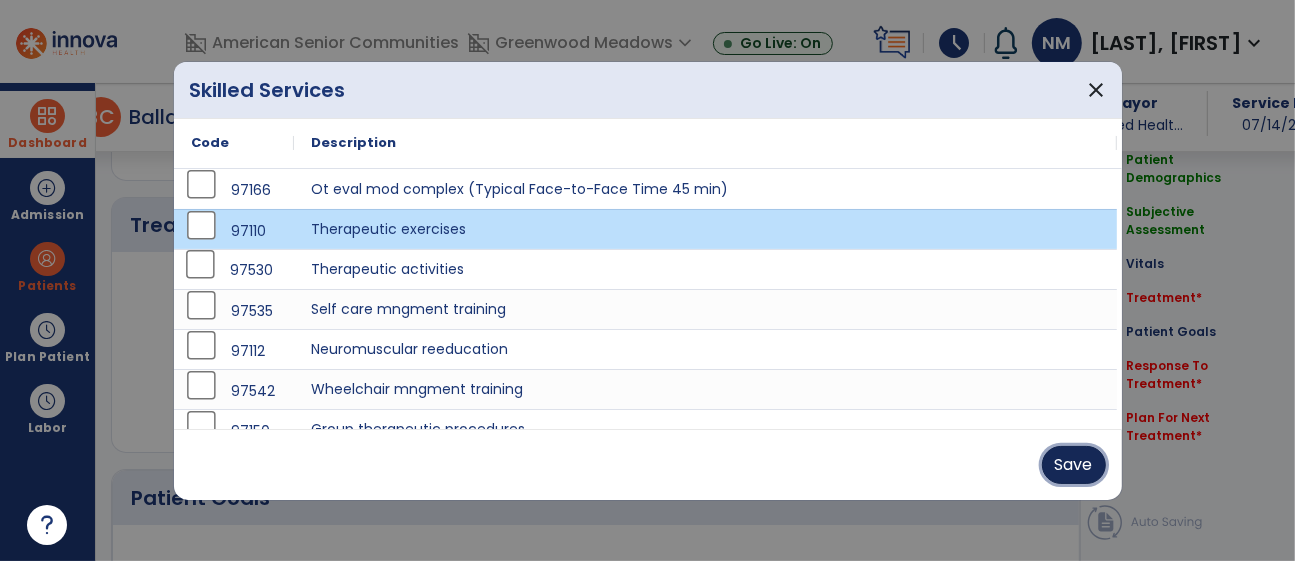 click on "Save" at bounding box center [1074, 465] 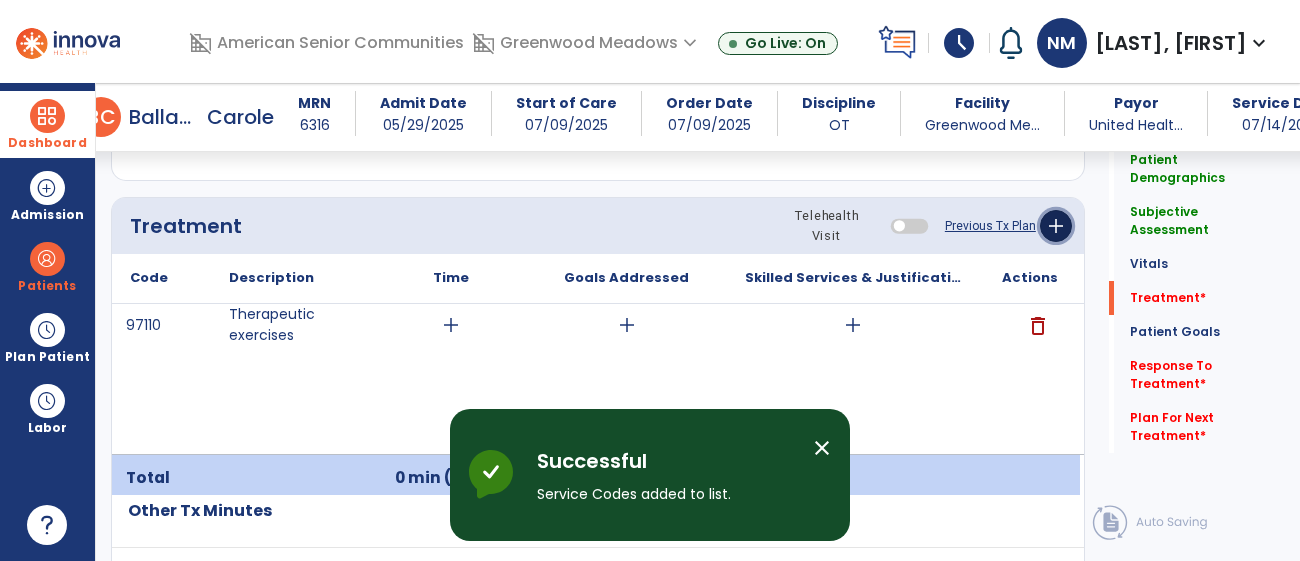 click on "add" 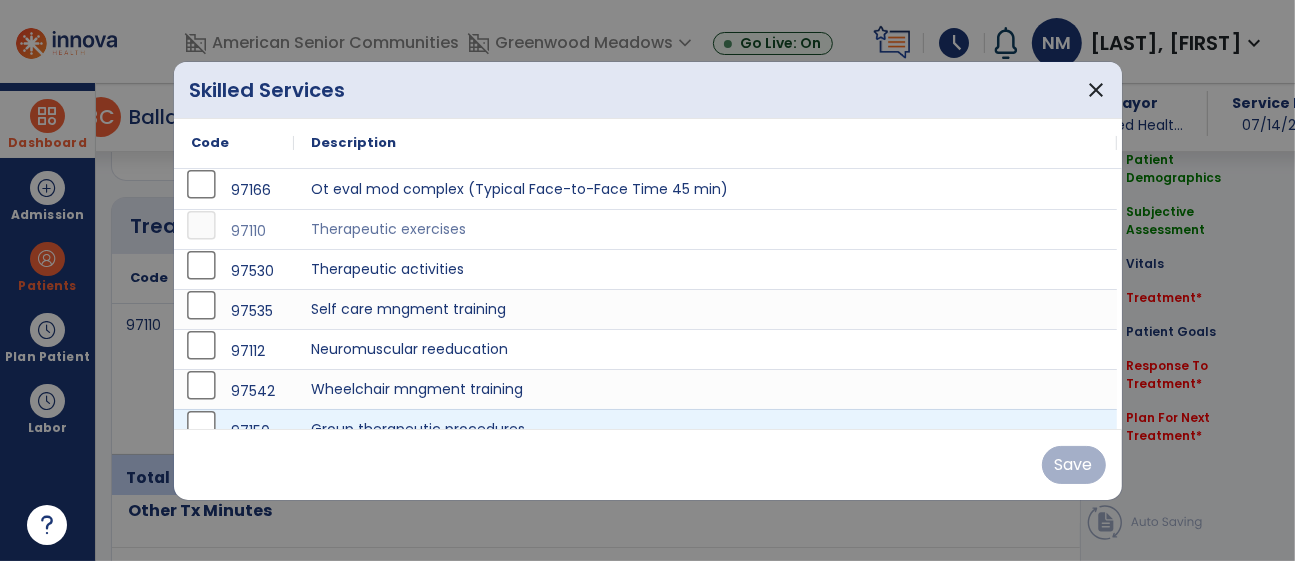 scroll, scrollTop: 1162, scrollLeft: 0, axis: vertical 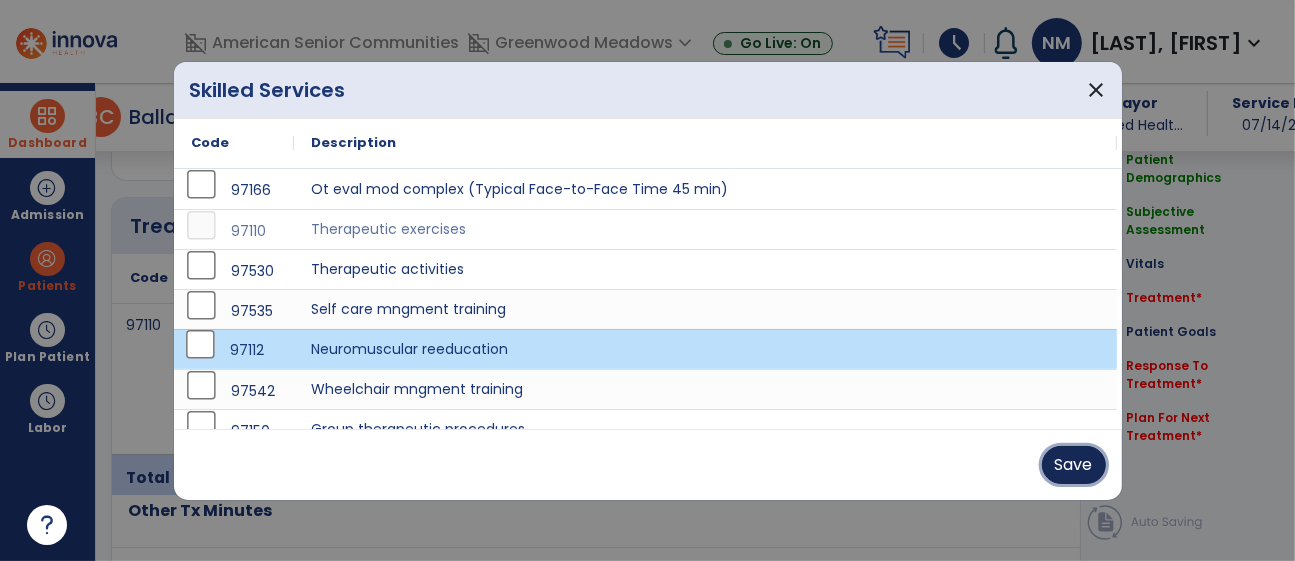 drag, startPoint x: 1087, startPoint y: 466, endPoint x: 1019, endPoint y: 415, distance: 85 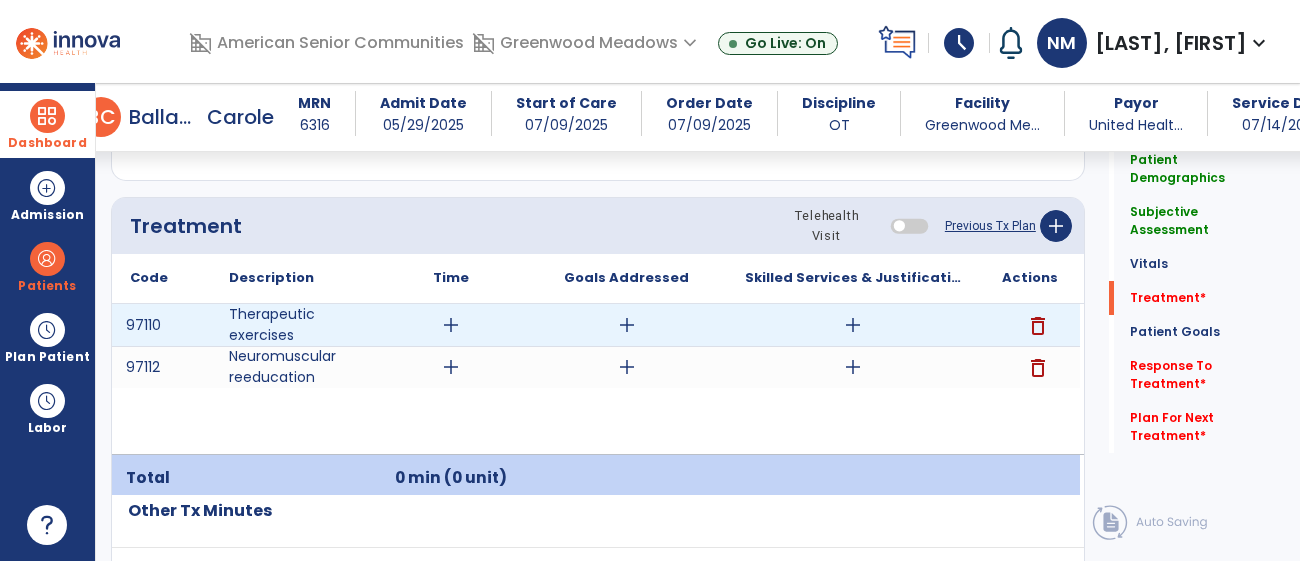 click on "add" at bounding box center (853, 325) 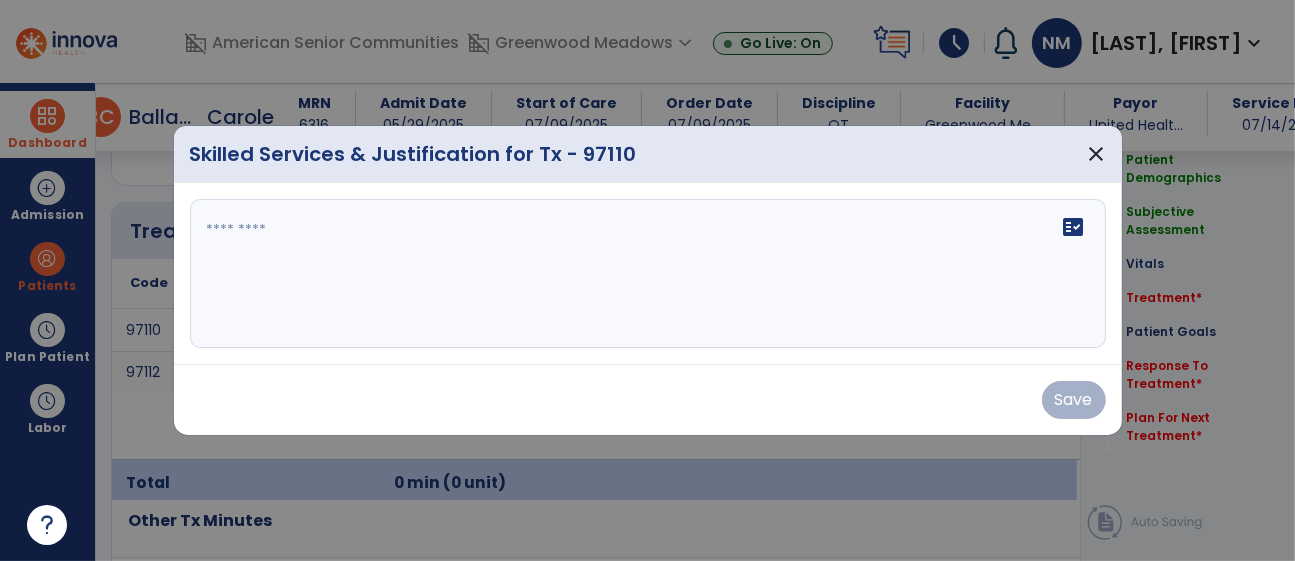 scroll, scrollTop: 1162, scrollLeft: 0, axis: vertical 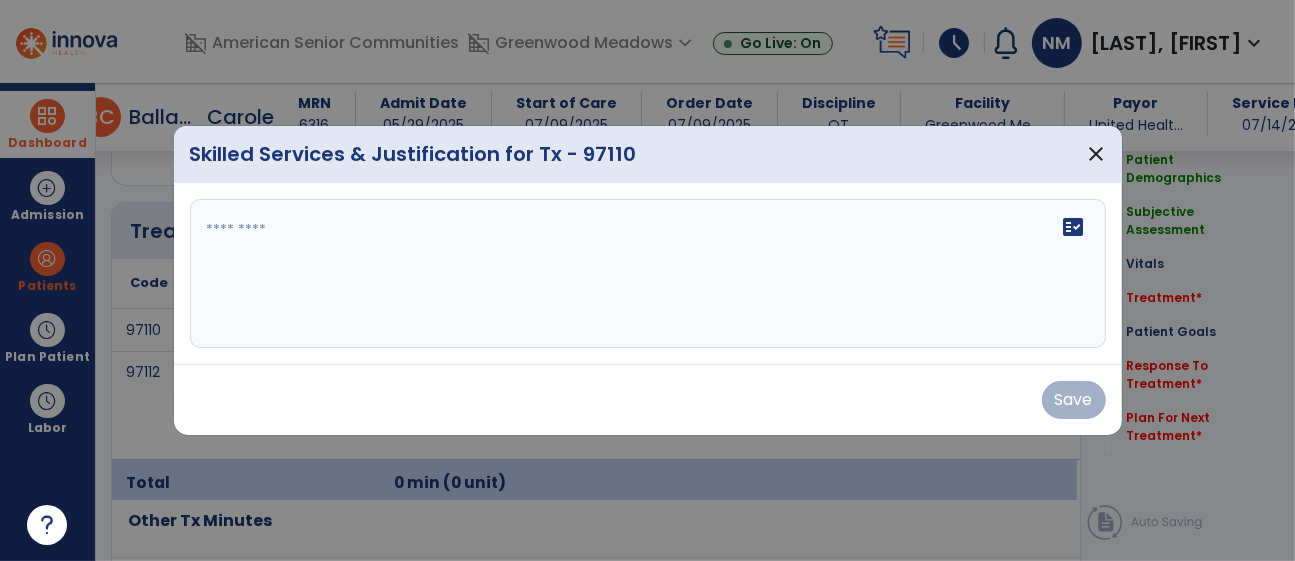 click on "fact_check" at bounding box center [648, 274] 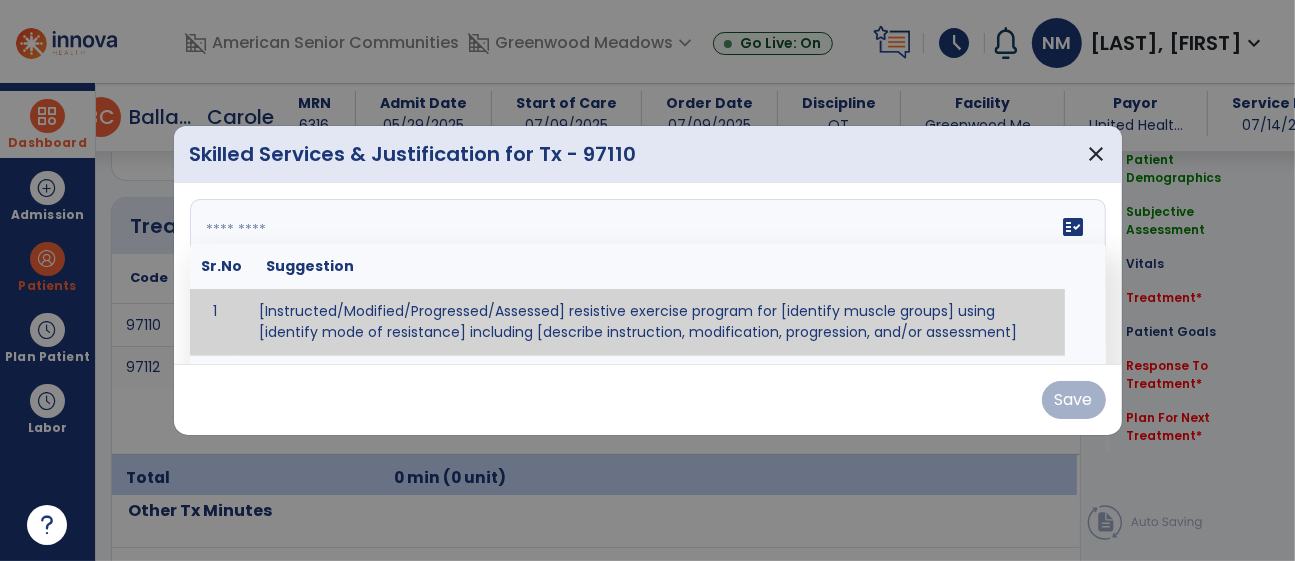 paste on "**********" 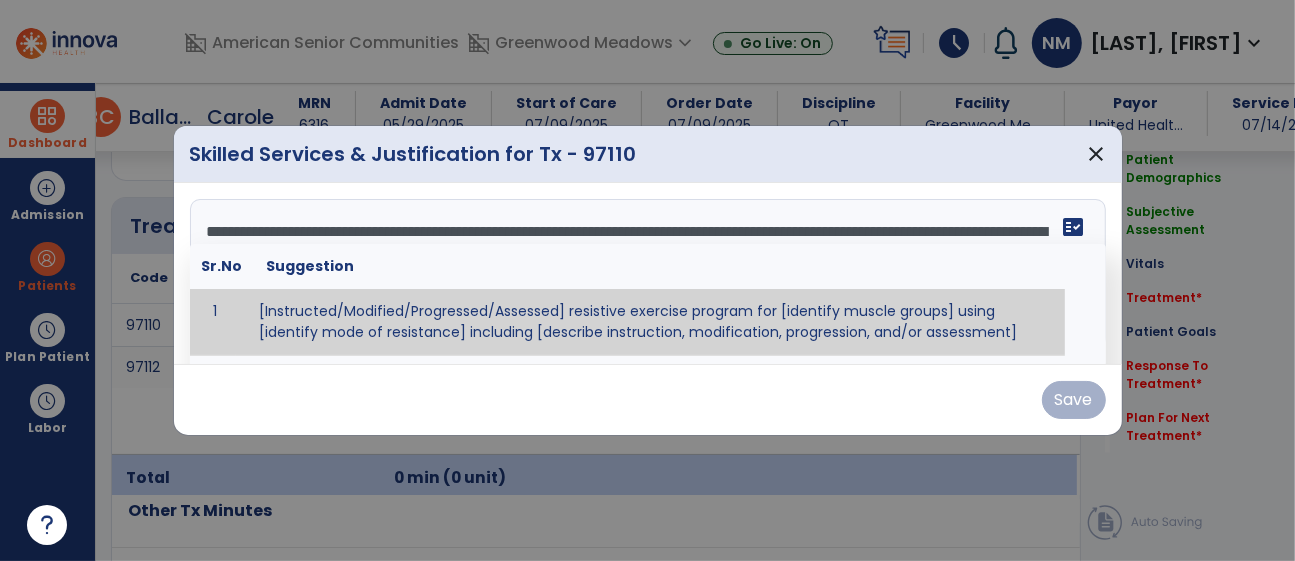 scroll, scrollTop: 159, scrollLeft: 0, axis: vertical 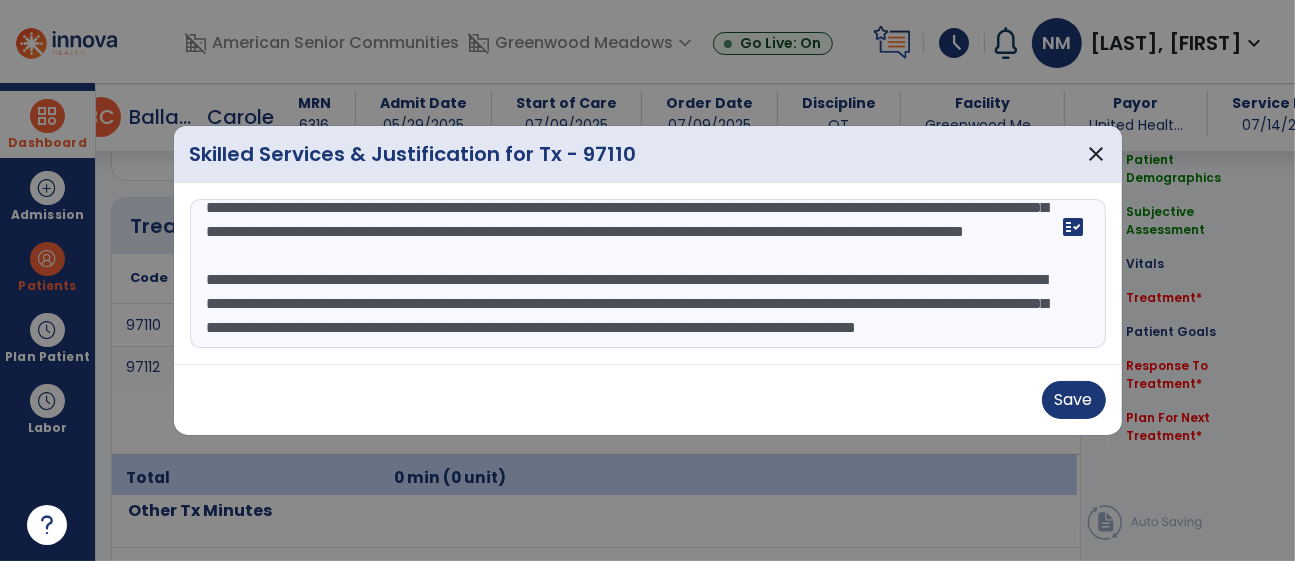drag, startPoint x: 214, startPoint y: 229, endPoint x: 795, endPoint y: 340, distance: 591.50824 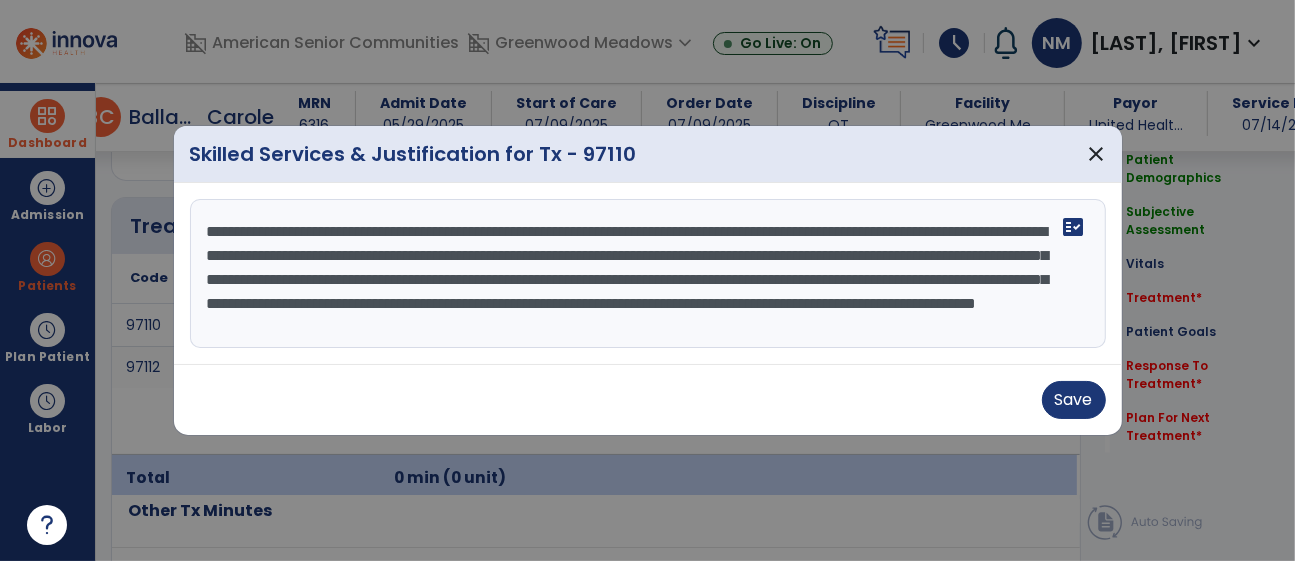 scroll, scrollTop: 72, scrollLeft: 0, axis: vertical 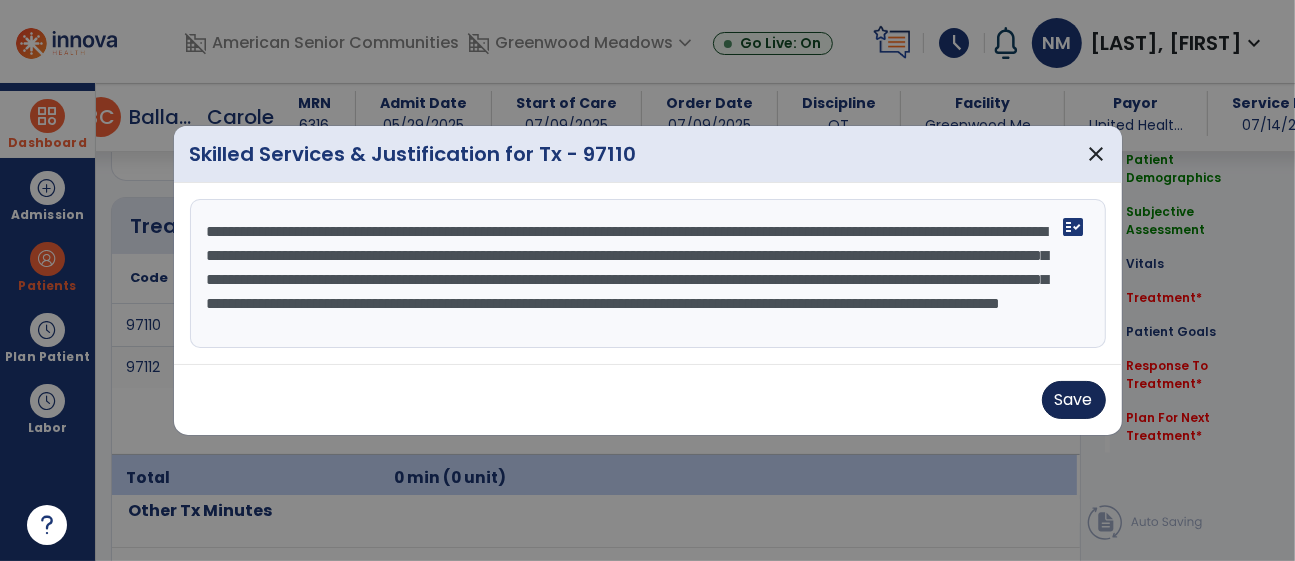 type on "**********" 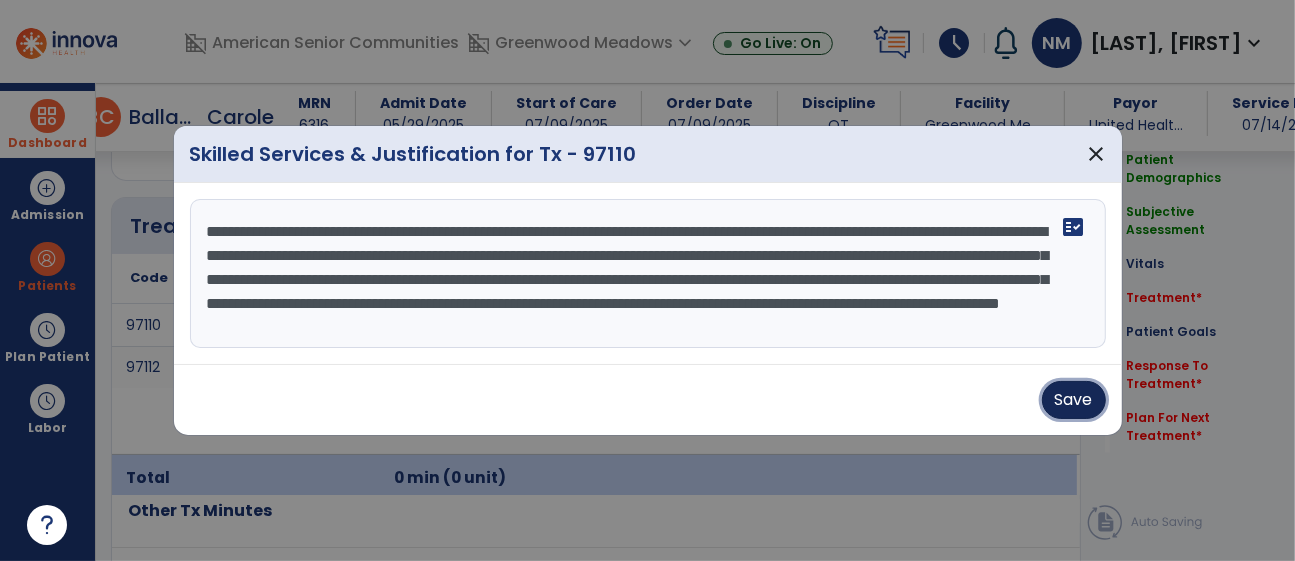 click on "Save" at bounding box center [1074, 400] 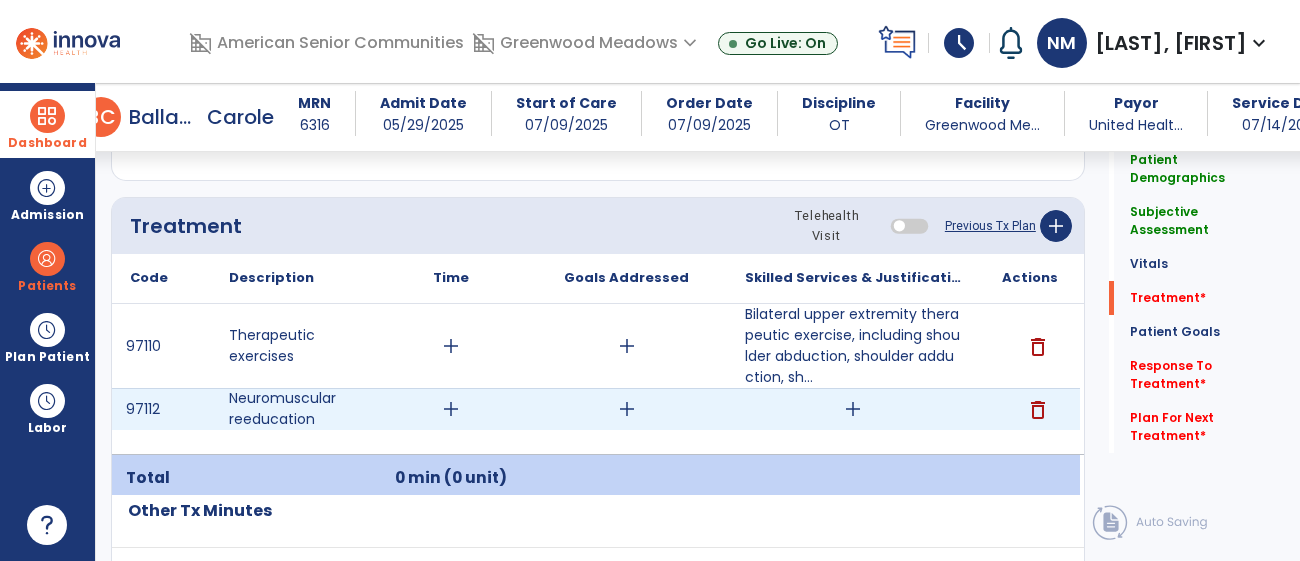click on "add" at bounding box center (853, 409) 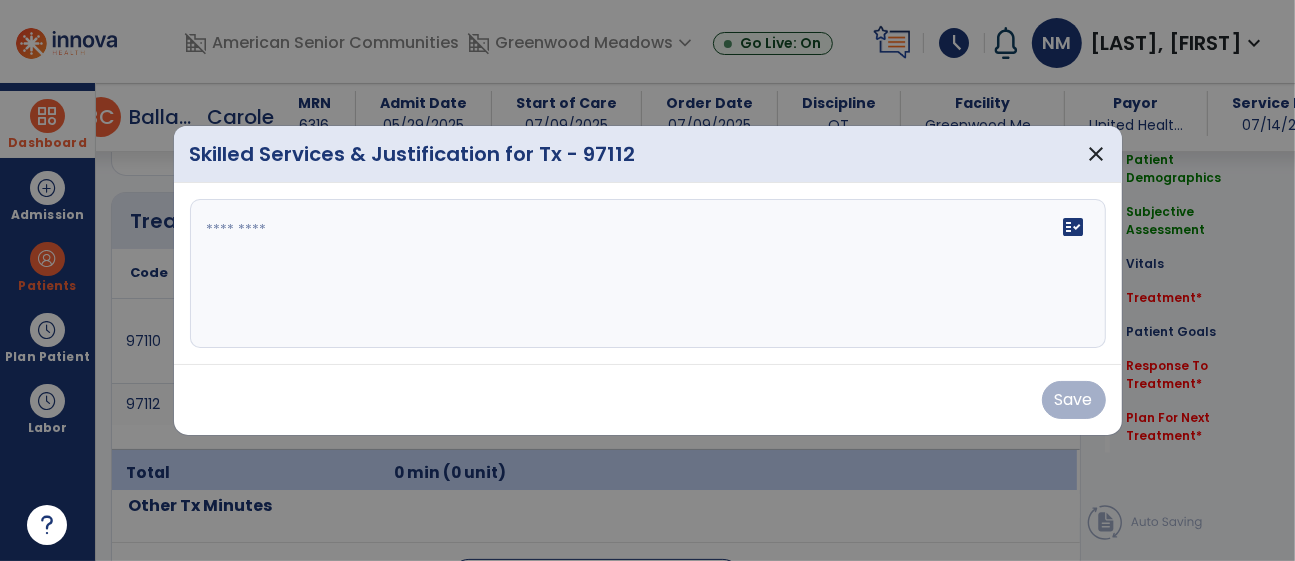 scroll, scrollTop: 1162, scrollLeft: 0, axis: vertical 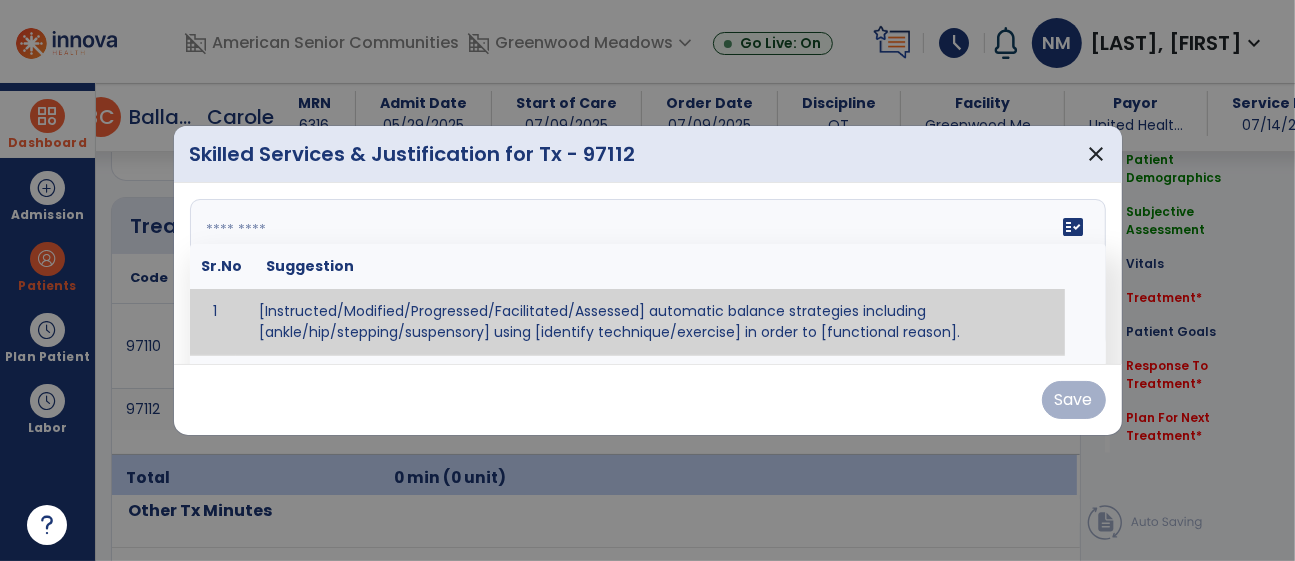 click on "fact_check  Sr.No Suggestion 1 [Instructed/Modified/Progressed/Facilitated/Assessed] automatic balance strategies including [ankle/hip/stepping/suspensory] using [identify technique/exercise] in order to [functional reason]. 2 [Instructed/Modified/Progressed/Facilitated/Assessed] sensory integration techniques including [visual inhibition/somatosensory inhibition/visual excitatory/somatosensory excitatory/vestibular excitatory] using [identify technique/exercise] in order to [functional reason]. 3 [Instructed/Modified/Progressed/Facilitated/Assessed] visual input including [oculomotor exercises, smooth pursuits, saccades, visual field, other] in order to [functional reasons]. 4 [Instructed/Modified/Progressed/Assessed] somatosensory techniques including [joint compression, proprioceptive activities, other] in order to [functional reasons]. 5 [Instructed/Modified/Progressed/Assessed] vestibular techniques including [gaze stabilization, Brandt-Darhoff, Epley, other] in order to [functional reasons]. 6 7" at bounding box center [648, 274] 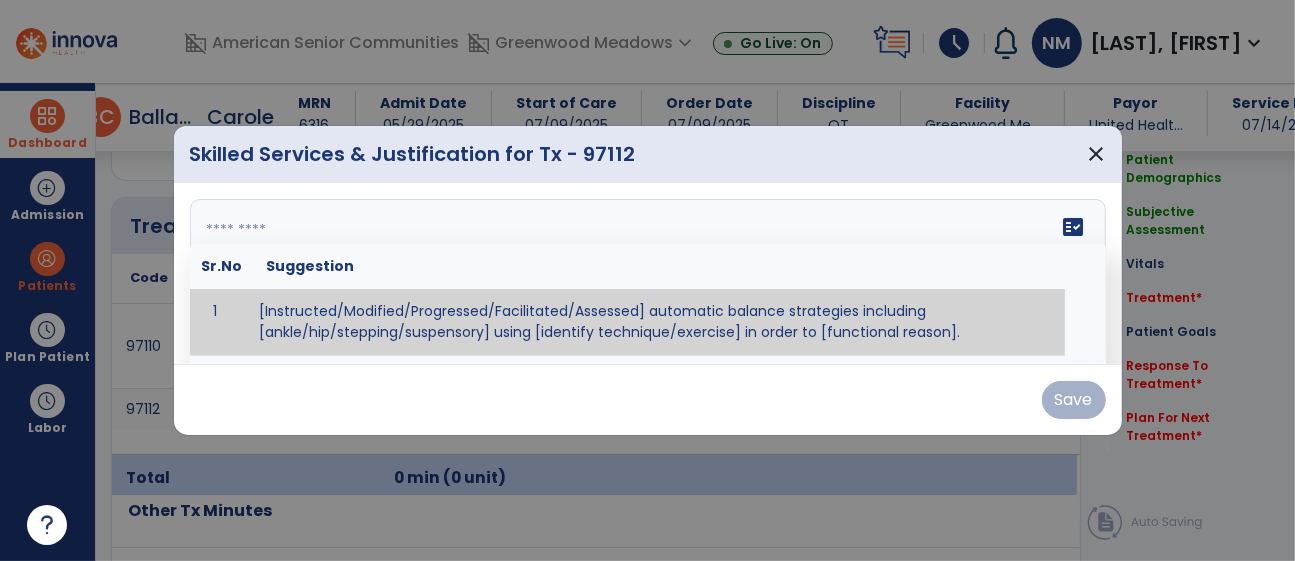 paste on "**********" 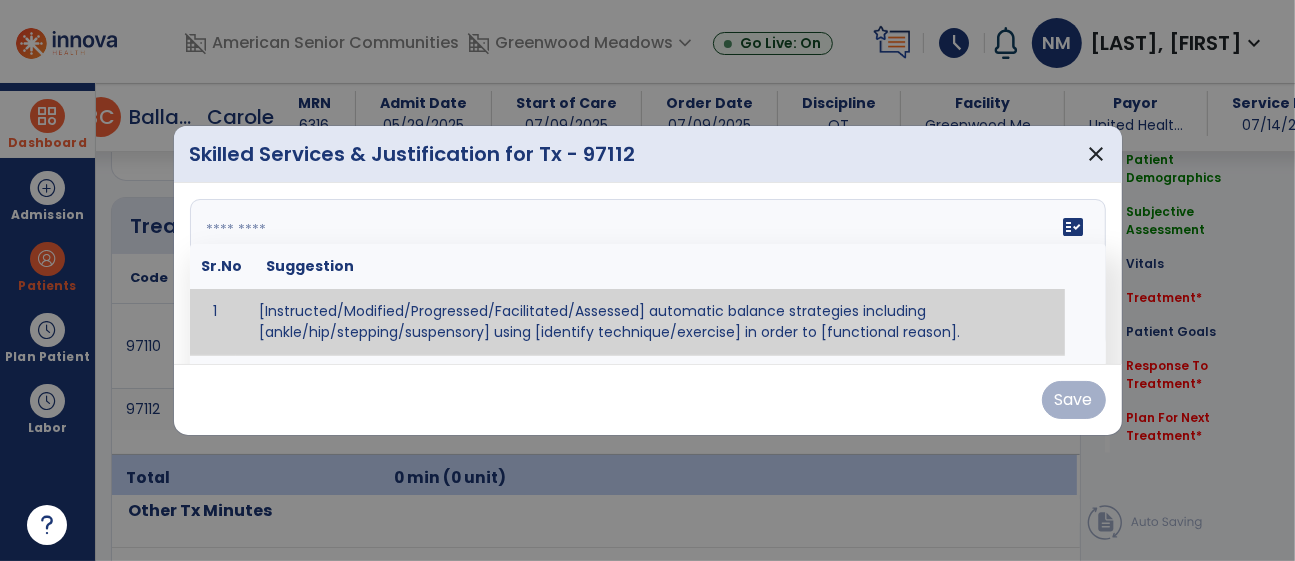 type on "**********" 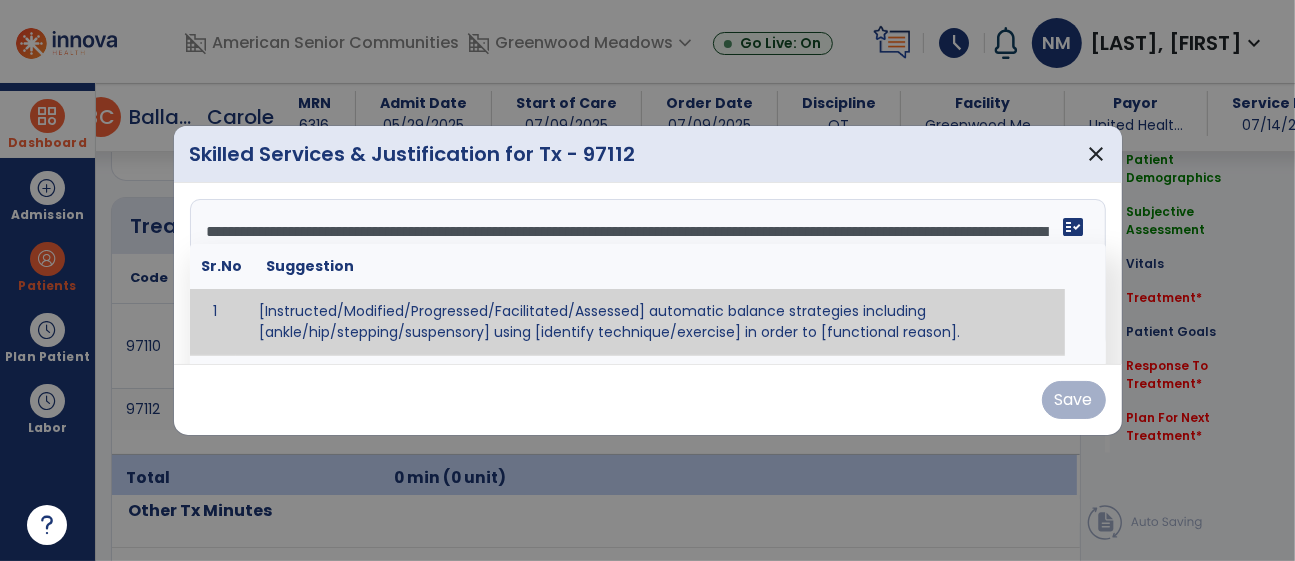 scroll, scrollTop: 0, scrollLeft: 0, axis: both 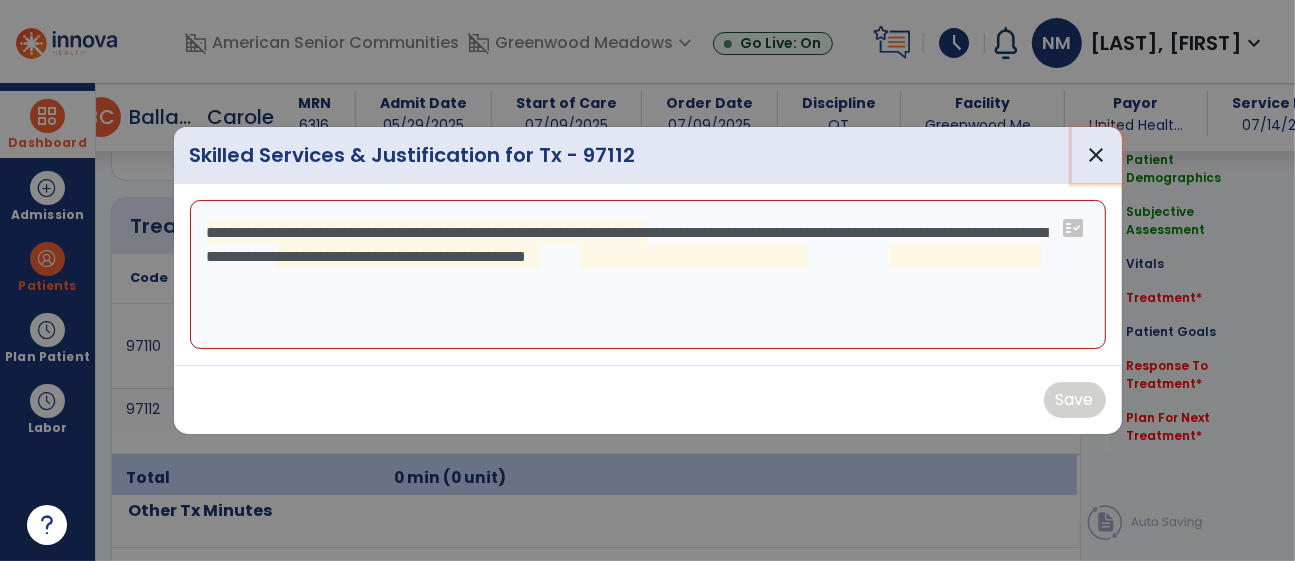 click on "close" at bounding box center [1097, 155] 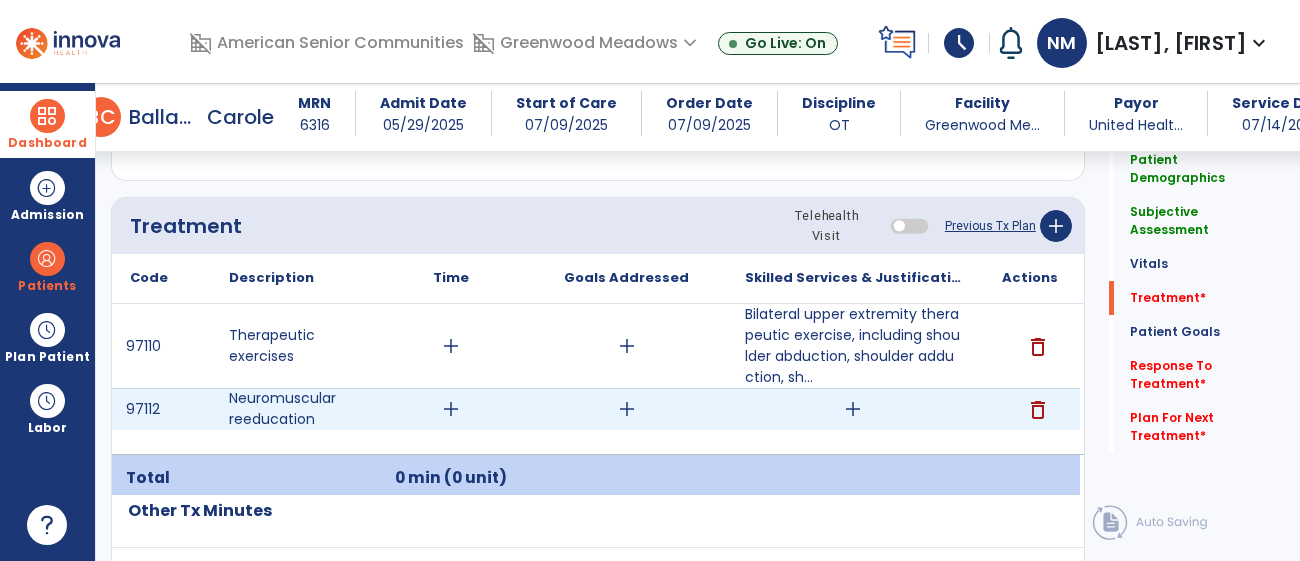 click on "add" at bounding box center [853, 409] 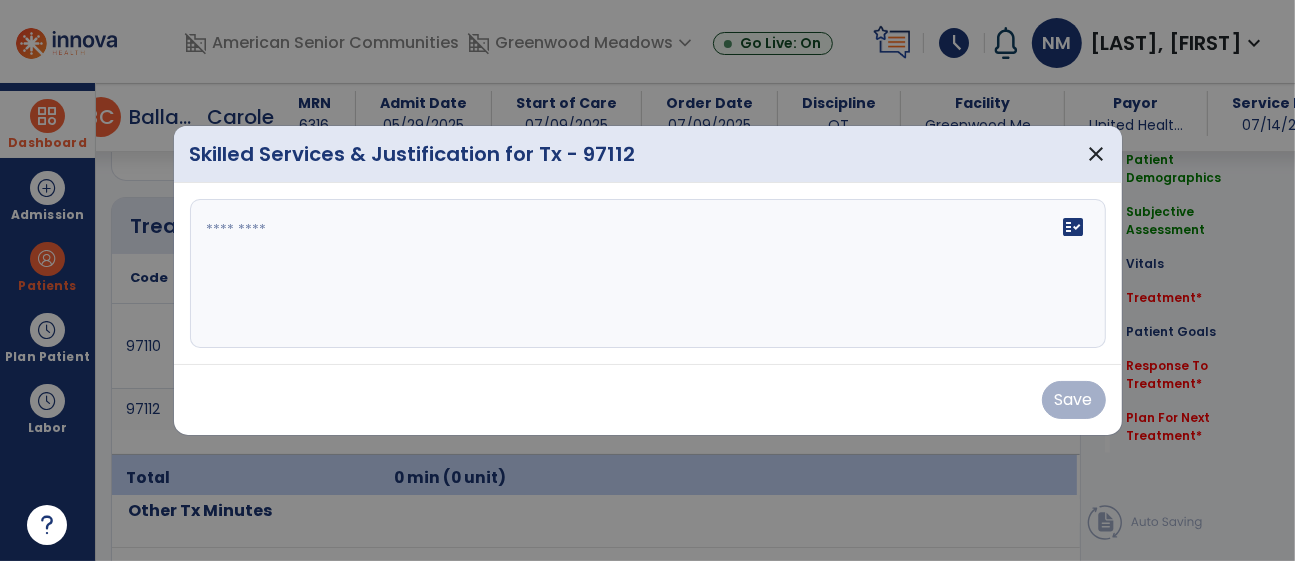 scroll, scrollTop: 1162, scrollLeft: 0, axis: vertical 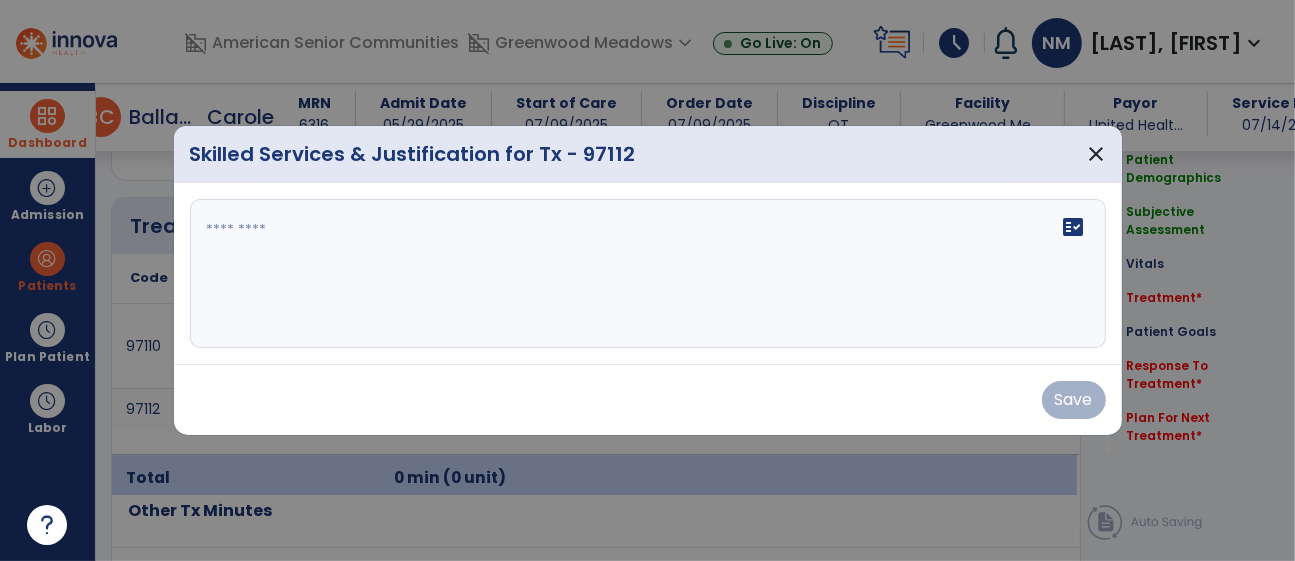 click on "fact_check" at bounding box center (648, 274) 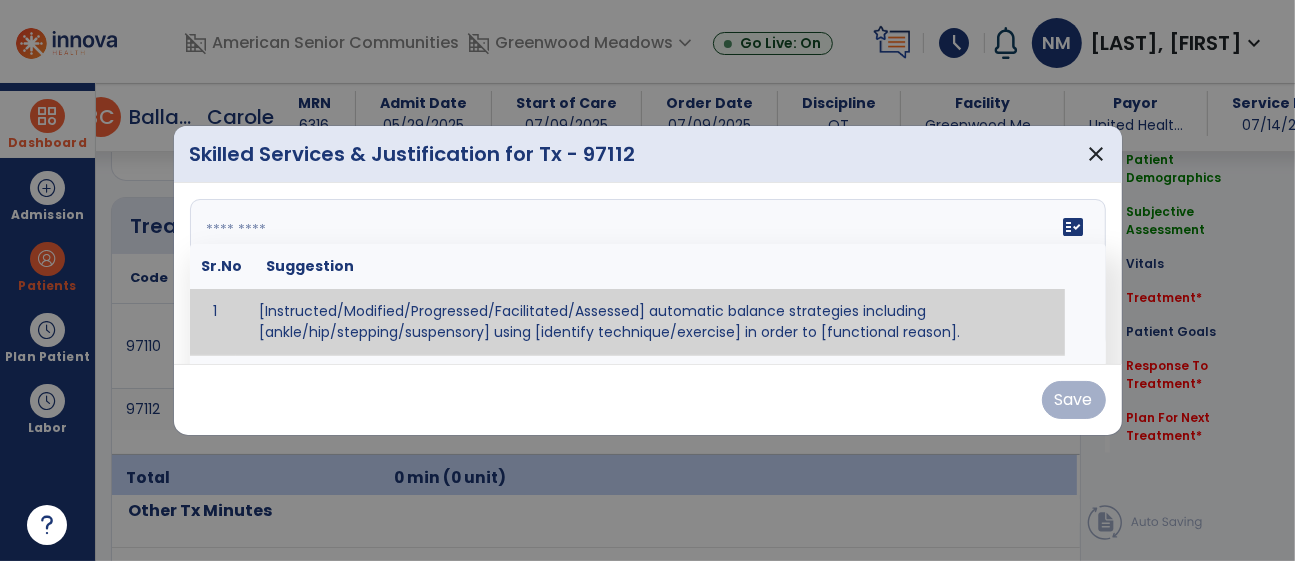 paste on "**********" 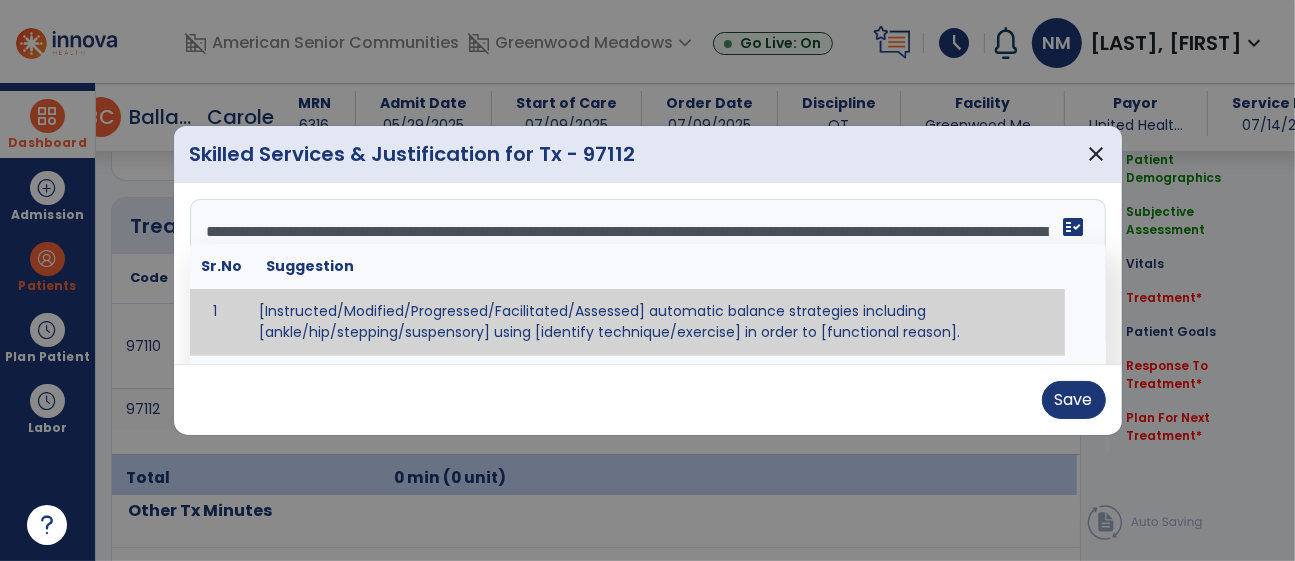 scroll, scrollTop: 159, scrollLeft: 0, axis: vertical 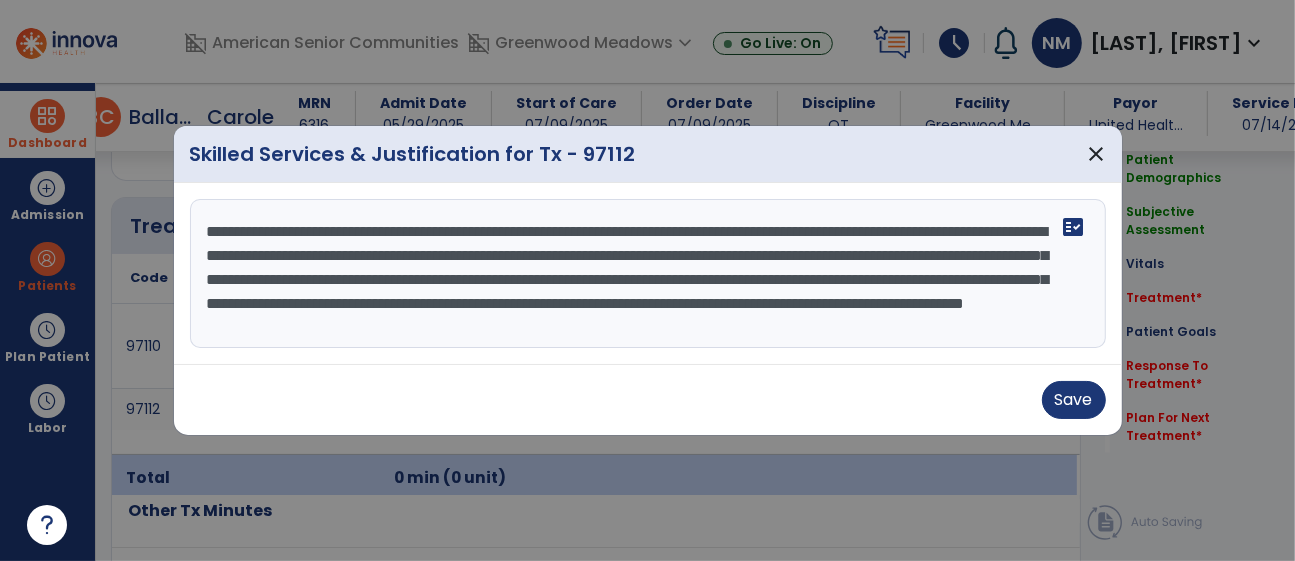 drag, startPoint x: 203, startPoint y: 237, endPoint x: 191, endPoint y: 90, distance: 147.48898 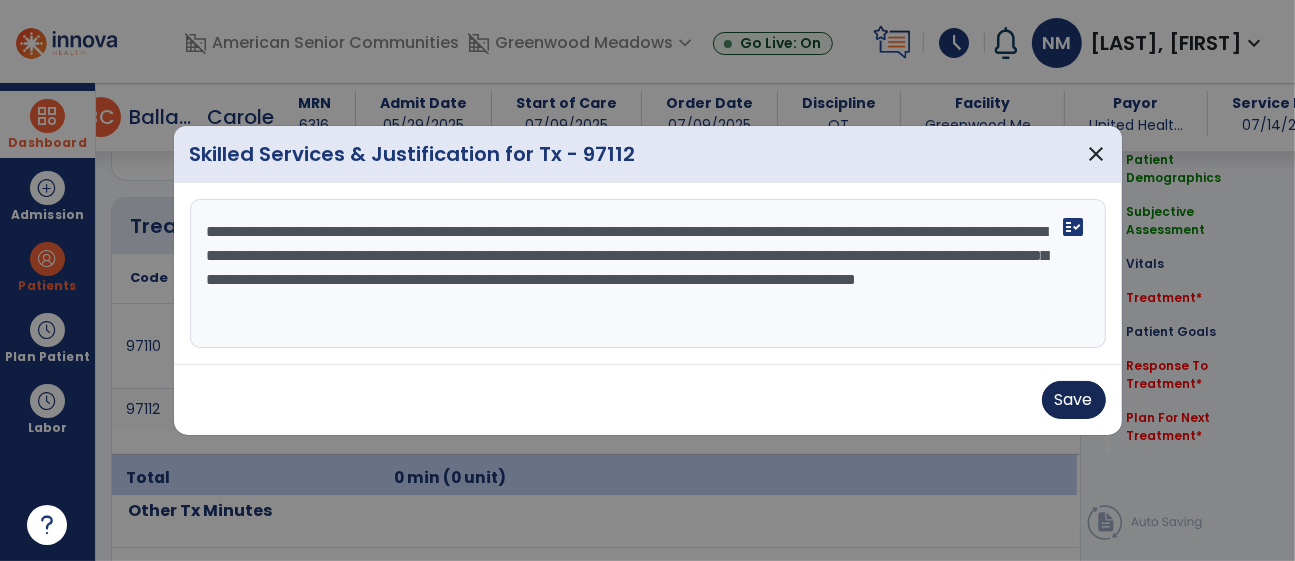type on "**********" 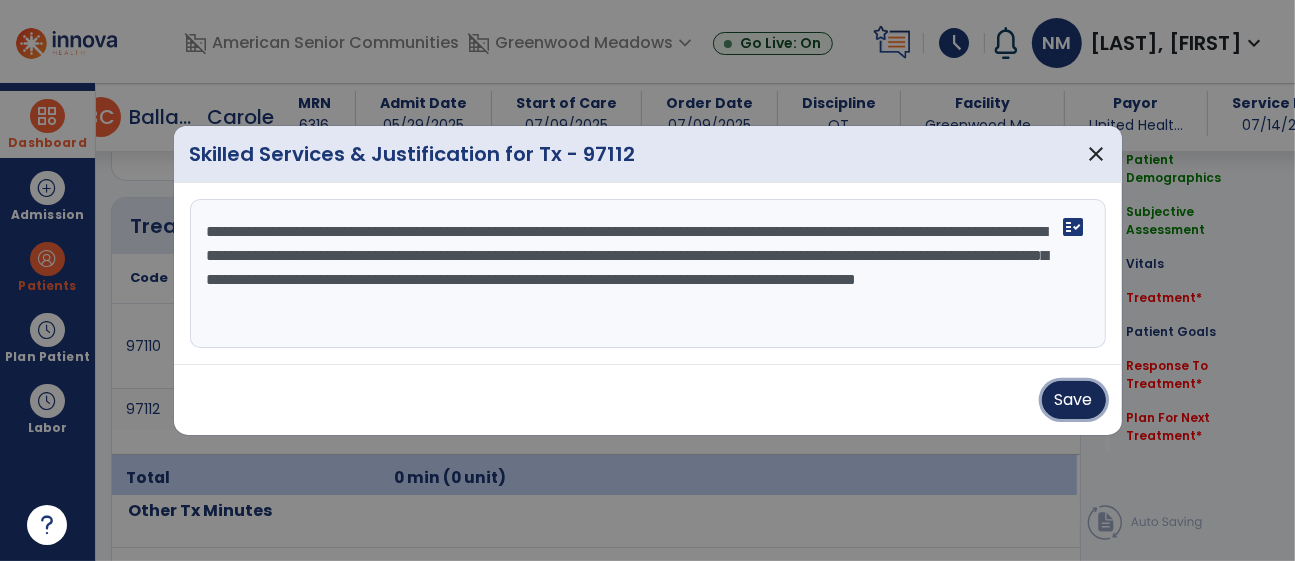 click on "Save" at bounding box center (1074, 400) 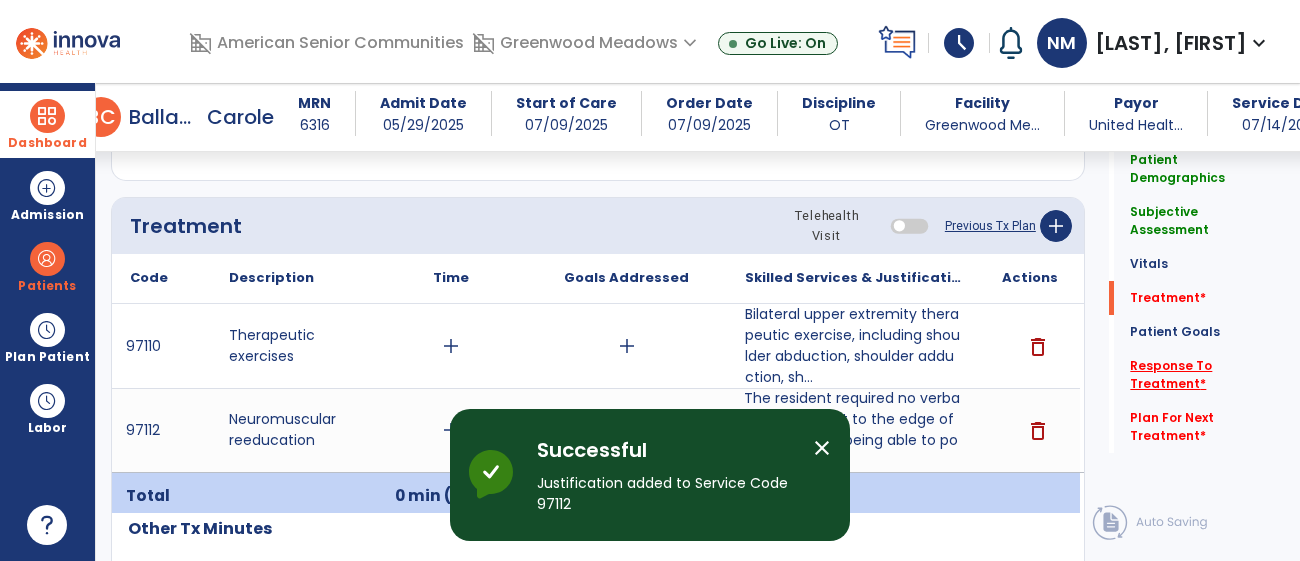click on "Response To Treatment   *" 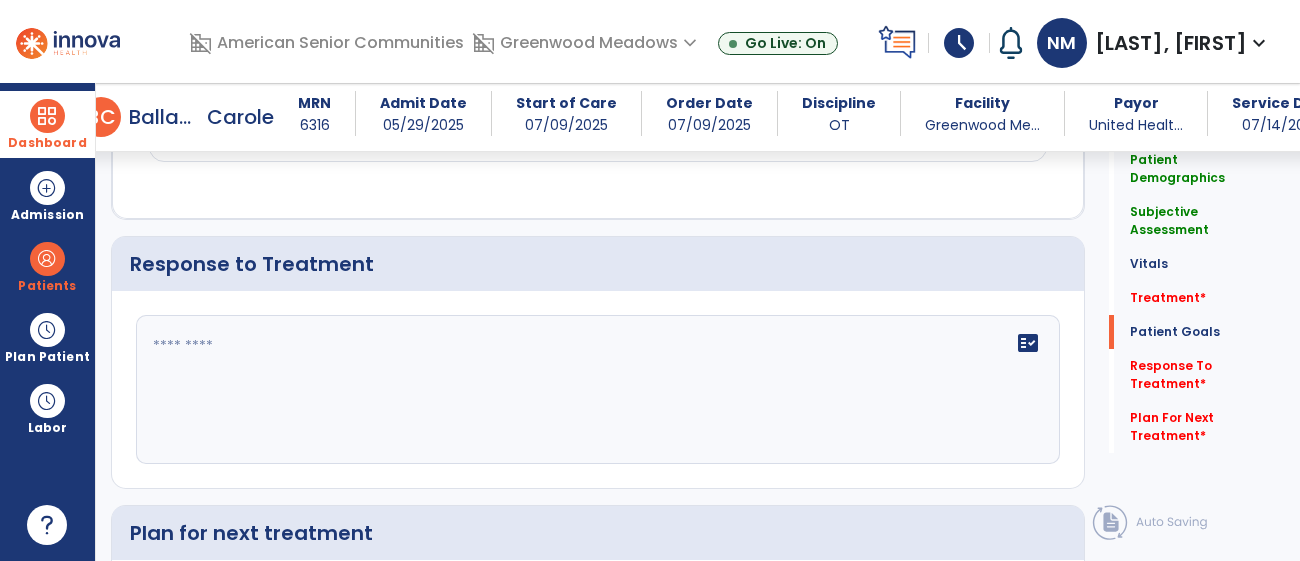 scroll, scrollTop: 3179, scrollLeft: 0, axis: vertical 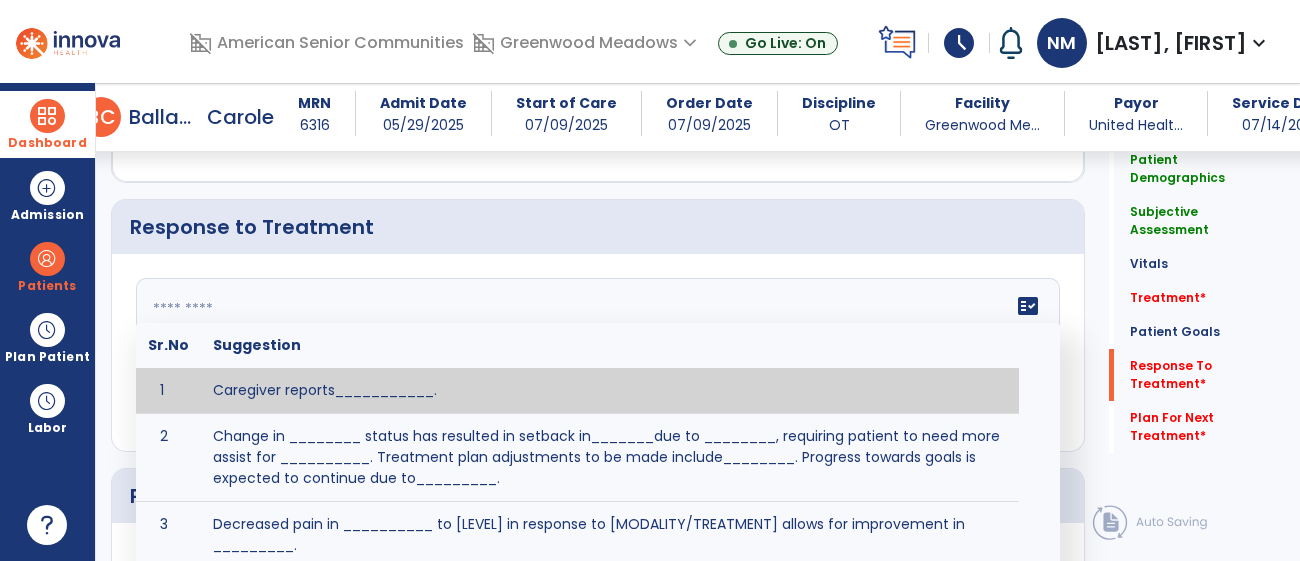 click on "fact_check  Sr.No Suggestion 1 Caregiver reports___________. 2 Change in ________ status has resulted in setback in_______due to ________, requiring patient to need more assist for __________.   Treatment plan adjustments to be made include________.  Progress towards goals is expected to continue due to_________. 3 Decreased pain in __________ to [LEVEL] in response to [MODALITY/TREATMENT] allows for improvement in _________. 4 Functional gains in _______ have impacted the patient's ability to perform_________ with a reduction in assist levels to_________. 5 Functional progress this week has been significant due to__________. 6 Gains in ________ have improved the patient's ability to perform ______with decreased levels of assist to___________. 7 Improvement in ________allows patient to tolerate higher levels of challenges in_________. 8 Pain in [AREA] has decreased to [LEVEL] in response to [TREATMENT/MODALITY], allowing fore ease in completing__________. 9 10 11 12 13 14 15 16 17 18 19 20 21" 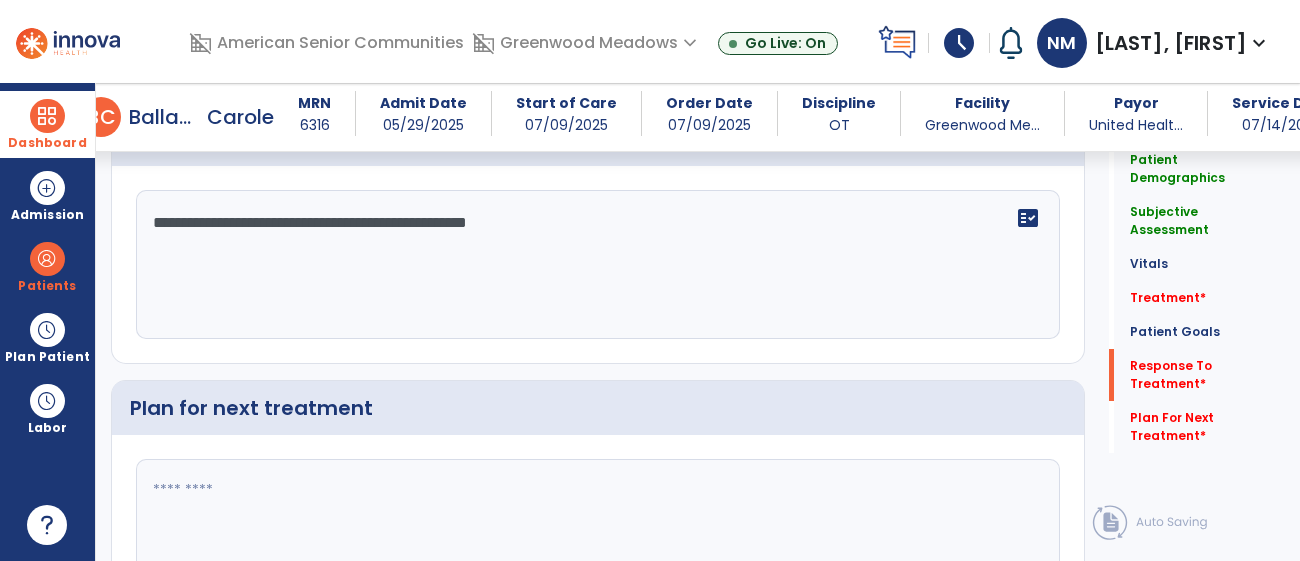 scroll, scrollTop: 3402, scrollLeft: 0, axis: vertical 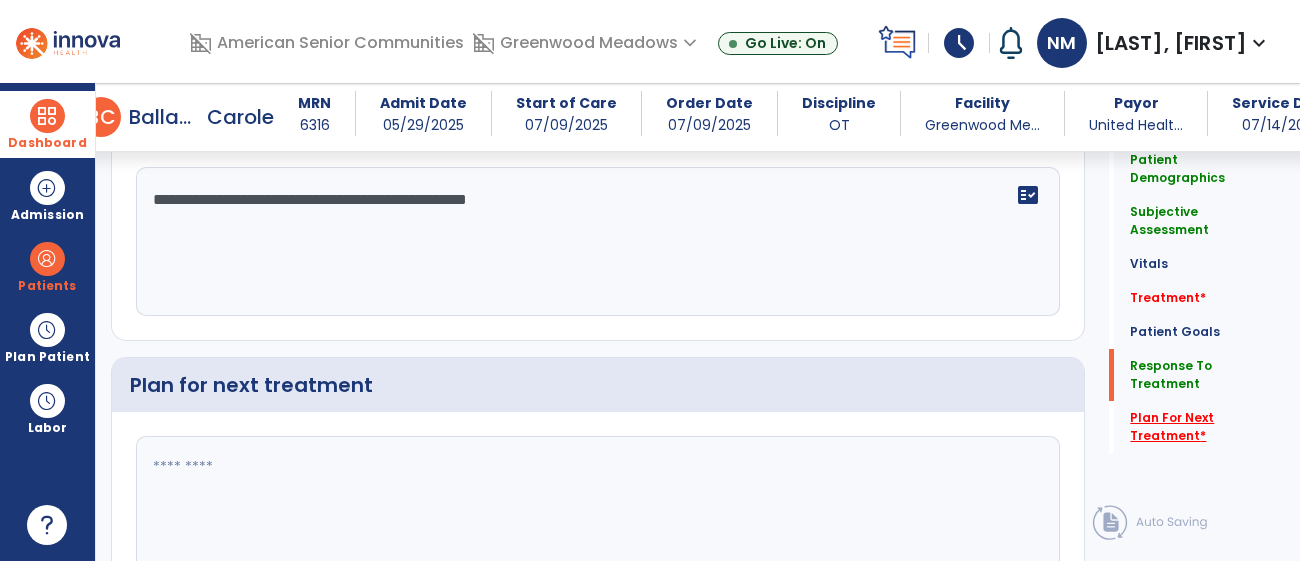 type on "**********" 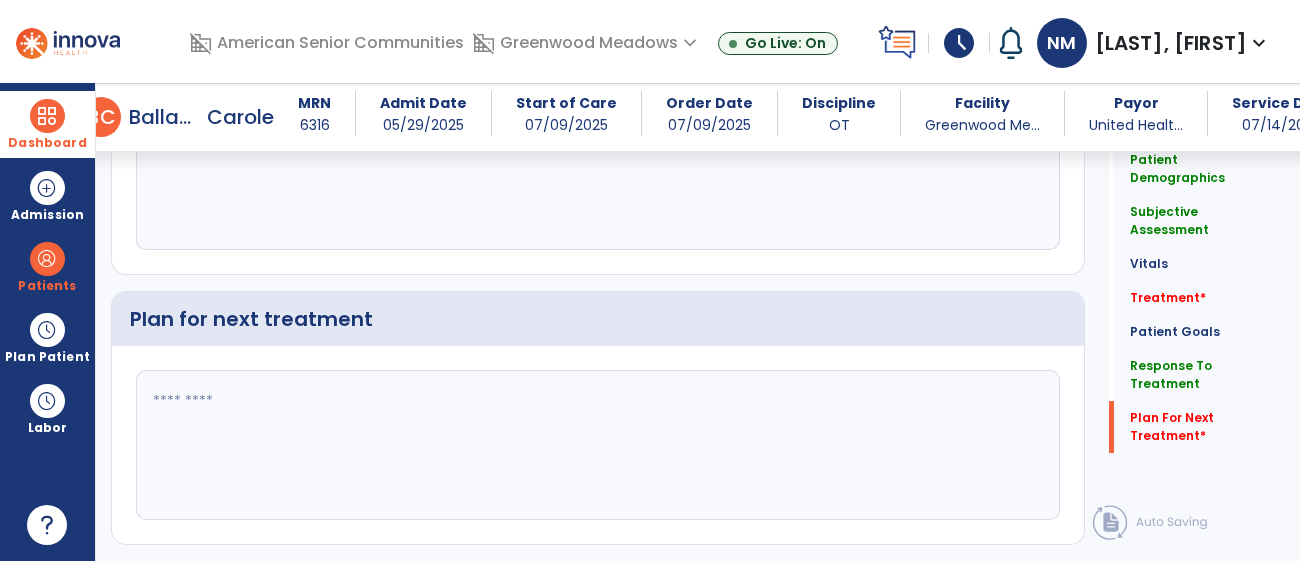 scroll, scrollTop: 3402, scrollLeft: 0, axis: vertical 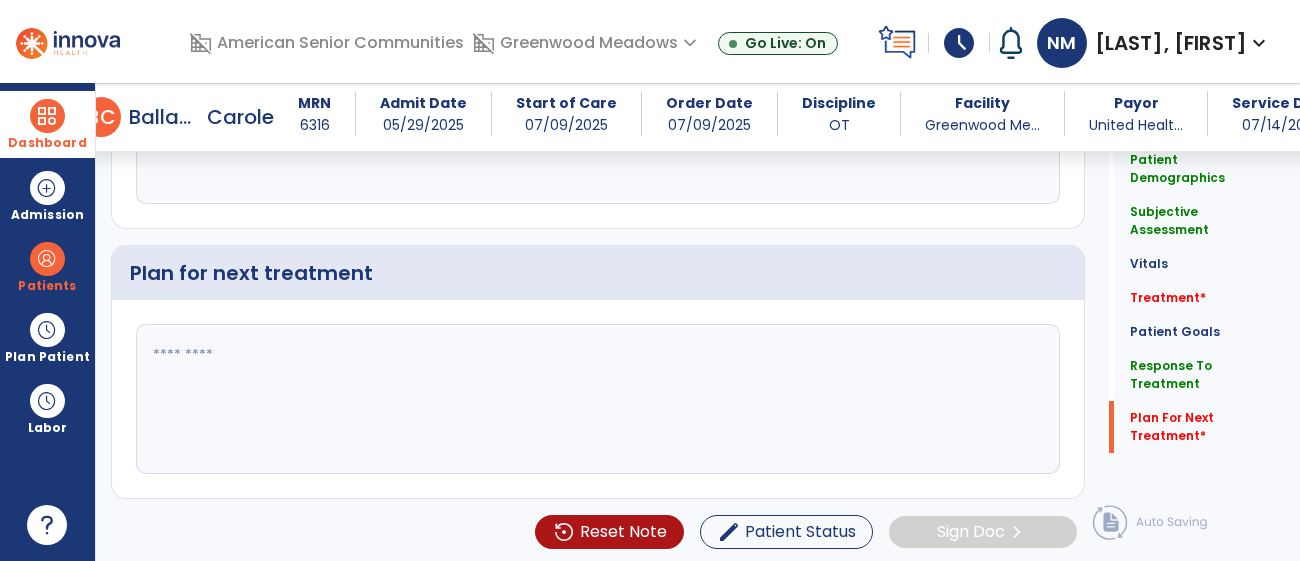 click 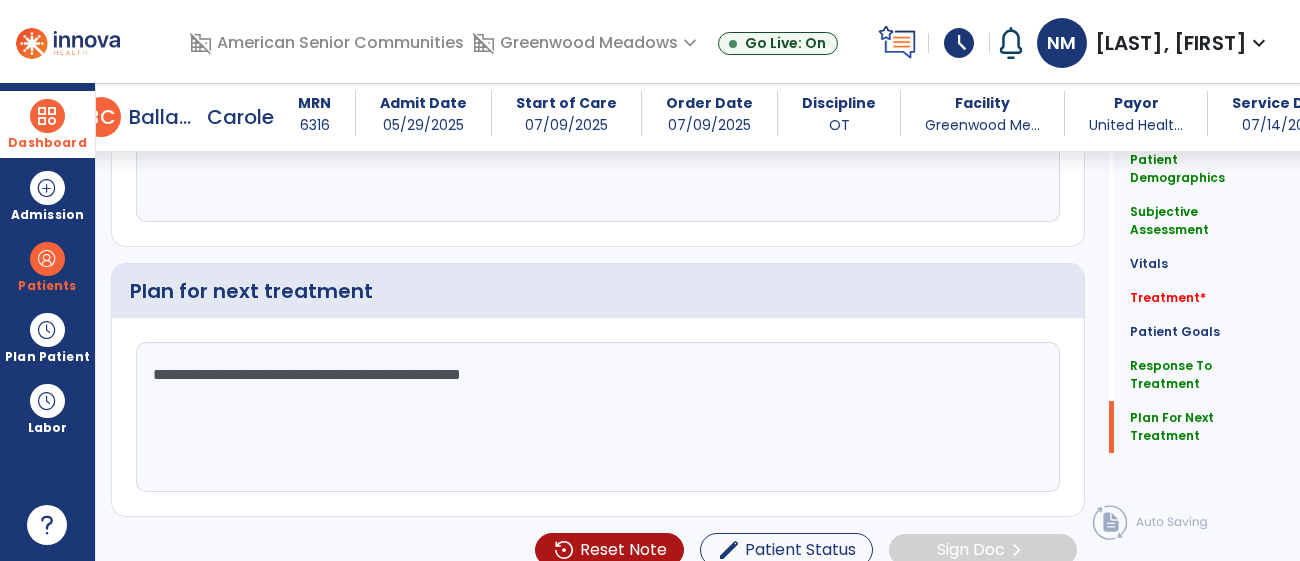 scroll, scrollTop: 3402, scrollLeft: 0, axis: vertical 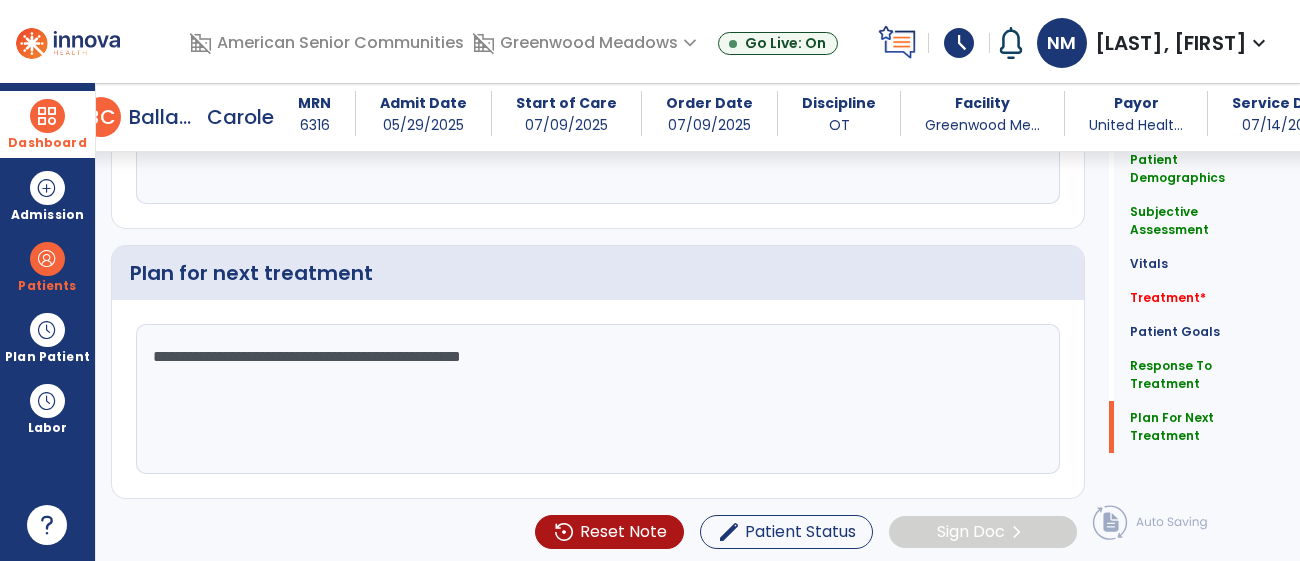 type on "**********" 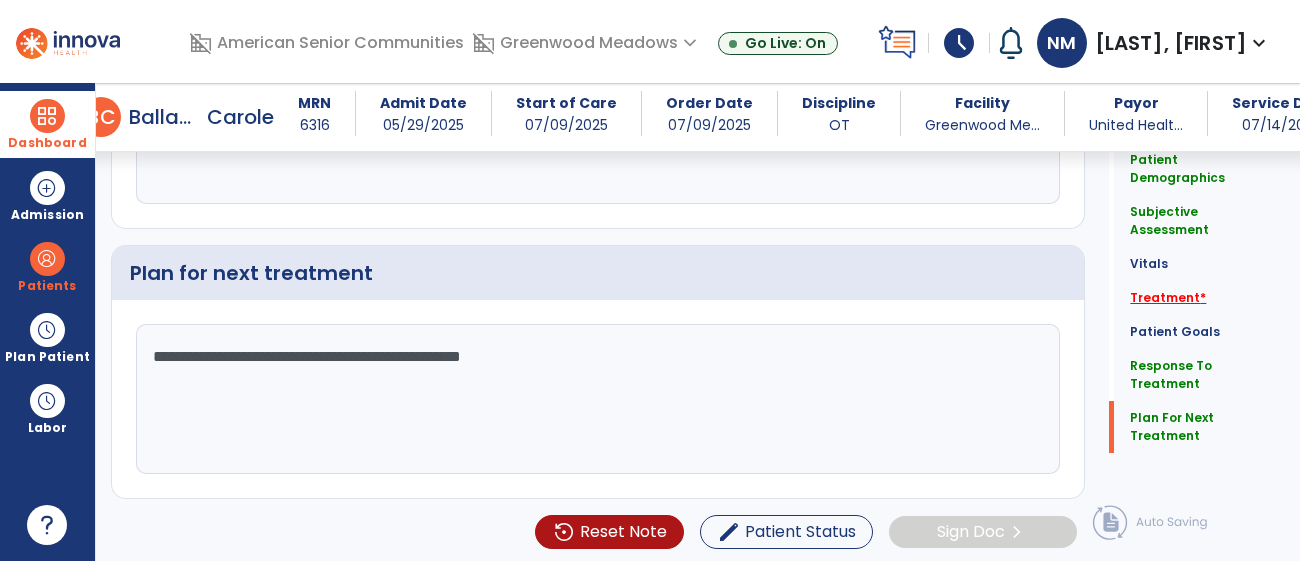 click on "Treatment   *" 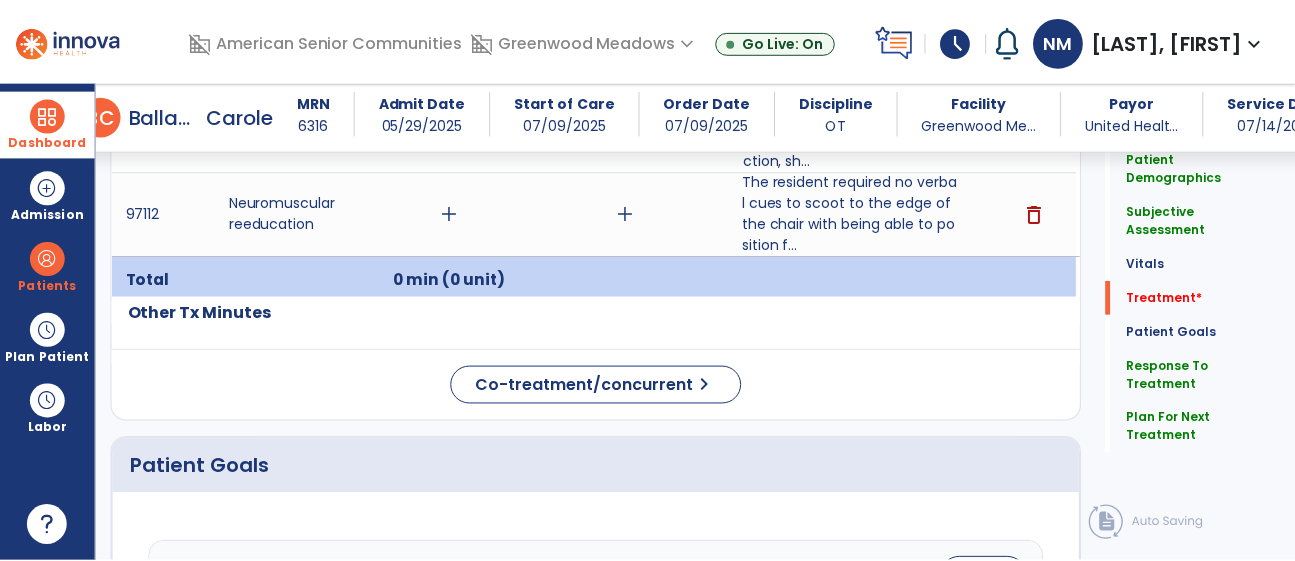 scroll, scrollTop: 1255, scrollLeft: 0, axis: vertical 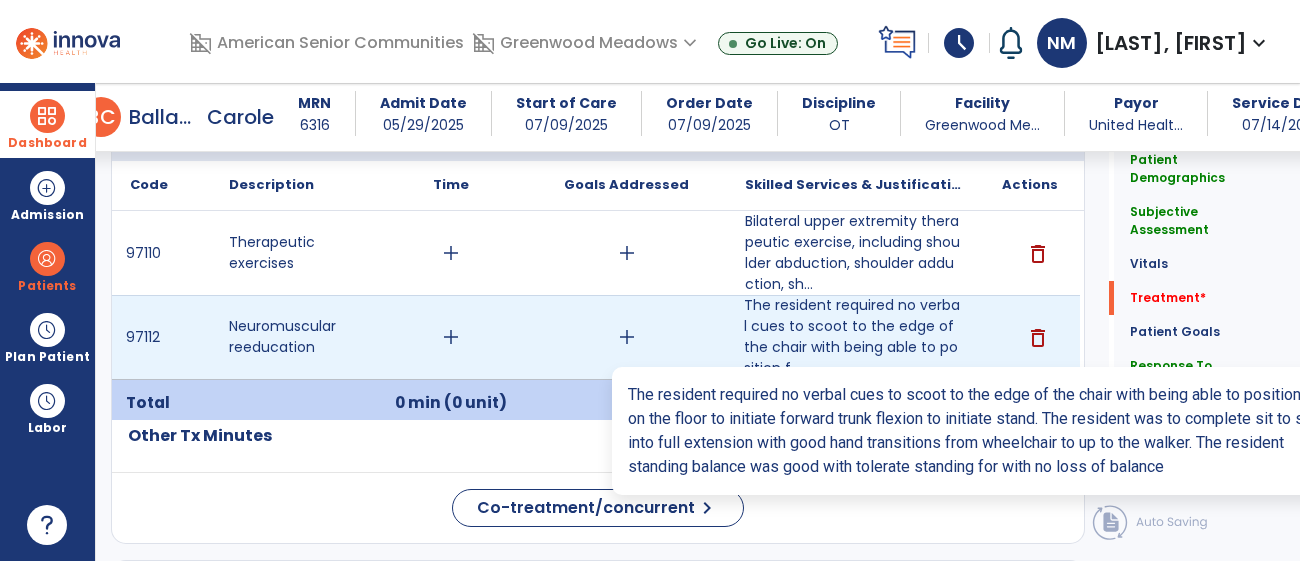 click on "The resident required no verbal cues to scoot to the edge of the chair with being able to position f..." at bounding box center [853, 337] 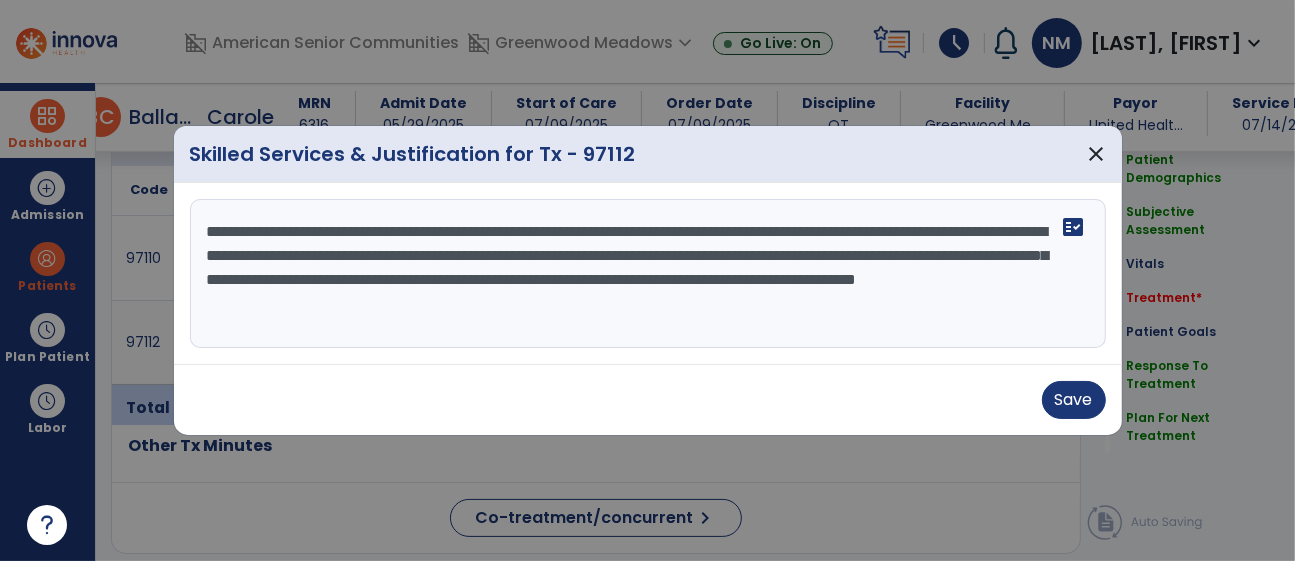 scroll, scrollTop: 1255, scrollLeft: 0, axis: vertical 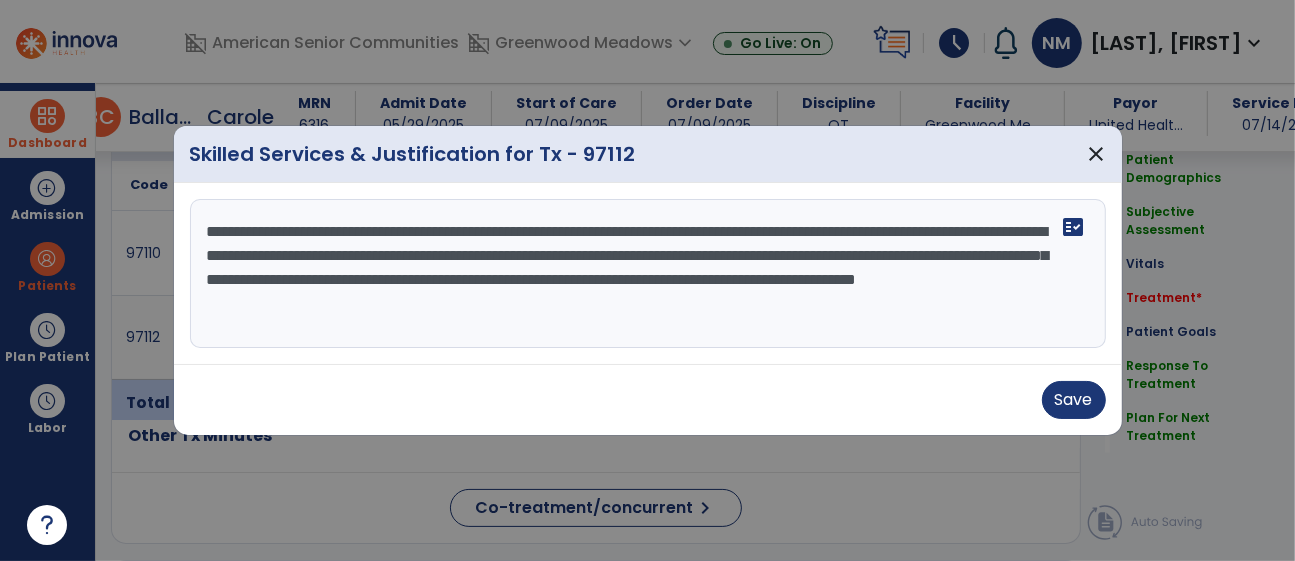 click on "**********" at bounding box center (648, 274) 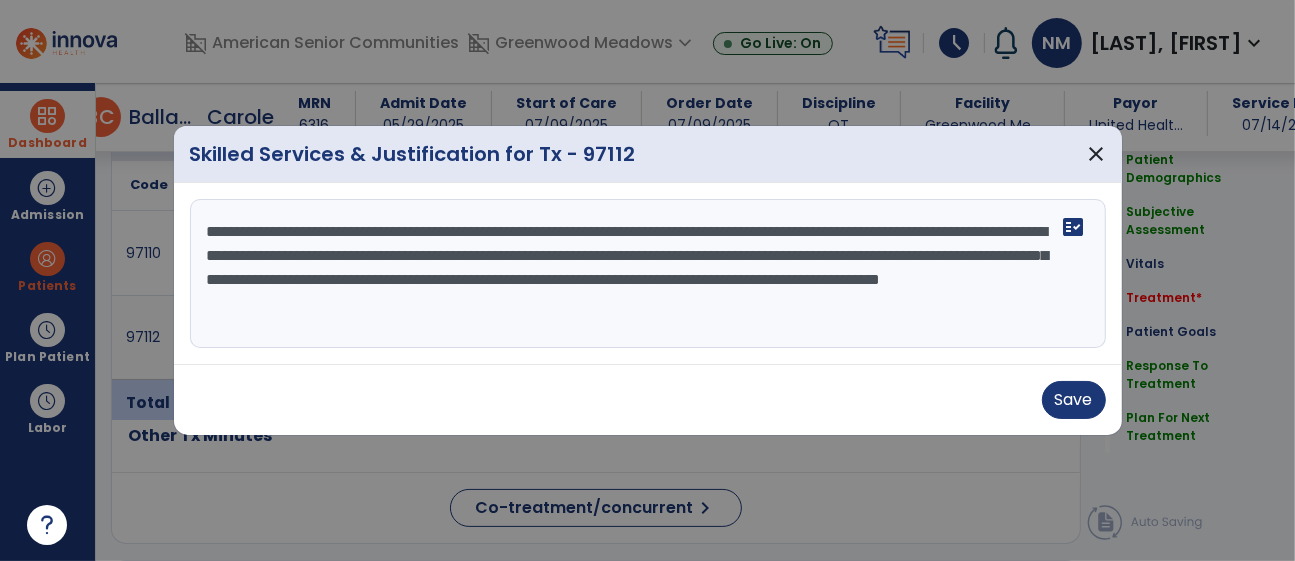 click on "**********" at bounding box center (648, 274) 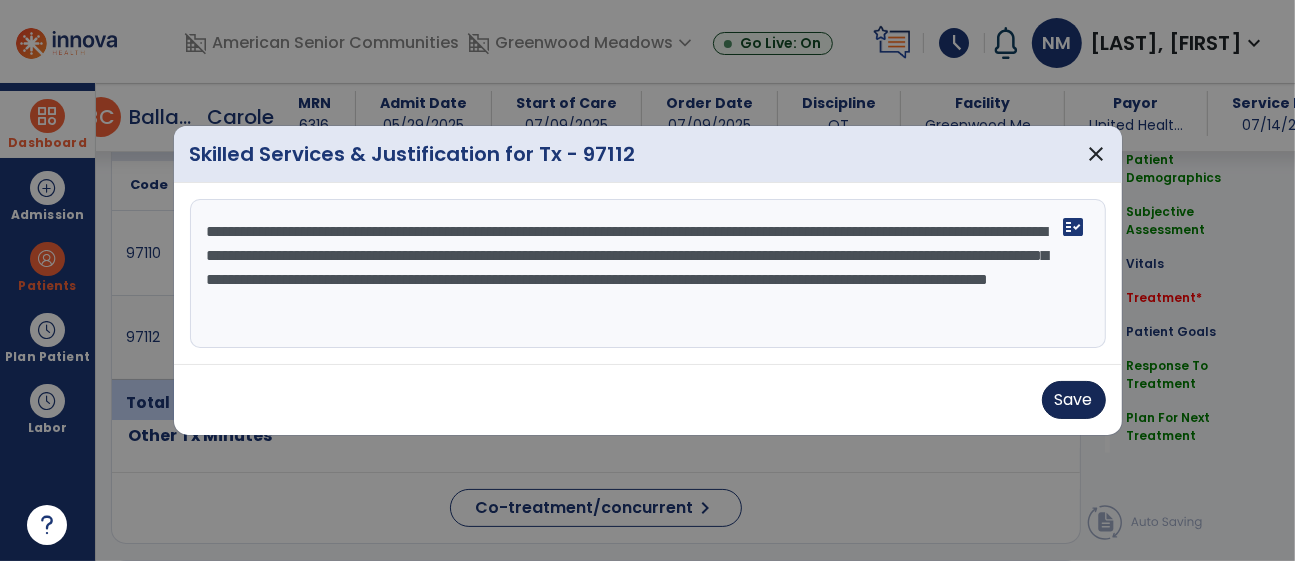 type on "**********" 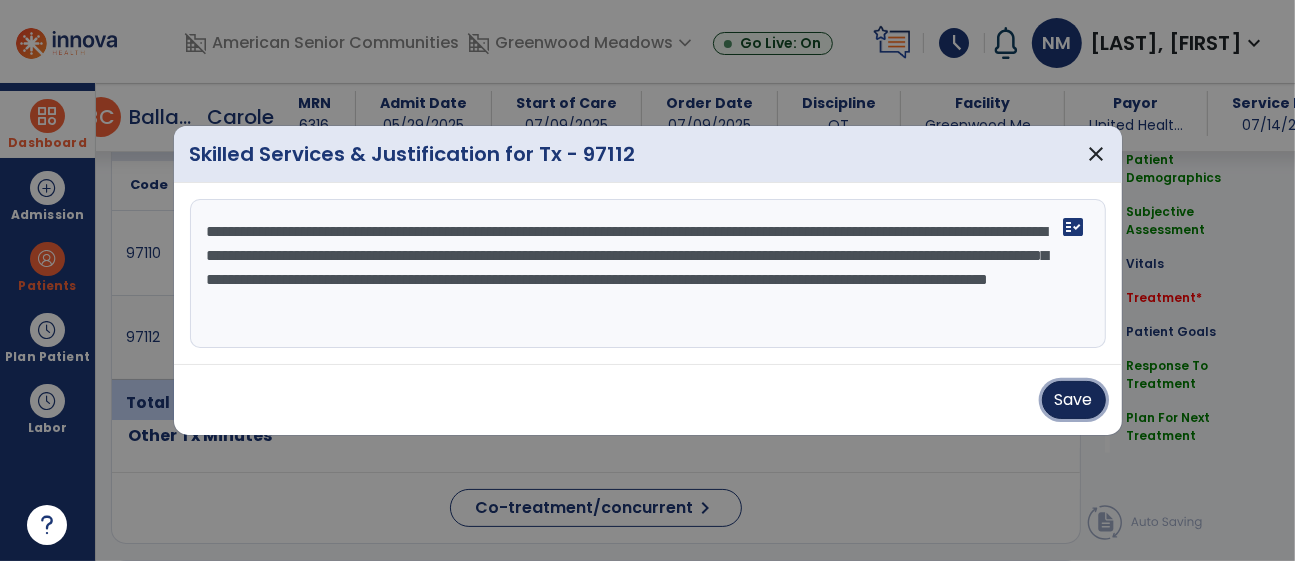 click on "Save" at bounding box center [1074, 400] 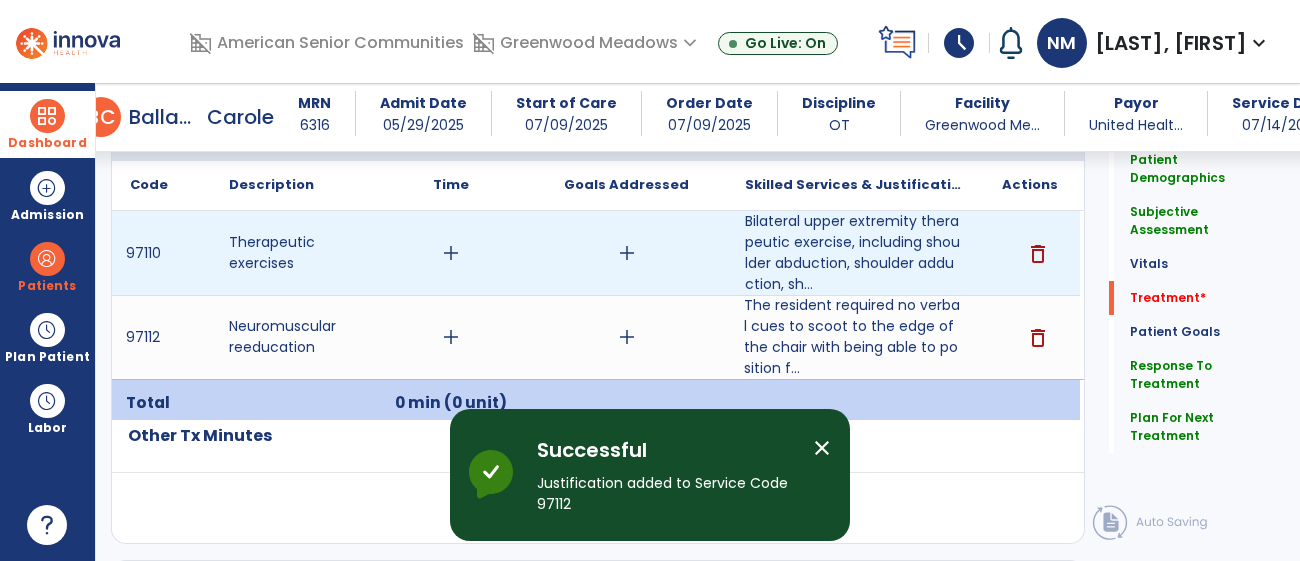 click on "add" at bounding box center (450, 253) 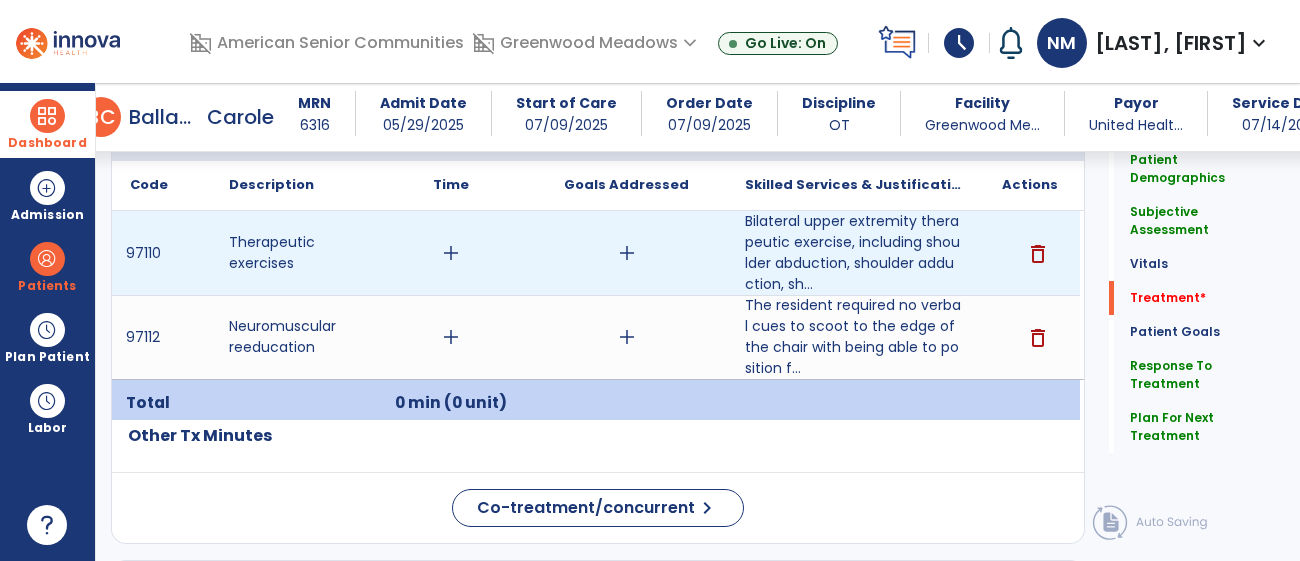click on "add" at bounding box center (451, 253) 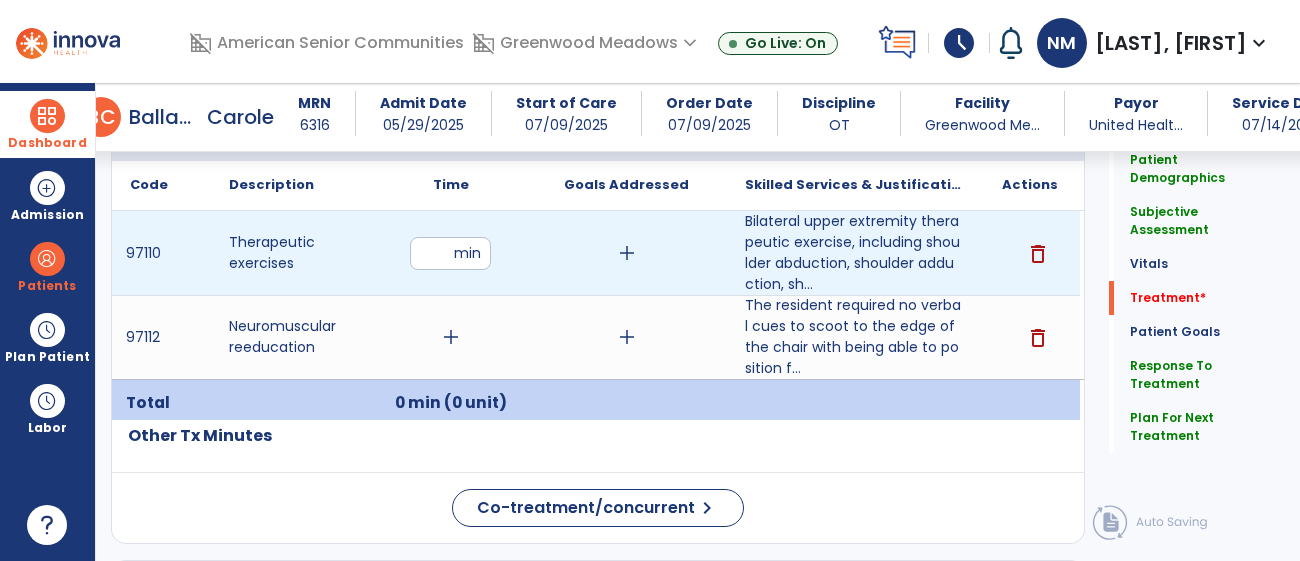 type on "**" 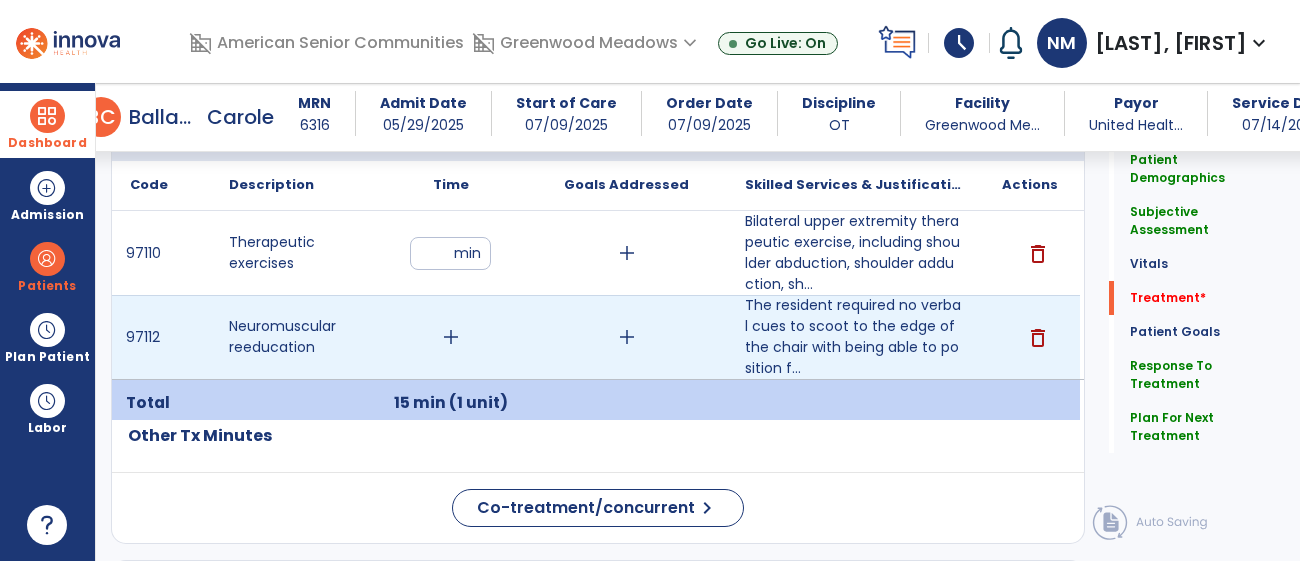 click on "add" at bounding box center (451, 337) 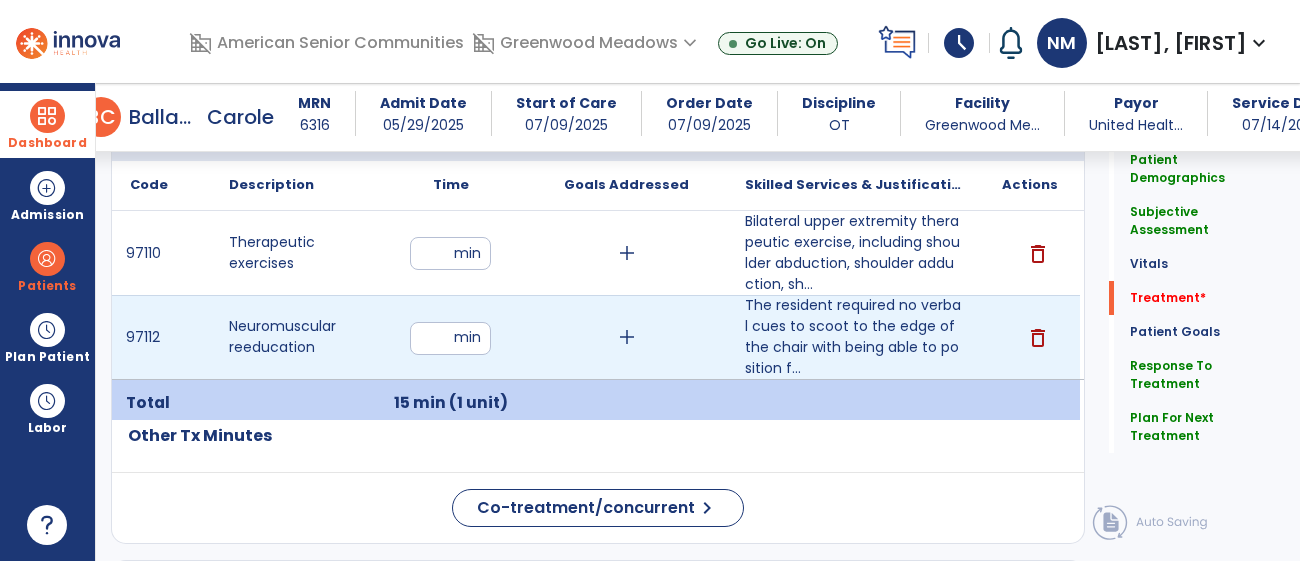 type on "**" 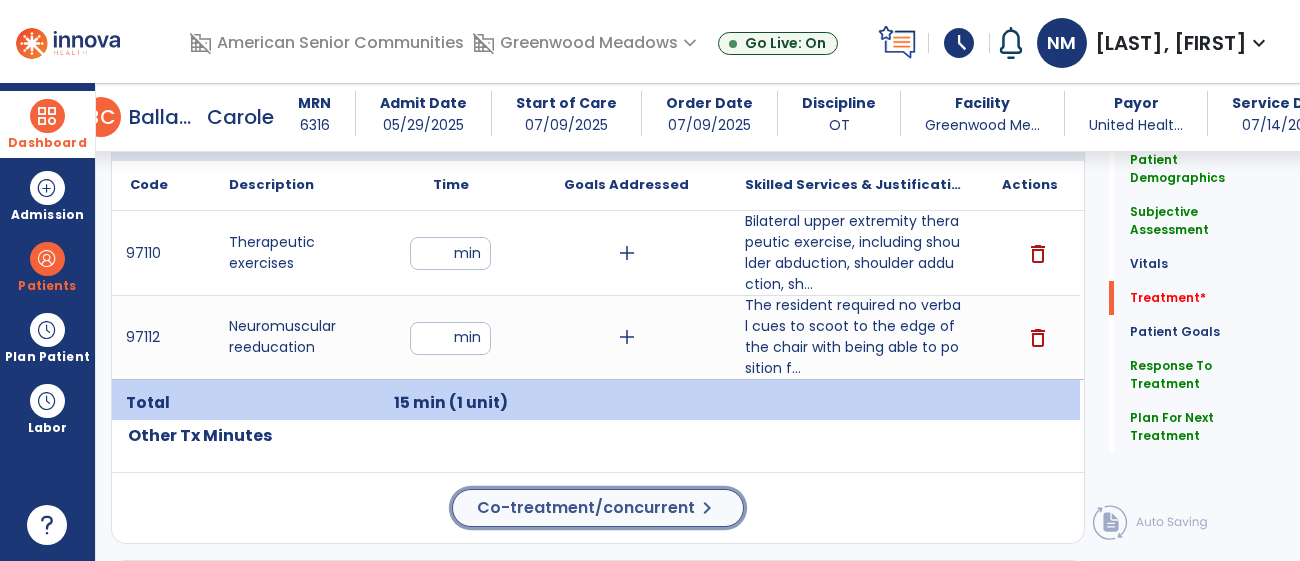 click on "Co-treatment/concurrent  chevron_right" 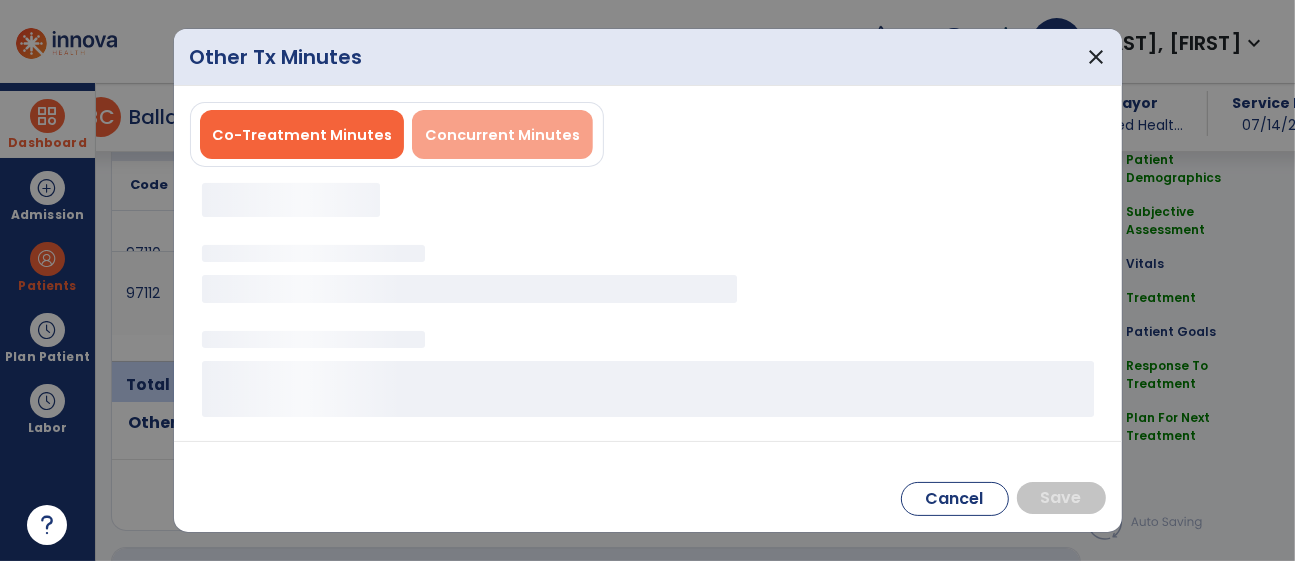 click on "Concurrent Minutes" at bounding box center [502, 135] 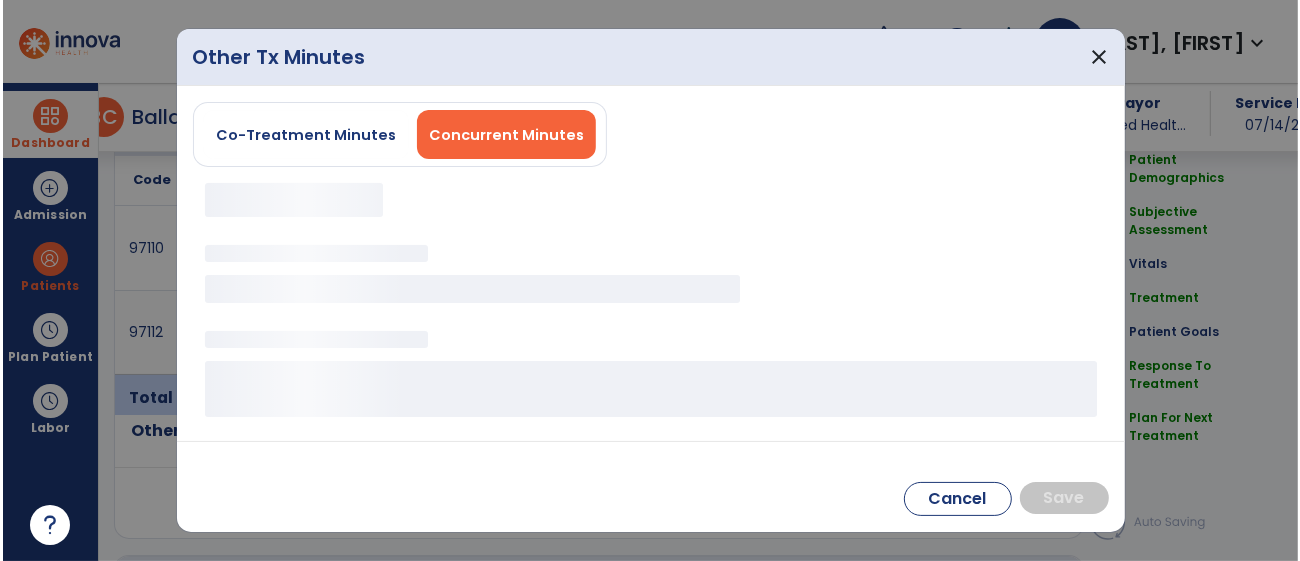 scroll, scrollTop: 1255, scrollLeft: 0, axis: vertical 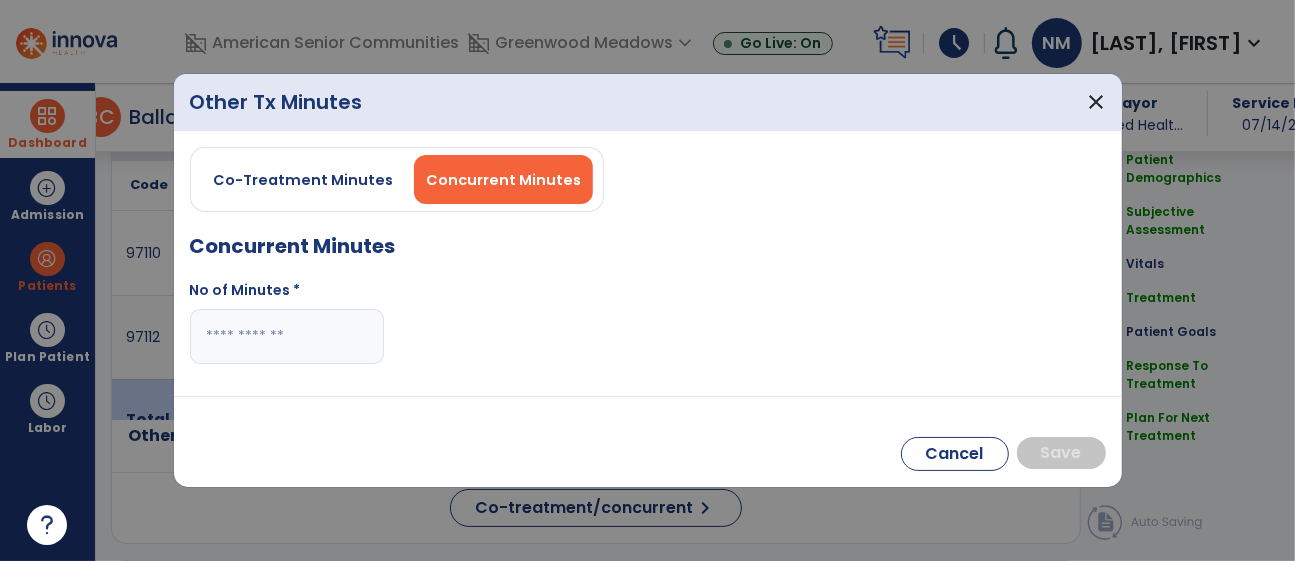 click at bounding box center [287, 336] 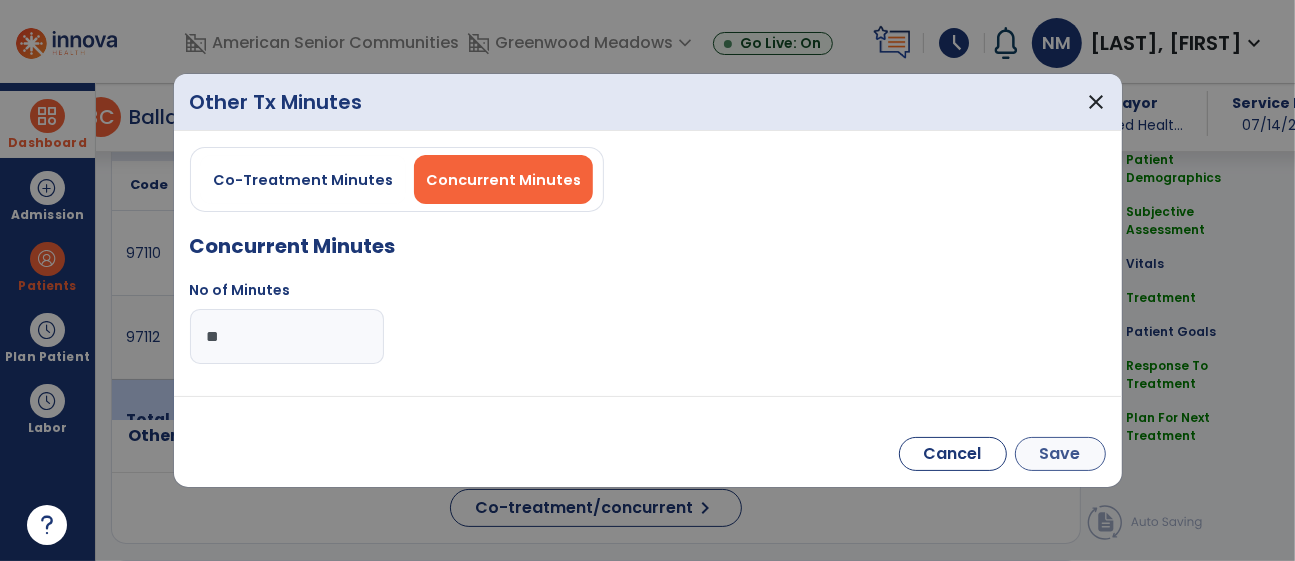 type on "**" 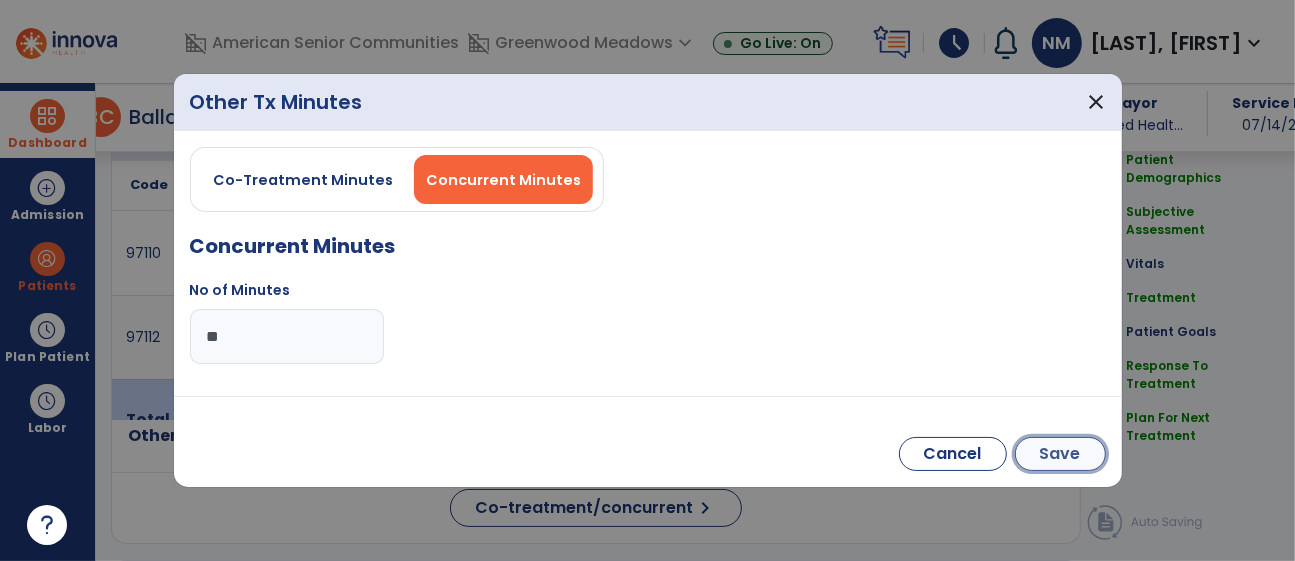 click on "Save" at bounding box center (1060, 454) 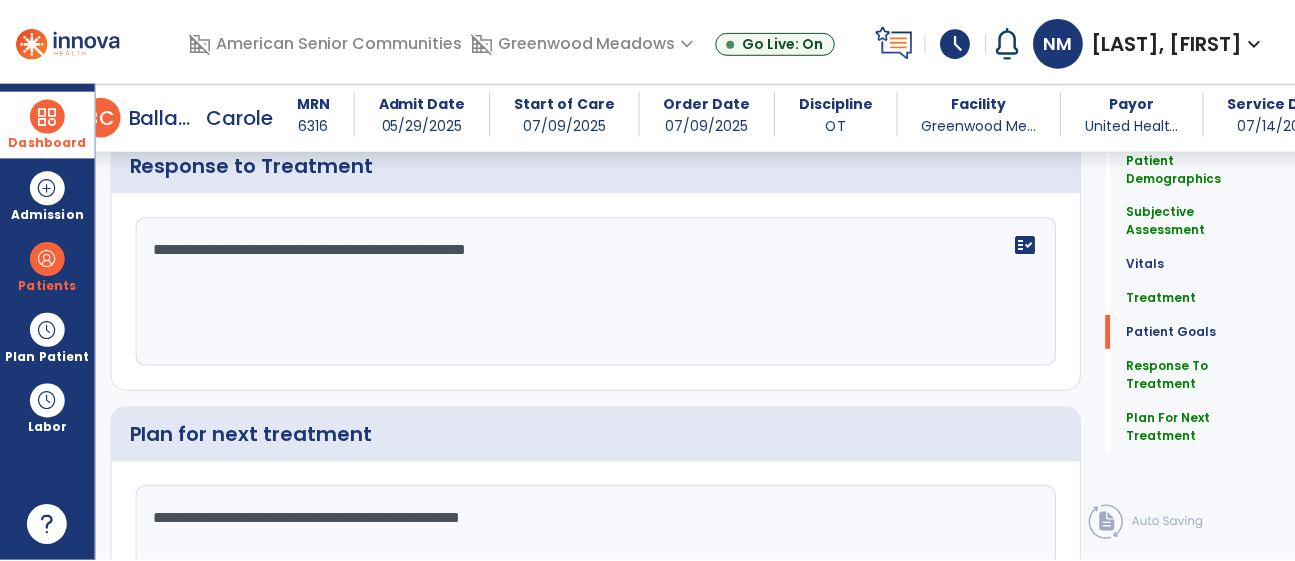 scroll, scrollTop: 3558, scrollLeft: 0, axis: vertical 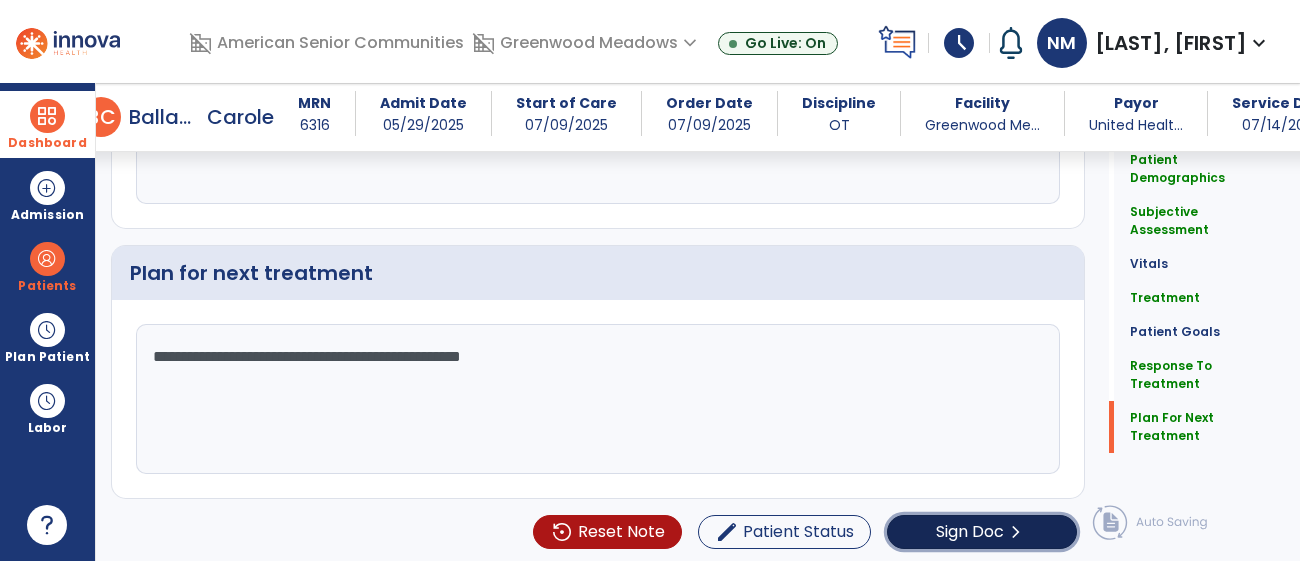 click on "Sign Doc" 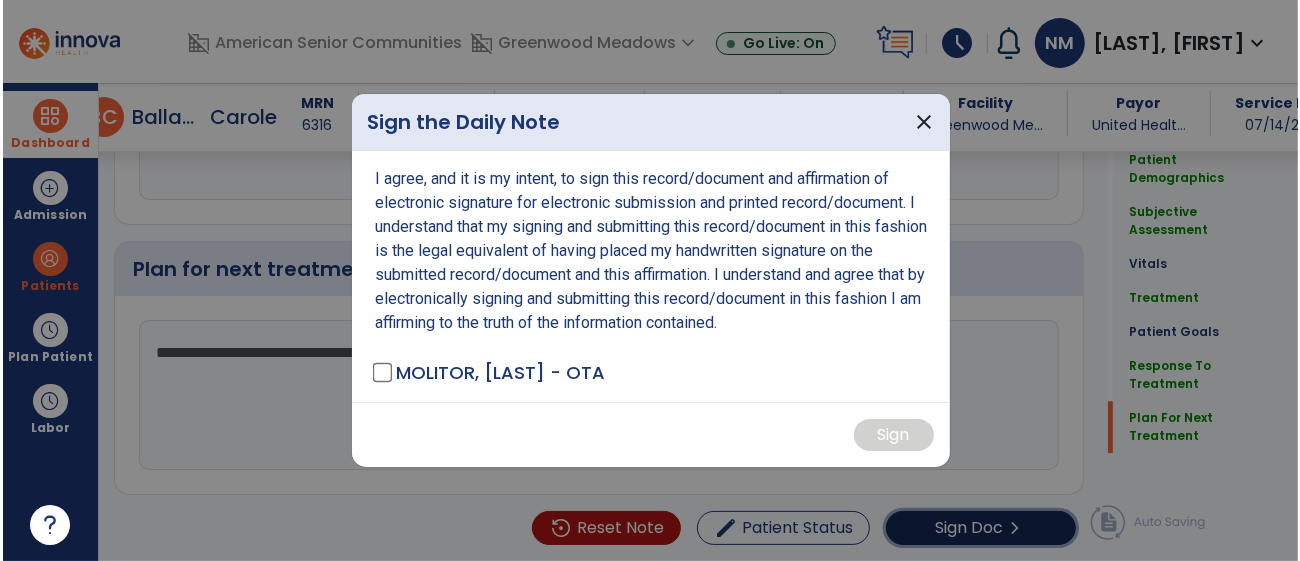 scroll, scrollTop: 3558, scrollLeft: 0, axis: vertical 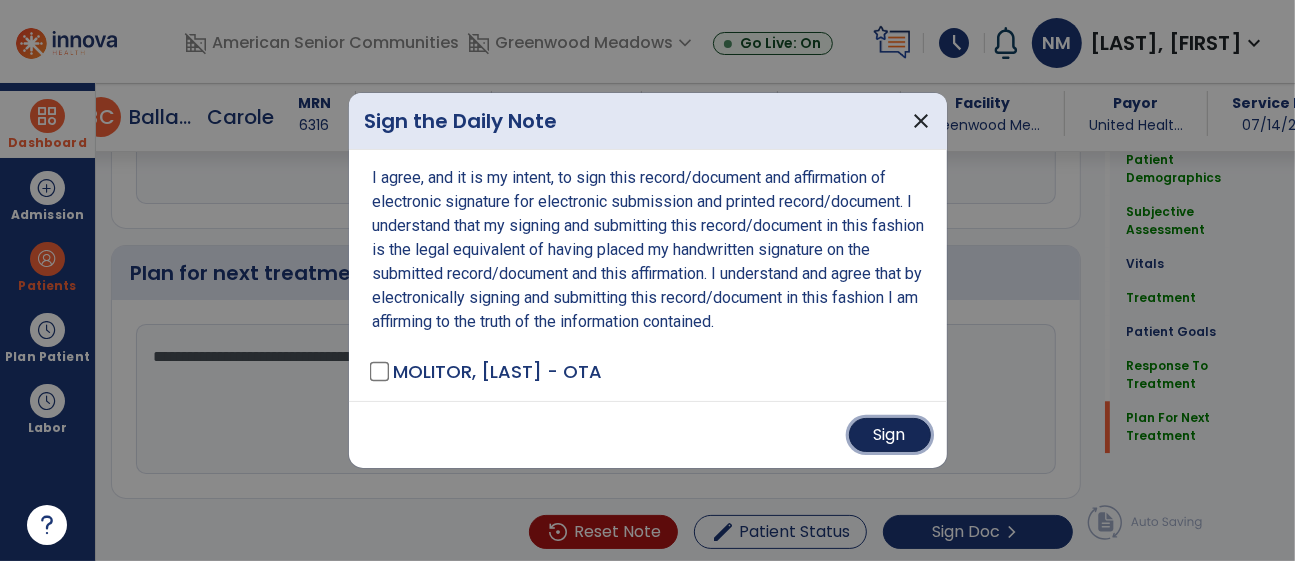 click on "Sign" at bounding box center [890, 435] 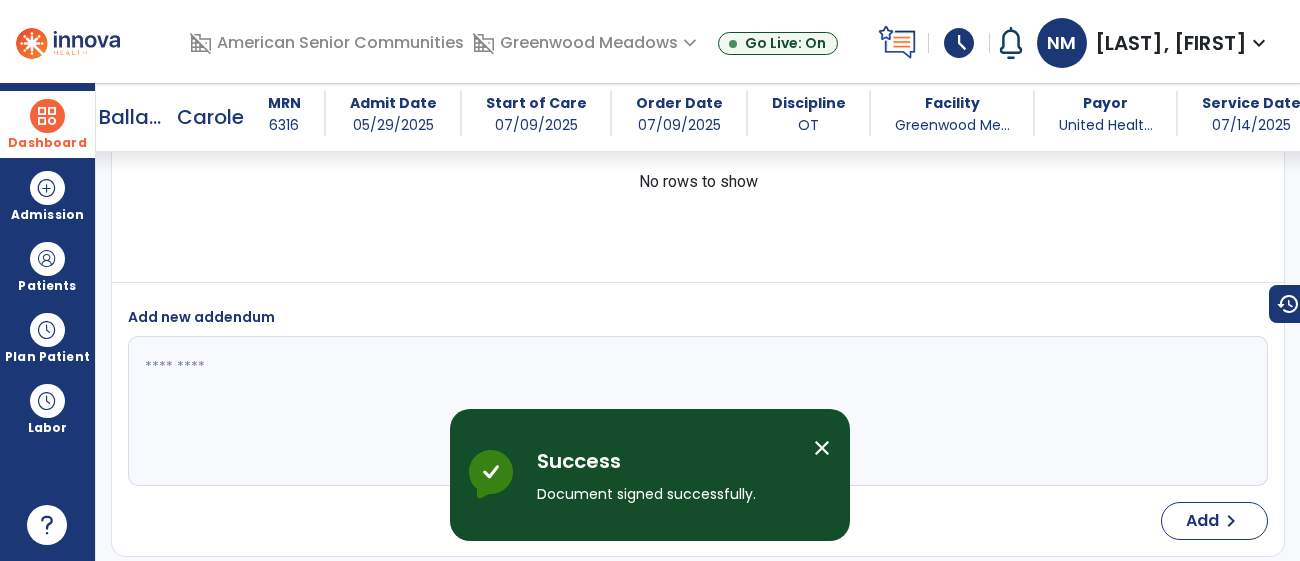 scroll, scrollTop: 4982, scrollLeft: 0, axis: vertical 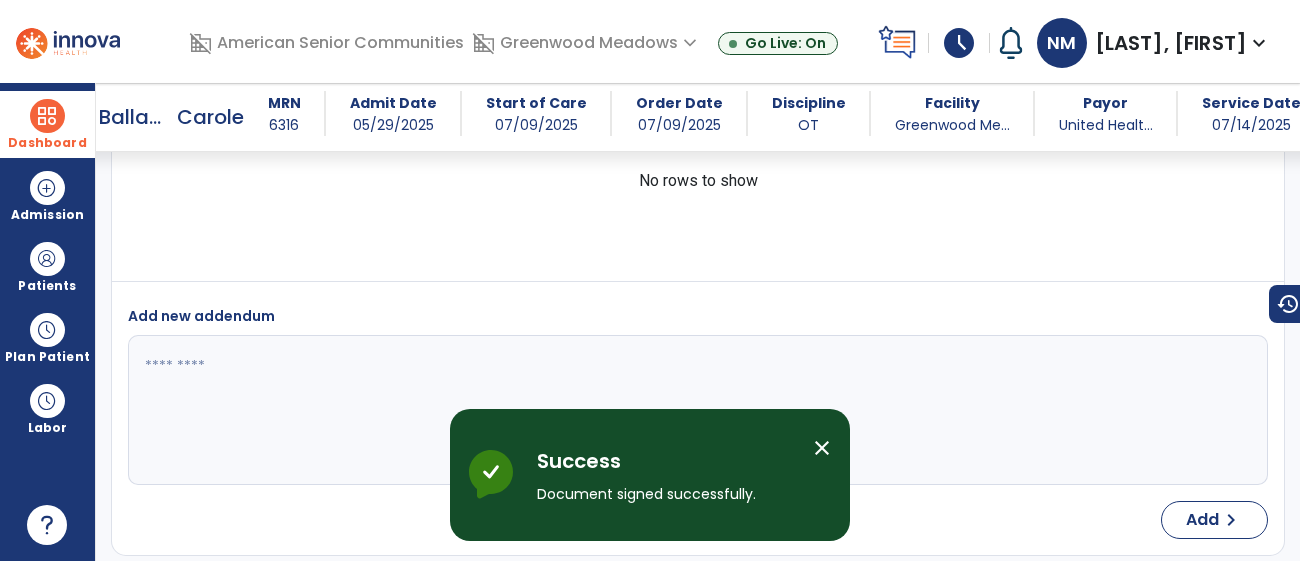 click at bounding box center [47, 116] 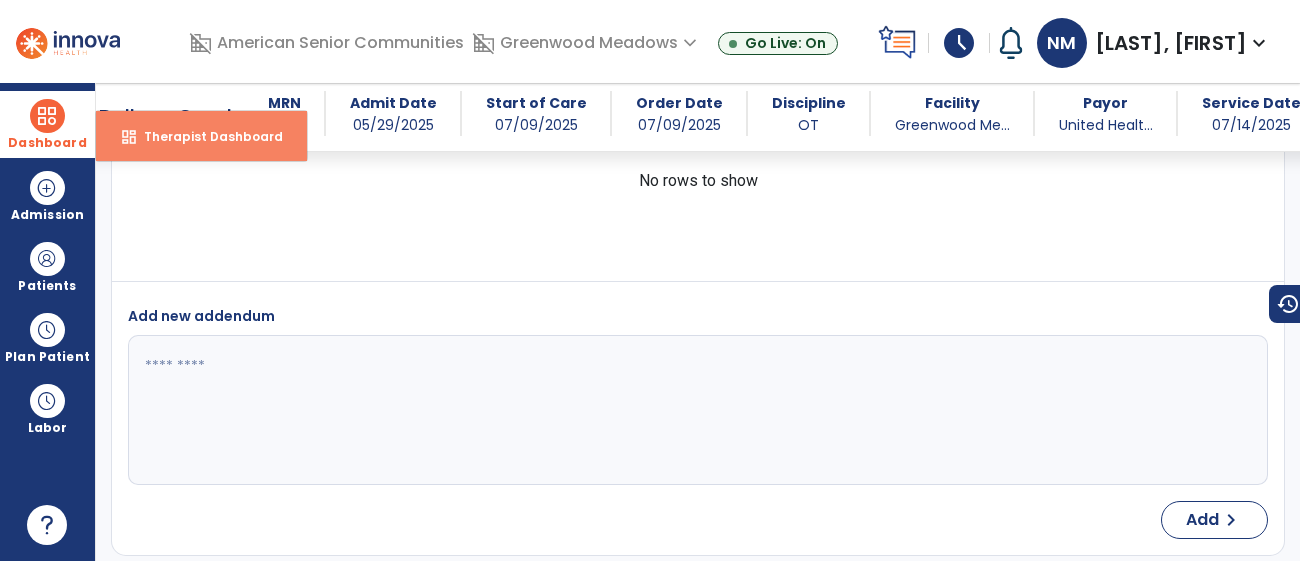 click on "Therapist Dashboard" at bounding box center (205, 136) 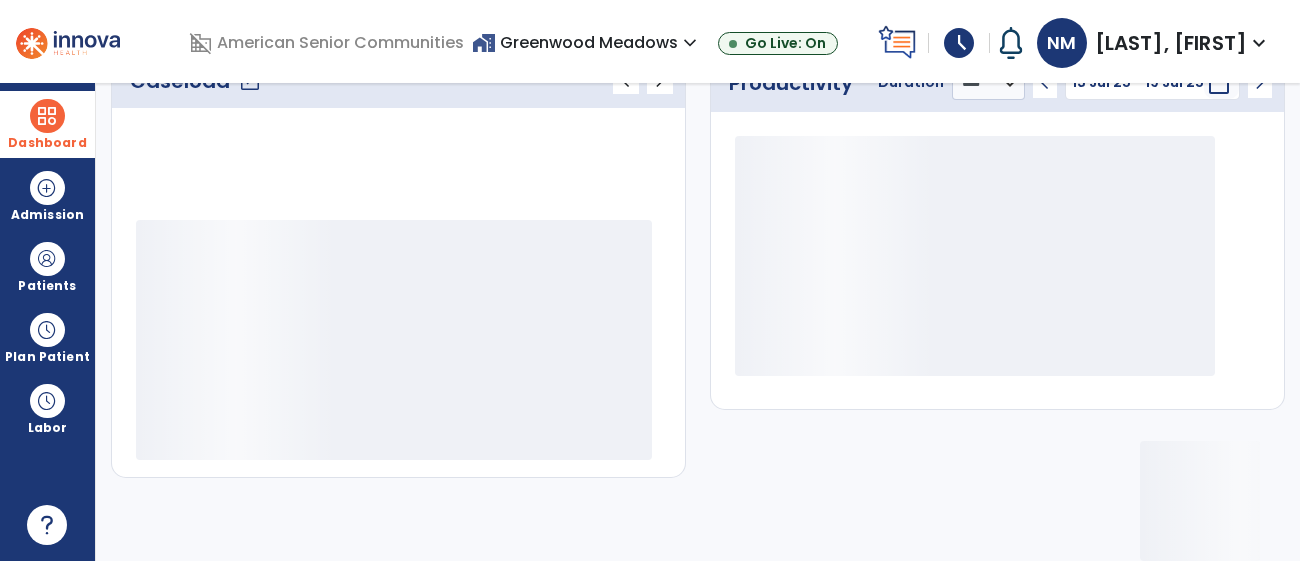 scroll, scrollTop: 314, scrollLeft: 0, axis: vertical 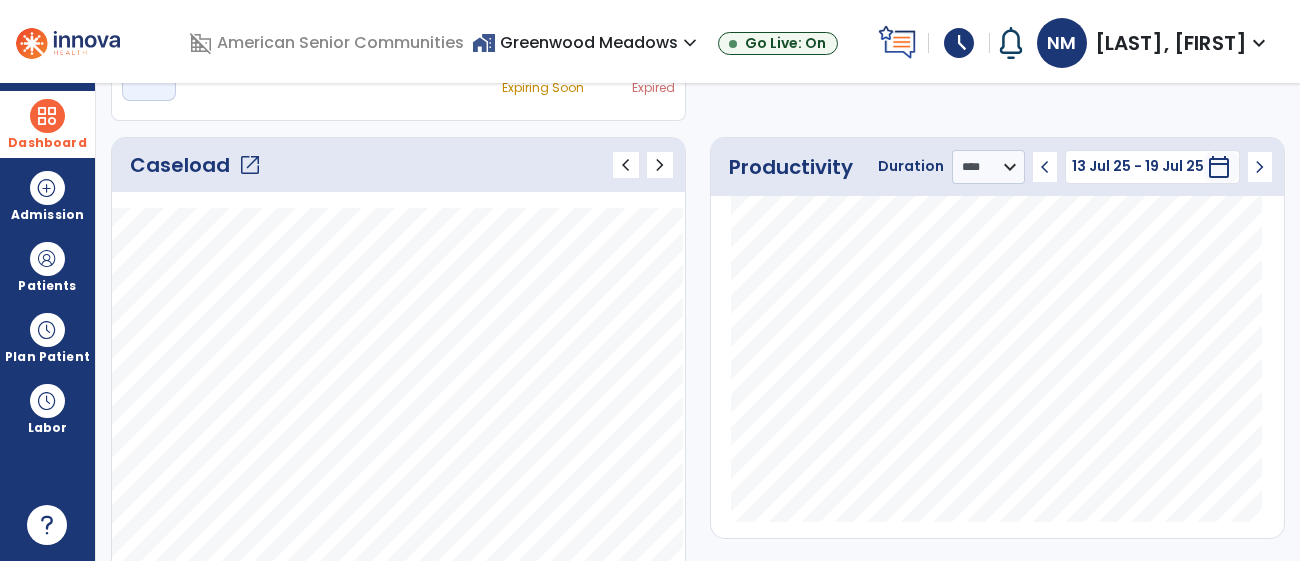 click on "open_in_new" 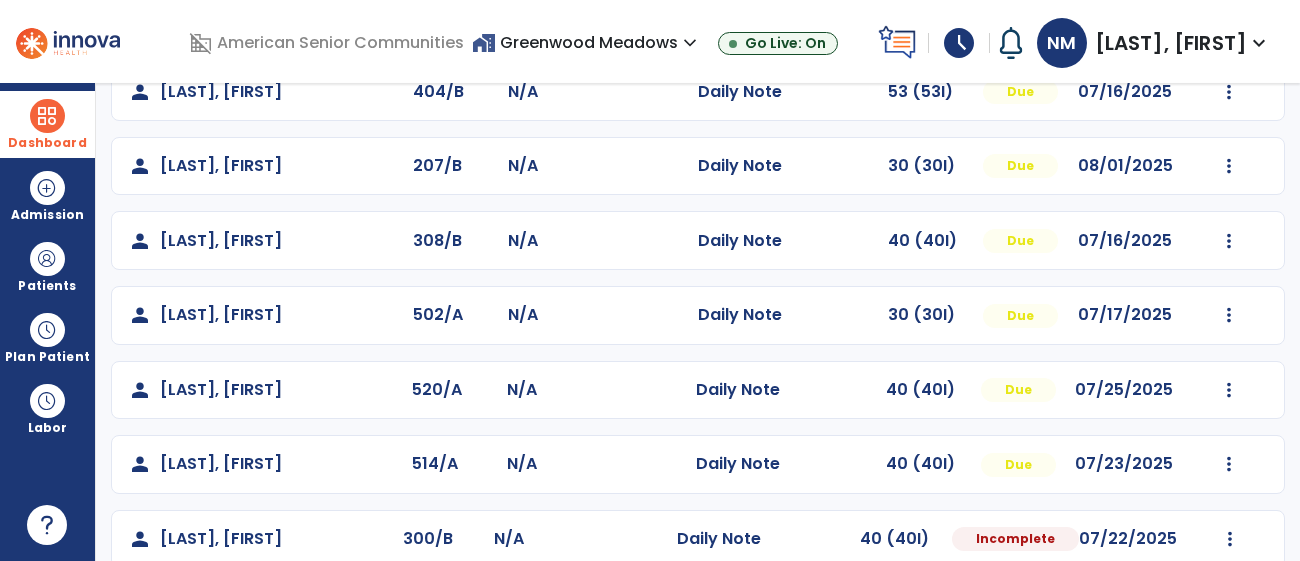 scroll, scrollTop: 840, scrollLeft: 0, axis: vertical 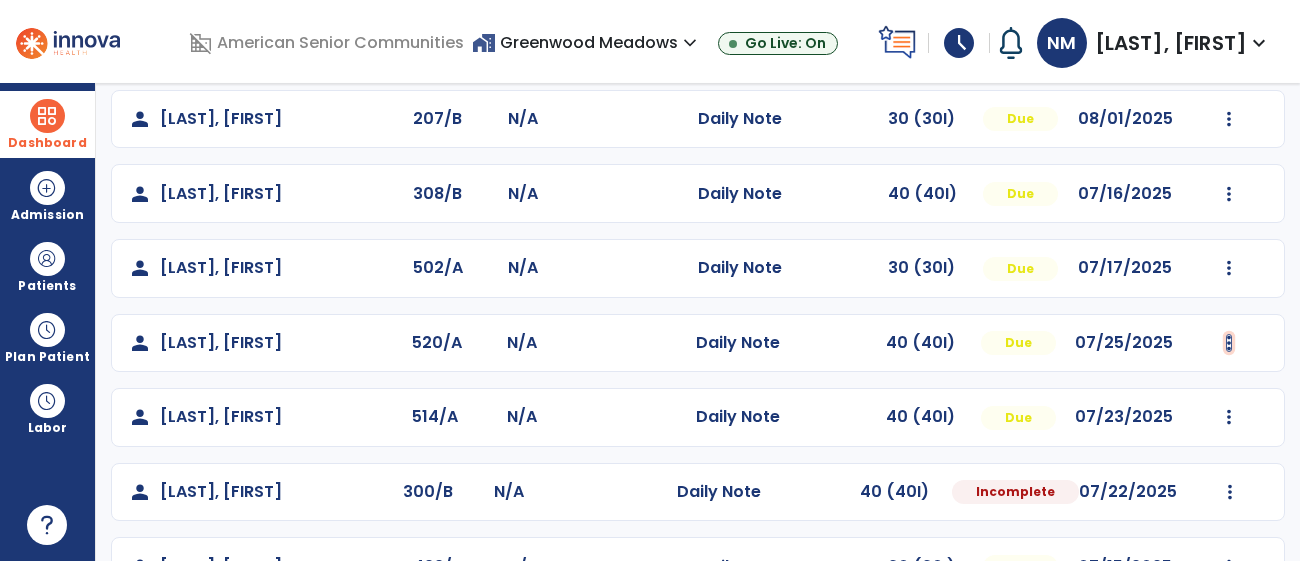 click at bounding box center [1230, -552] 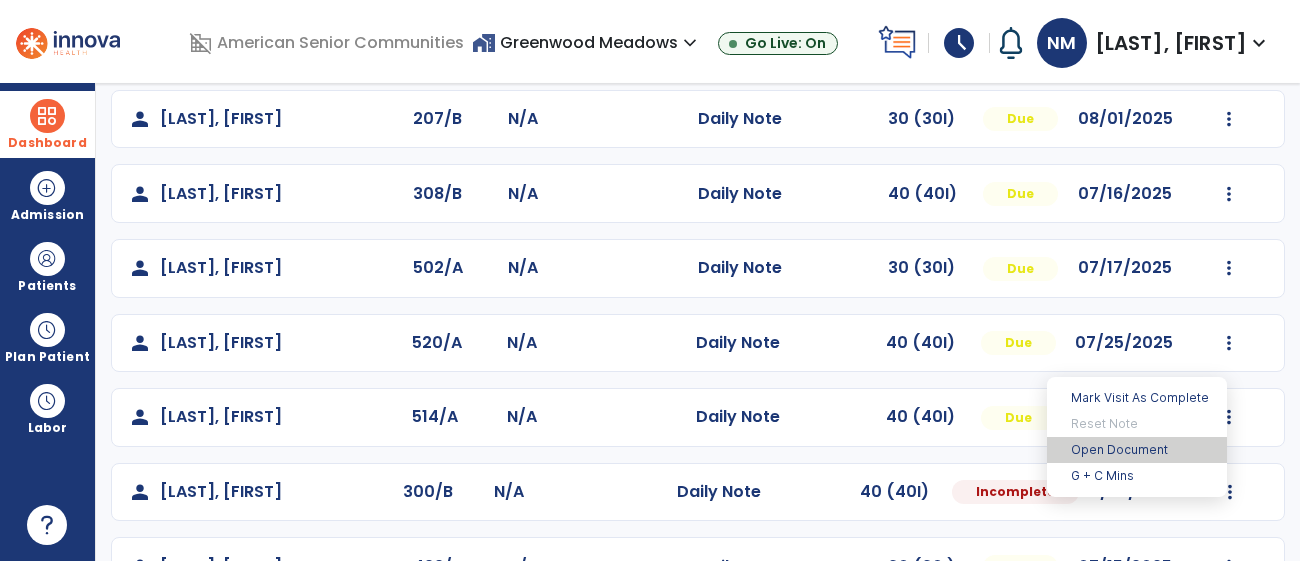 click on "Open Document" at bounding box center [1137, 450] 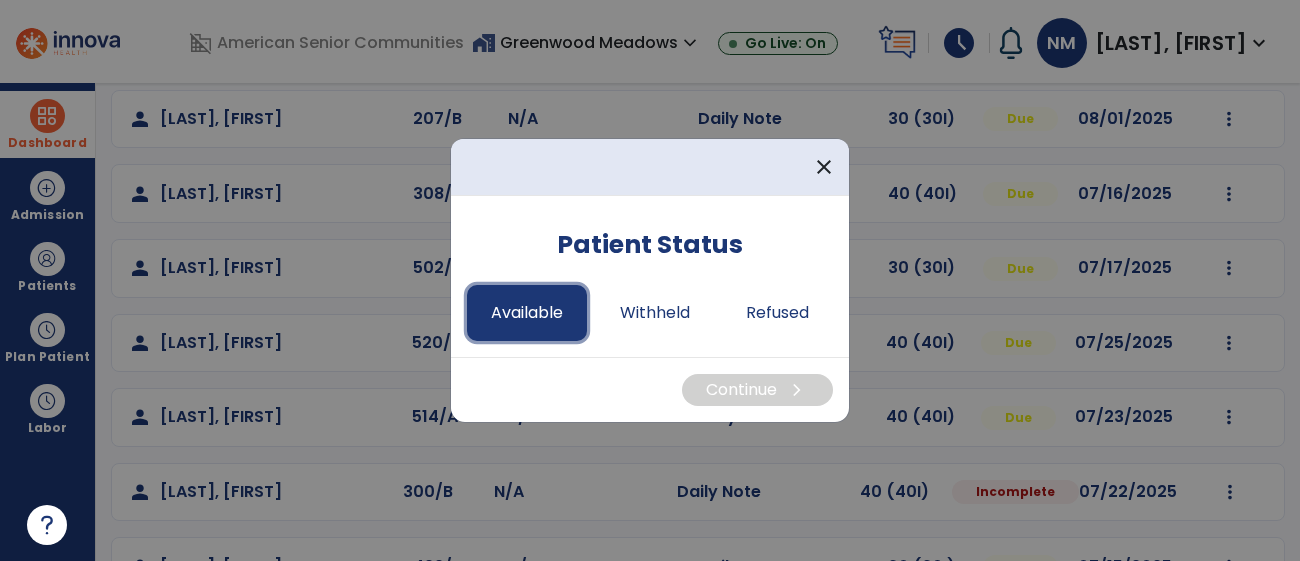 click on "Available" at bounding box center (527, 313) 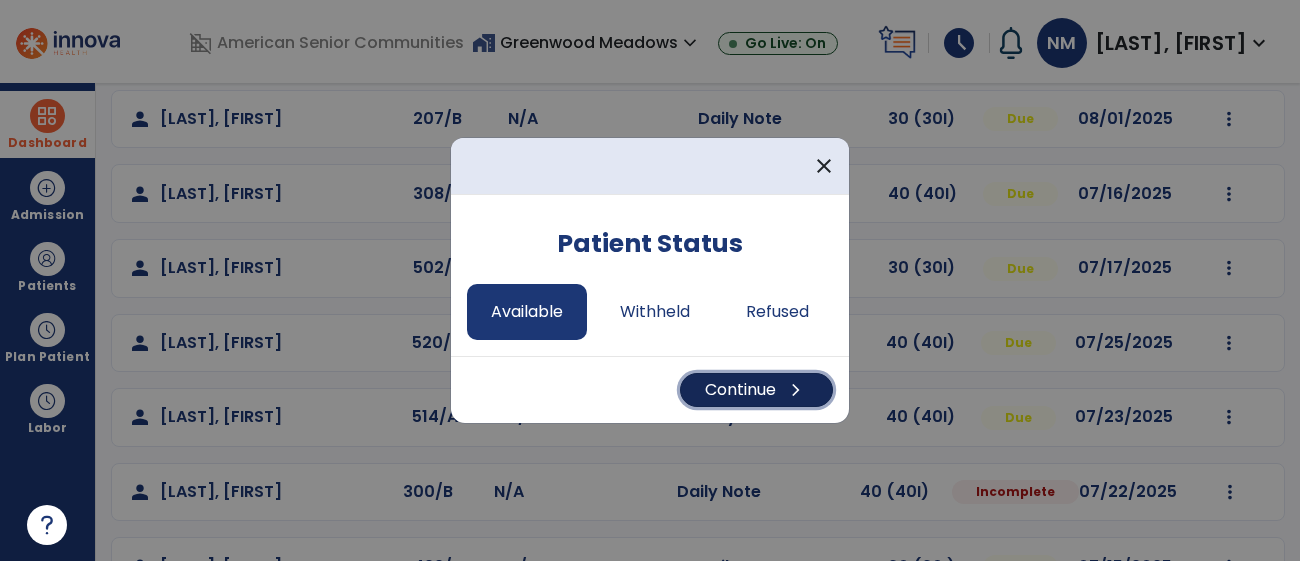 click on "Continue   chevron_right" at bounding box center (756, 390) 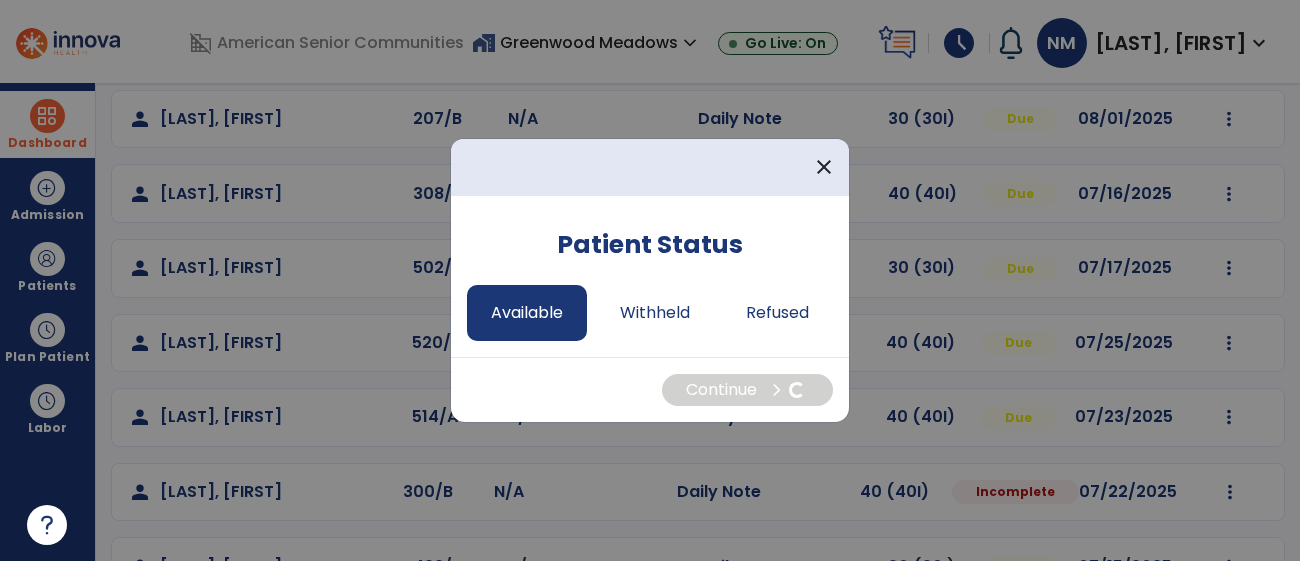 select on "*" 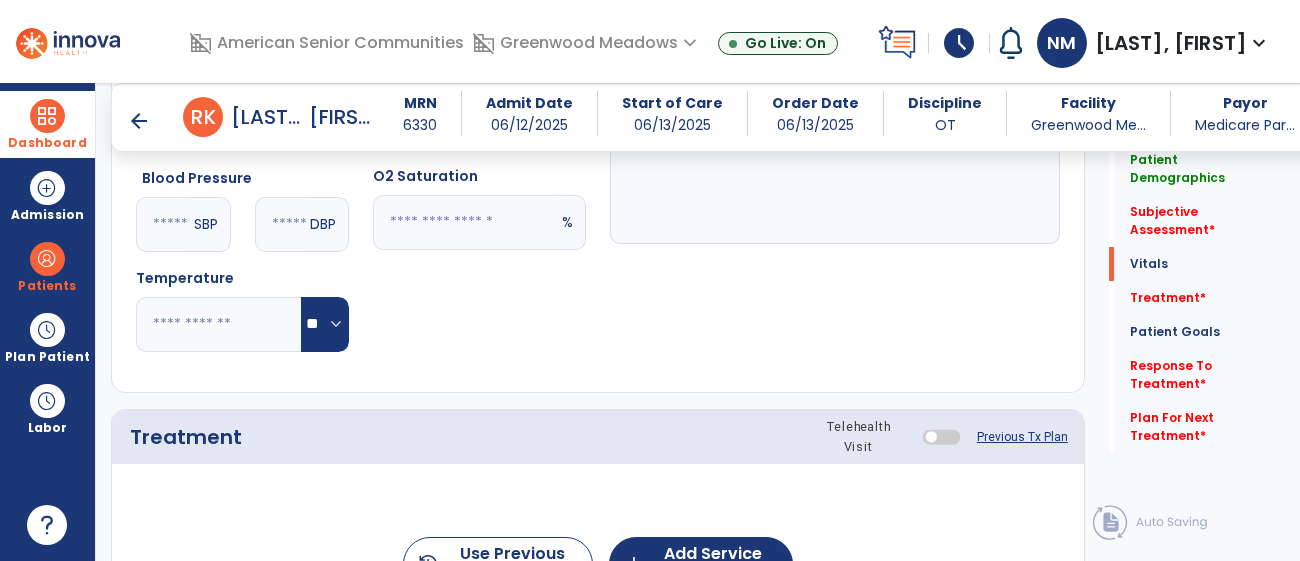 scroll, scrollTop: 835, scrollLeft: 0, axis: vertical 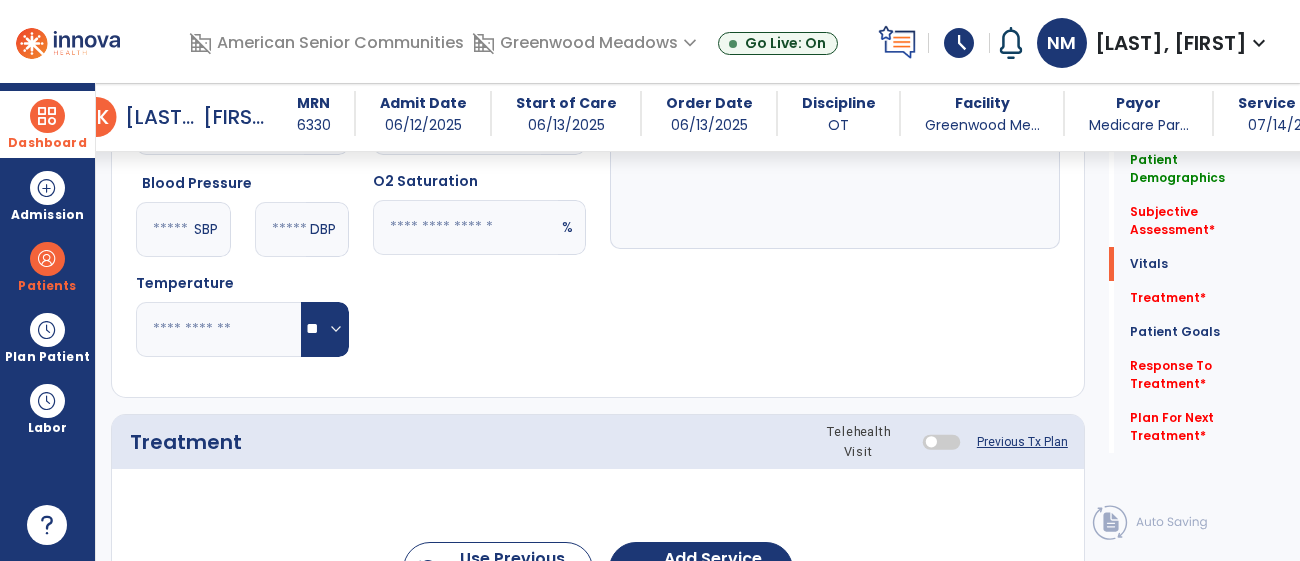 click on "Patient Goals   Patient Goals" 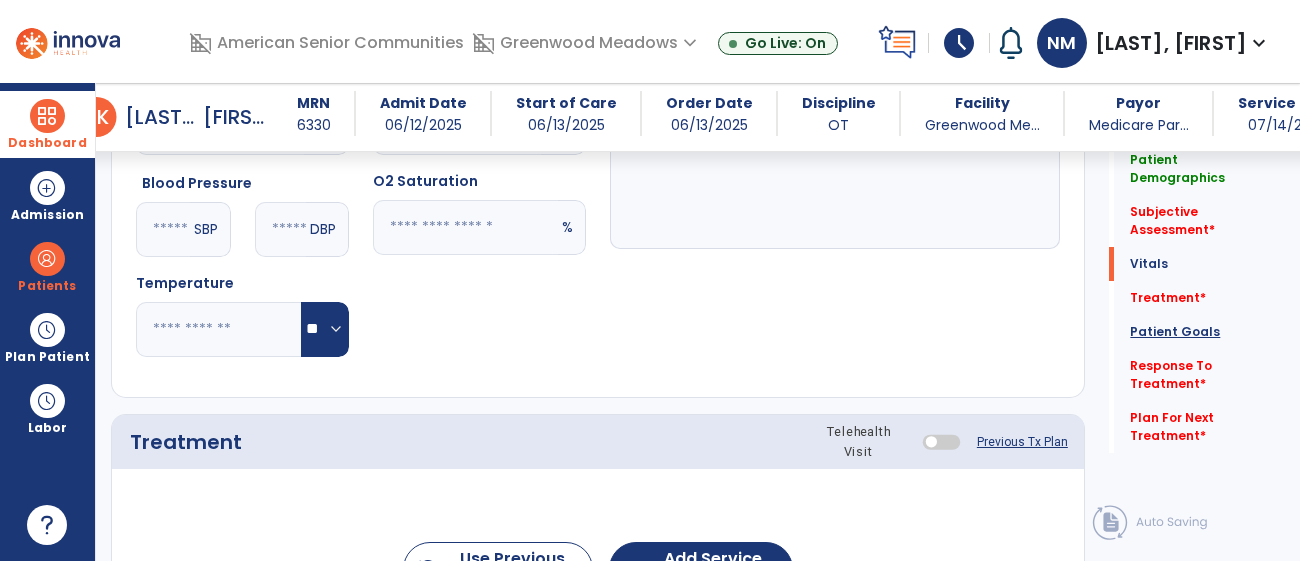 click on "Patient Goals" 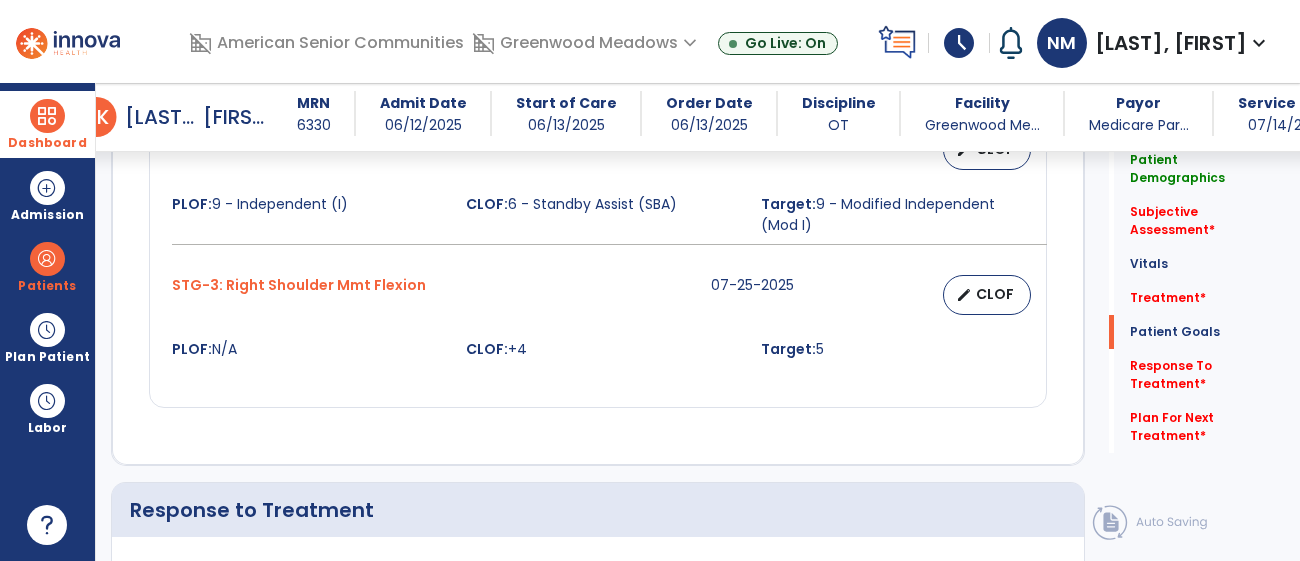 scroll, scrollTop: 2487, scrollLeft: 0, axis: vertical 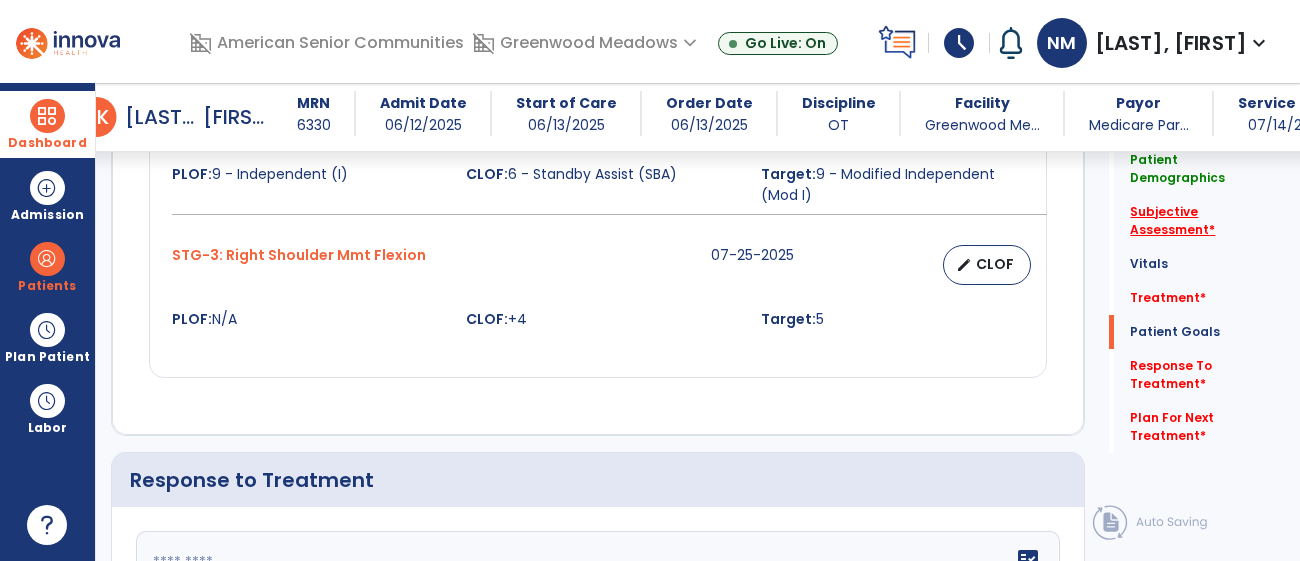 click on "Subjective Assessment   *" 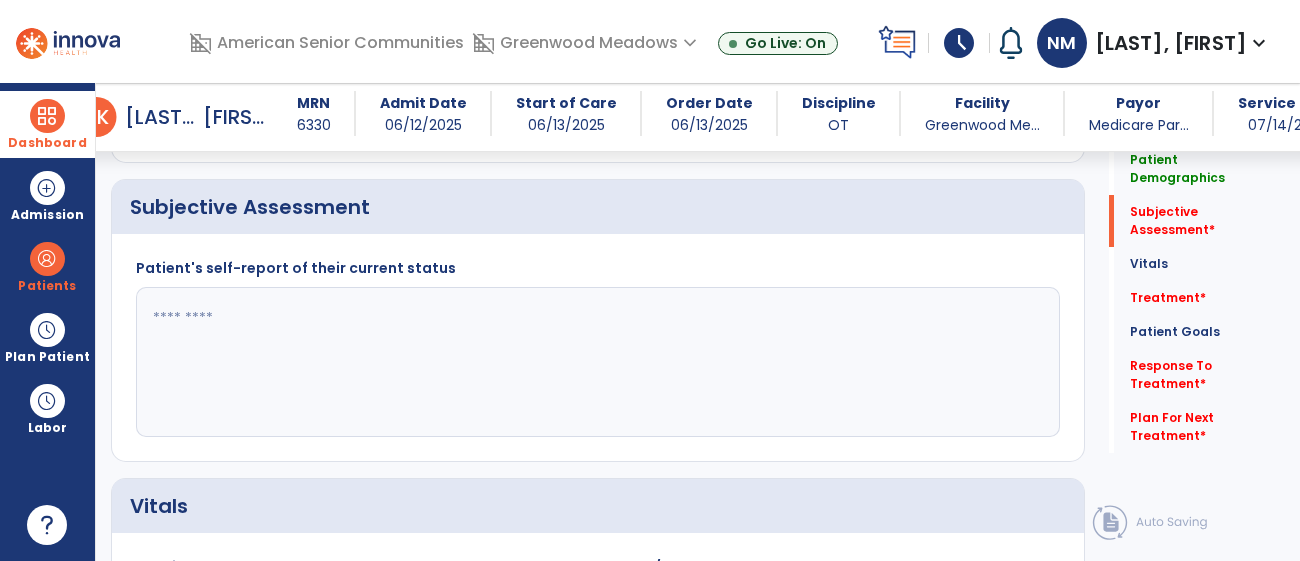 scroll, scrollTop: 346, scrollLeft: 0, axis: vertical 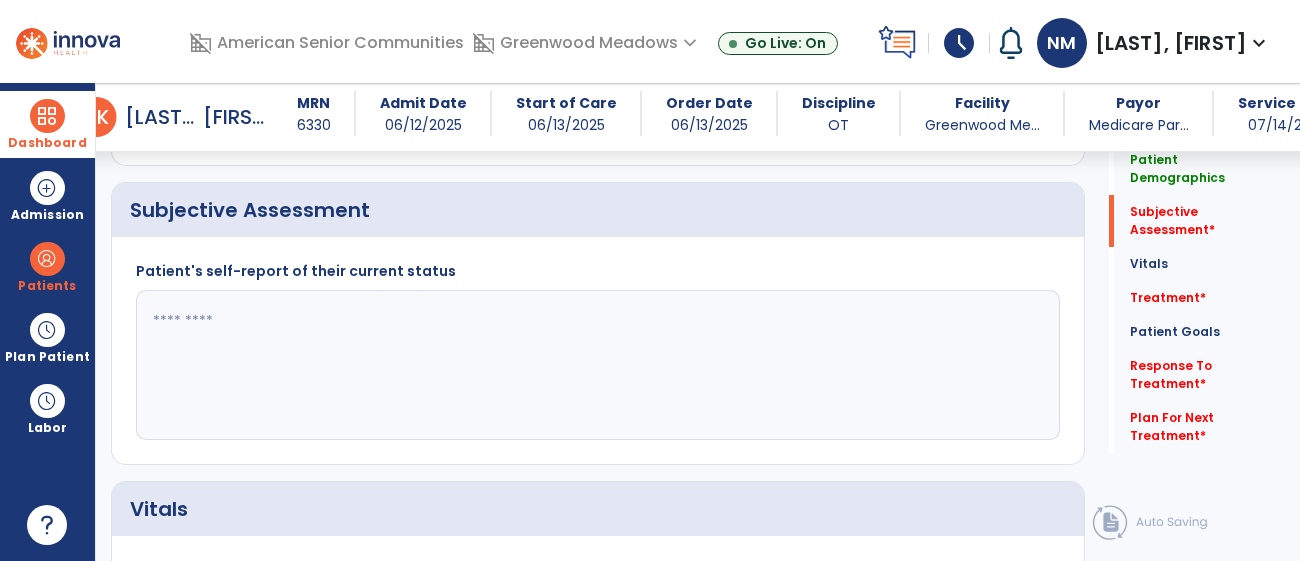 click 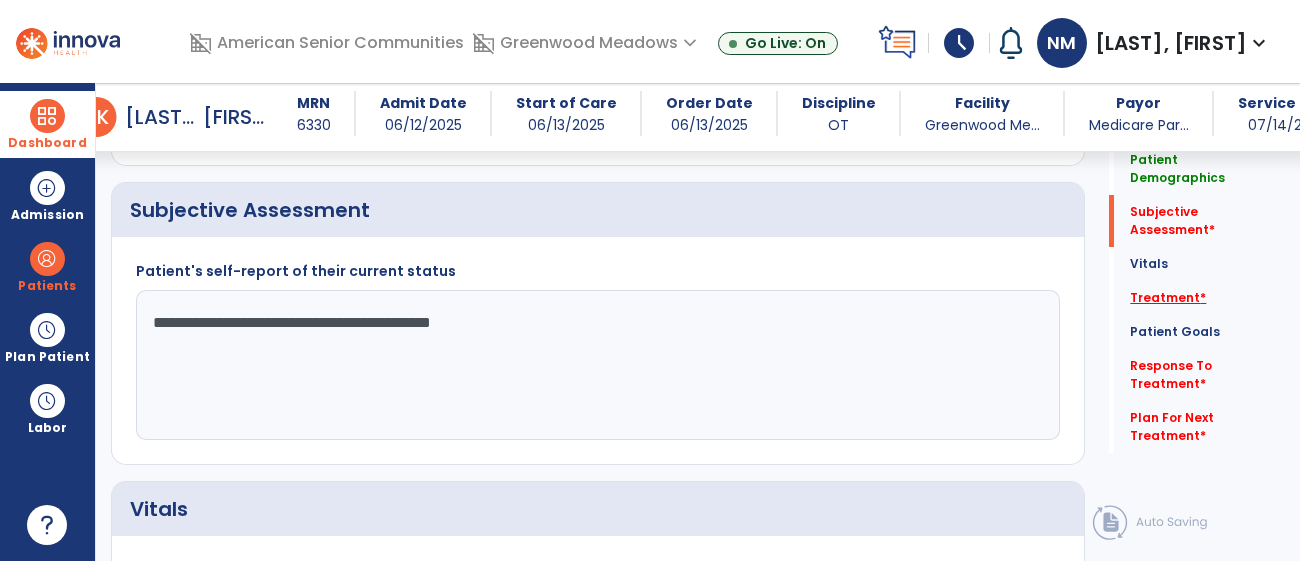 type on "**********" 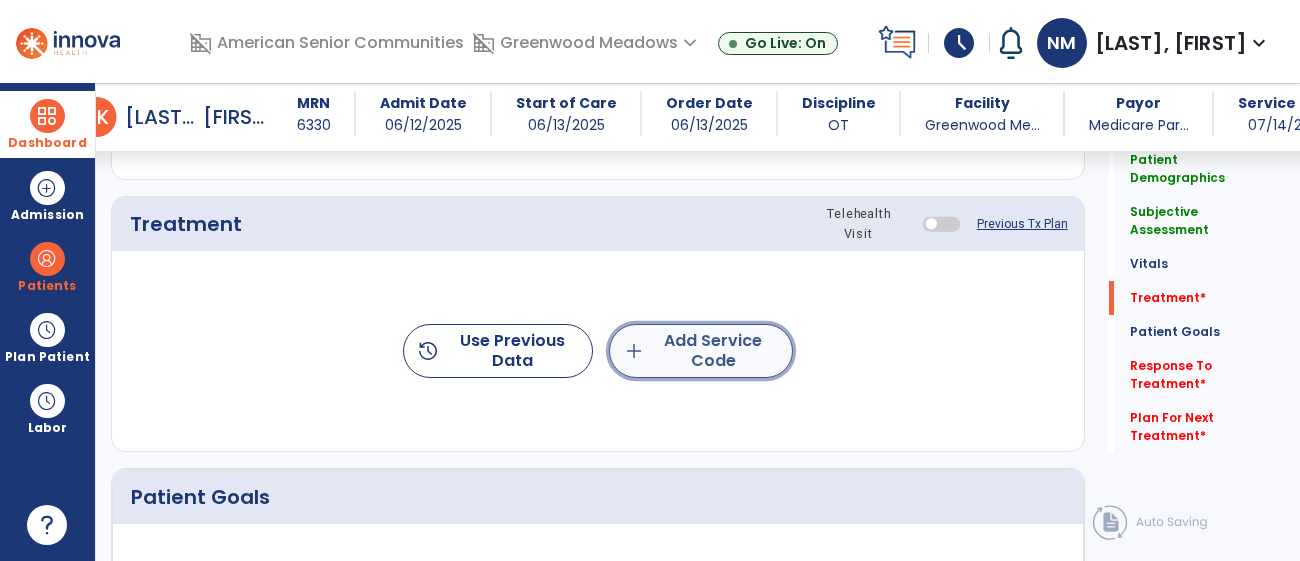 click on "add  Add Service Code" 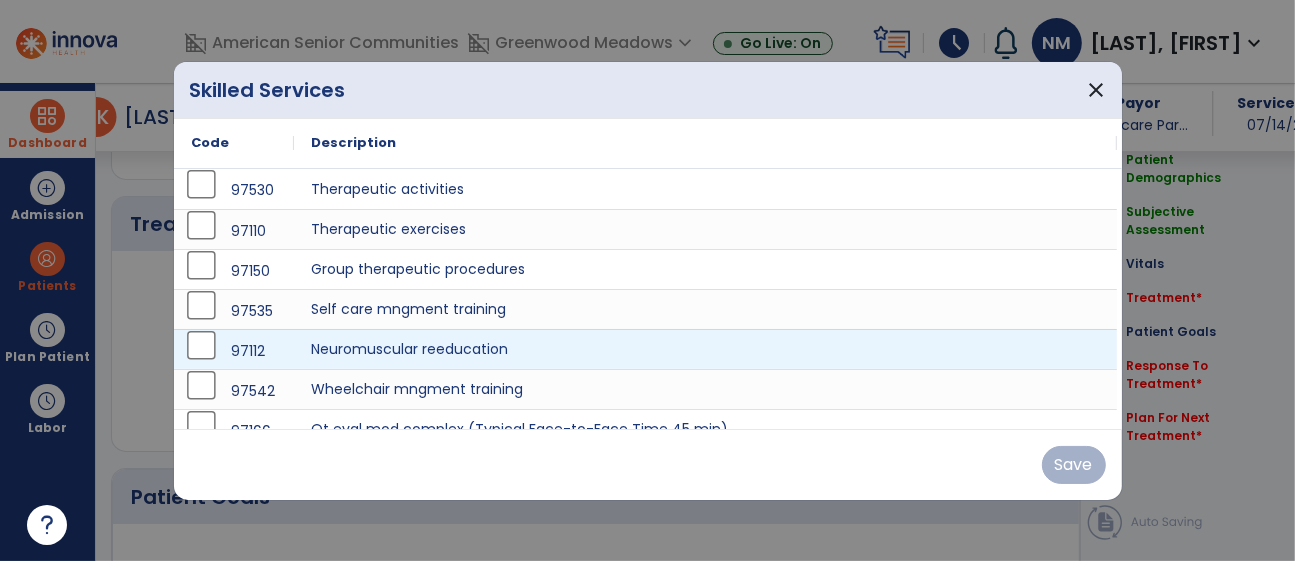 scroll, scrollTop: 1053, scrollLeft: 0, axis: vertical 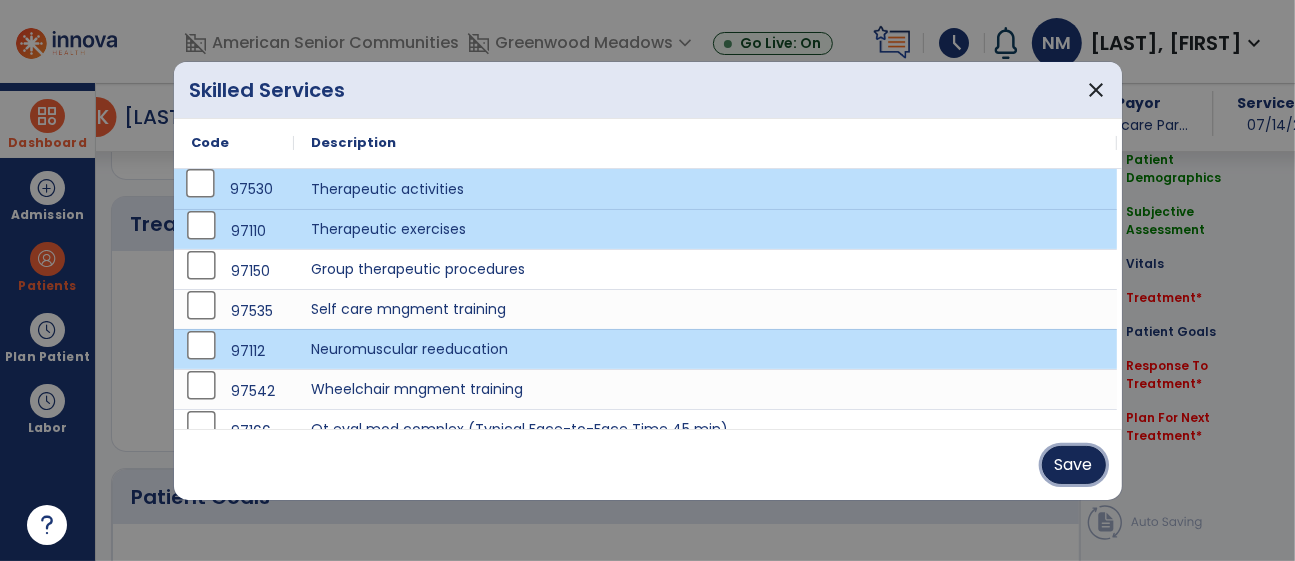click on "Save" at bounding box center (1074, 465) 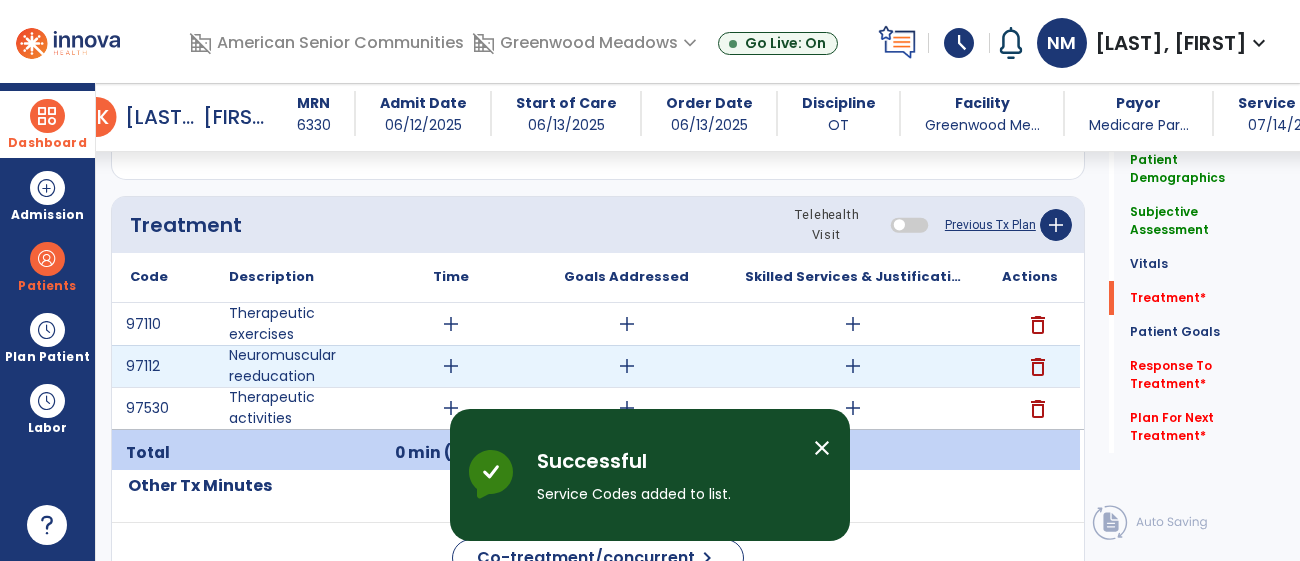 click on "add" at bounding box center [451, 366] 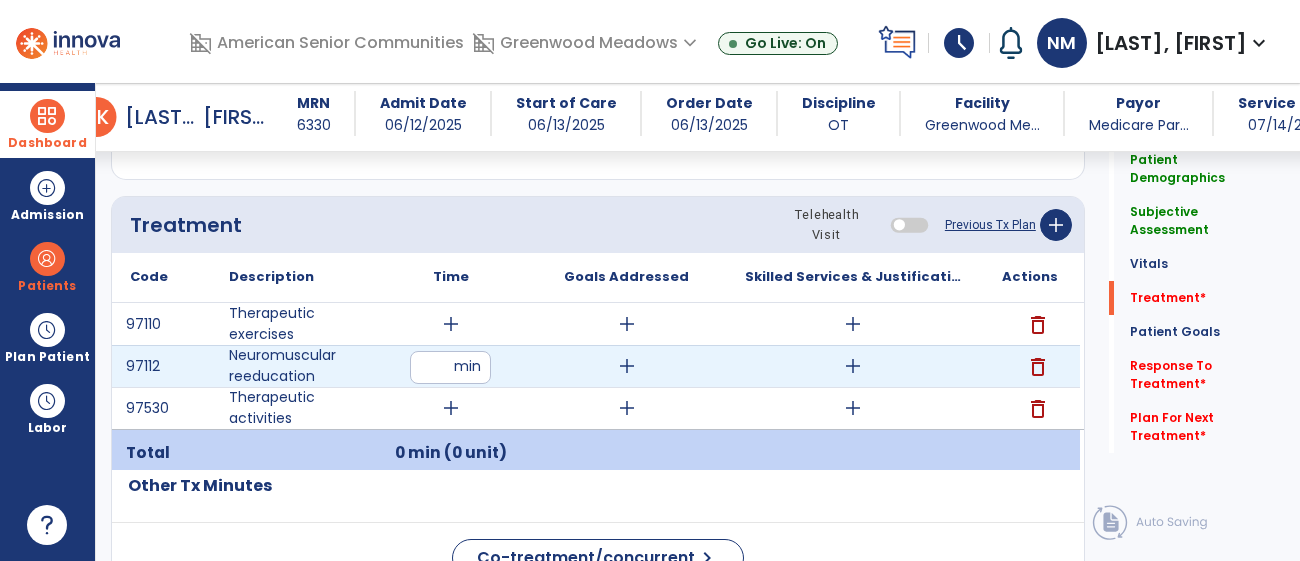 type on "**" 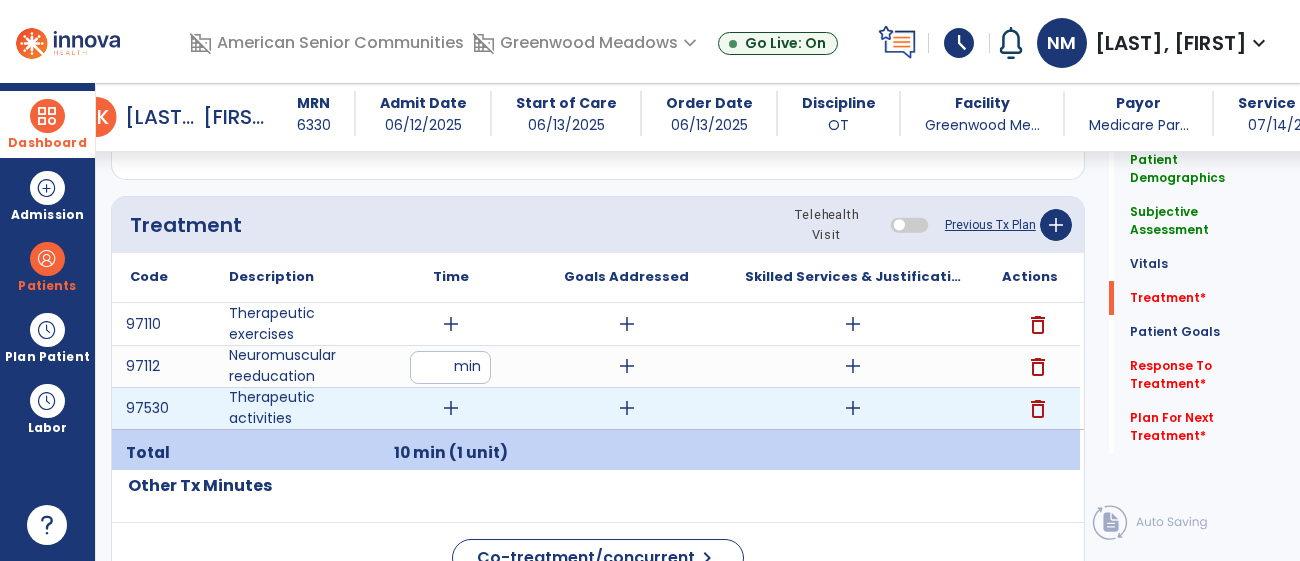 click on "add" at bounding box center (451, 408) 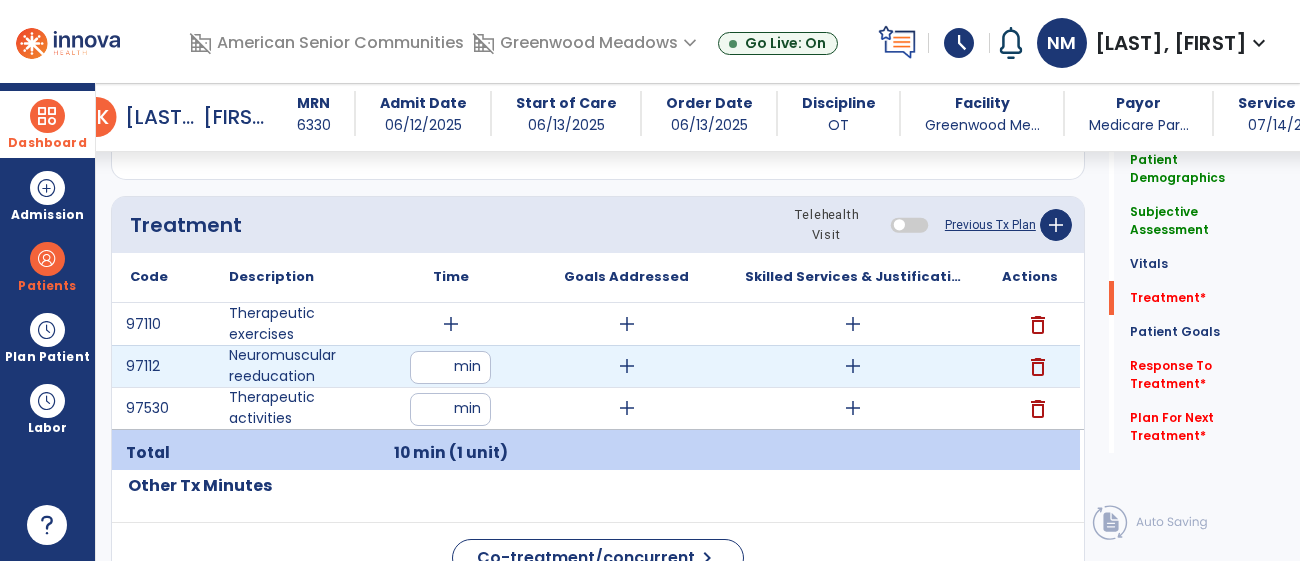 type on "**" 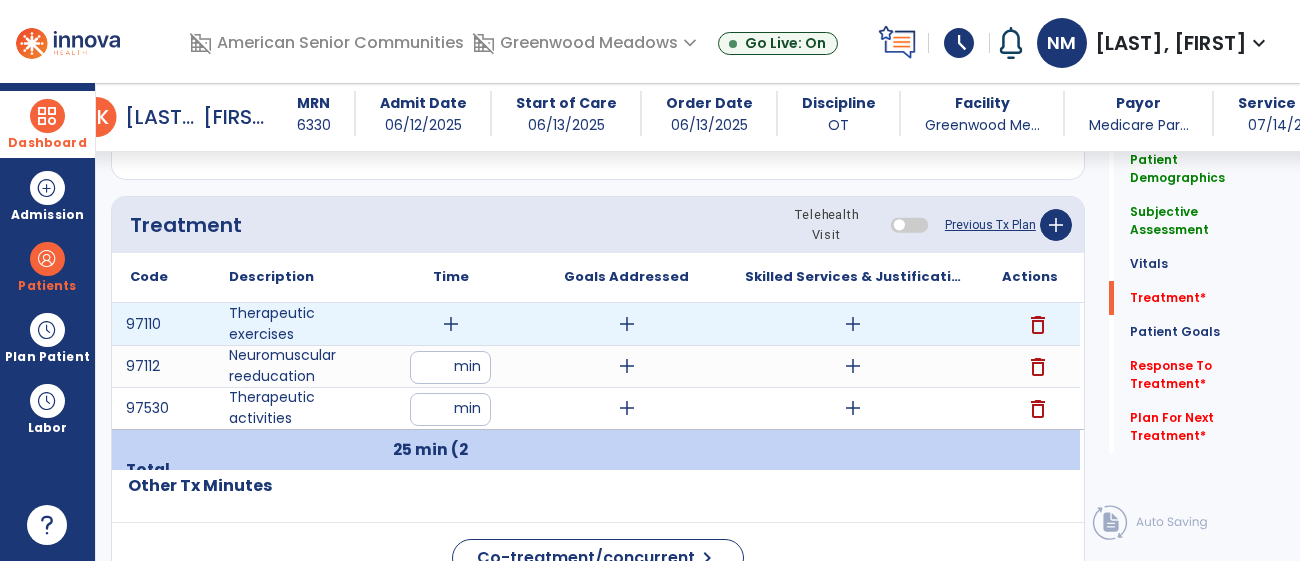 click on "add" at bounding box center [451, 324] 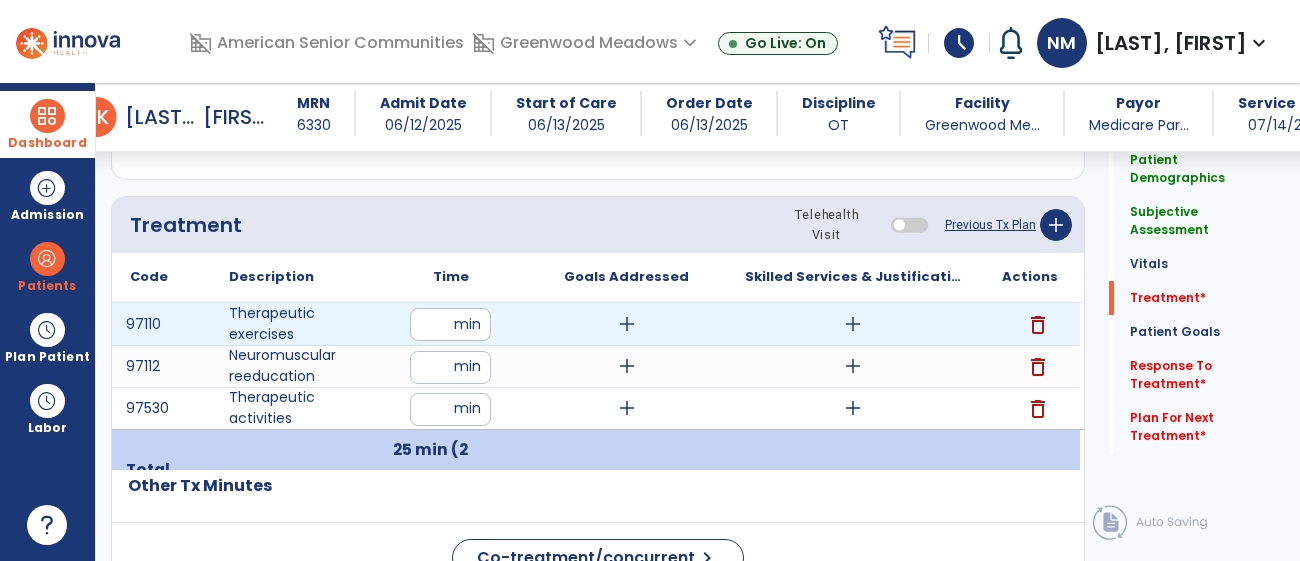 type on "*" 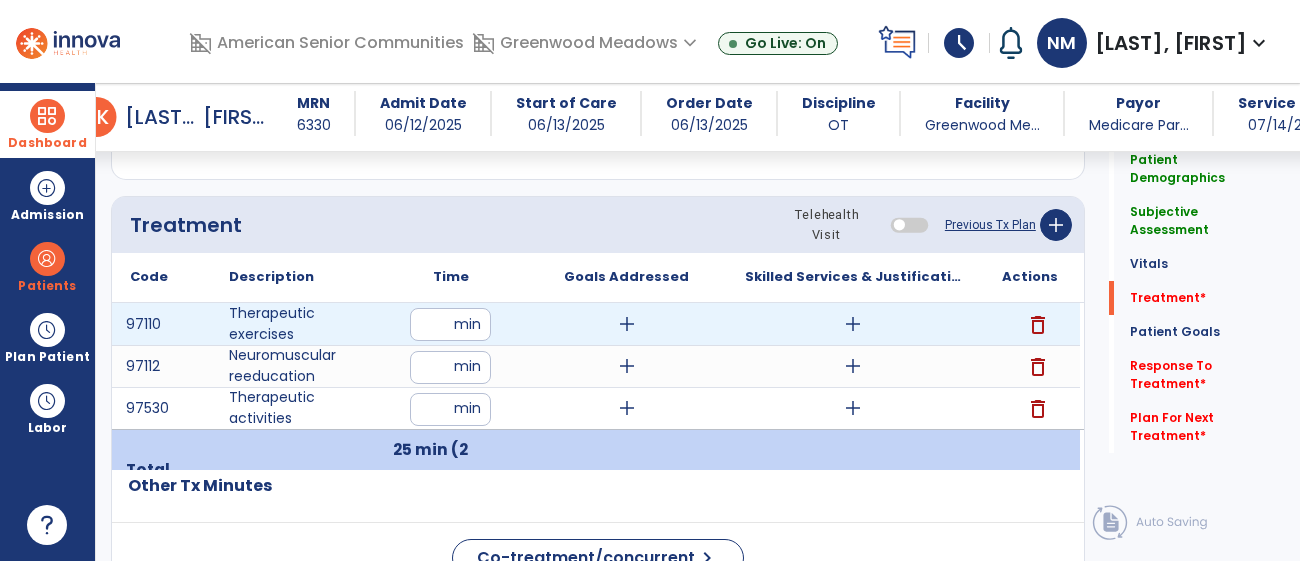 type on "**" 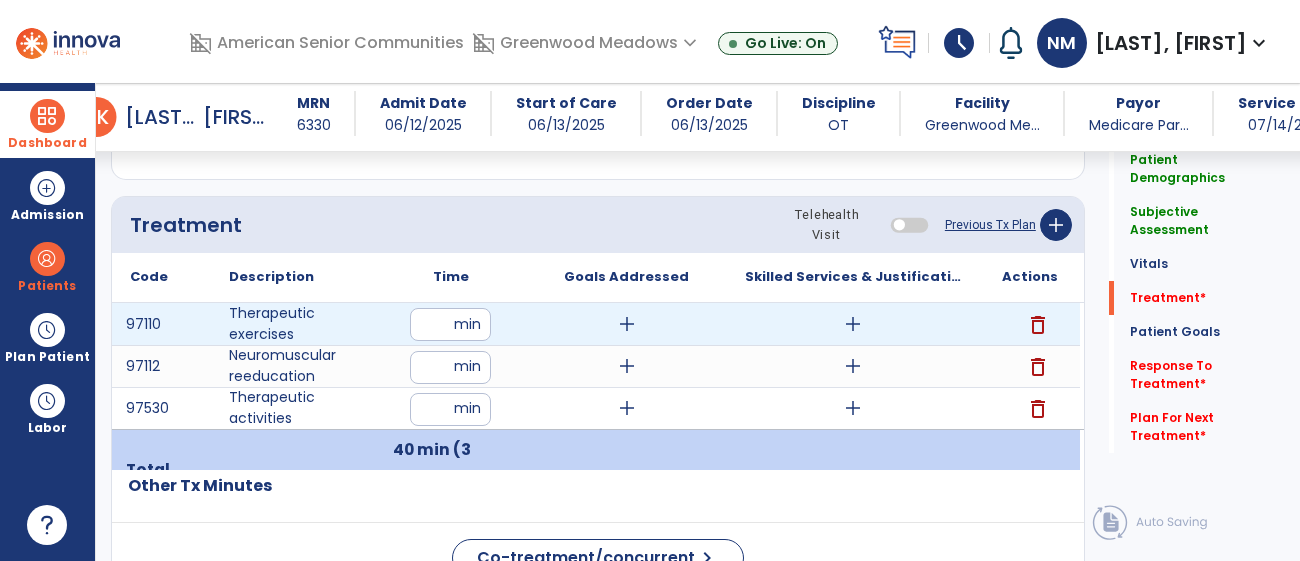 click on "add" at bounding box center (853, 324) 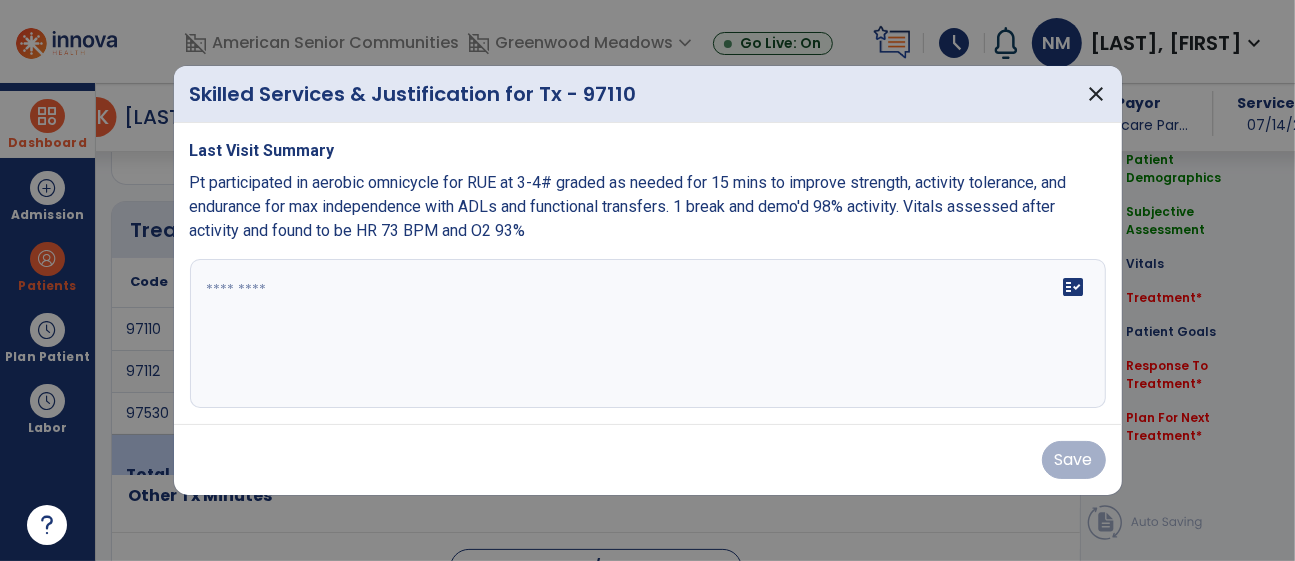 scroll, scrollTop: 1053, scrollLeft: 0, axis: vertical 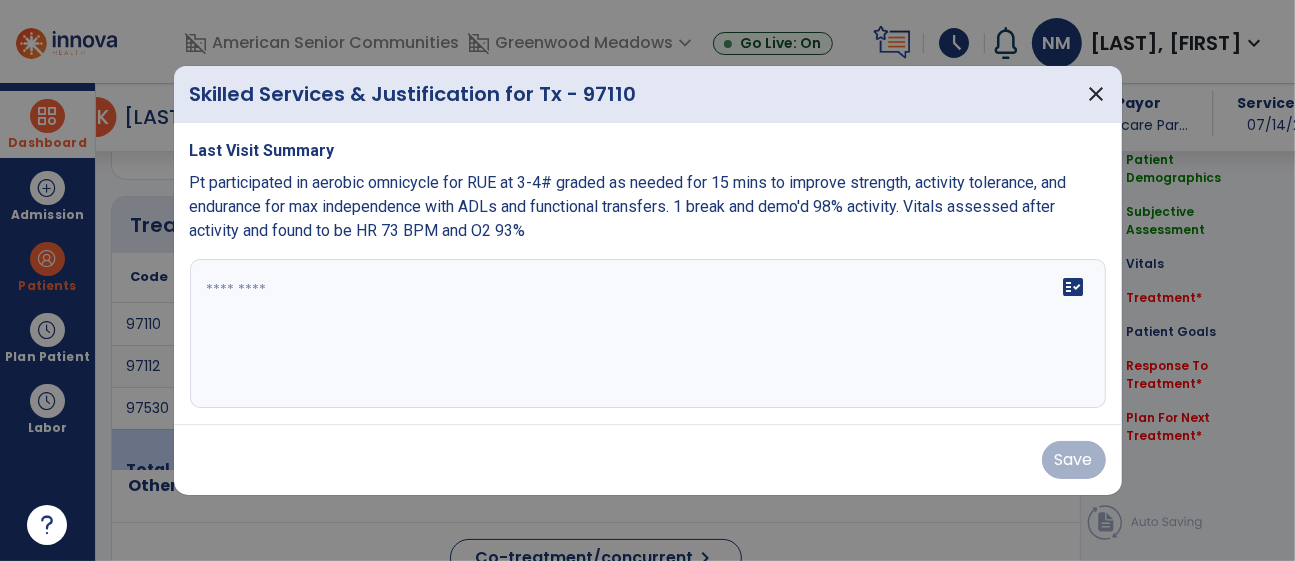 click at bounding box center (648, 334) 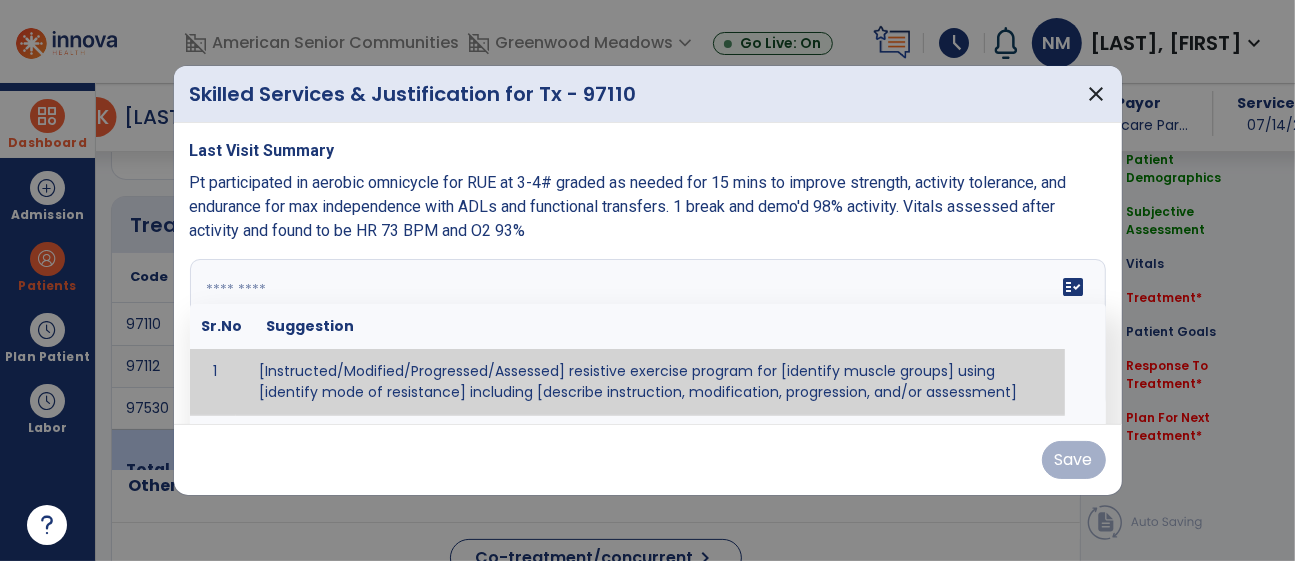 paste on "**********" 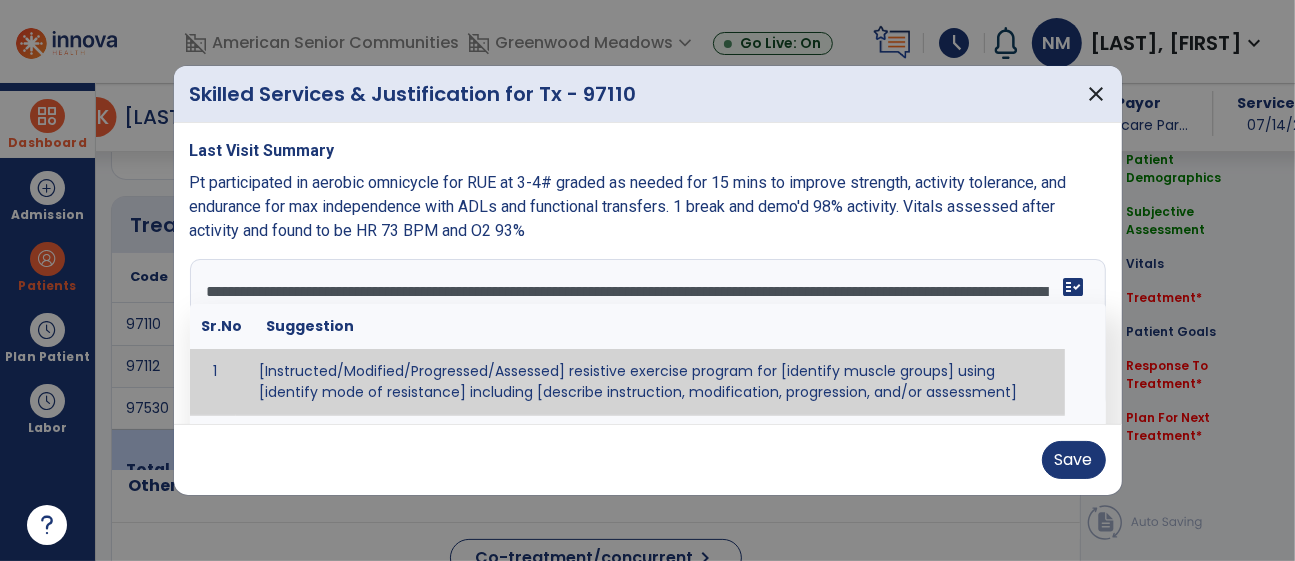 scroll, scrollTop: 159, scrollLeft: 0, axis: vertical 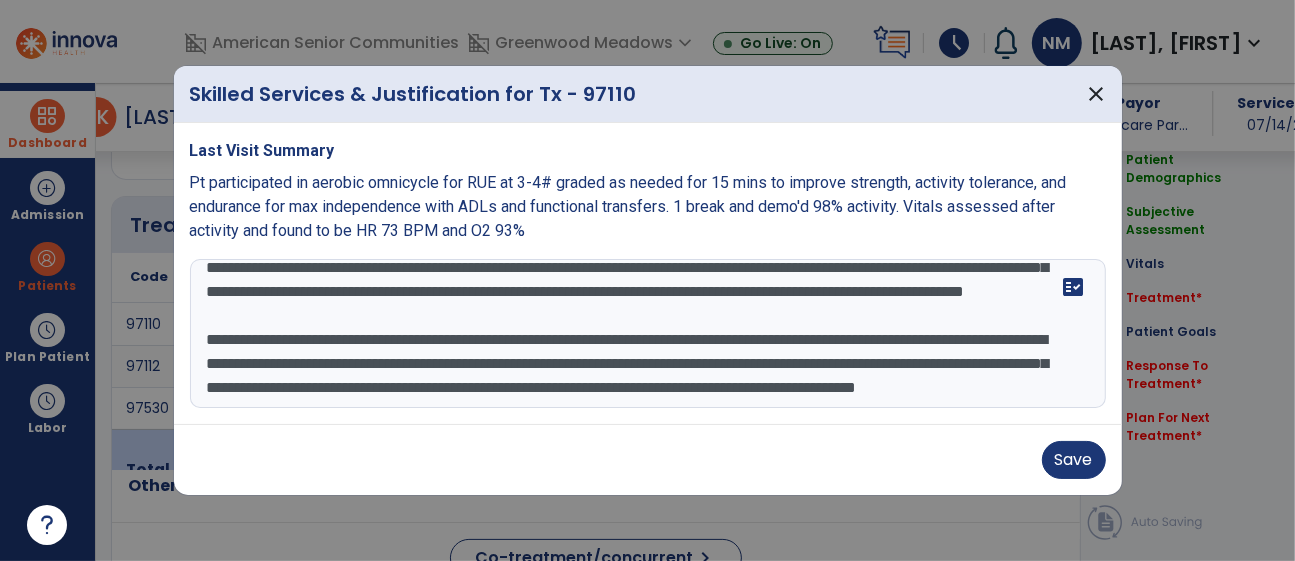 drag, startPoint x: 209, startPoint y: 265, endPoint x: 858, endPoint y: 388, distance: 660.5528 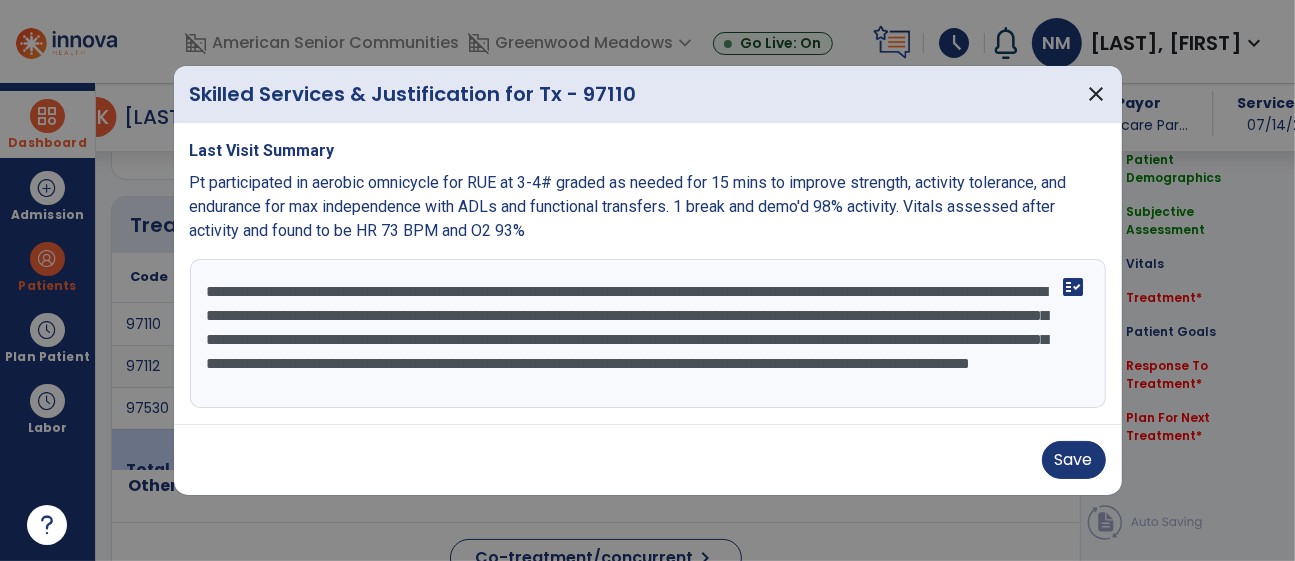 scroll, scrollTop: 48, scrollLeft: 0, axis: vertical 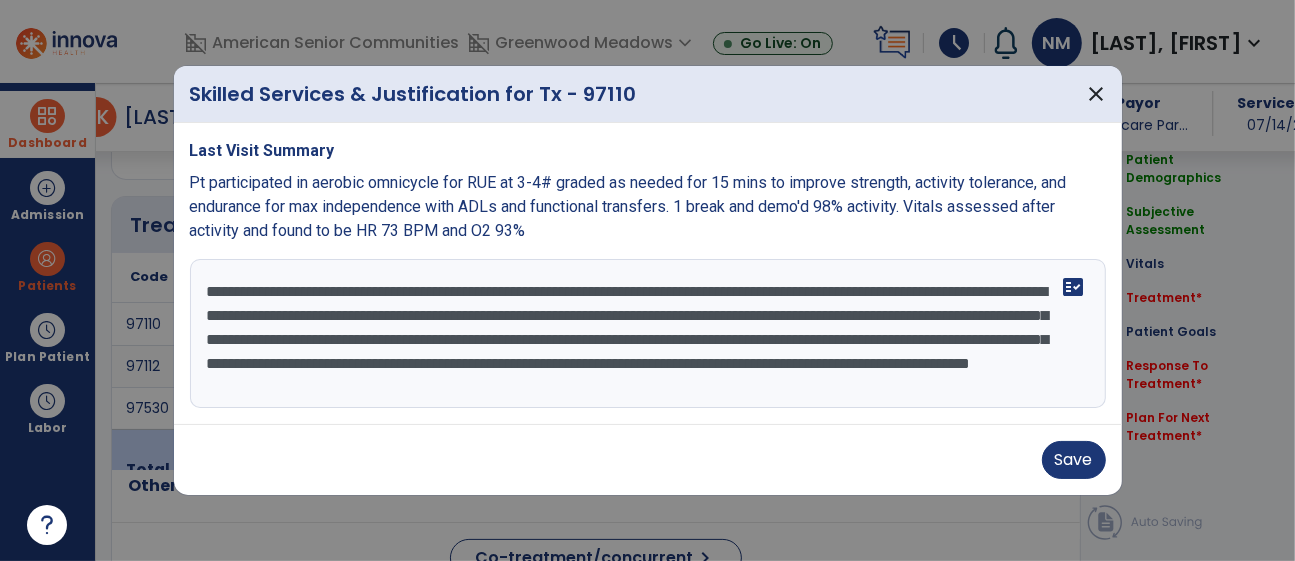 click on "**********" at bounding box center (648, 334) 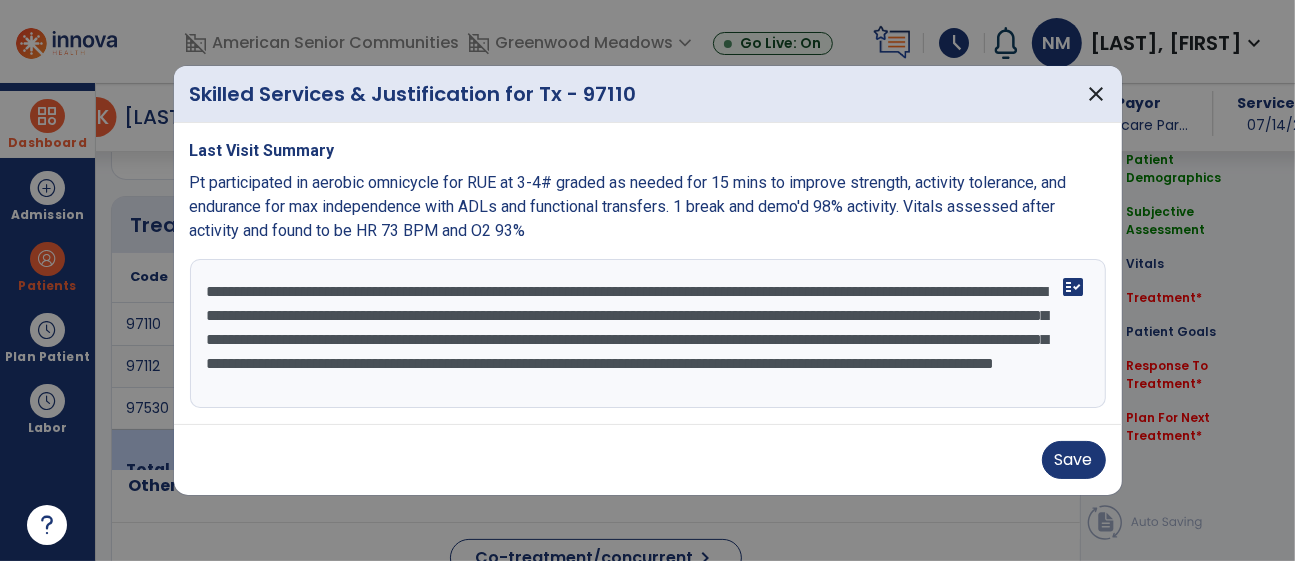 click on "**********" at bounding box center (648, 334) 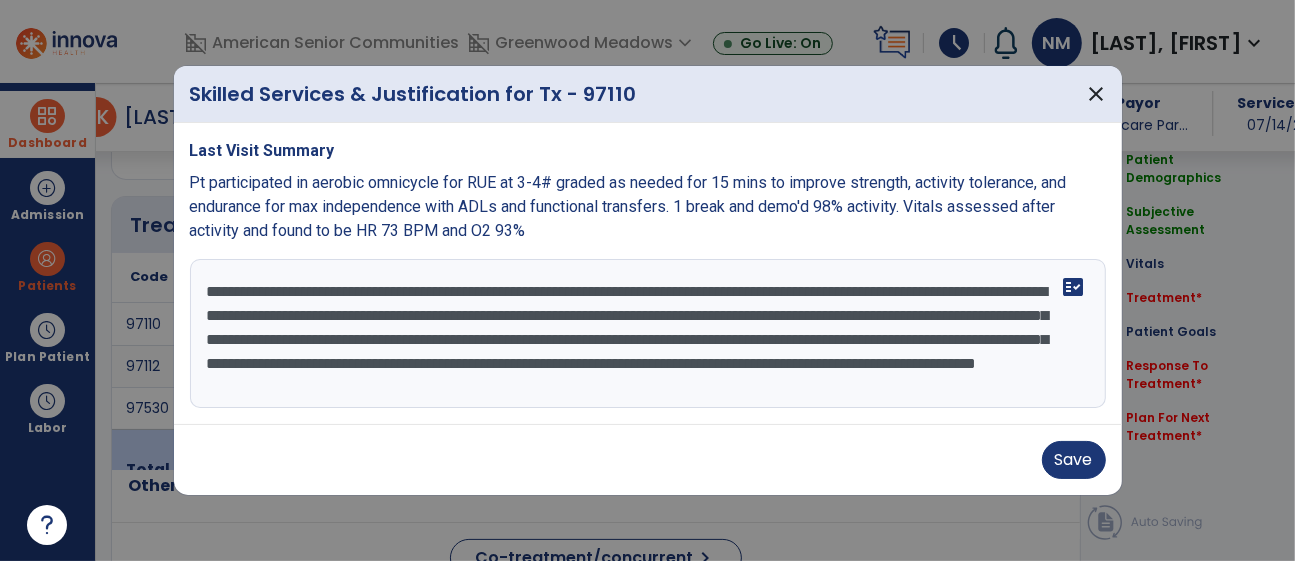click at bounding box center (647, 280) 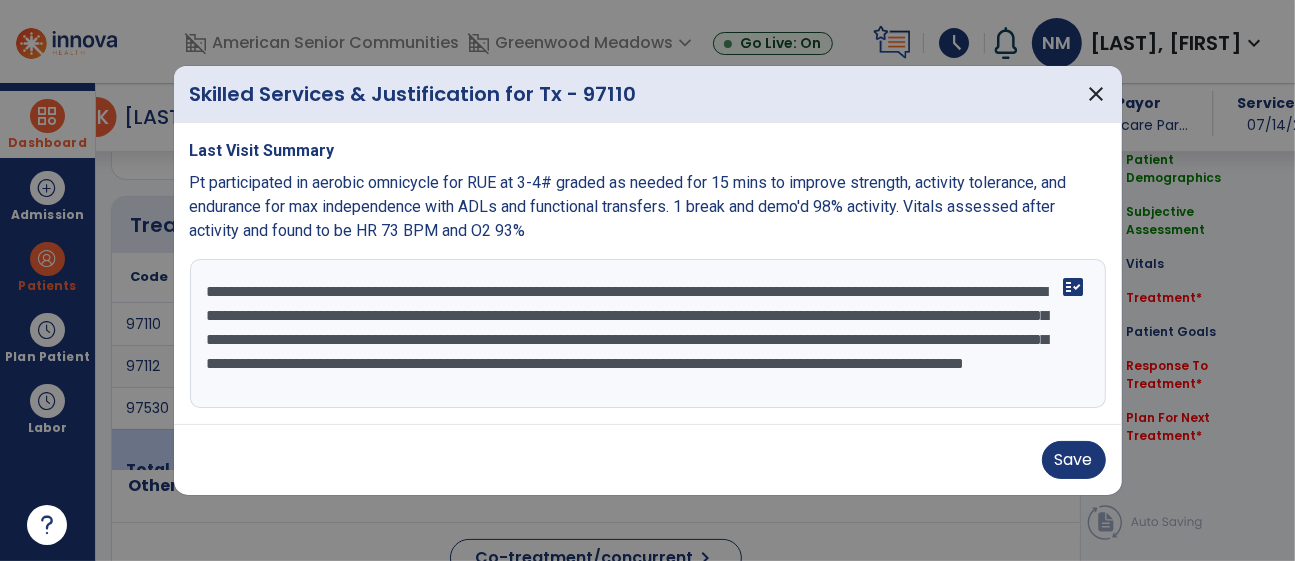 click on "**********" at bounding box center [648, 334] 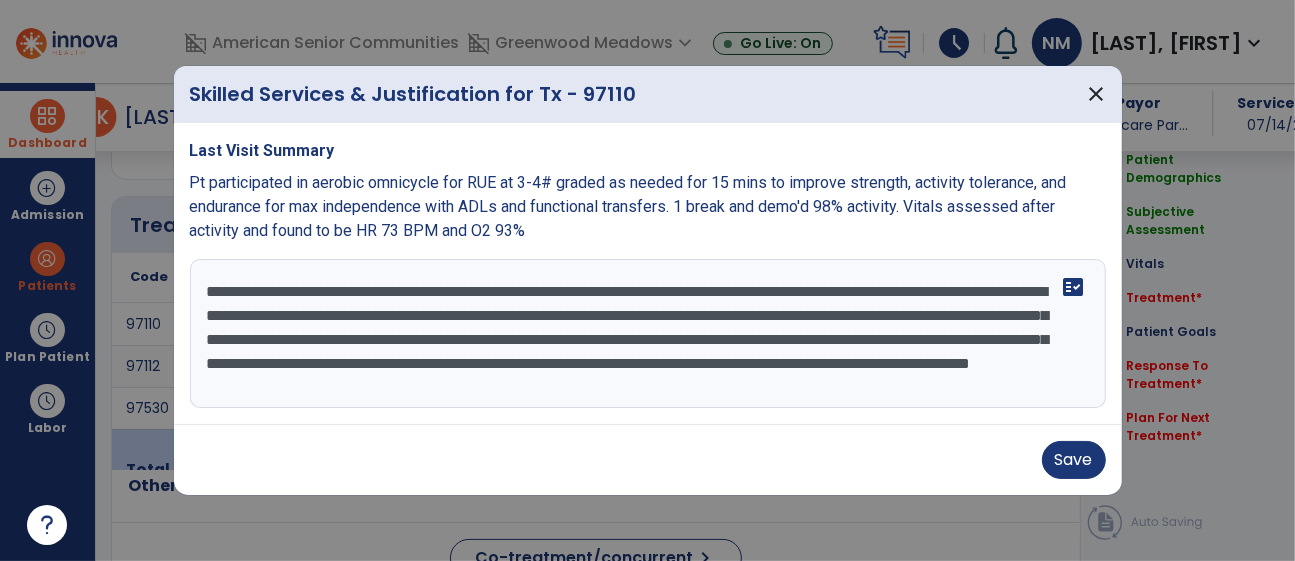 click on "**********" at bounding box center [648, 334] 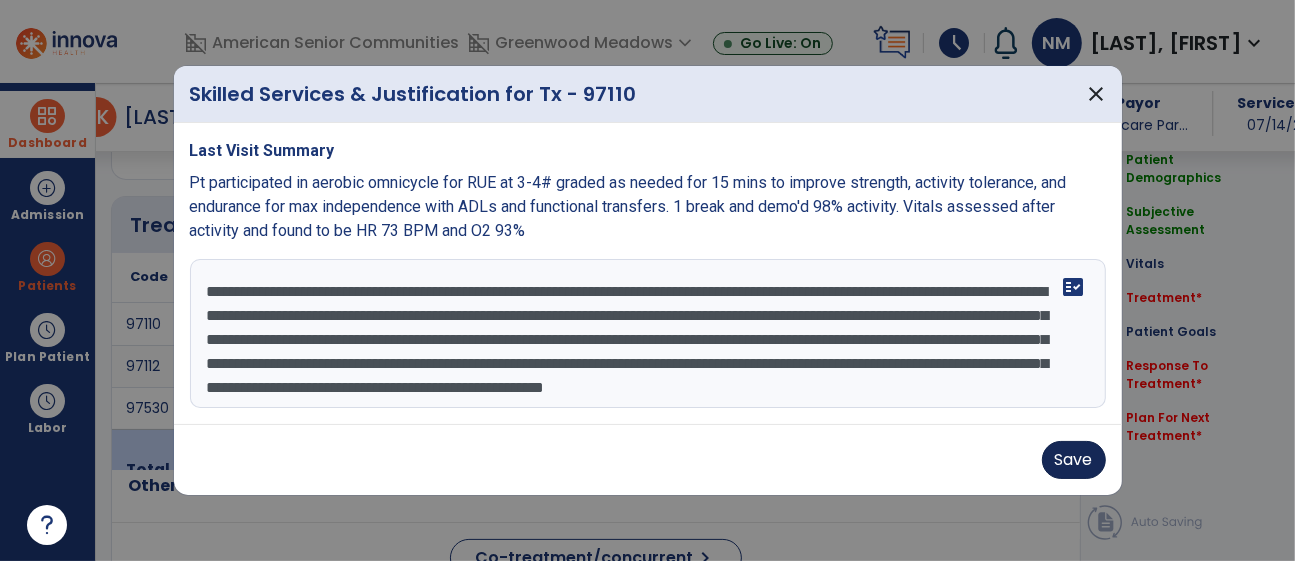 type on "**********" 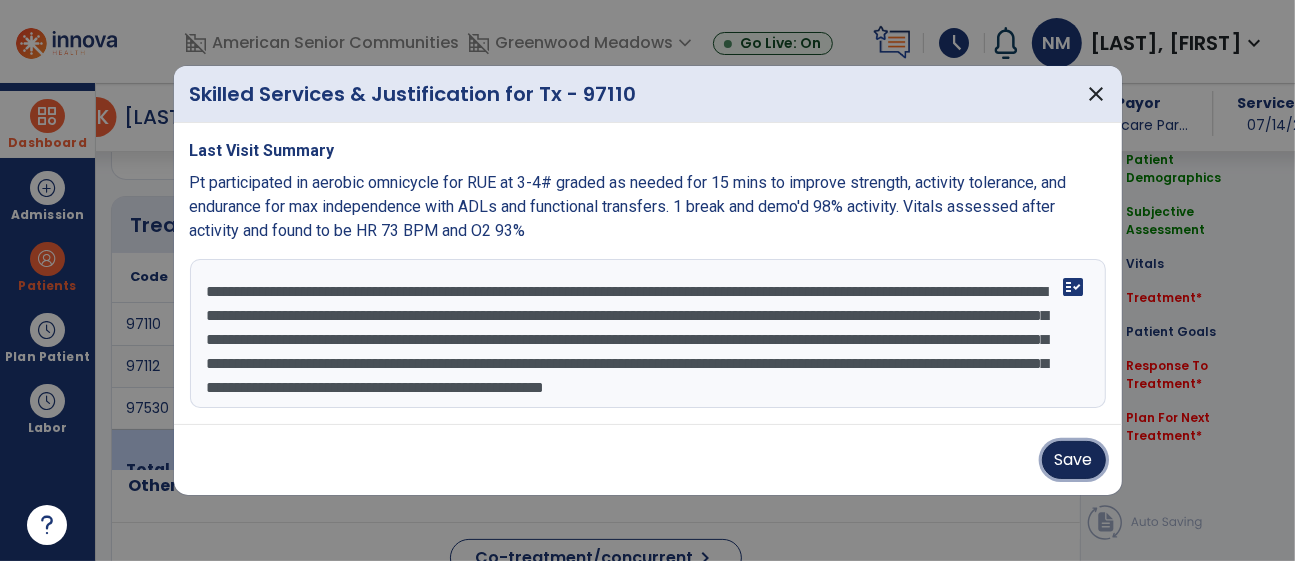 click on "Save" at bounding box center [1074, 460] 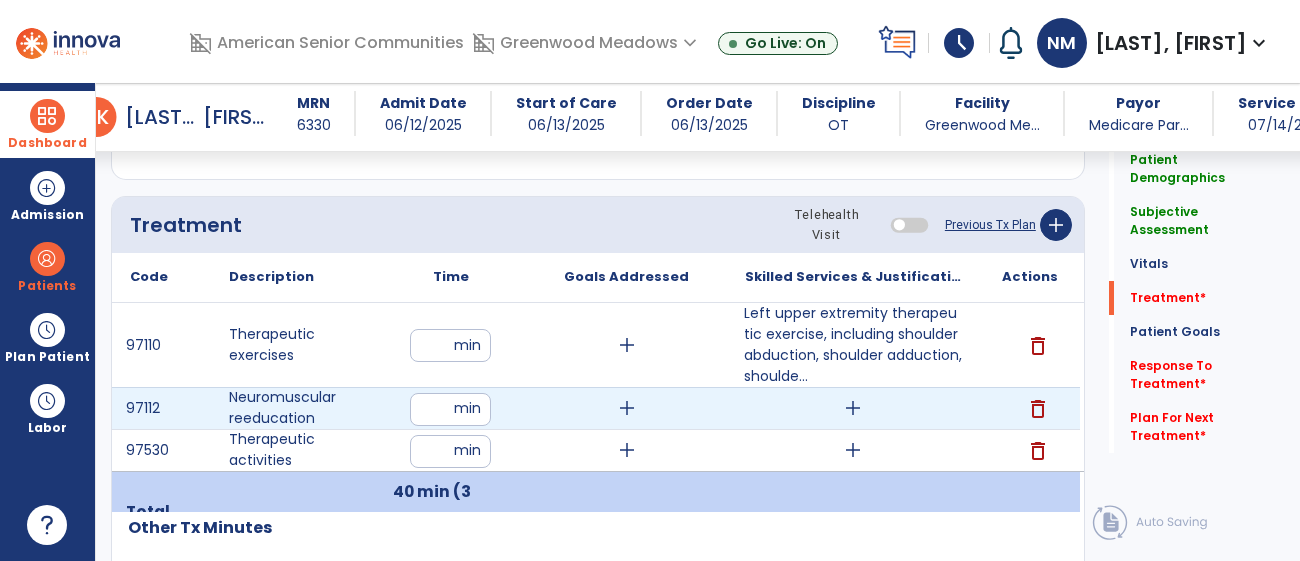 click on "add" at bounding box center [853, 408] 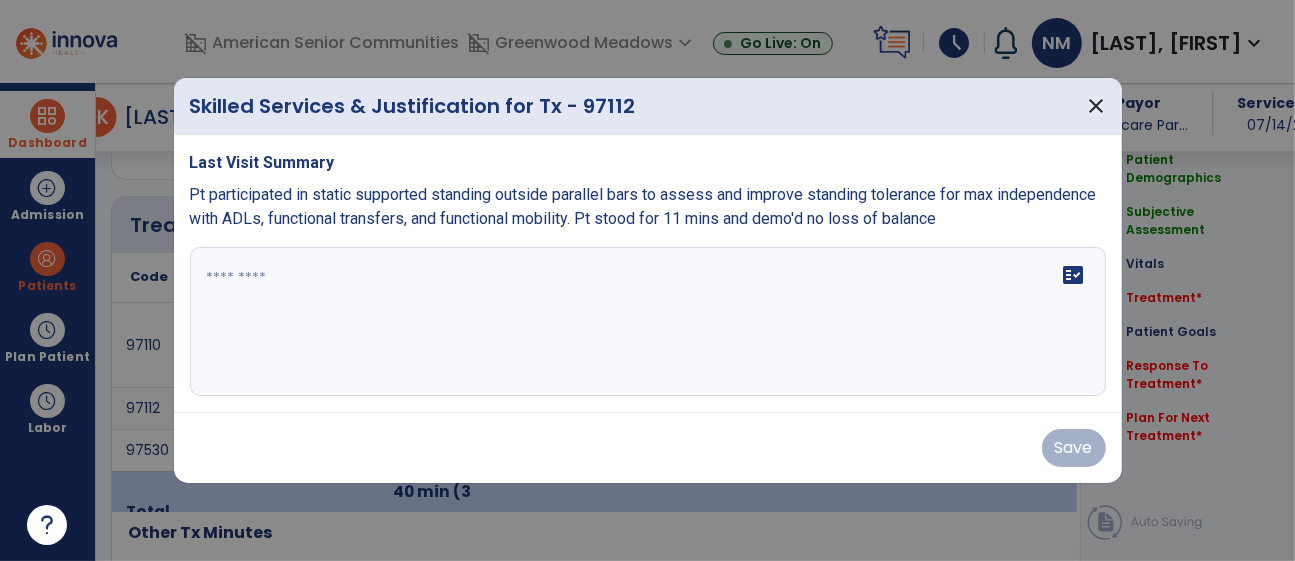 scroll, scrollTop: 1053, scrollLeft: 0, axis: vertical 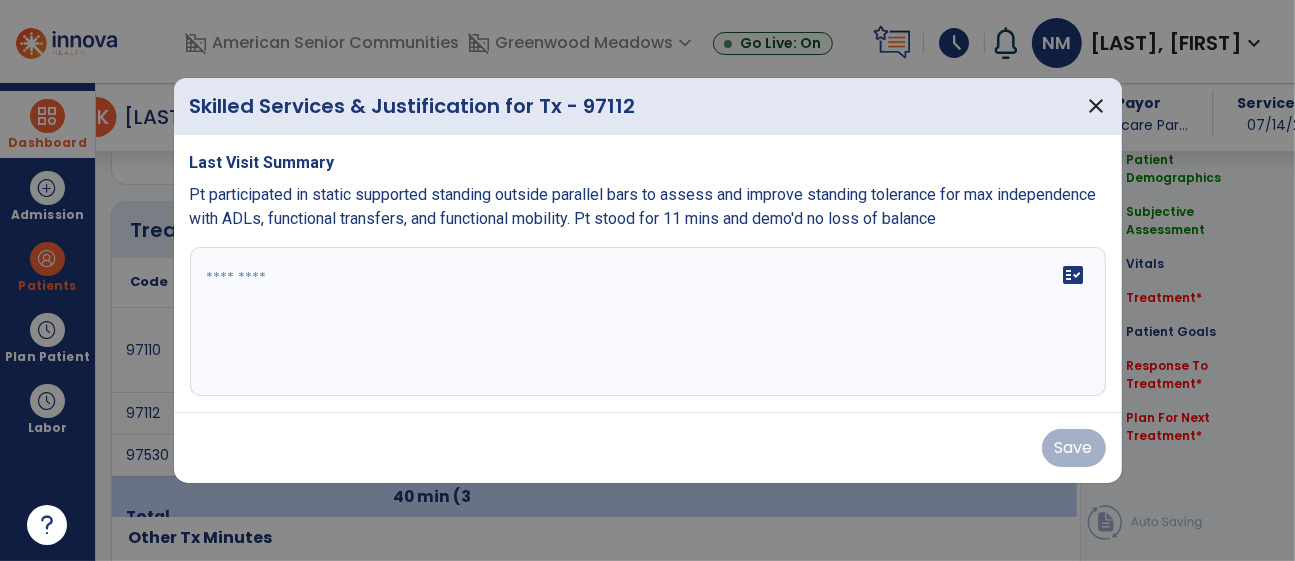 click at bounding box center [648, 322] 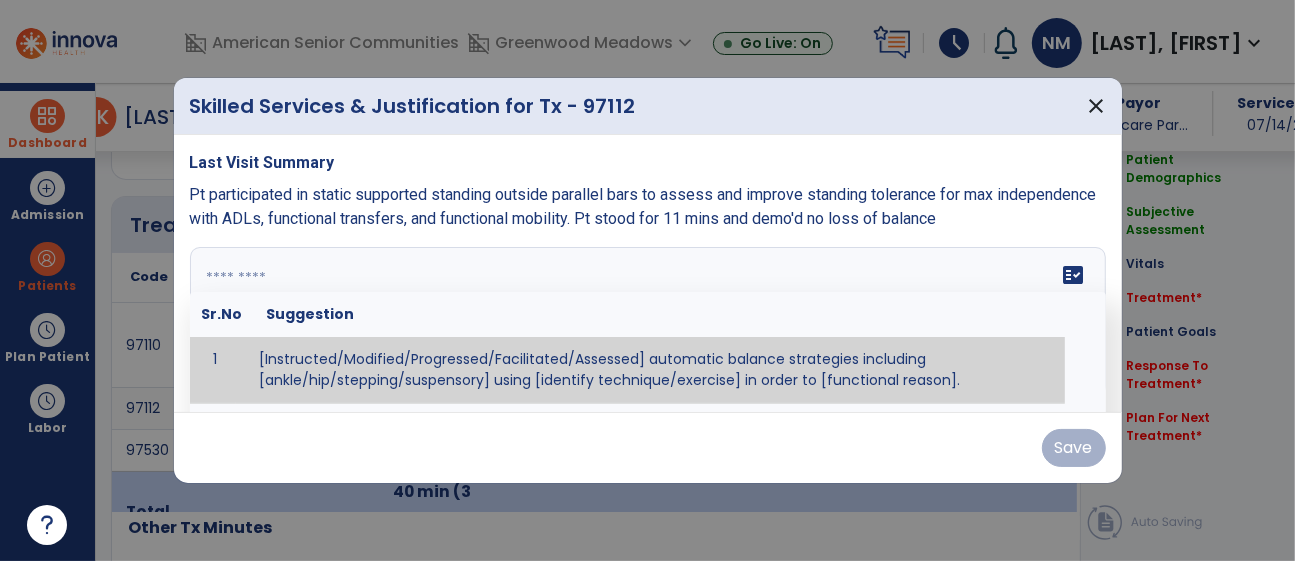 paste on "**********" 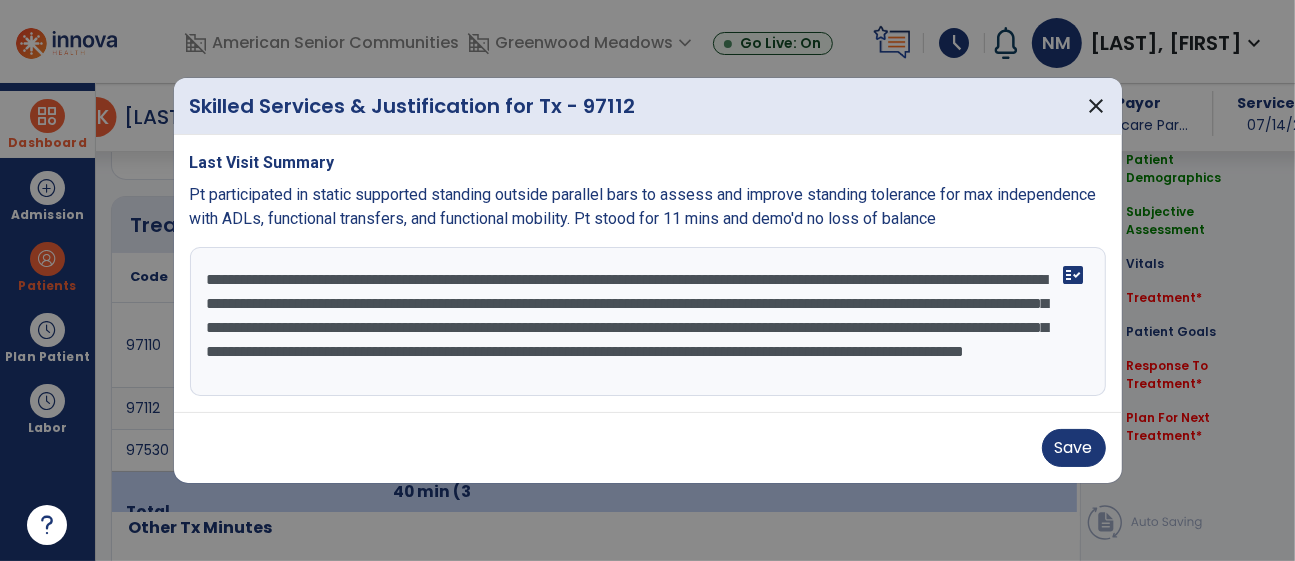 scroll, scrollTop: 158, scrollLeft: 0, axis: vertical 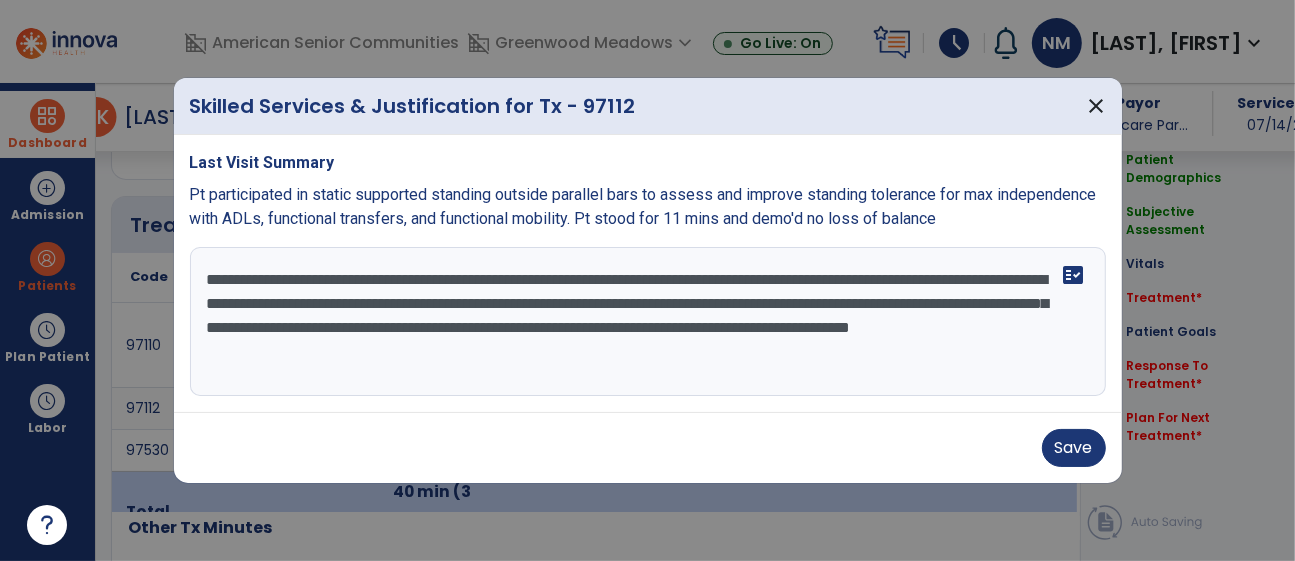 click on "**********" at bounding box center [648, 322] 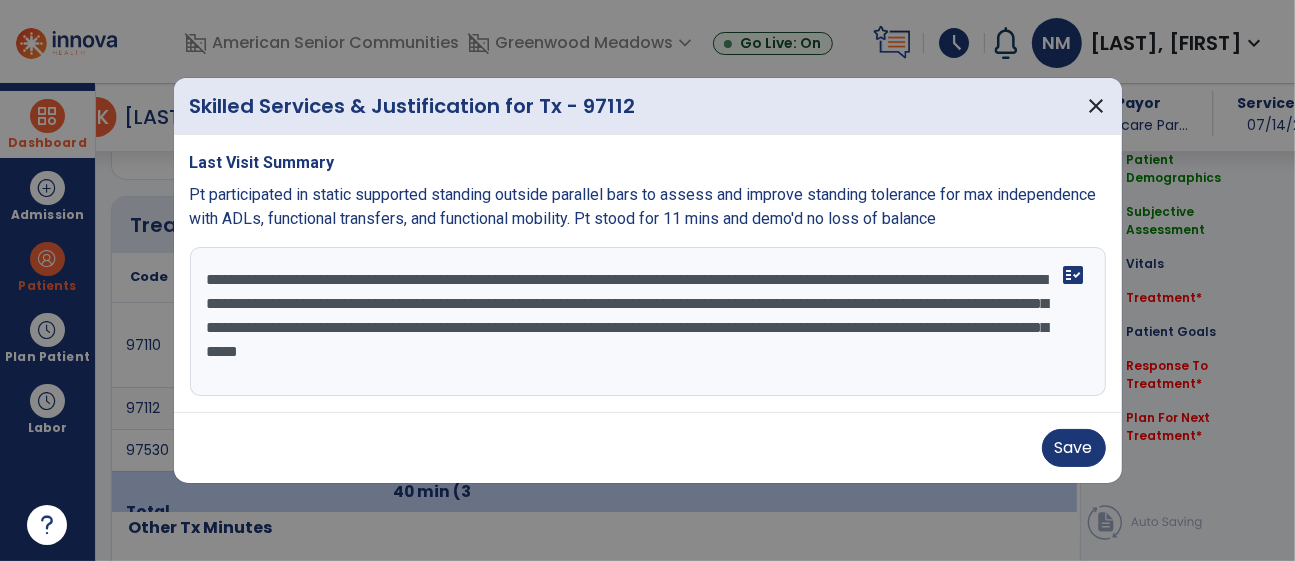 click on "**********" at bounding box center [648, 322] 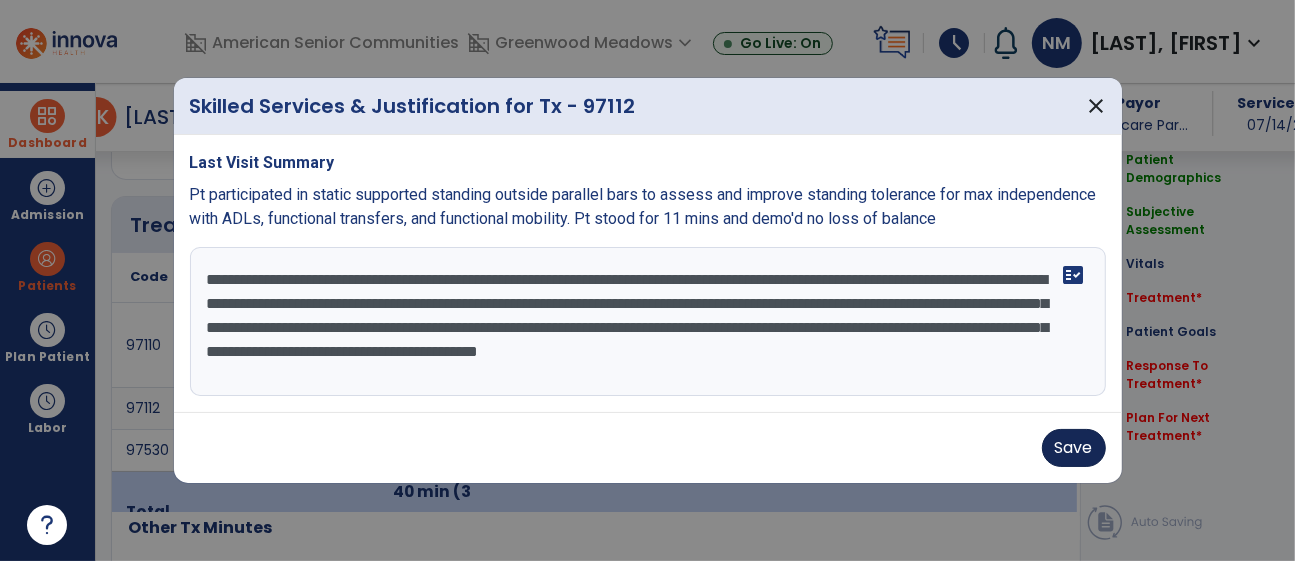 type on "**********" 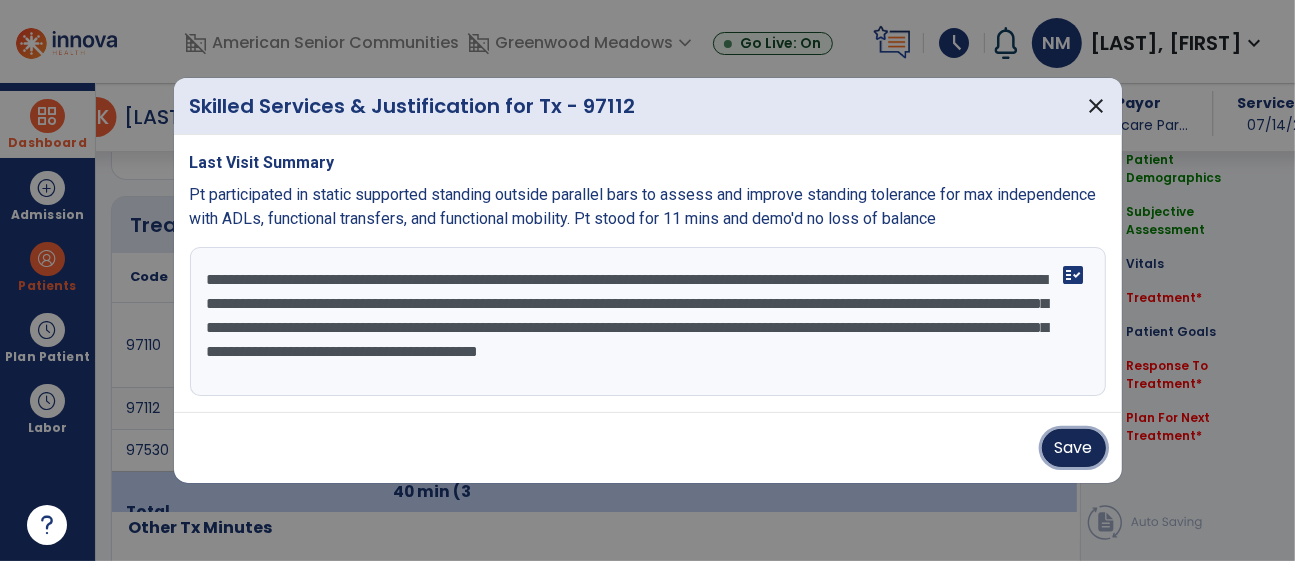 click on "Save" at bounding box center (1074, 448) 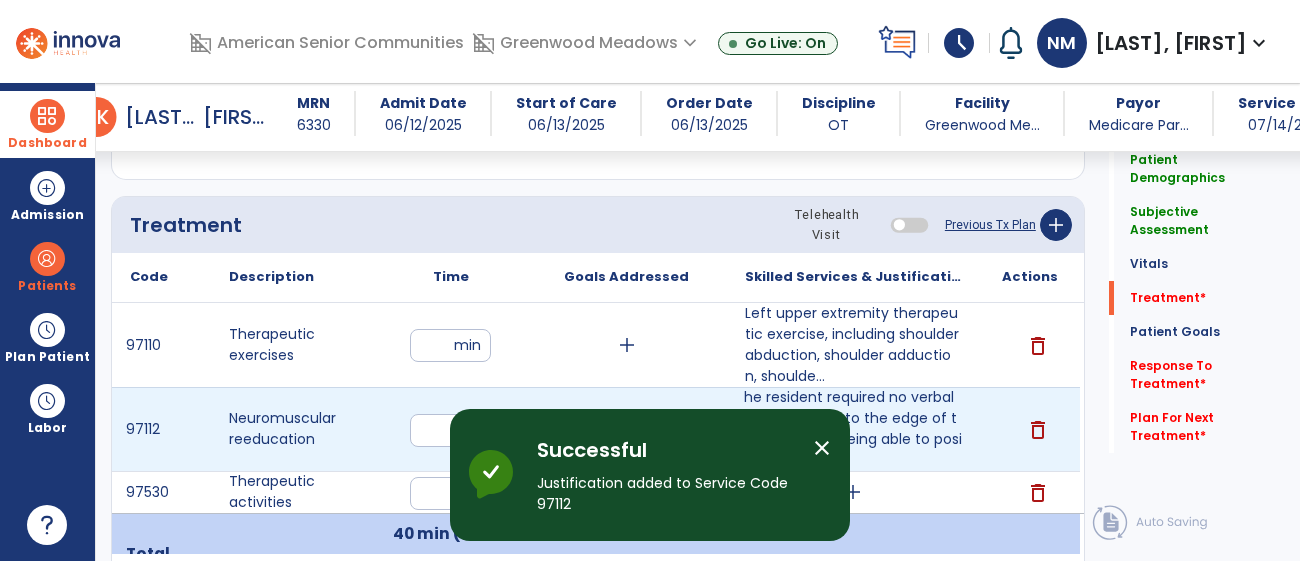 click on "delete" at bounding box center [1029, 429] 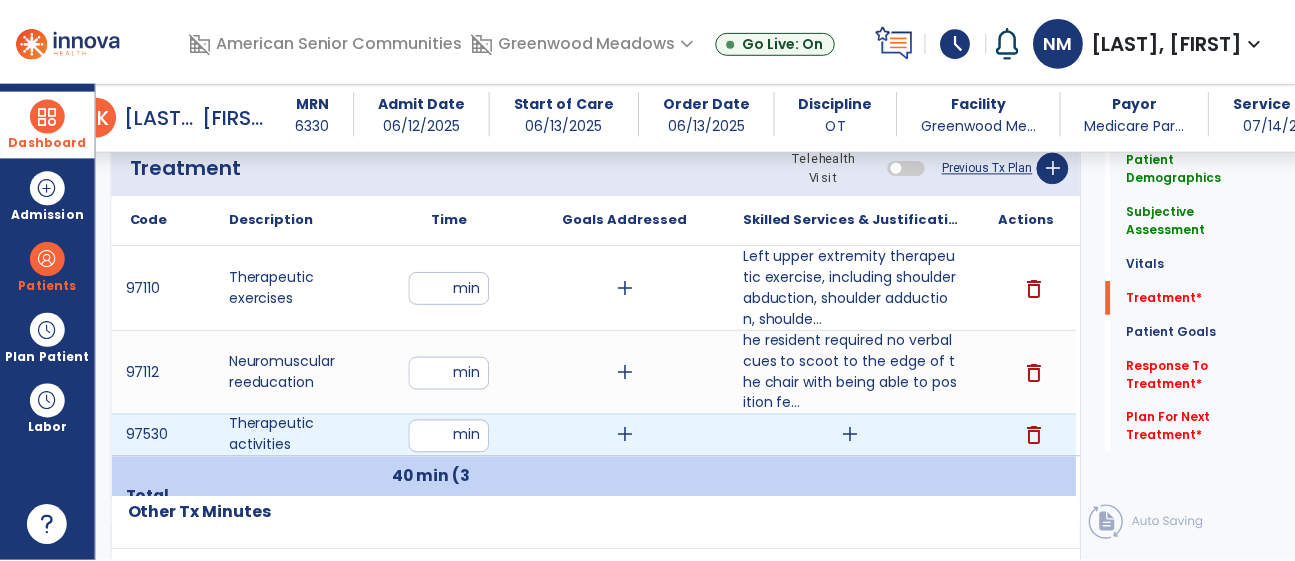 scroll, scrollTop: 1231, scrollLeft: 0, axis: vertical 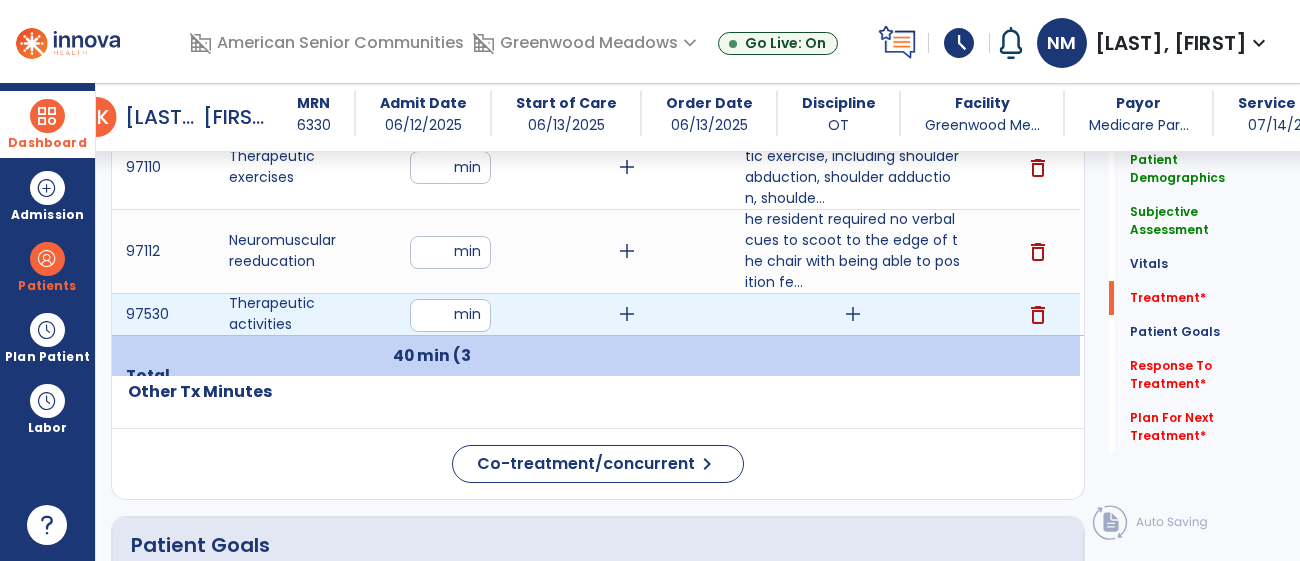 click on "add" at bounding box center (853, 314) 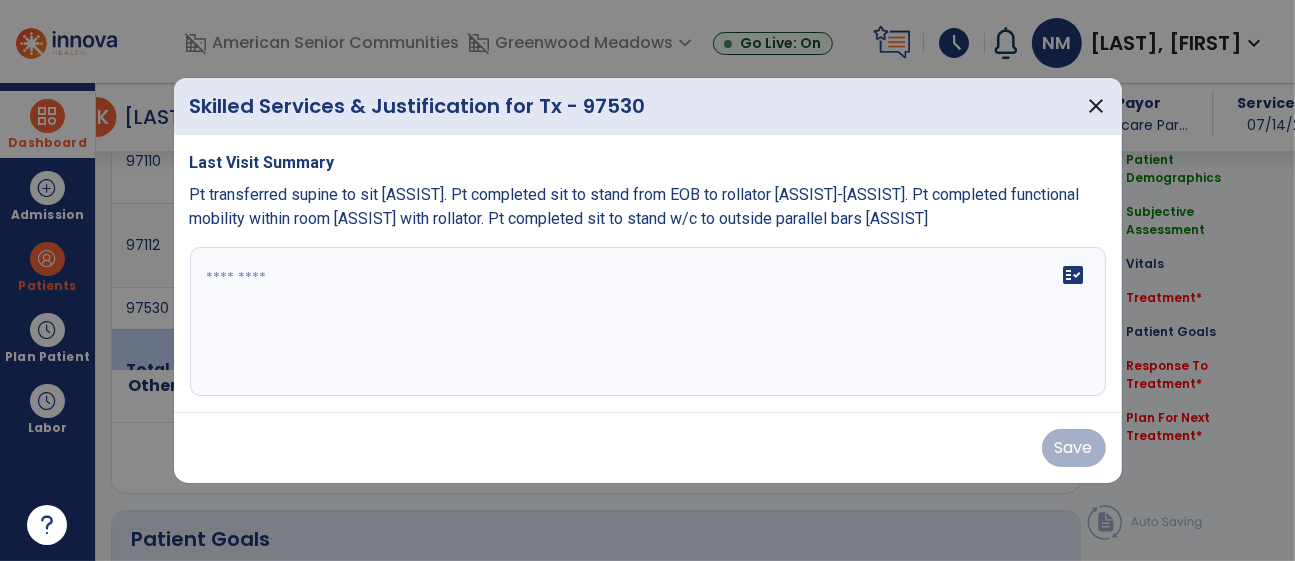 click on "fact_check" at bounding box center (648, 322) 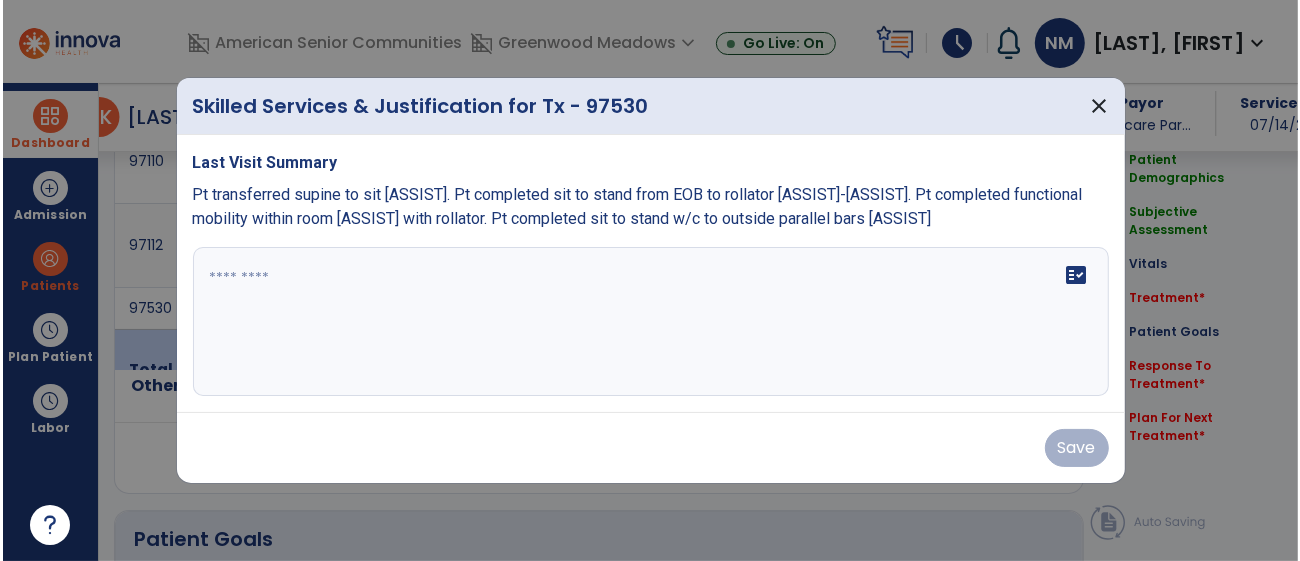 scroll, scrollTop: 1231, scrollLeft: 0, axis: vertical 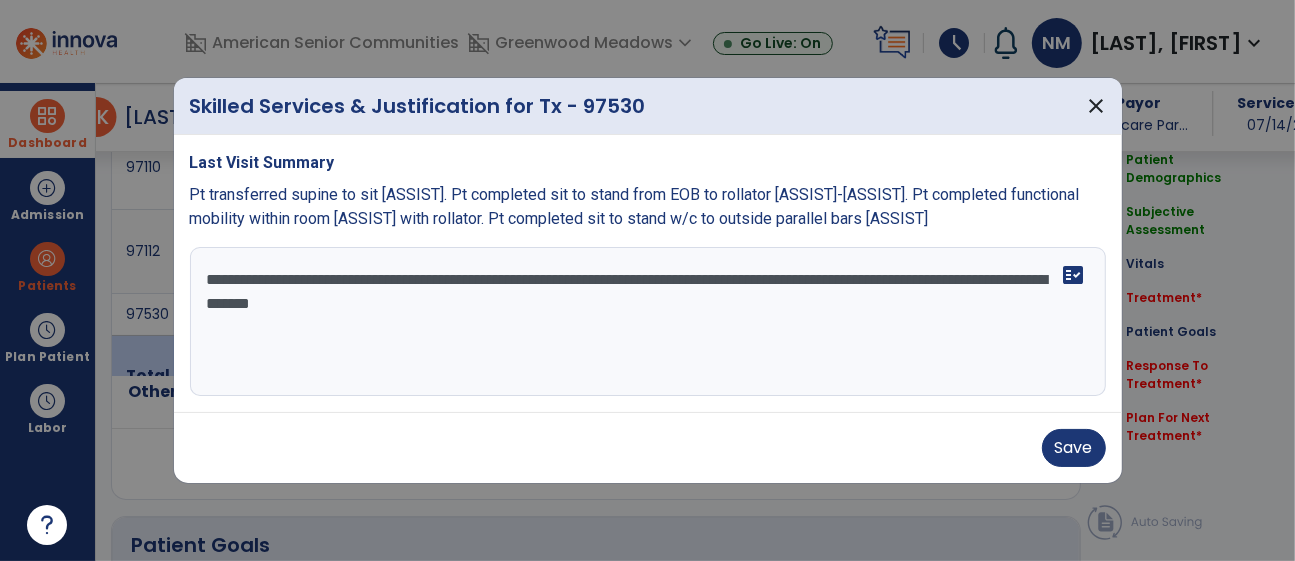 click on "**********" at bounding box center [648, 322] 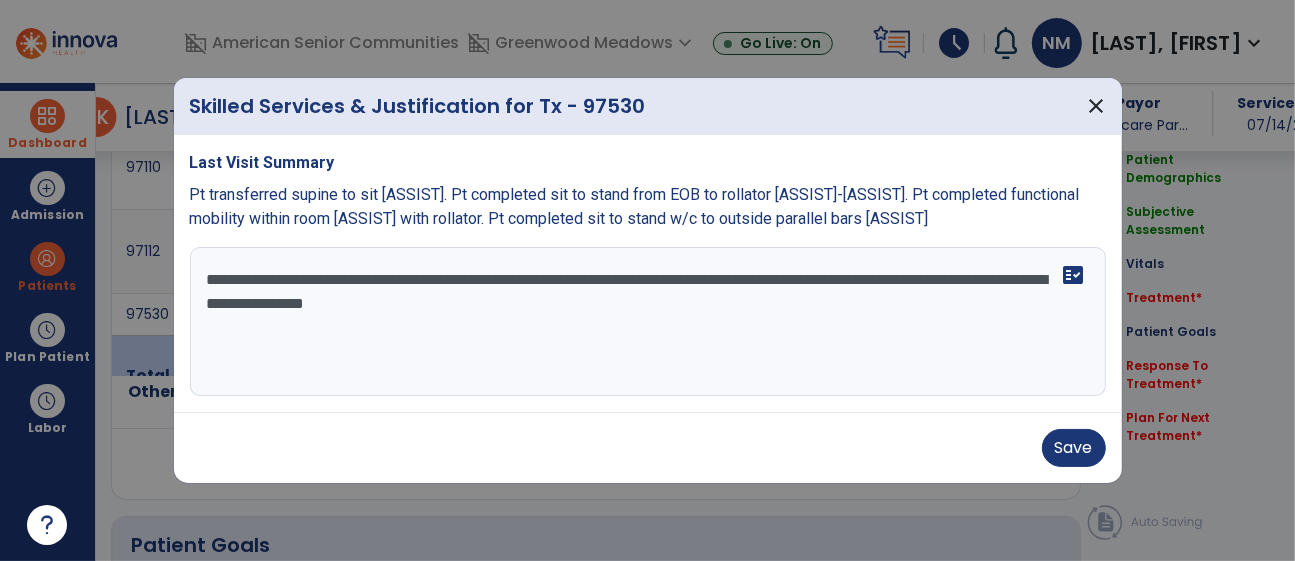 type on "**********" 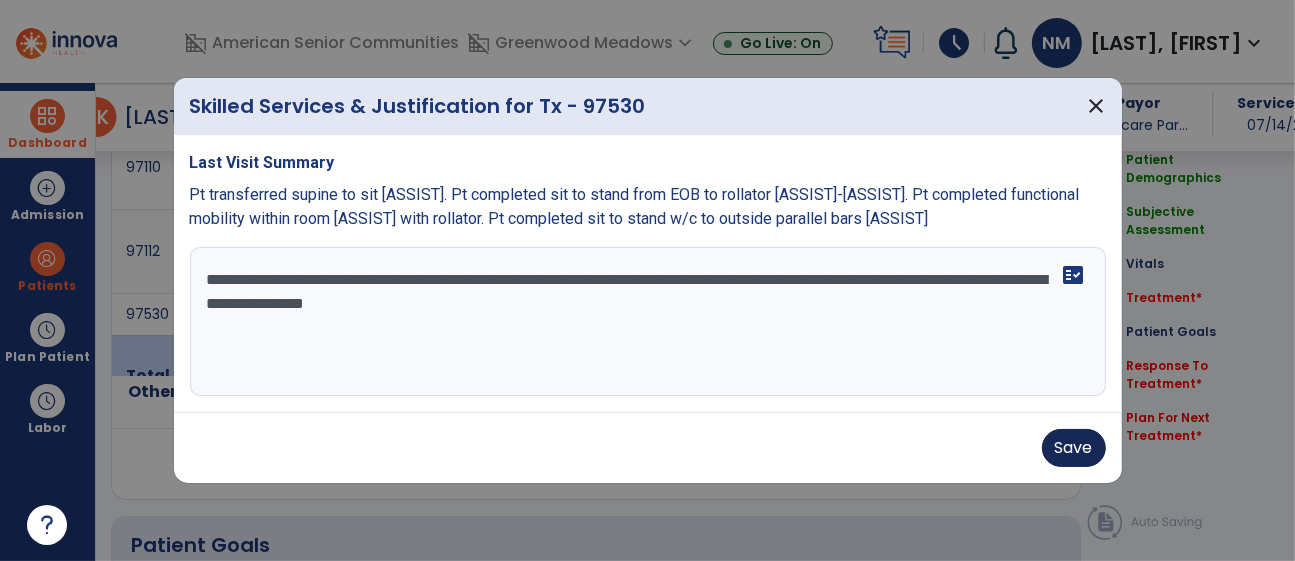 drag, startPoint x: 1039, startPoint y: 461, endPoint x: 1081, endPoint y: 454, distance: 42.579338 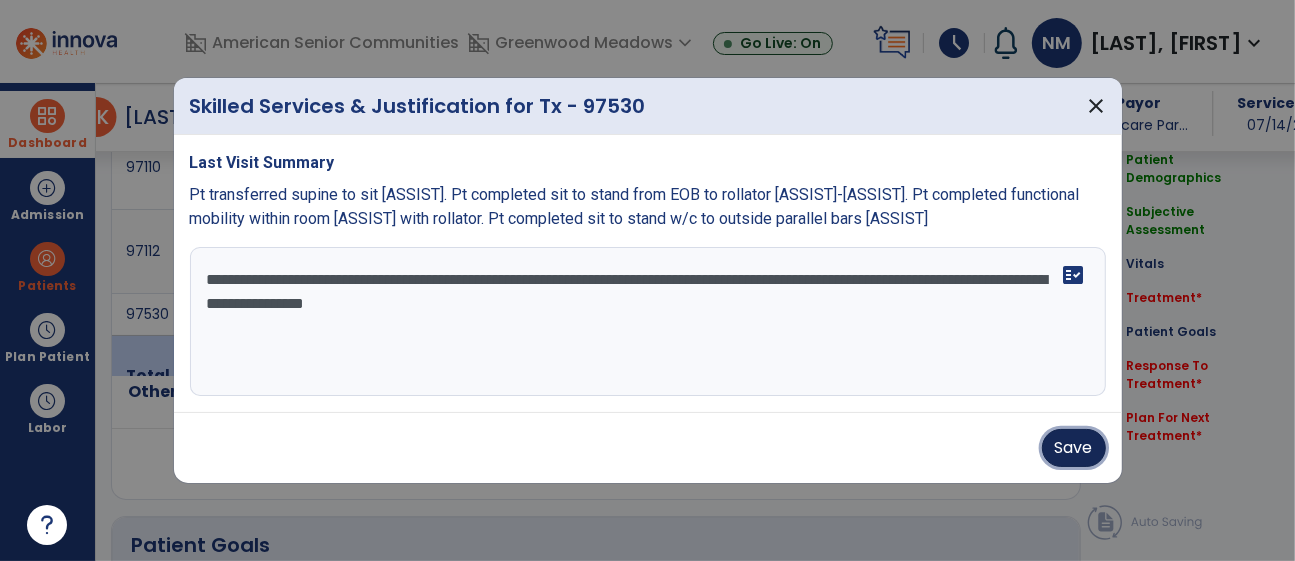 click on "Save" at bounding box center (1074, 448) 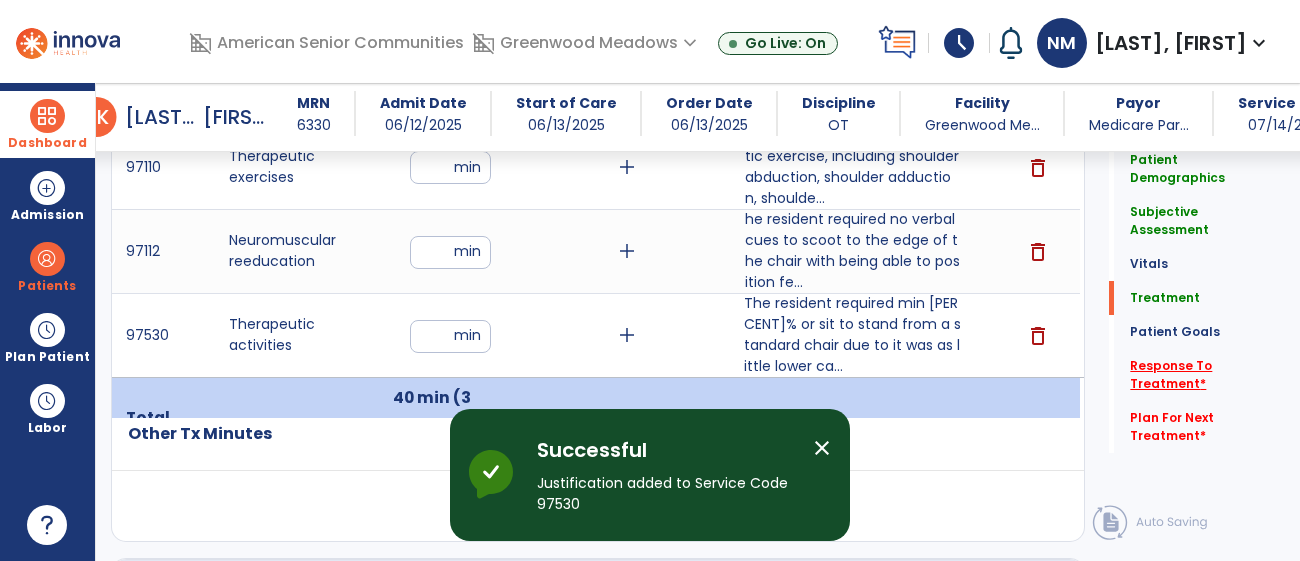 click on "Response To Treatment   *" 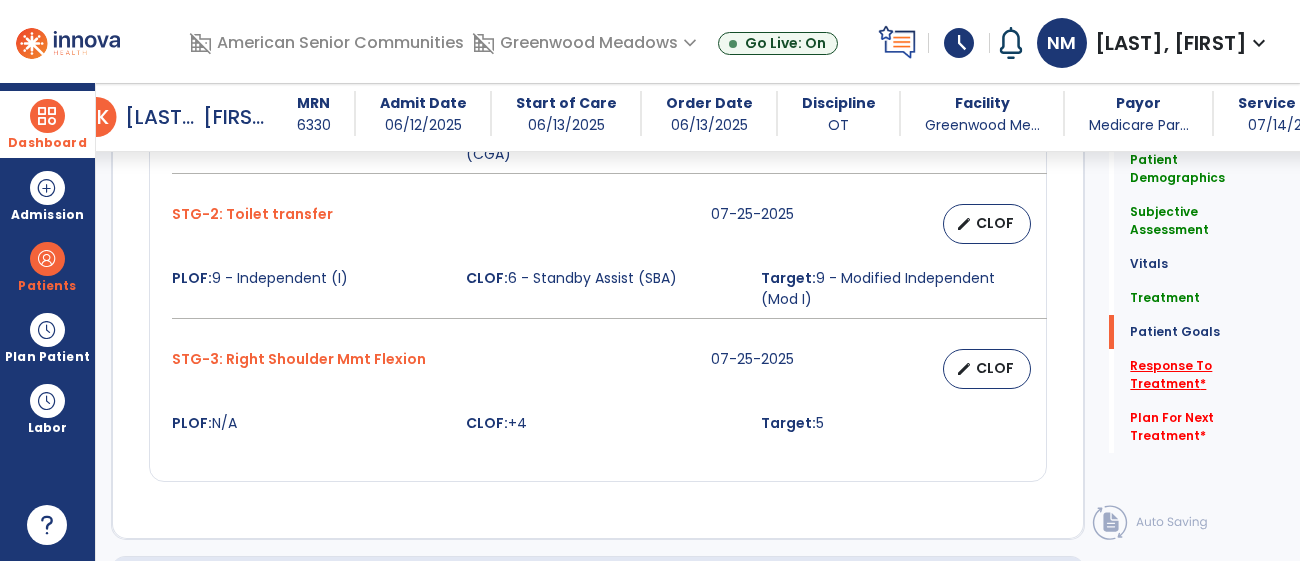 scroll, scrollTop: 3008, scrollLeft: 0, axis: vertical 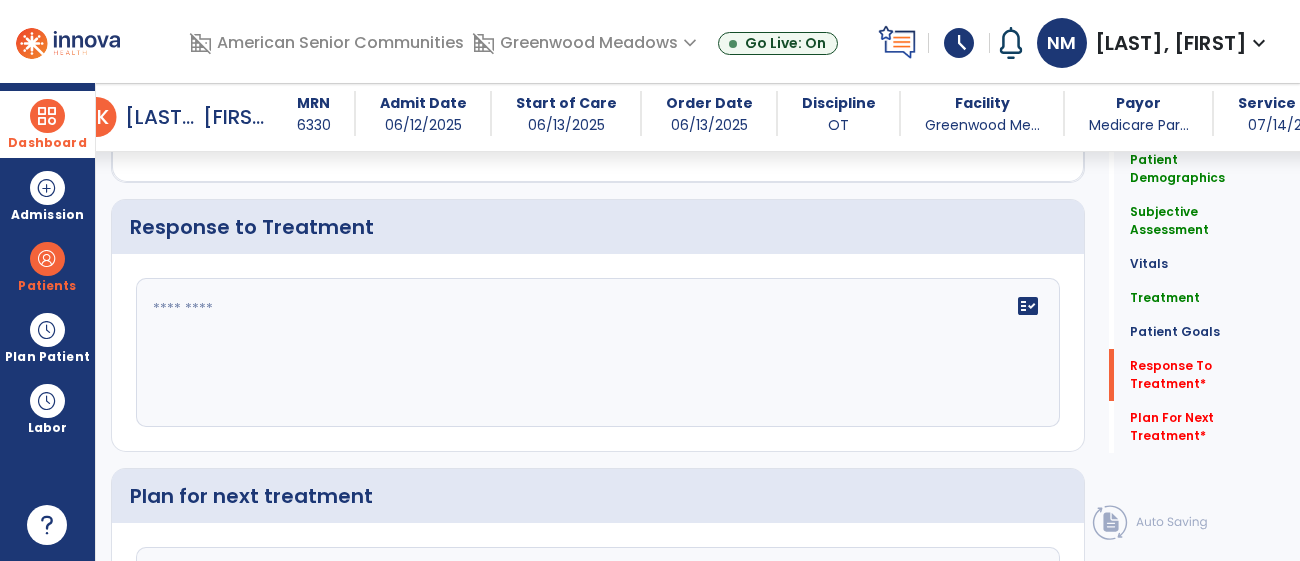 click on "fact_check" 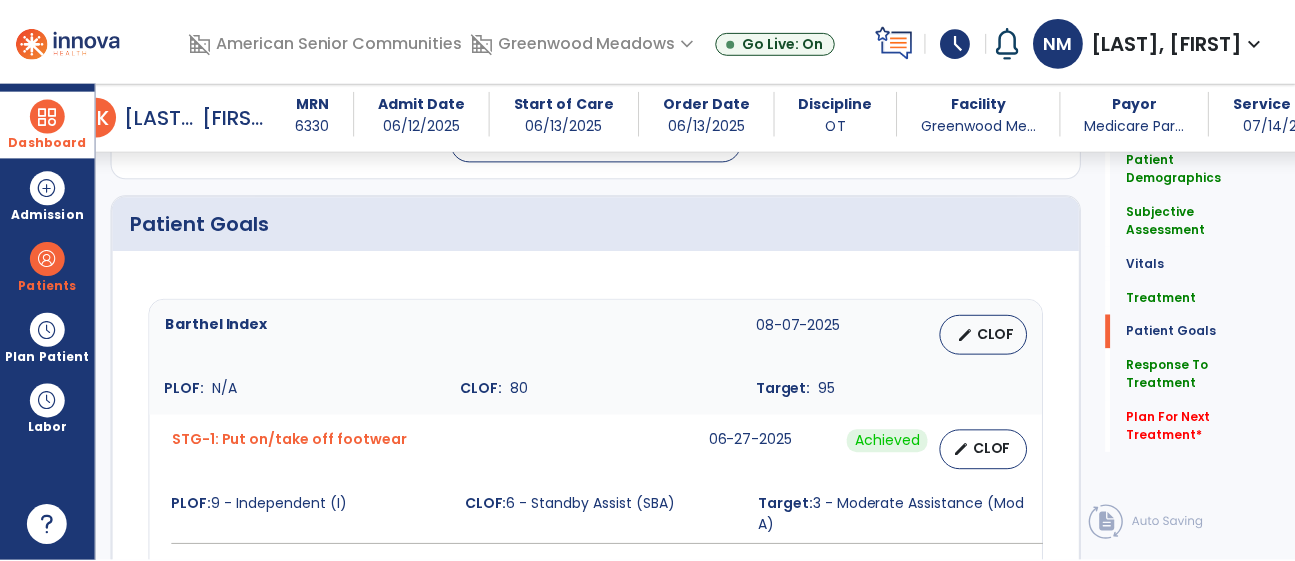 scroll, scrollTop: 1187, scrollLeft: 0, axis: vertical 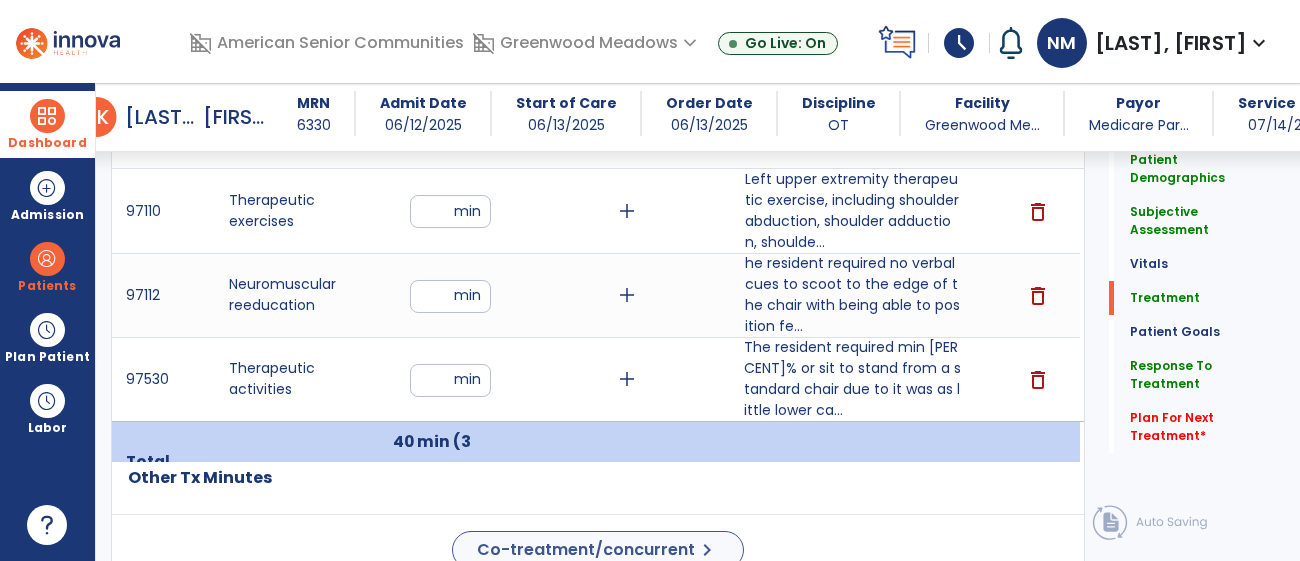 type on "**********" 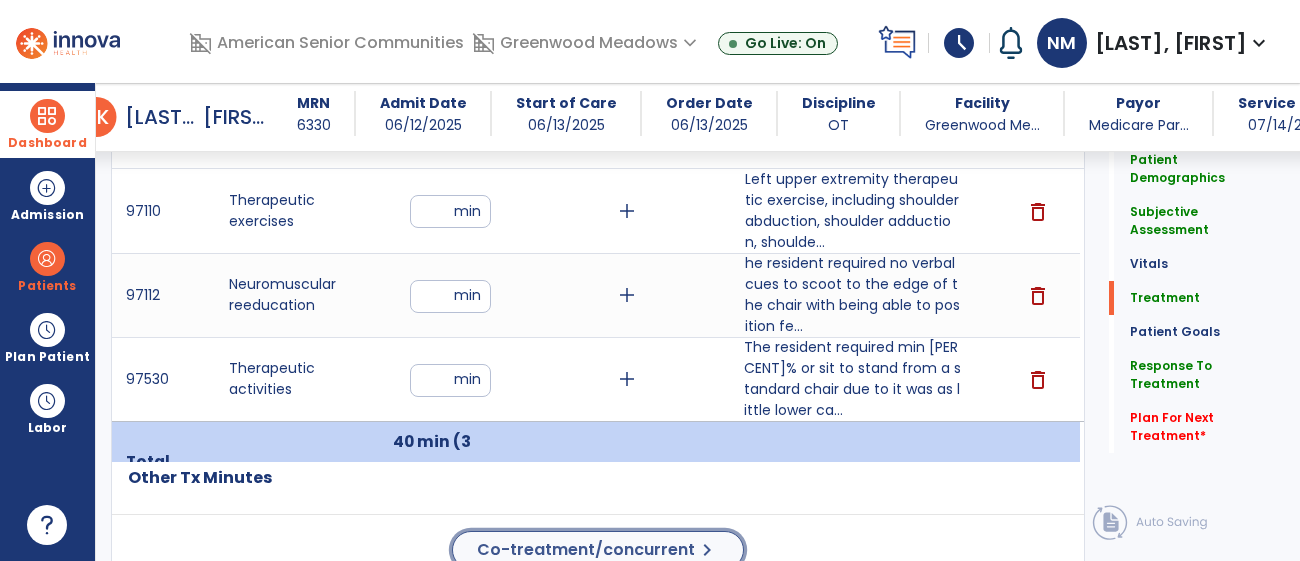 click on "Co-treatment/concurrent" 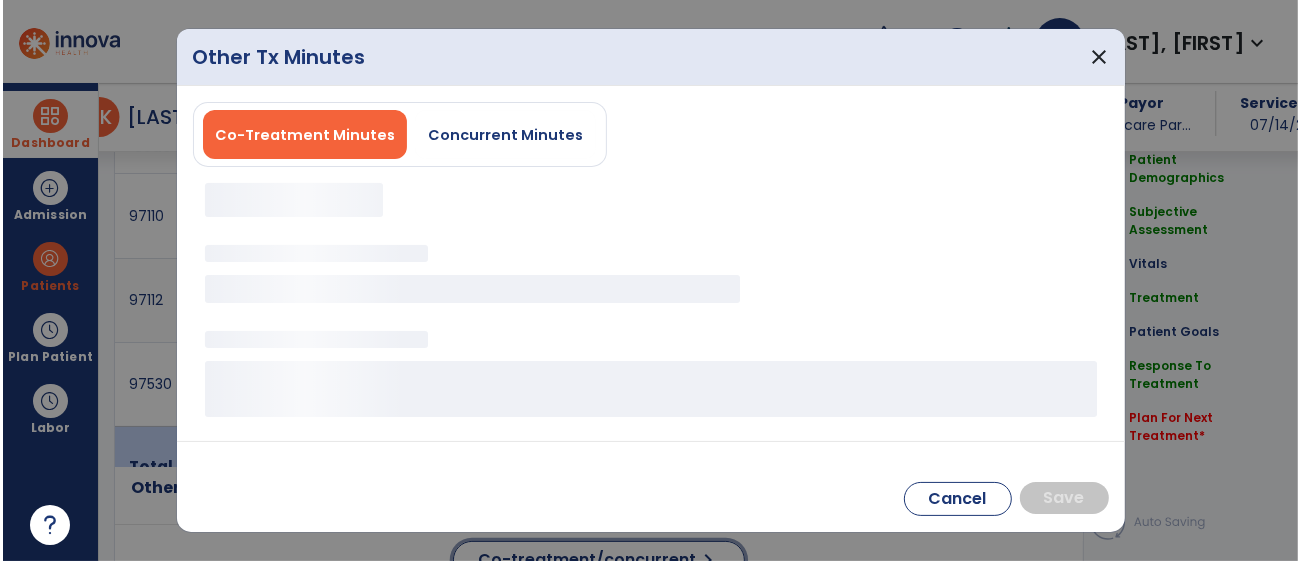 scroll, scrollTop: 1187, scrollLeft: 0, axis: vertical 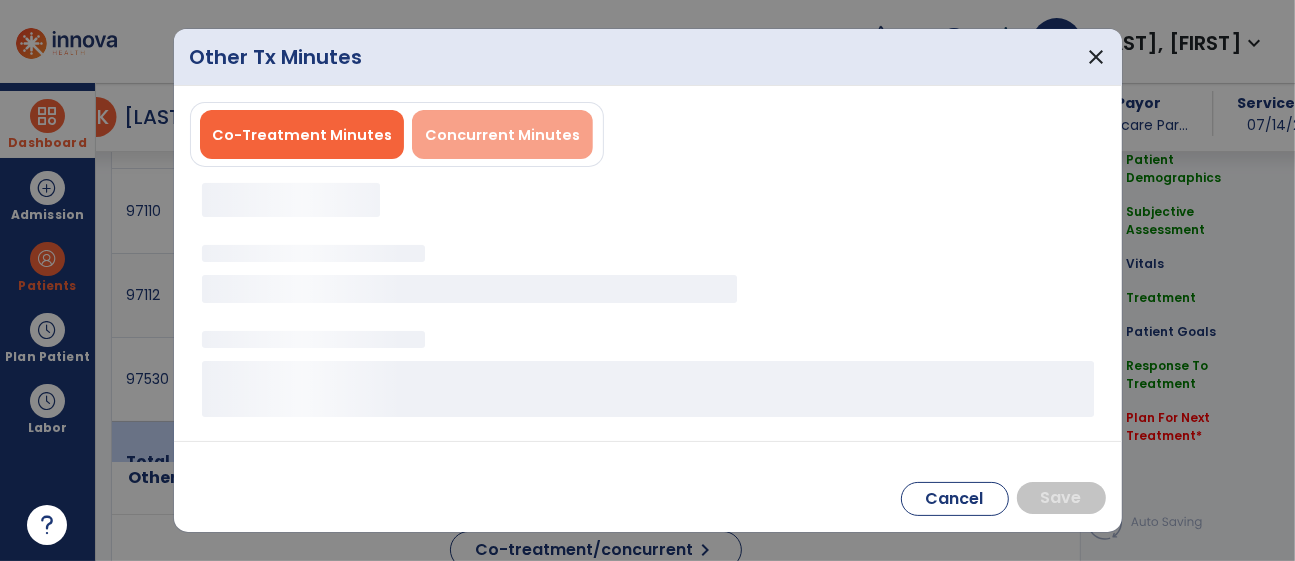 click on "Concurrent Minutes" at bounding box center [502, 134] 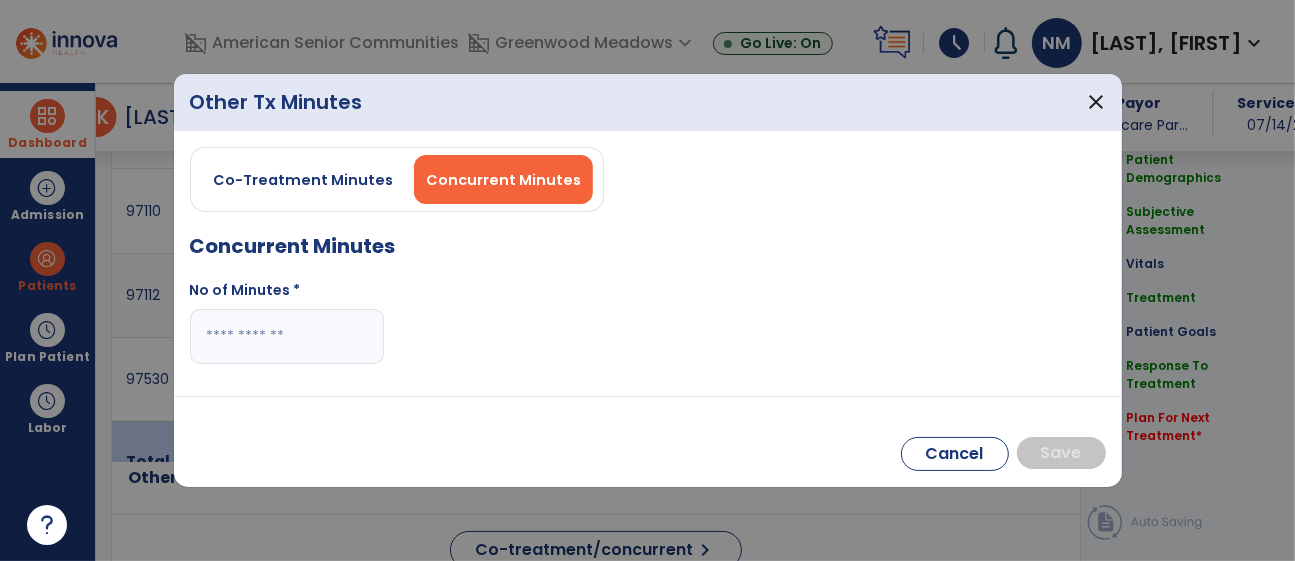click at bounding box center (287, 336) 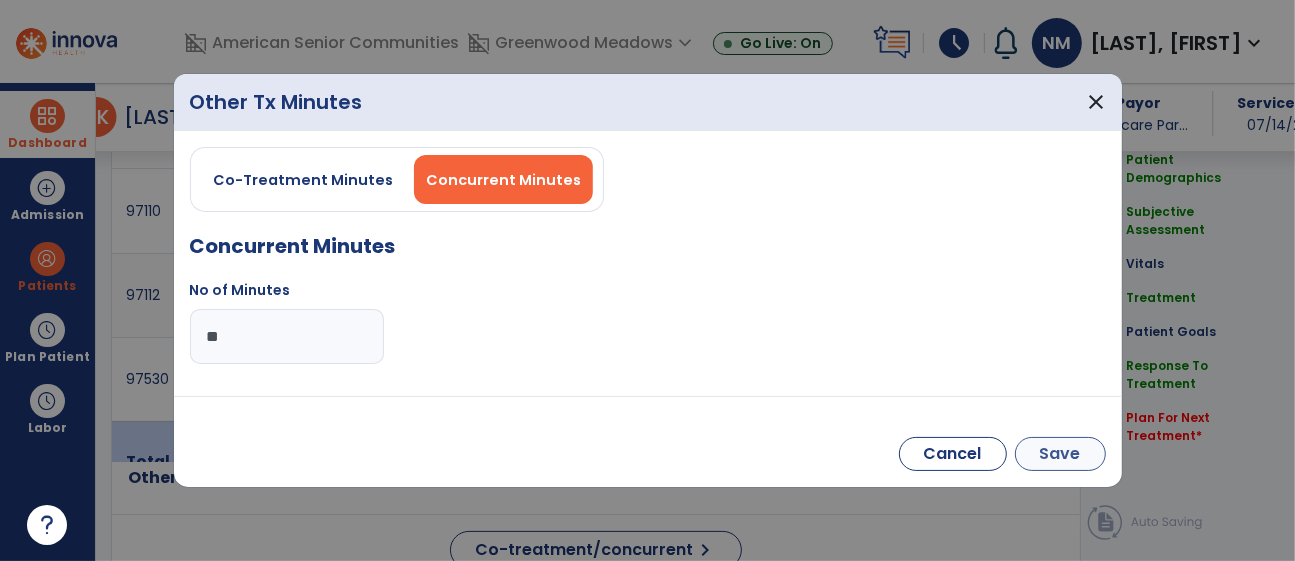 type on "**" 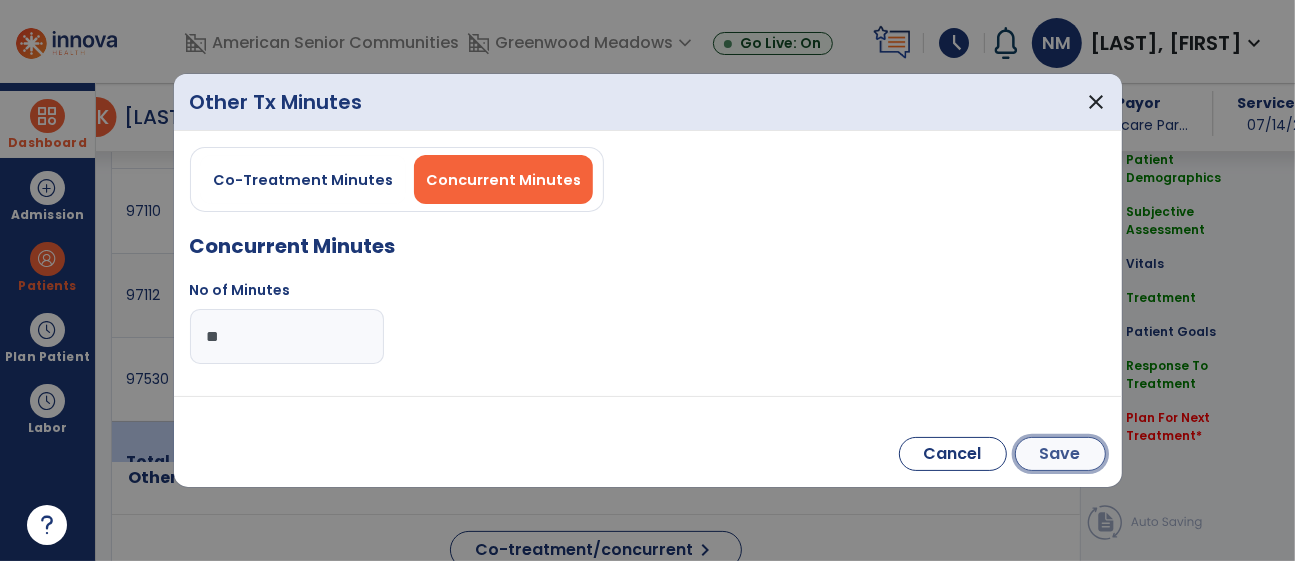 click on "Save" at bounding box center (1060, 454) 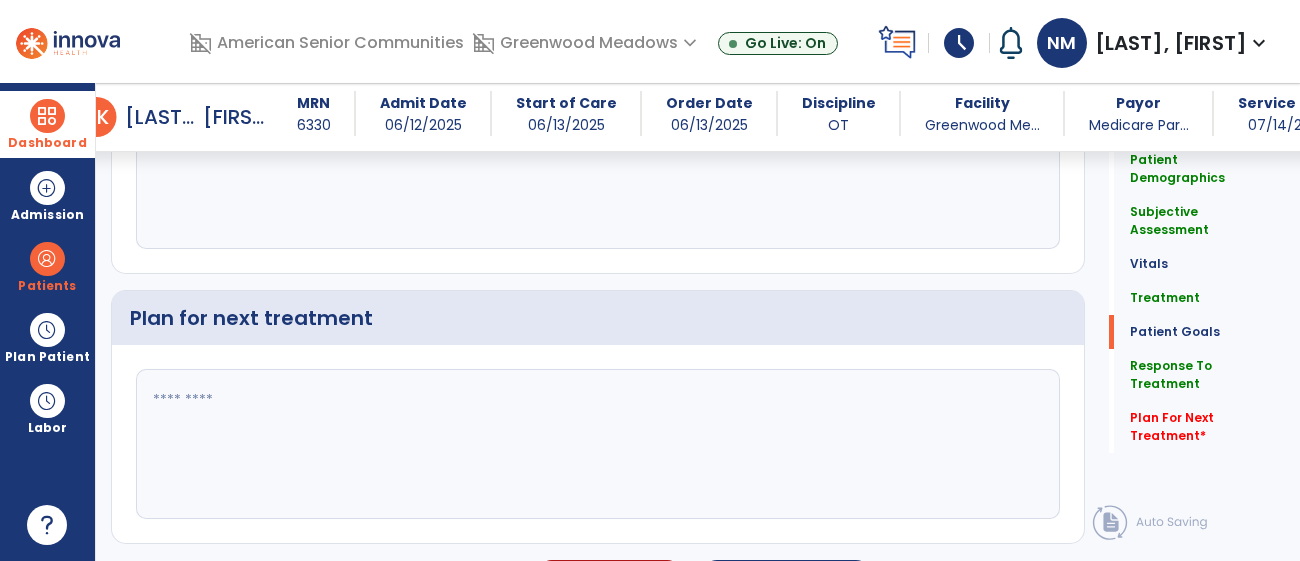 scroll, scrollTop: 3387, scrollLeft: 0, axis: vertical 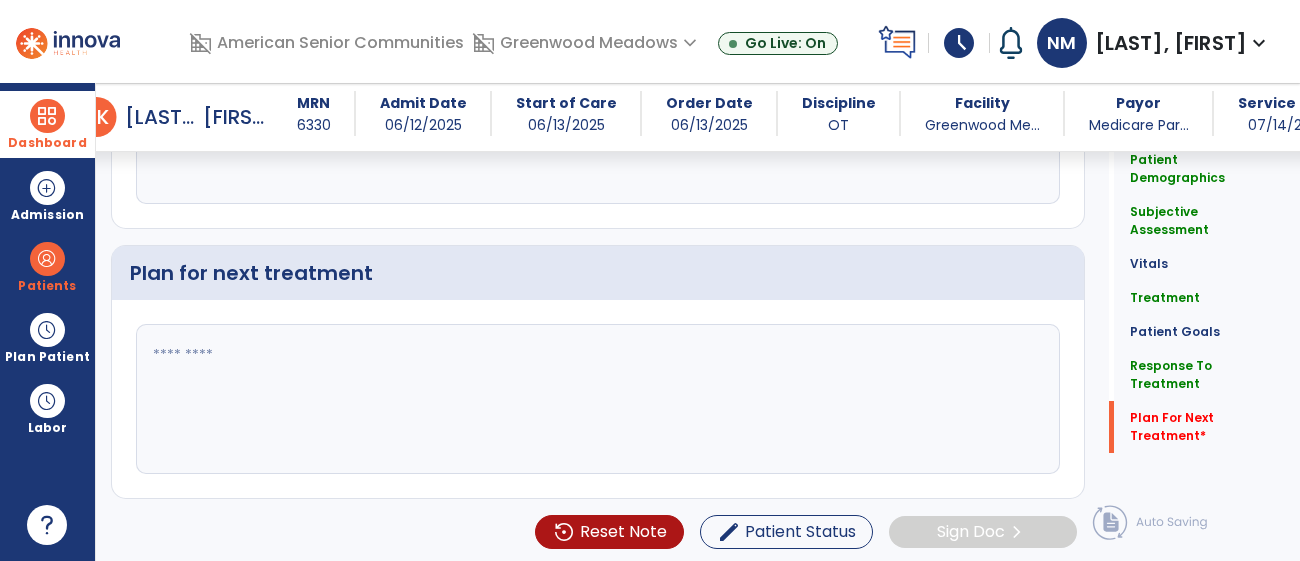 click 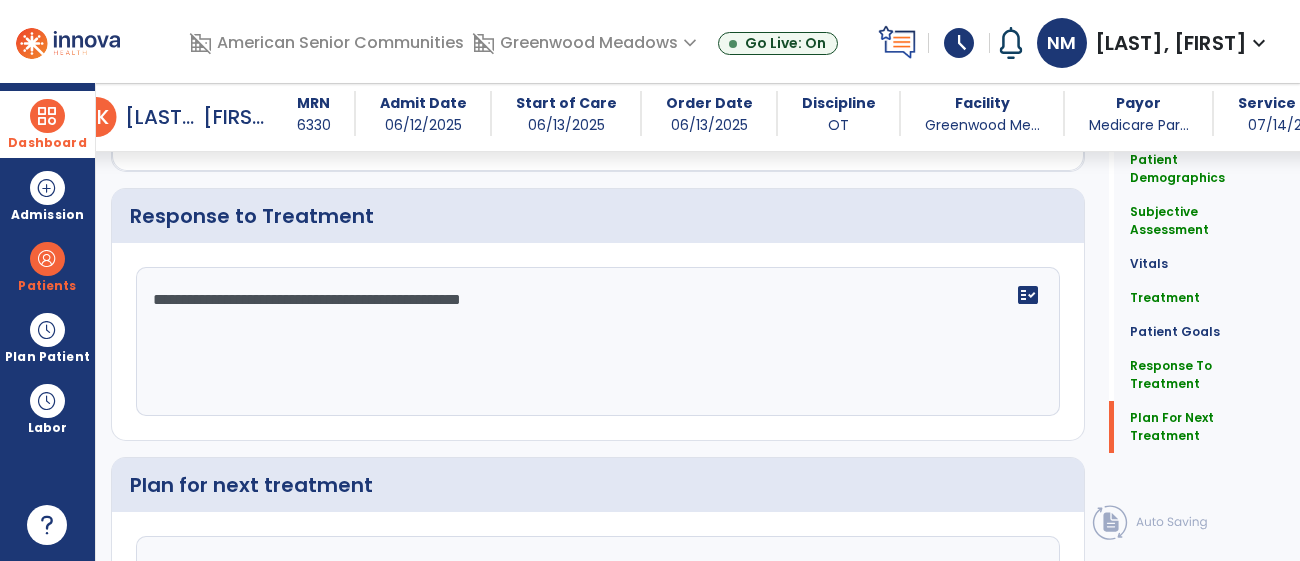 type on "**********" 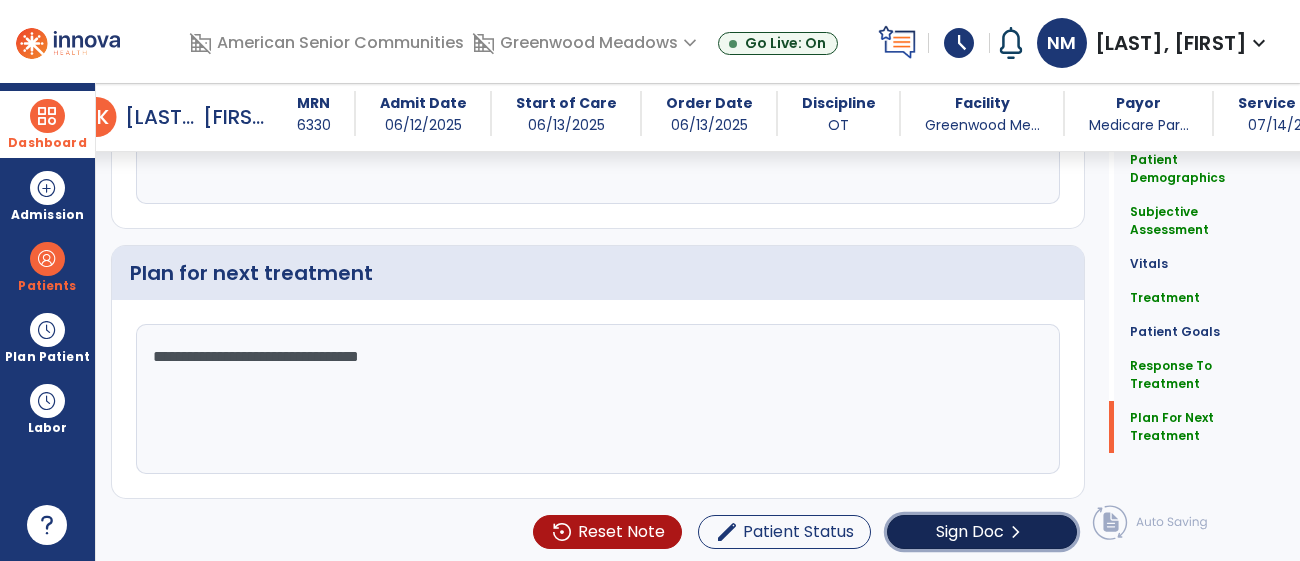 click on "Sign Doc" 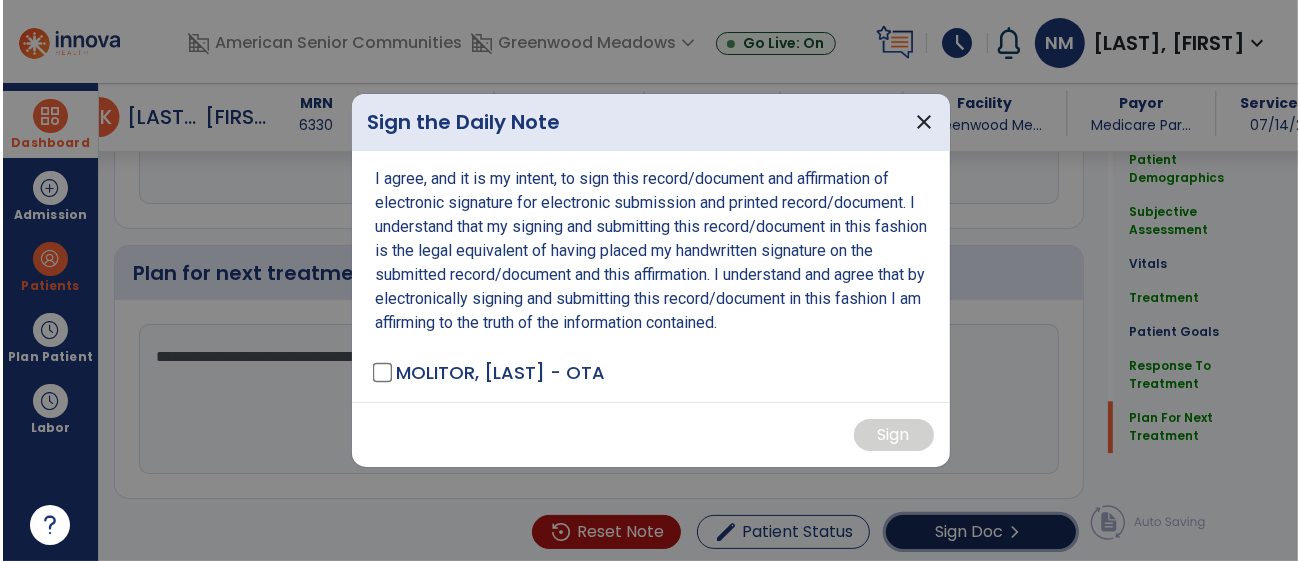 scroll, scrollTop: 3387, scrollLeft: 0, axis: vertical 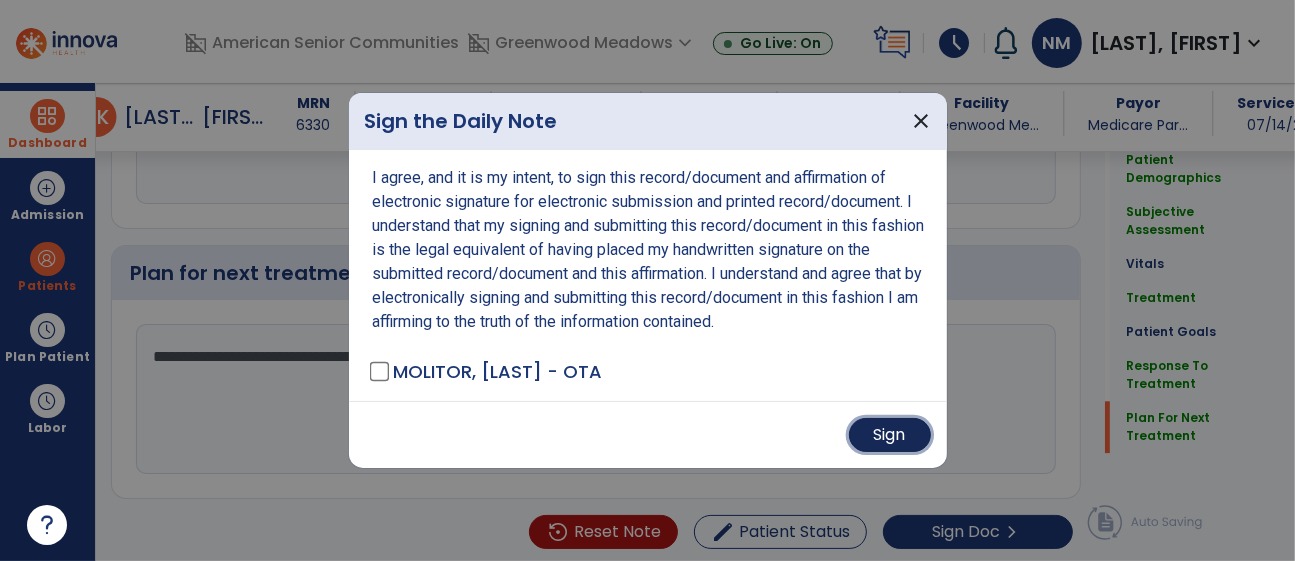 click on "Sign" at bounding box center (890, 435) 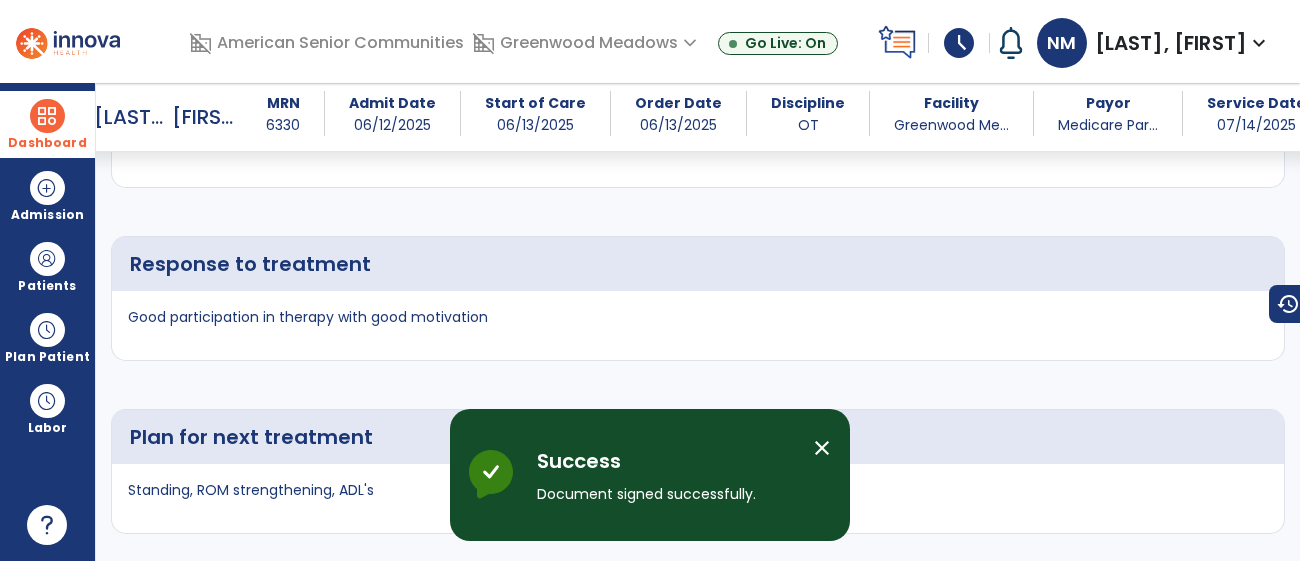 click at bounding box center (47, 116) 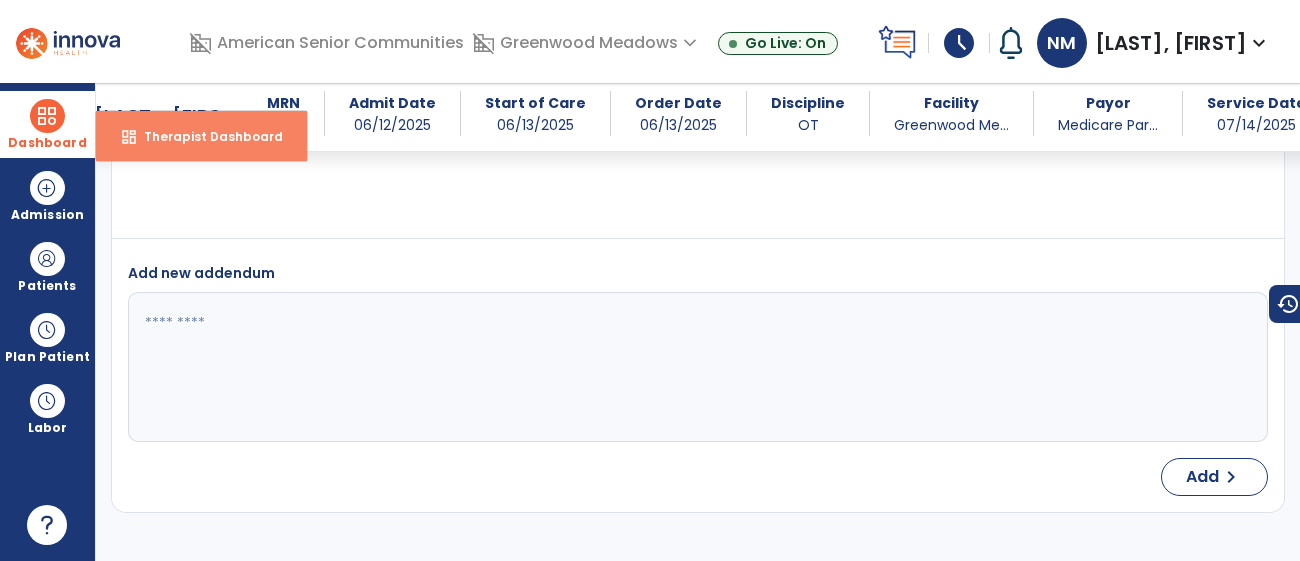 click on "Therapist Dashboard" at bounding box center [205, 136] 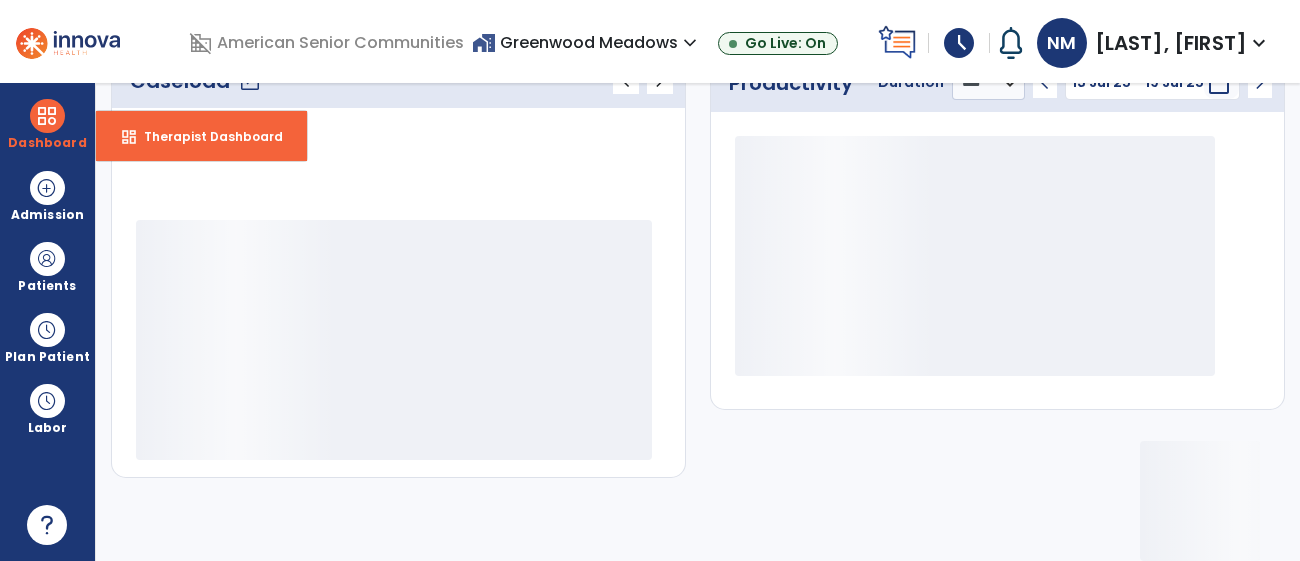 scroll, scrollTop: 314, scrollLeft: 0, axis: vertical 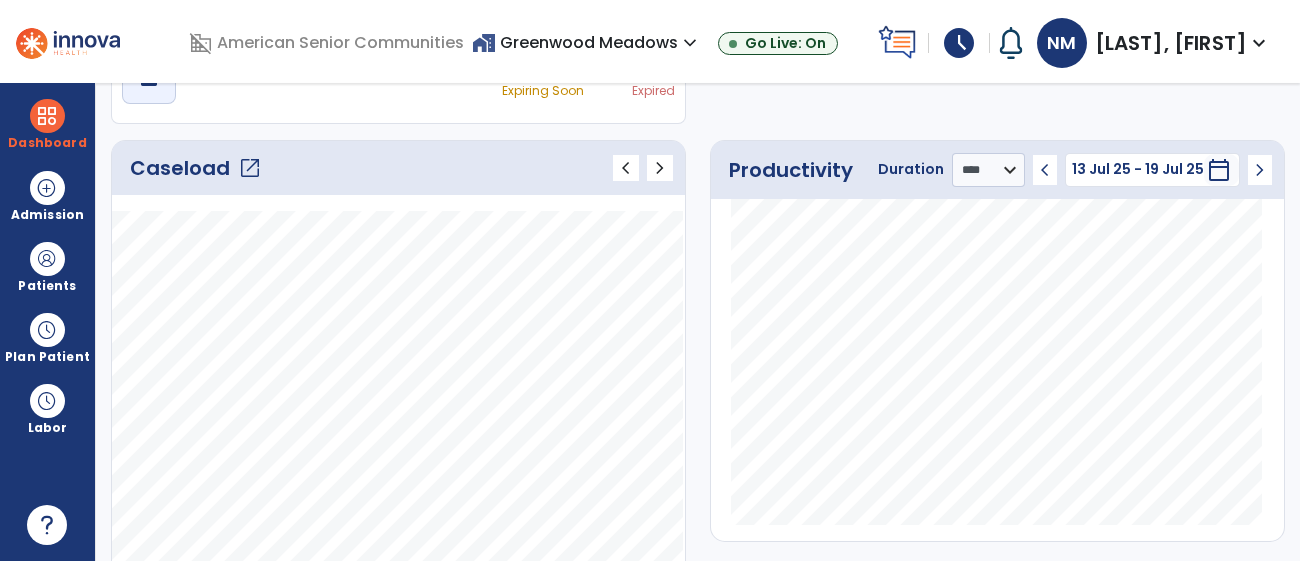 click on "open_in_new" 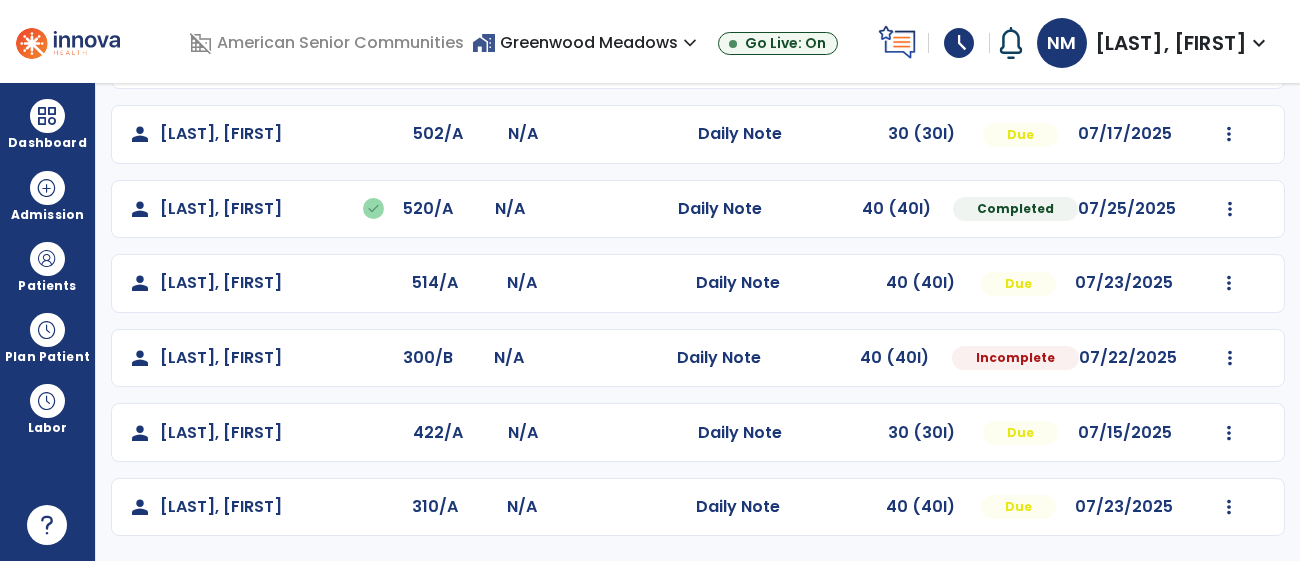 scroll, scrollTop: 996, scrollLeft: 0, axis: vertical 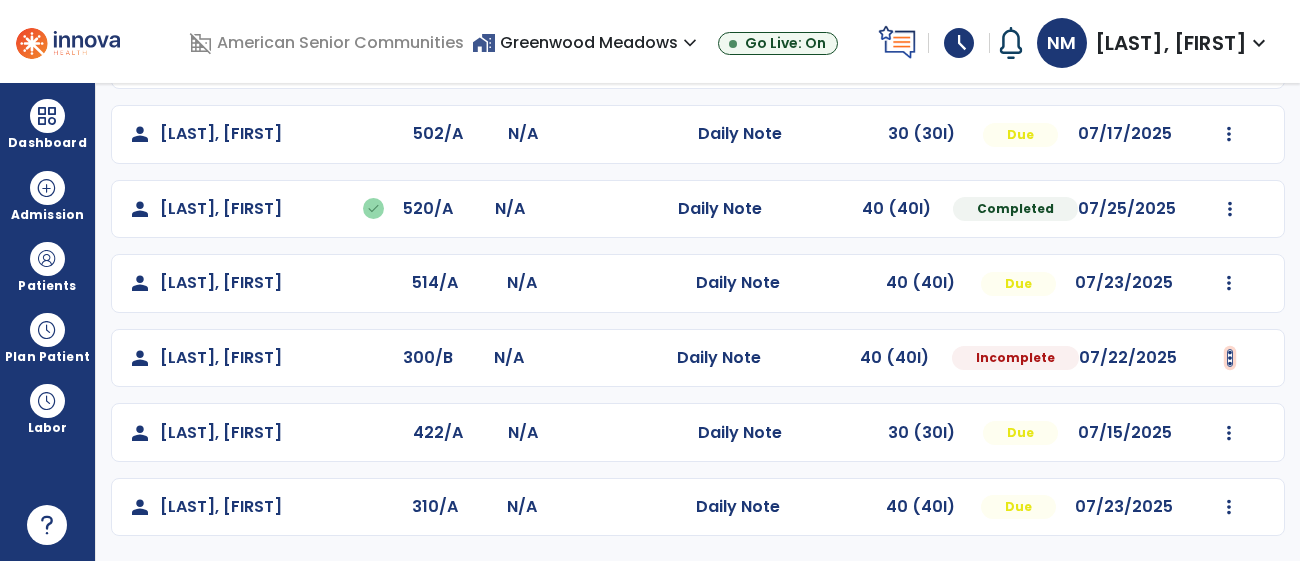 click at bounding box center [1230, -686] 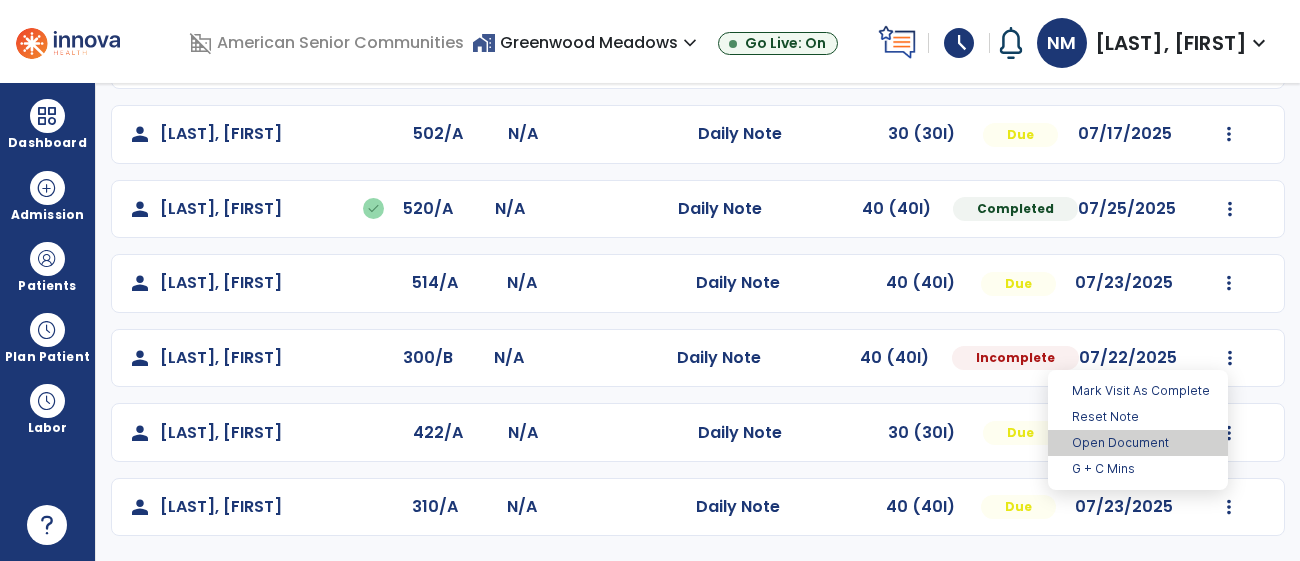 click on "Open Document" at bounding box center [1138, 443] 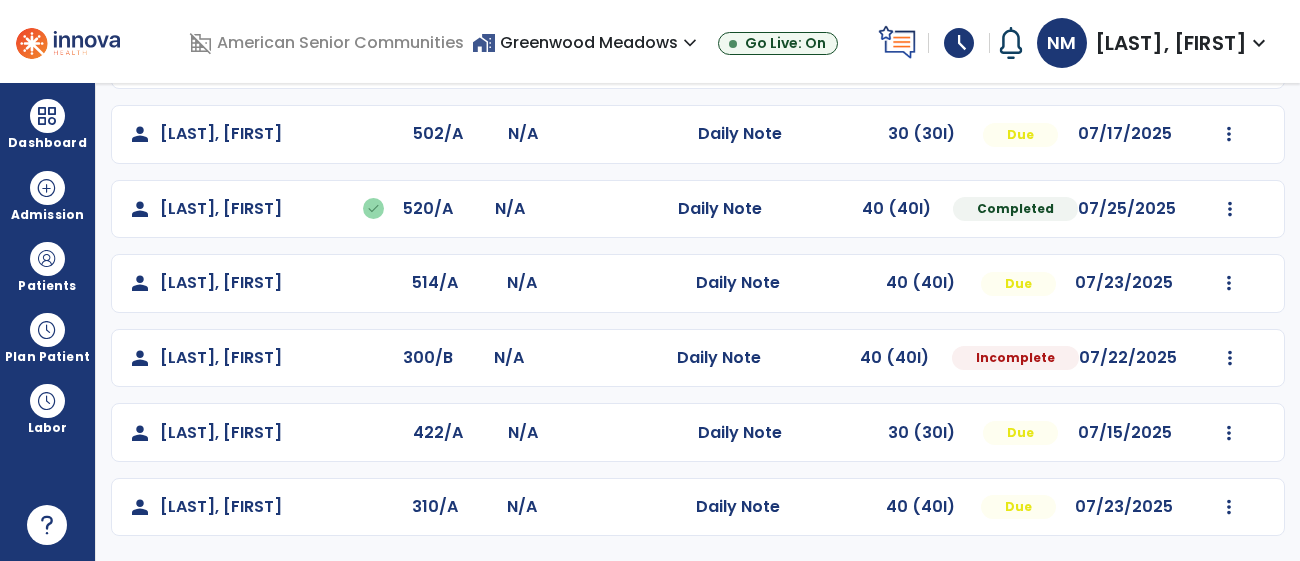 select on "*" 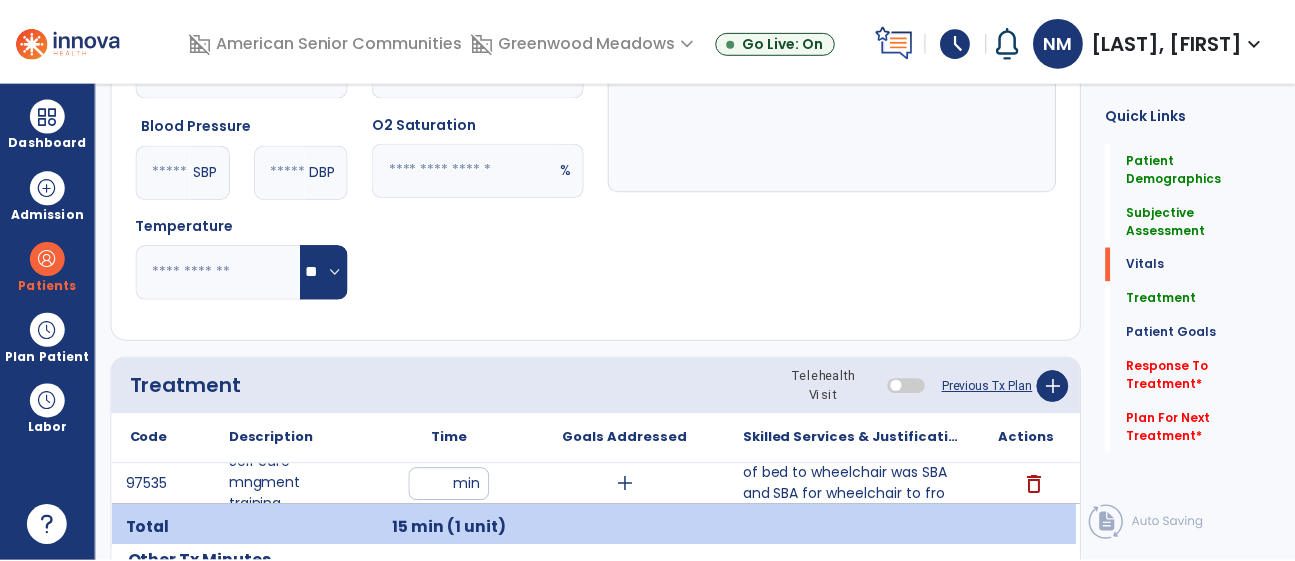 scroll, scrollTop: 991, scrollLeft: 0, axis: vertical 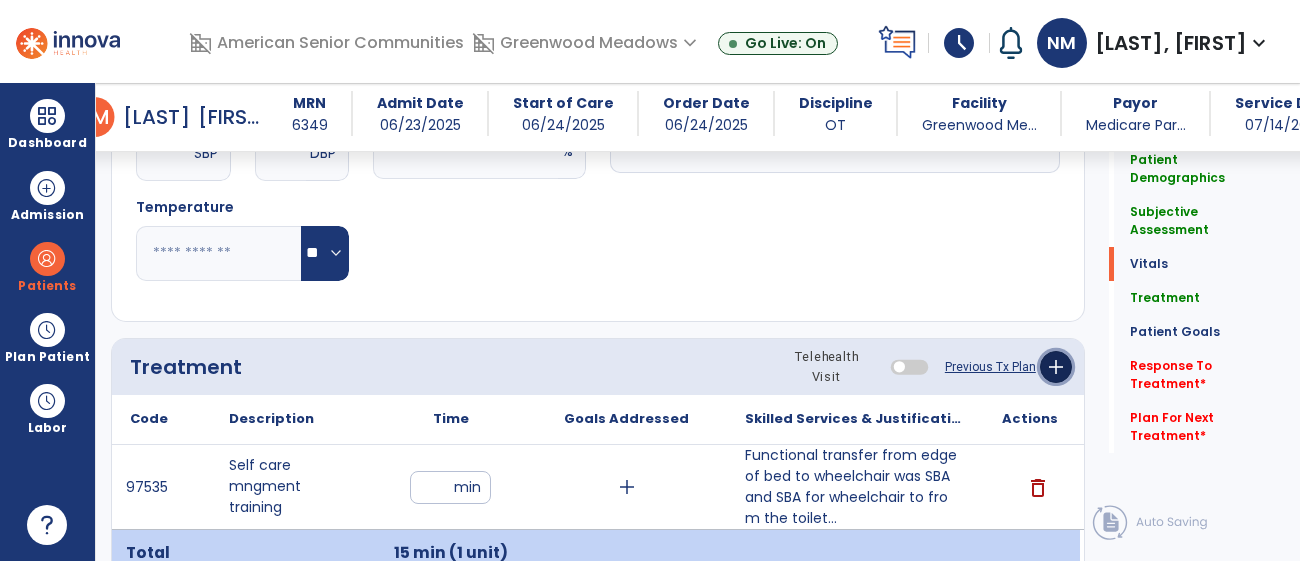 click on "add" 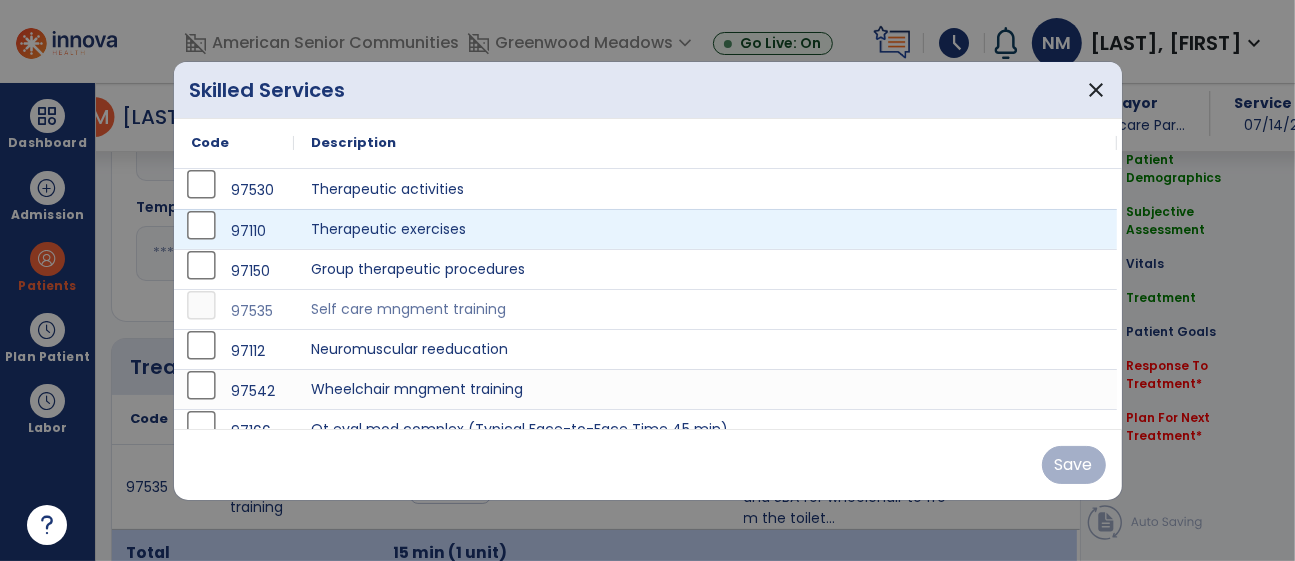 scroll, scrollTop: 991, scrollLeft: 0, axis: vertical 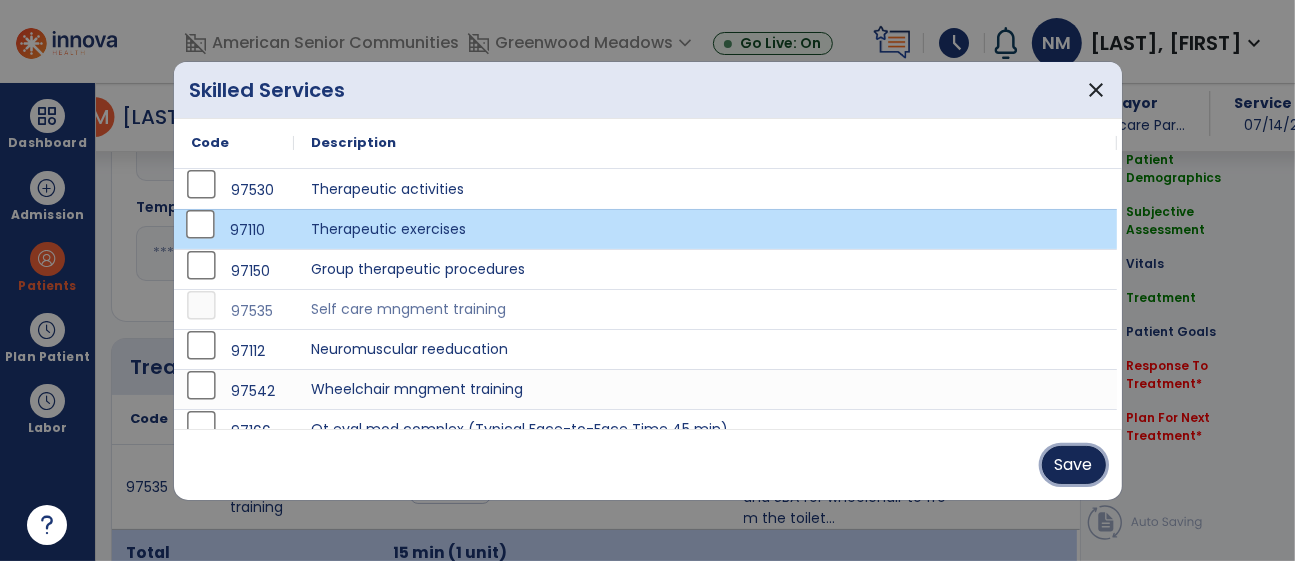 click on "Save" at bounding box center [1074, 465] 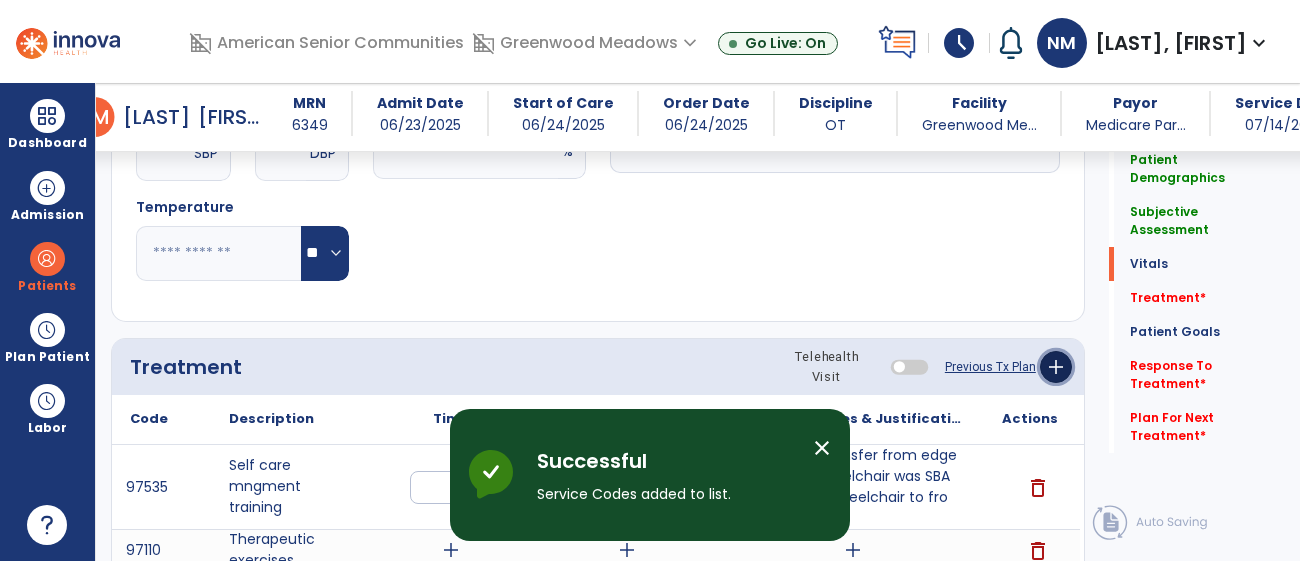 click on "add" 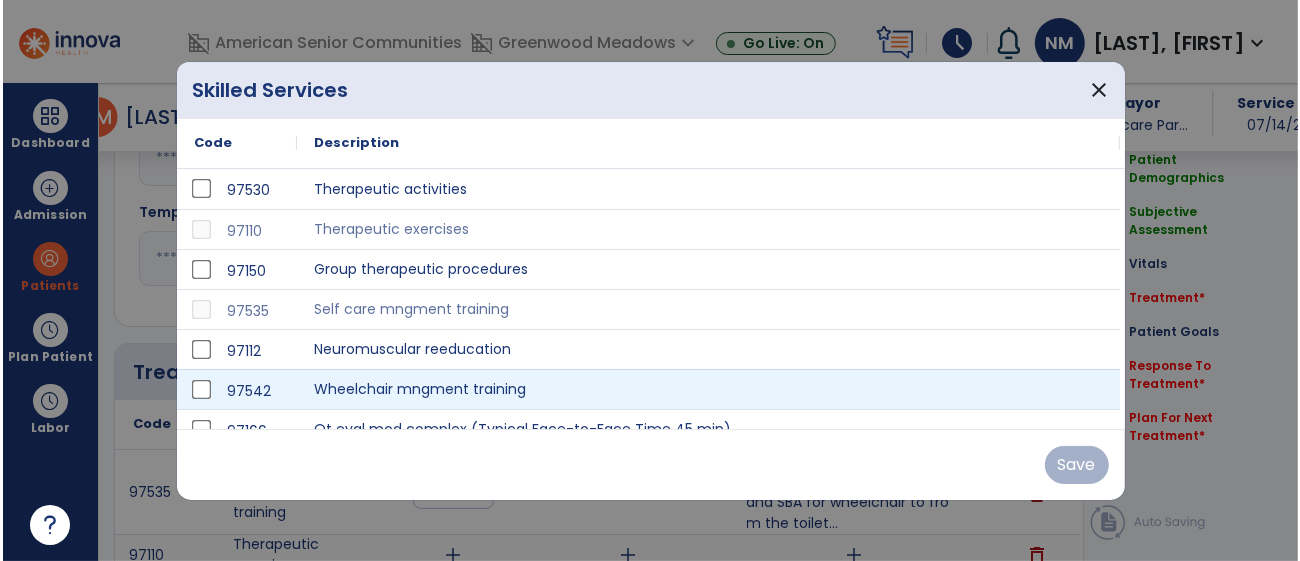 scroll, scrollTop: 991, scrollLeft: 0, axis: vertical 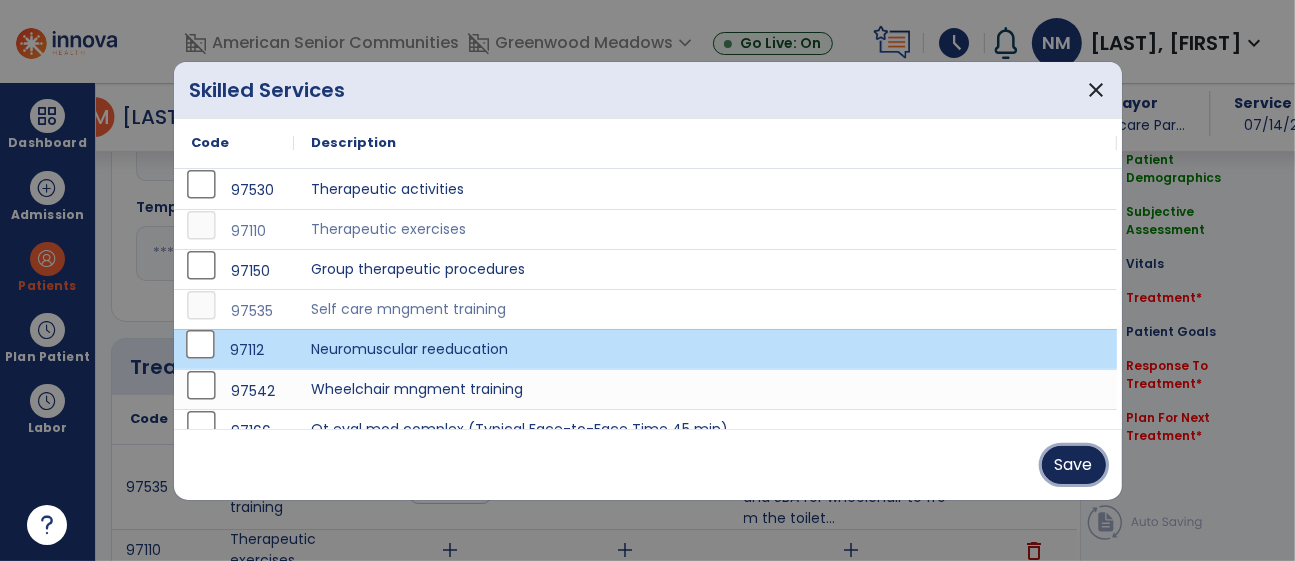 click on "Save" at bounding box center (1074, 465) 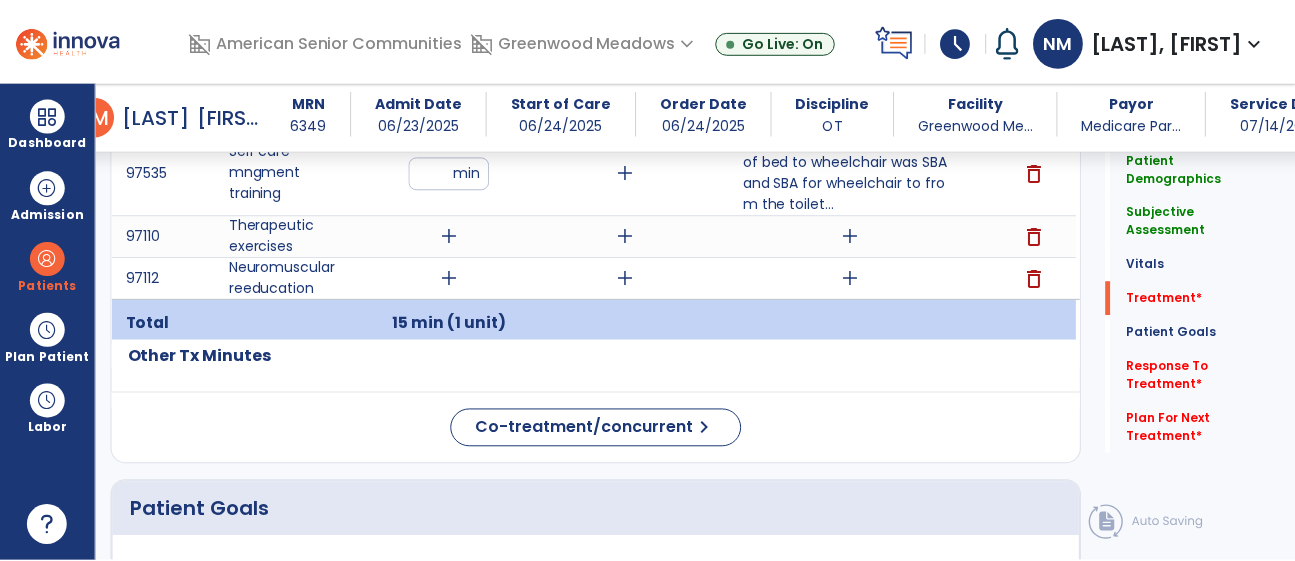 scroll, scrollTop: 1274, scrollLeft: 0, axis: vertical 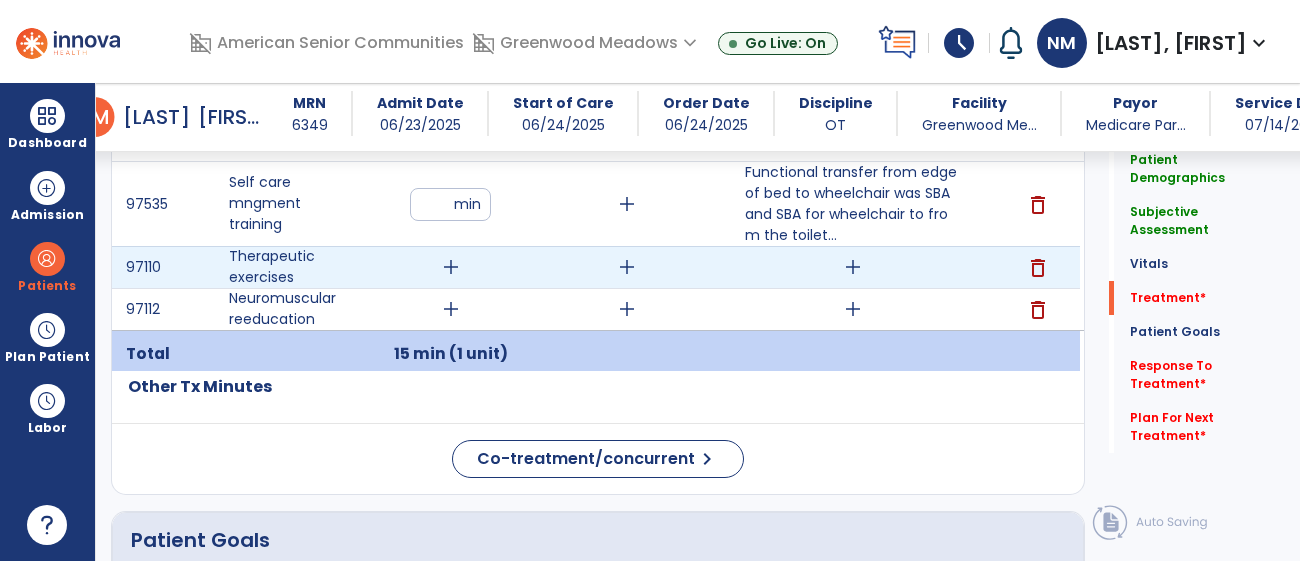 click on "add" at bounding box center [853, 267] 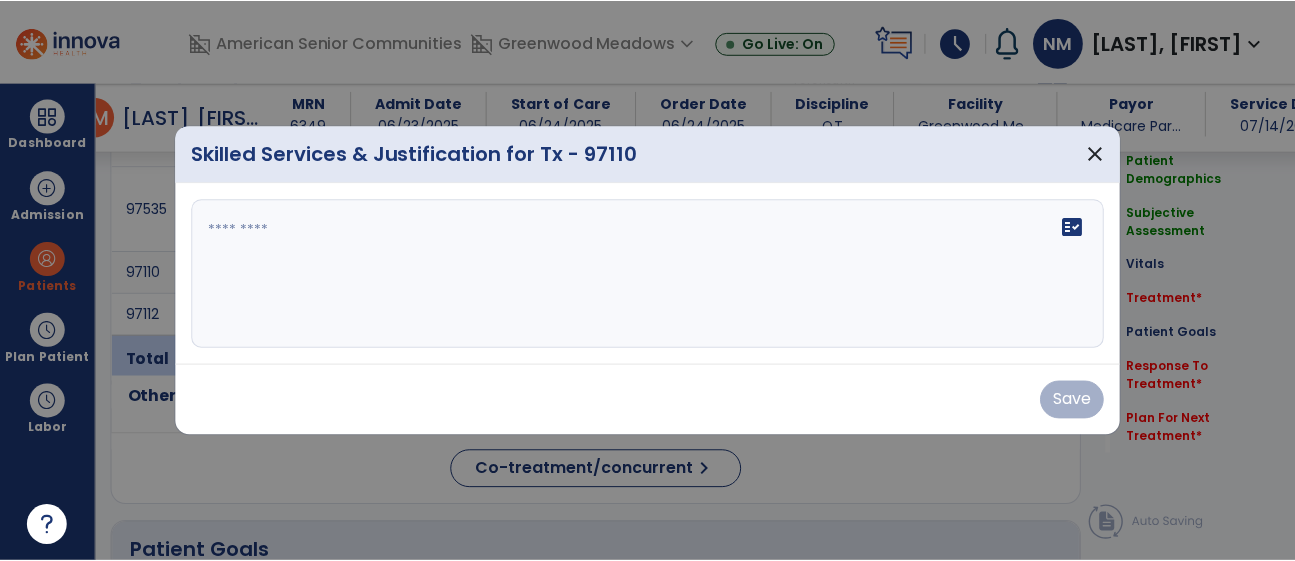scroll, scrollTop: 1274, scrollLeft: 0, axis: vertical 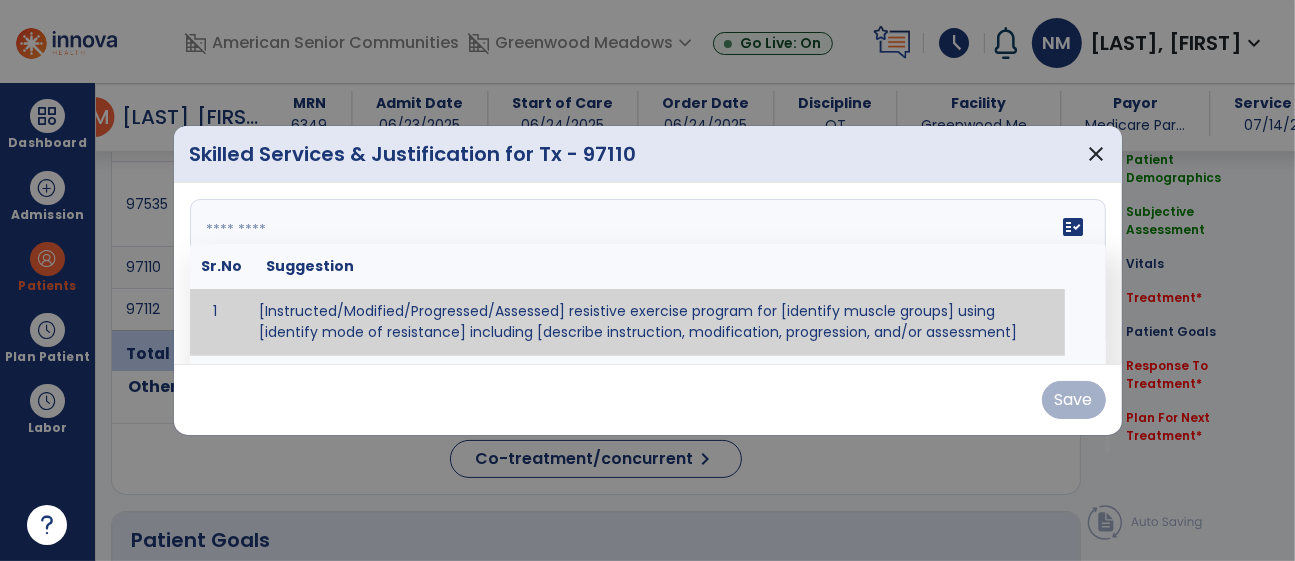 click on "fact_check  Sr.No Suggestion 1 [Instructed/Modified/Progressed/Assessed] resistive exercise program for [identify muscle groups] using [identify mode of resistance] including [describe instruction, modification, progression, and/or assessment] 2 [Instructed/Modified/Progressed/Assessed] aerobic exercise program using [identify equipment/mode] including [describe instruction, modification,progression, and/or assessment] 3 [Instructed/Modified/Progressed/Assessed] [PROM/A/AROM/AROM] program for [identify joint movements] using [contract-relax, over-pressure, inhibitory techniques, other] 4 [Assessed/Tested] aerobic capacity with administration of [aerobic capacity test]" at bounding box center (648, 274) 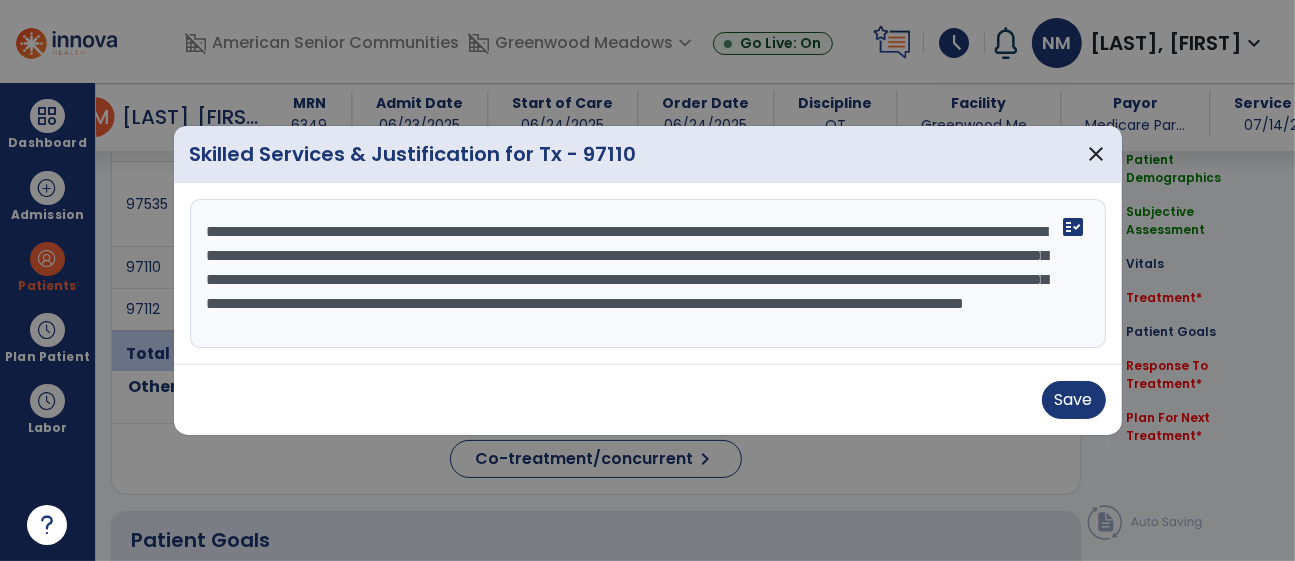 scroll, scrollTop: 159, scrollLeft: 0, axis: vertical 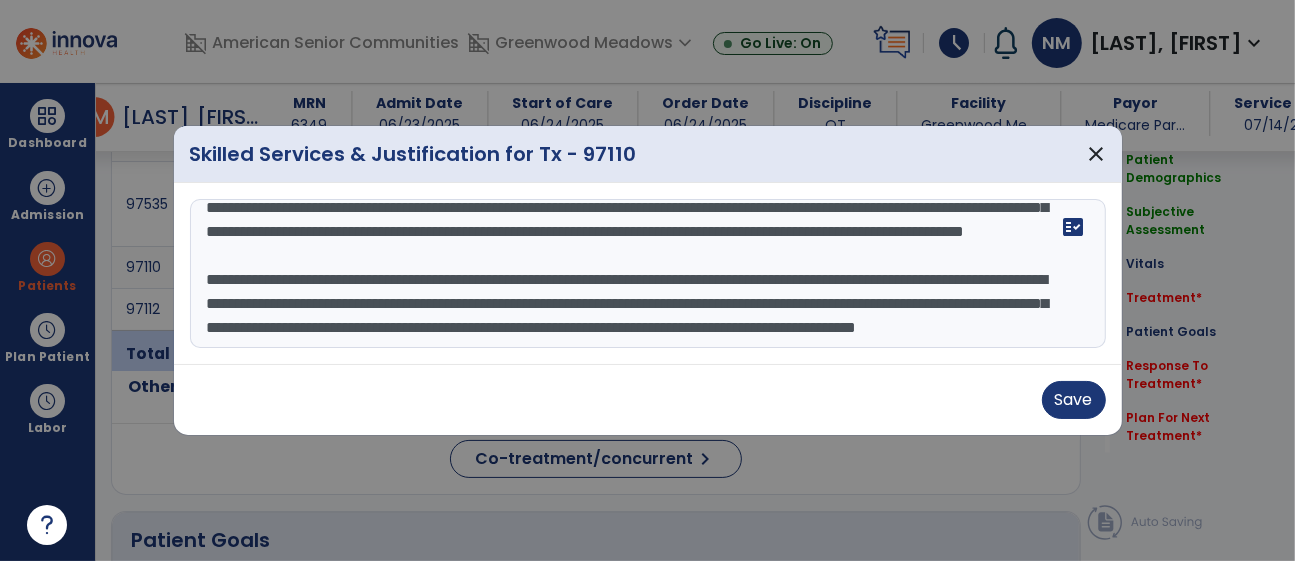 drag, startPoint x: 205, startPoint y: 223, endPoint x: 867, endPoint y: 344, distance: 672.9673 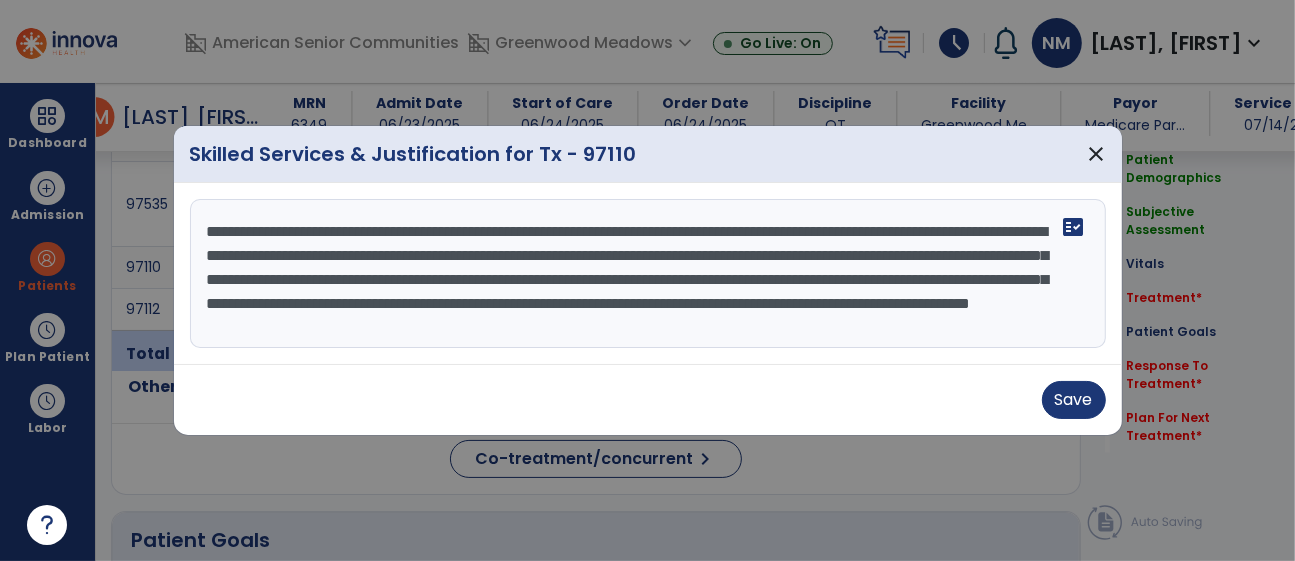 scroll, scrollTop: 48, scrollLeft: 0, axis: vertical 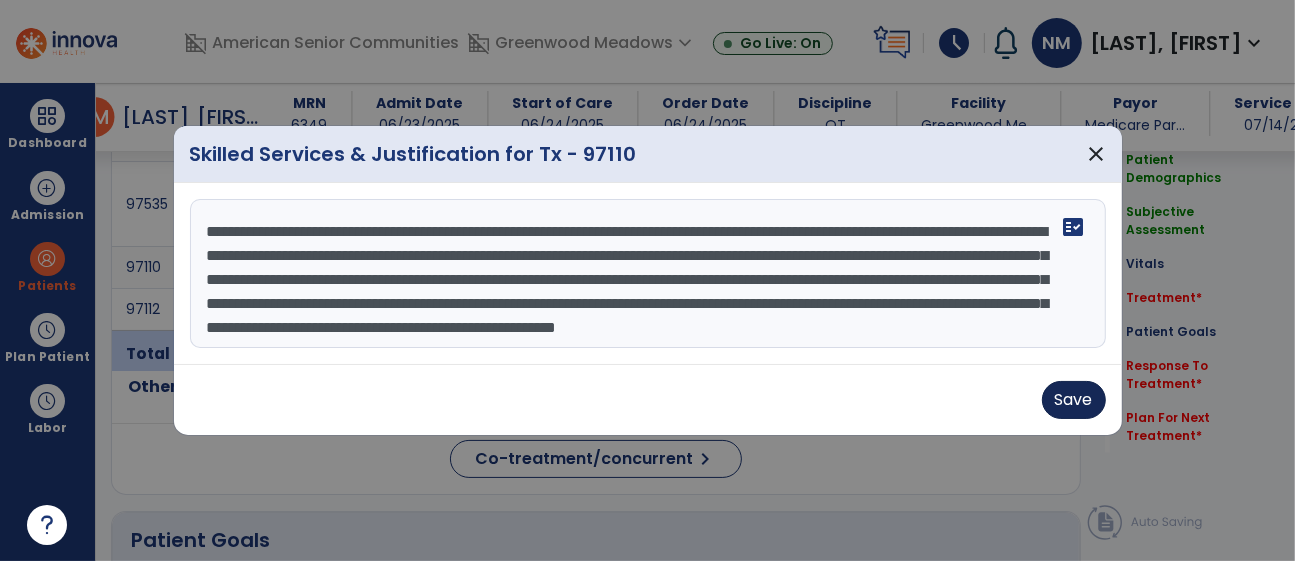 type on "**********" 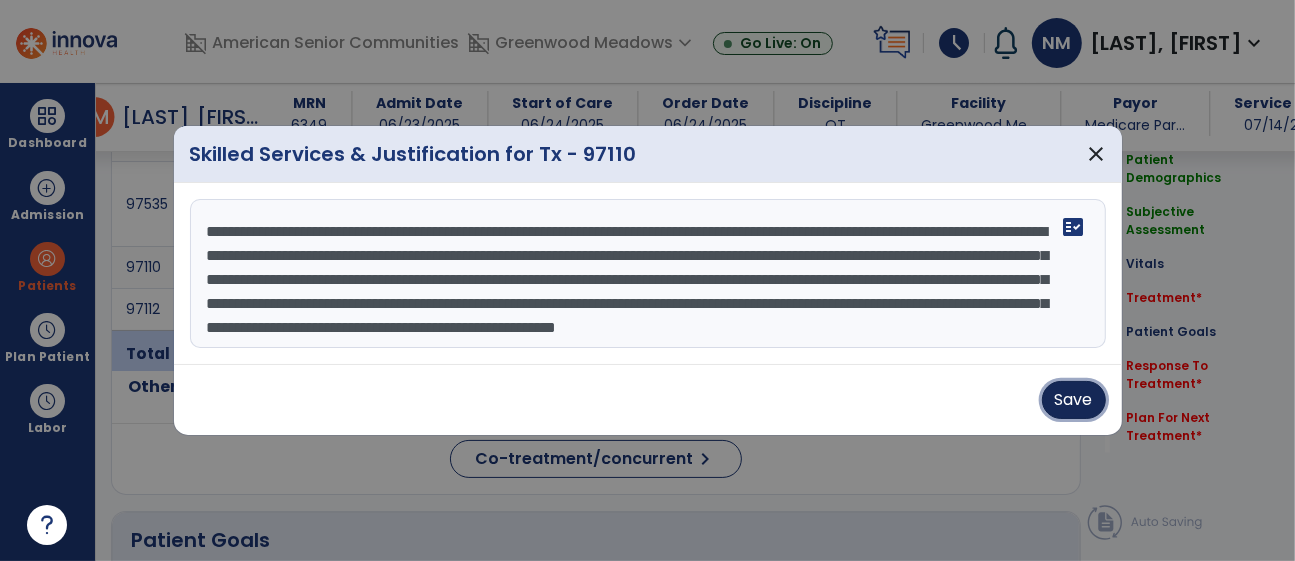 click on "Save" at bounding box center [1074, 400] 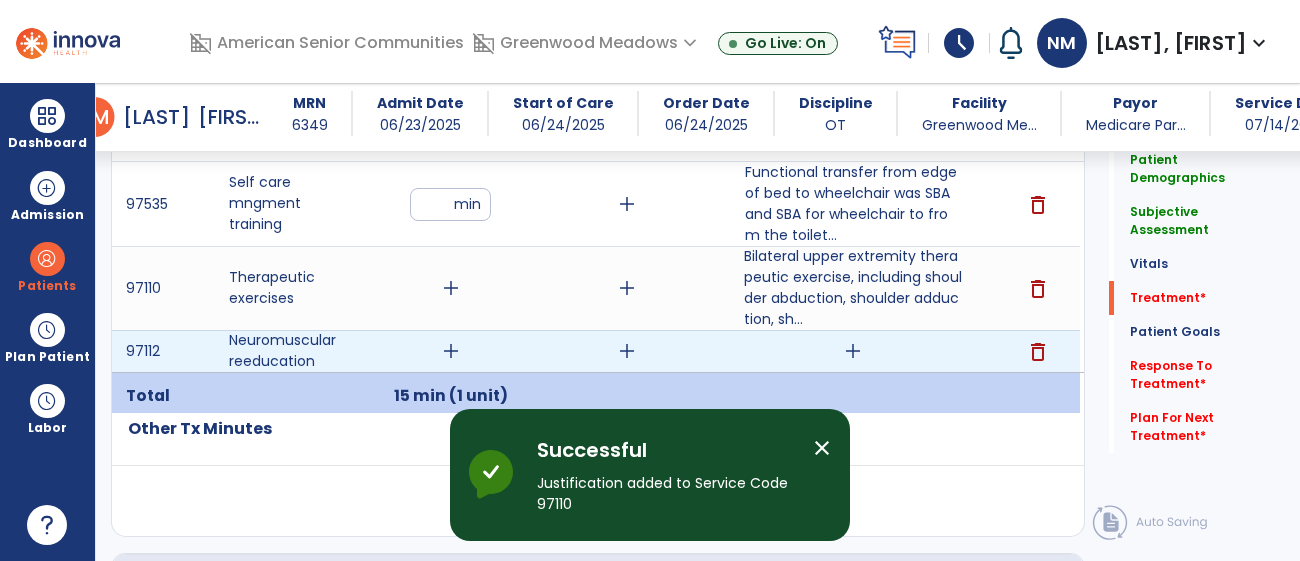 click on "add" at bounding box center [853, 351] 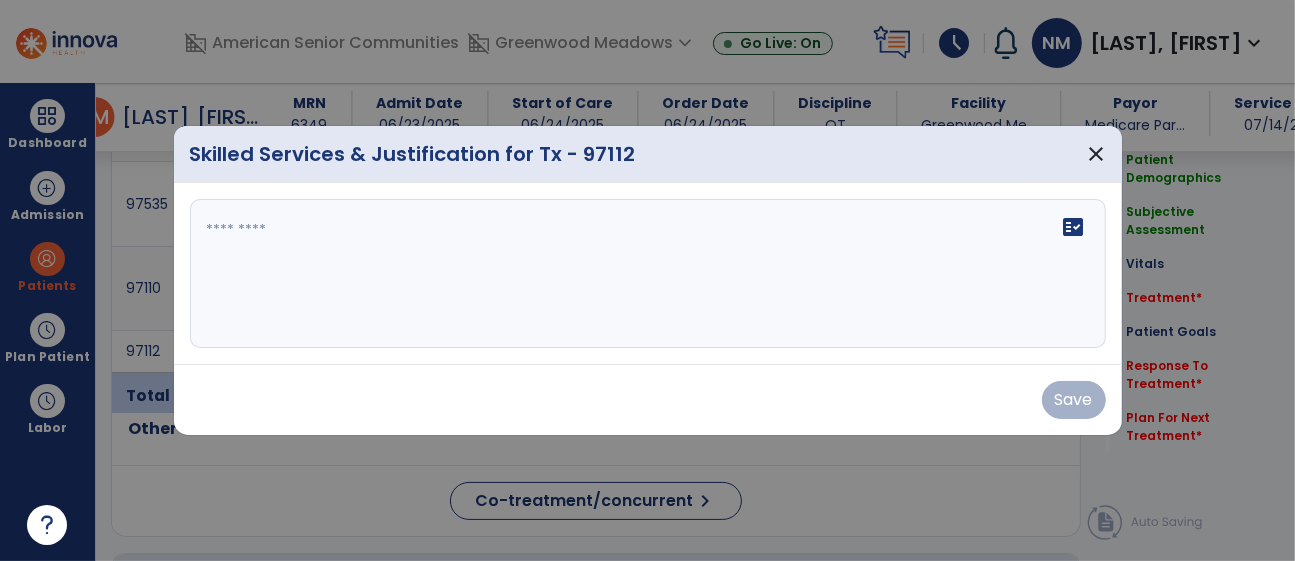 scroll, scrollTop: 1274, scrollLeft: 0, axis: vertical 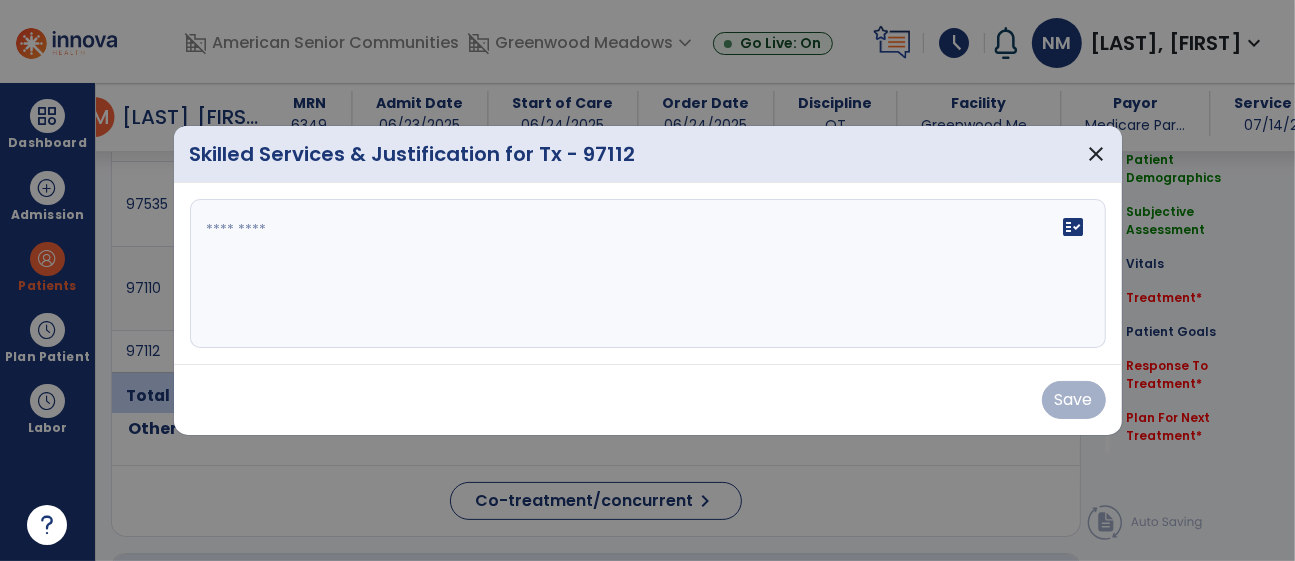 click on "fact_check" at bounding box center [648, 274] 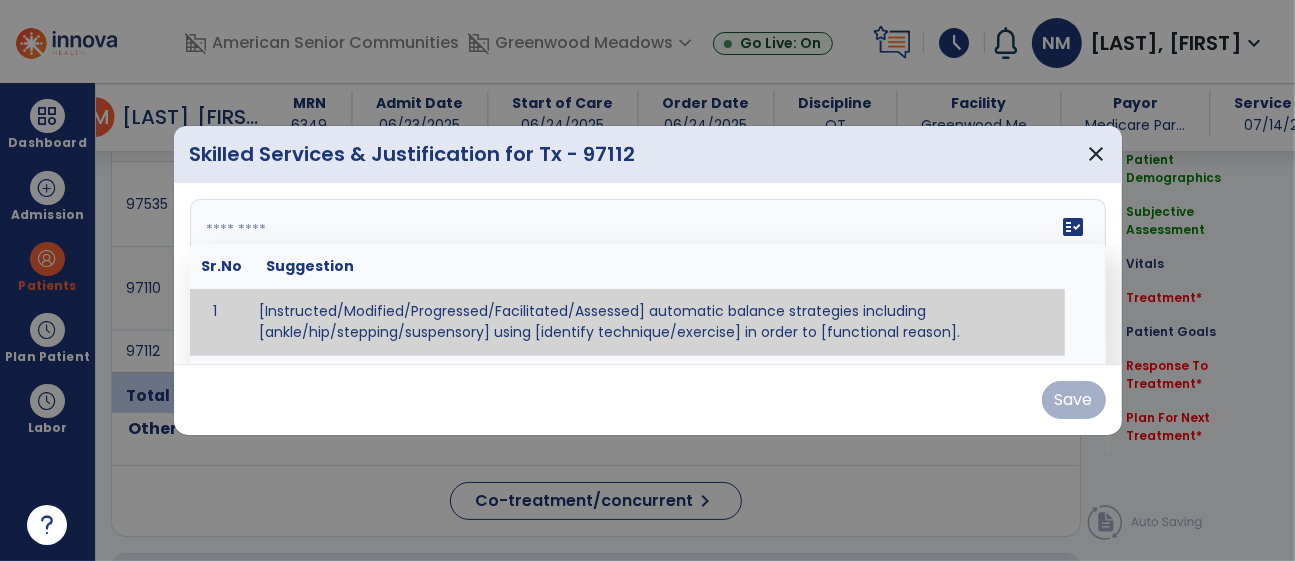 paste on "**********" 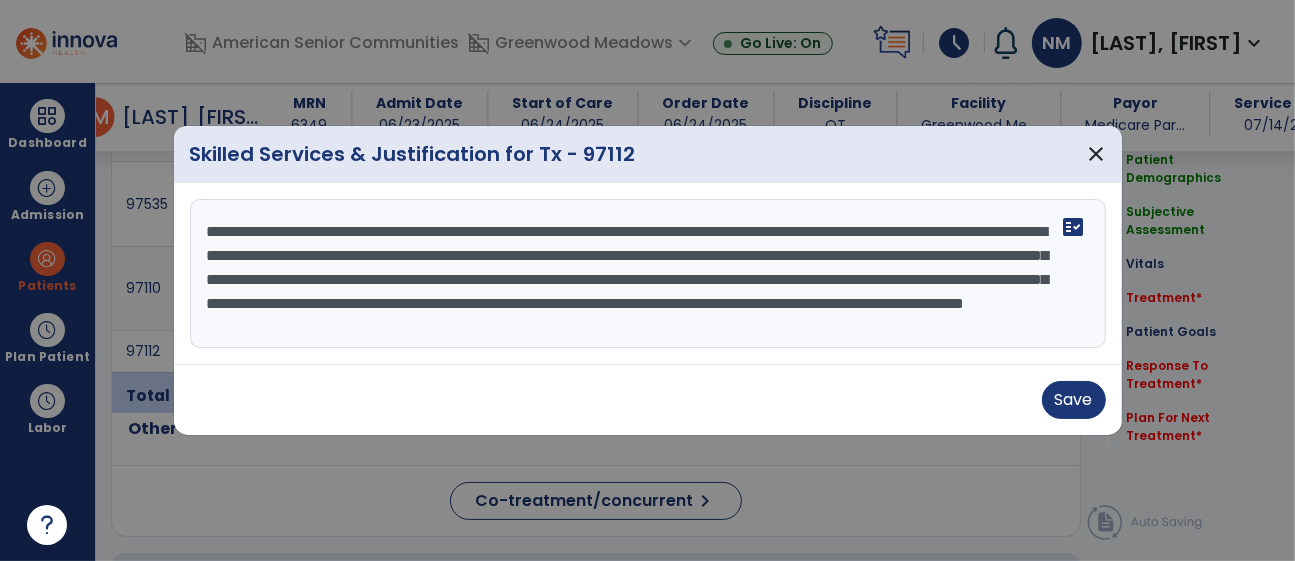 scroll, scrollTop: 159, scrollLeft: 0, axis: vertical 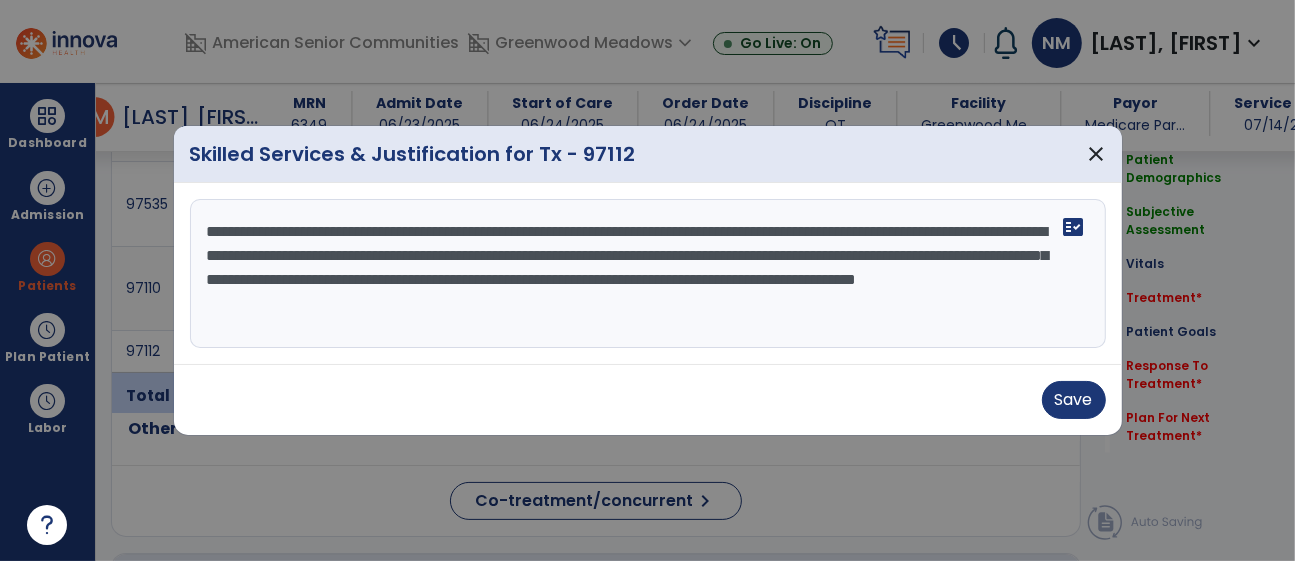 click on "**********" at bounding box center (648, 274) 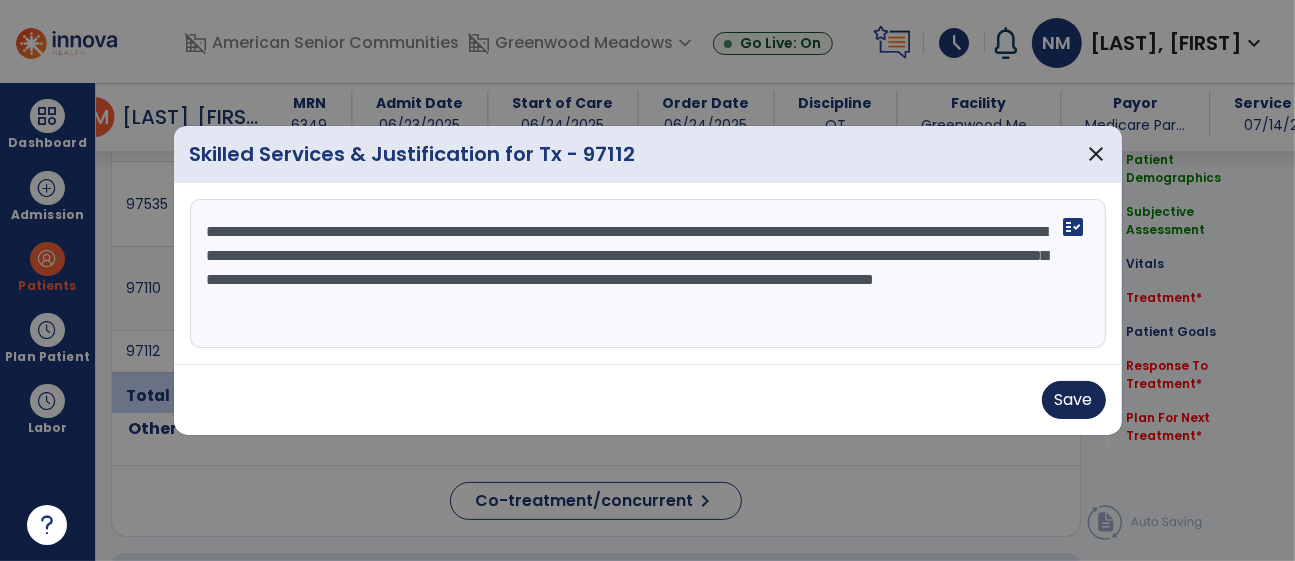 type on "**********" 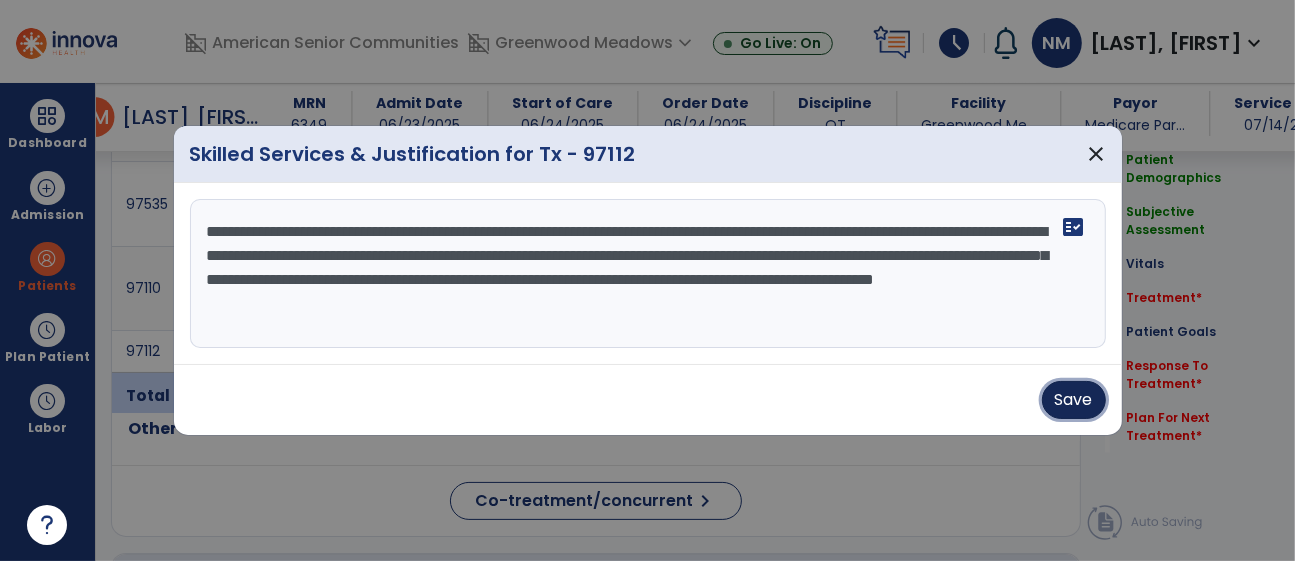 click on "Save" at bounding box center (1074, 400) 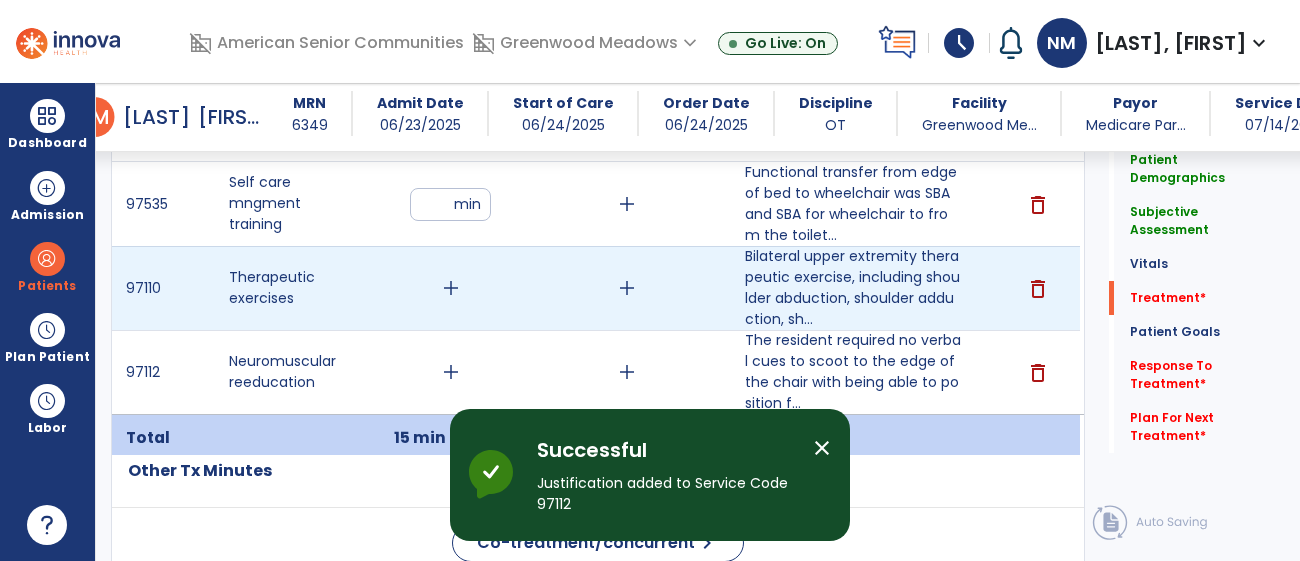 click on "add" at bounding box center (451, 288) 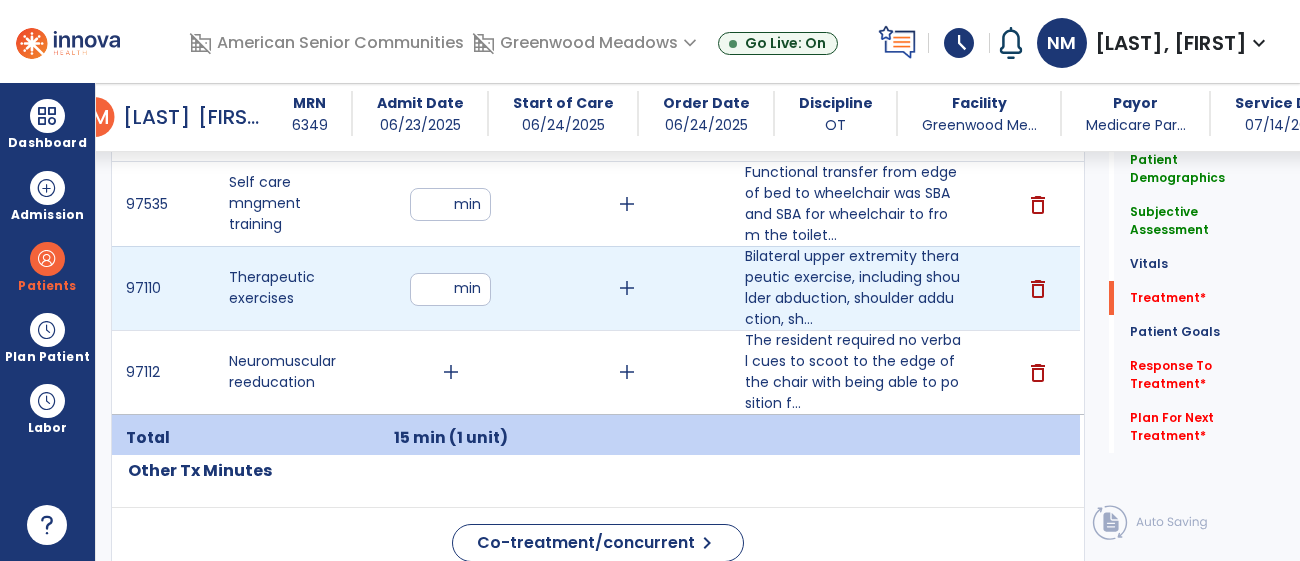 type on "**" 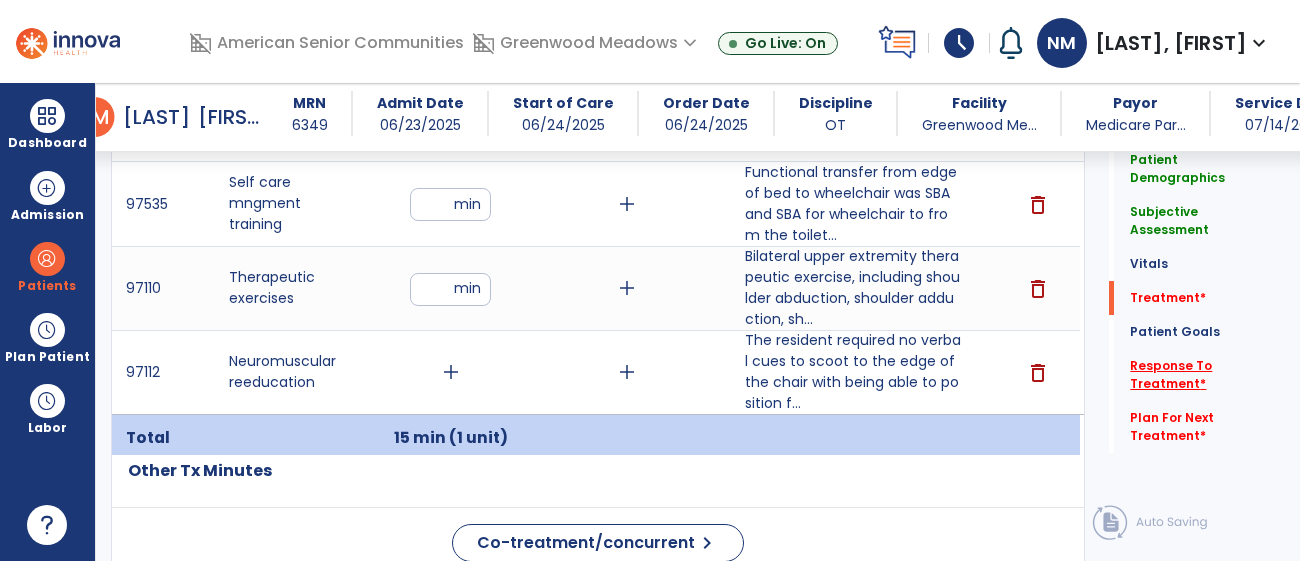 click on "Response To Treatment   *" 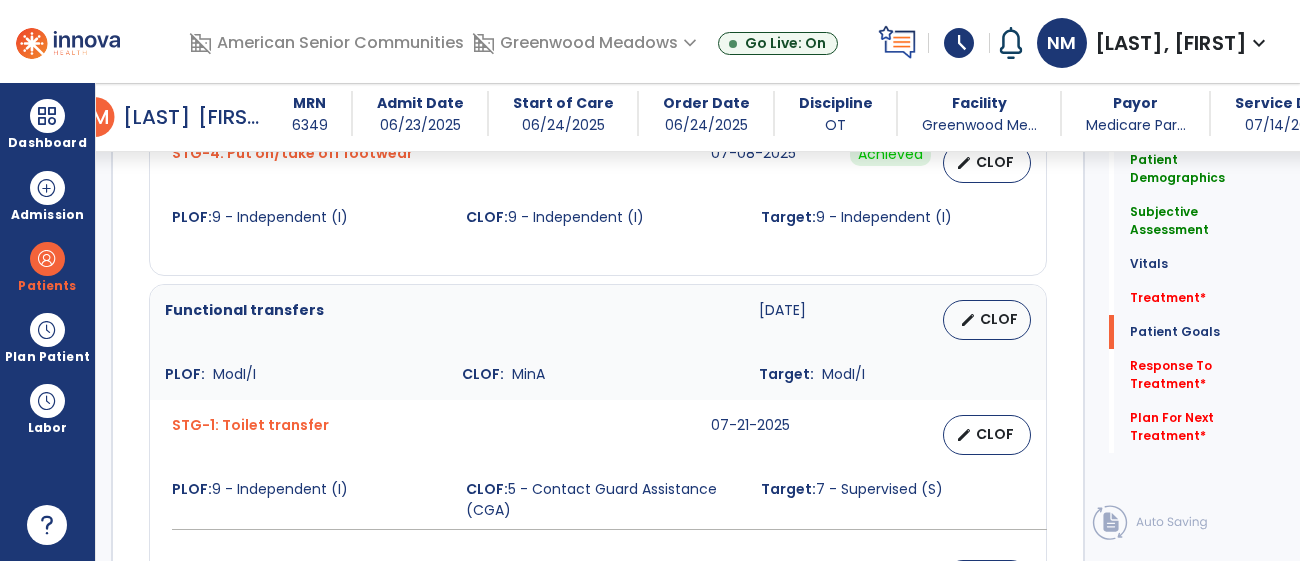 scroll, scrollTop: 2977, scrollLeft: 0, axis: vertical 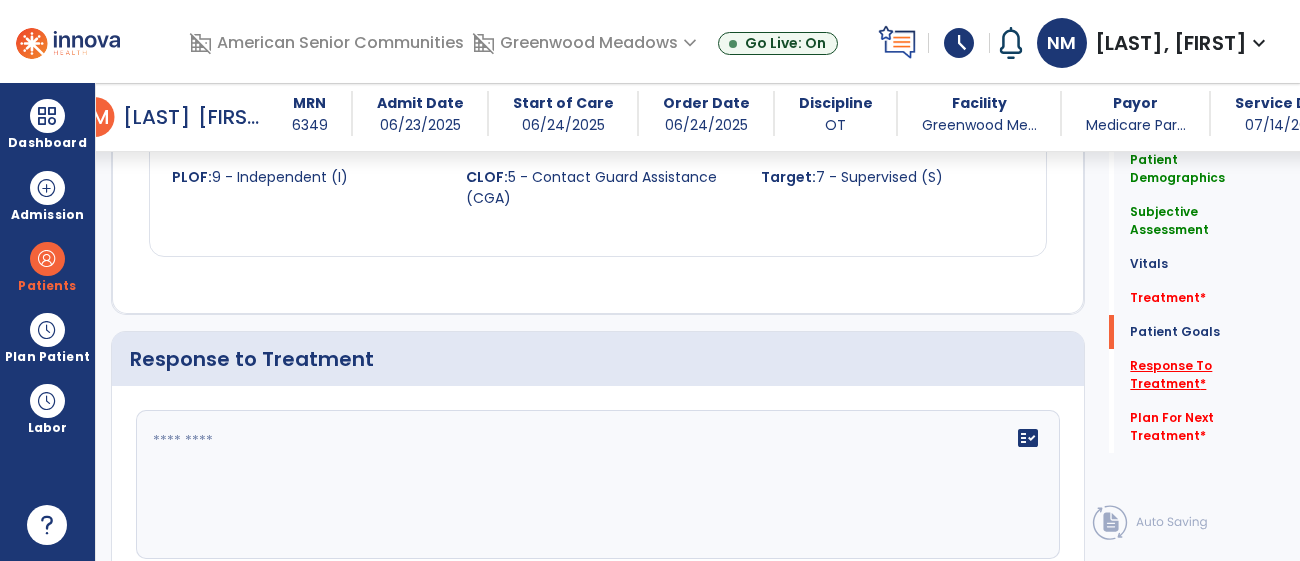 click on "Response To Treatment   *" 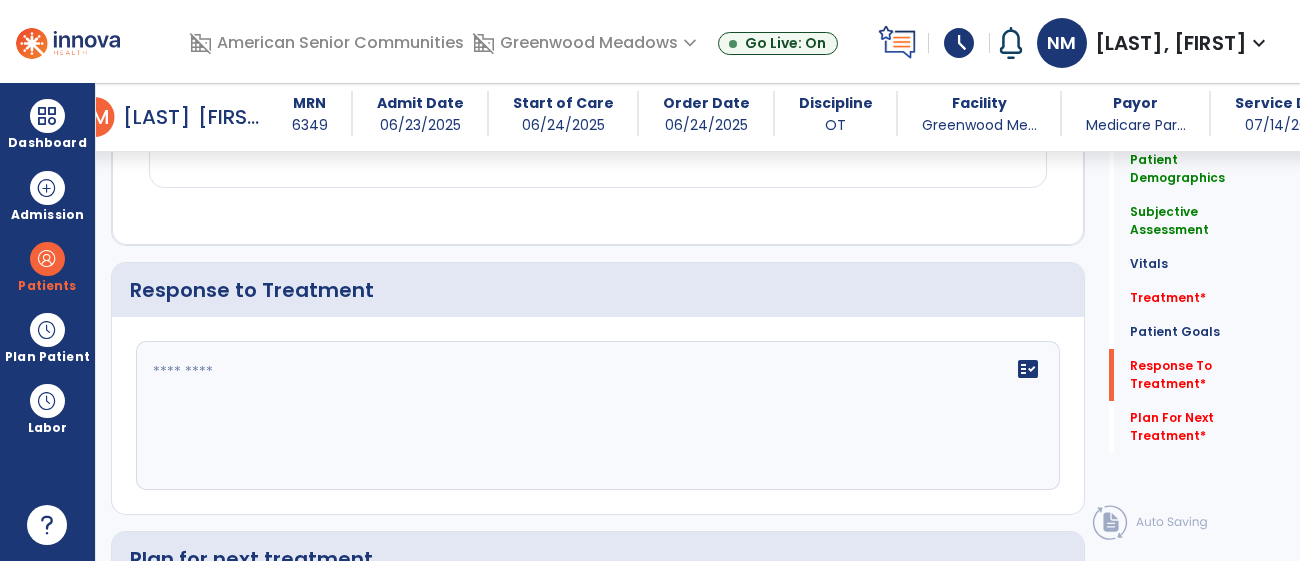 scroll, scrollTop: 3109, scrollLeft: 0, axis: vertical 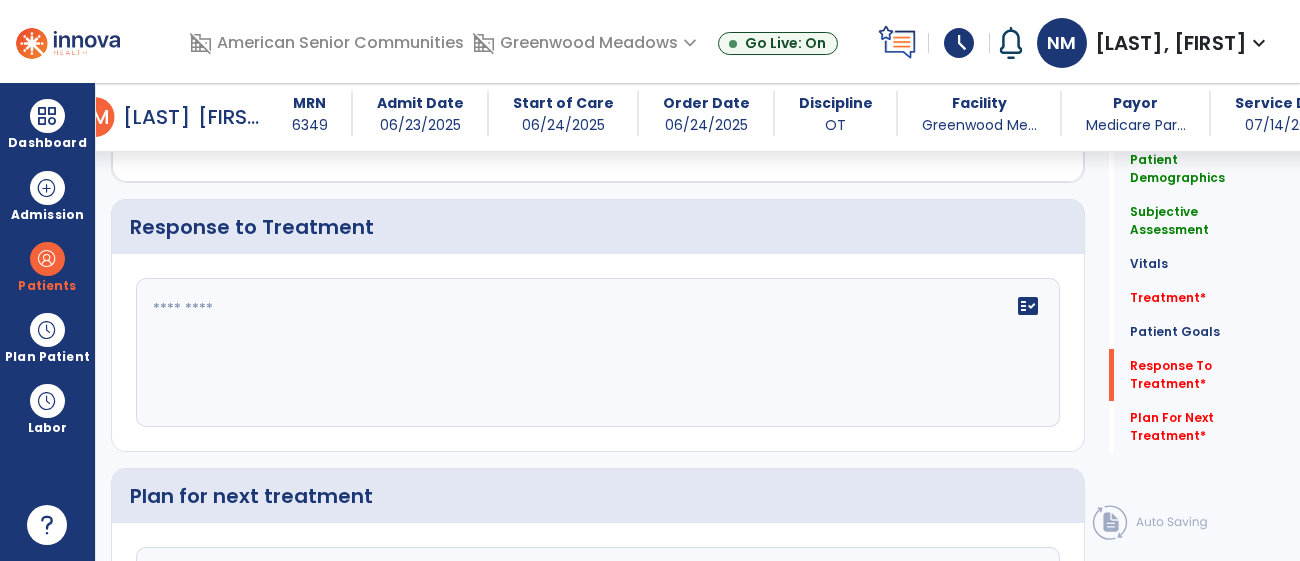 click on "fact_check" 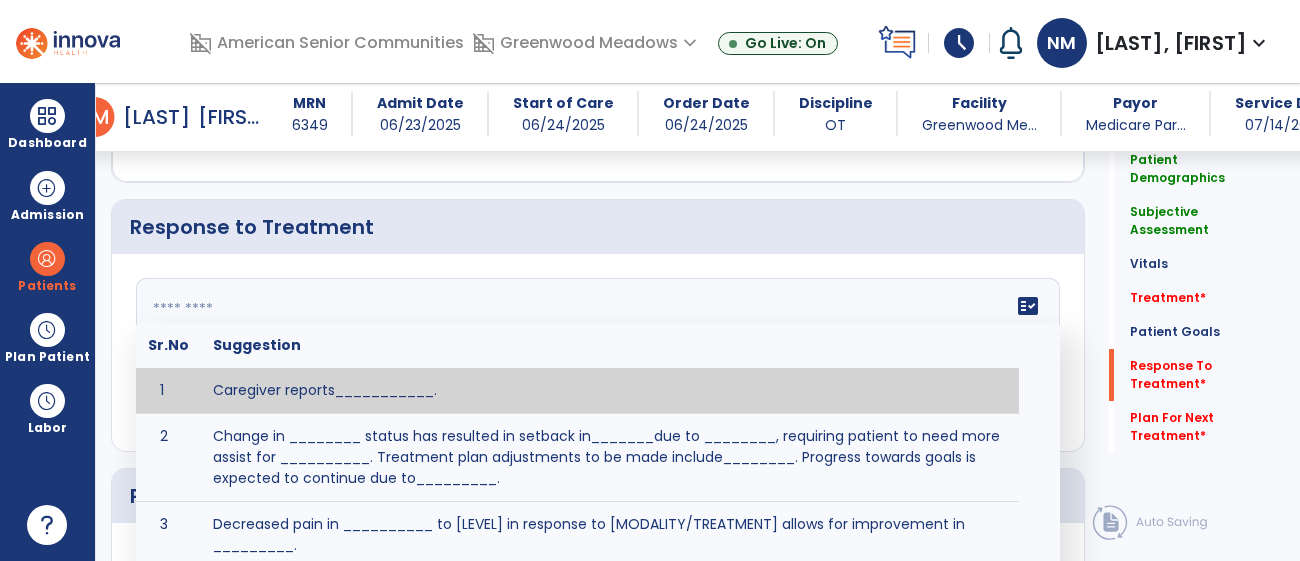click on "fact_check  Sr.No Suggestion 1 Caregiver reports___________. 2 Change in ________ status has resulted in setback in_______due to ________, requiring patient to need more assist for __________.   Treatment plan adjustments to be made include________.  Progress towards goals is expected to continue due to_________. 3 Decreased pain in __________ to [LEVEL] in response to [MODALITY/TREATMENT] allows for improvement in _________. 4 Functional gains in _______ have impacted the patient's ability to perform_________ with a reduction in assist levels to_________. 5 Functional progress this week has been significant due to__________. 6 Gains in ________ have improved the patient's ability to perform ______with decreased levels of assist to___________. 7 Improvement in ________allows patient to tolerate higher levels of challenges in_________. 8 Pain in [AREA] has decreased to [LEVEL] in response to [TREATMENT/MODALITY], allowing fore ease in completing__________. 9 10 11 12 13 14 15 16 17 18 19 20 21" 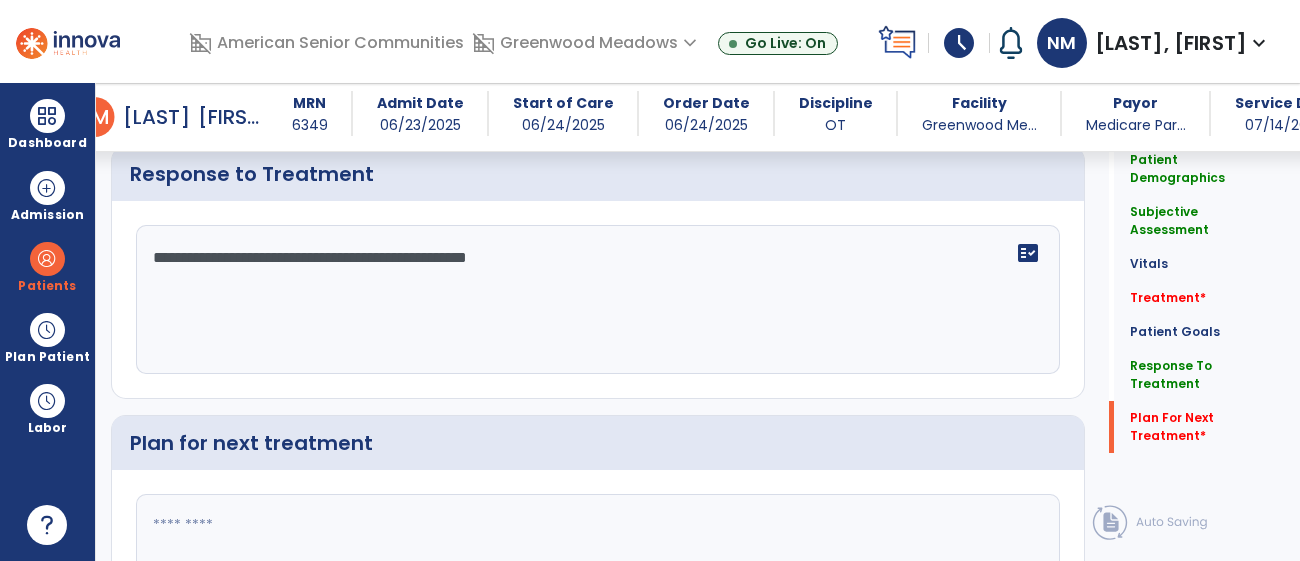 scroll, scrollTop: 3331, scrollLeft: 0, axis: vertical 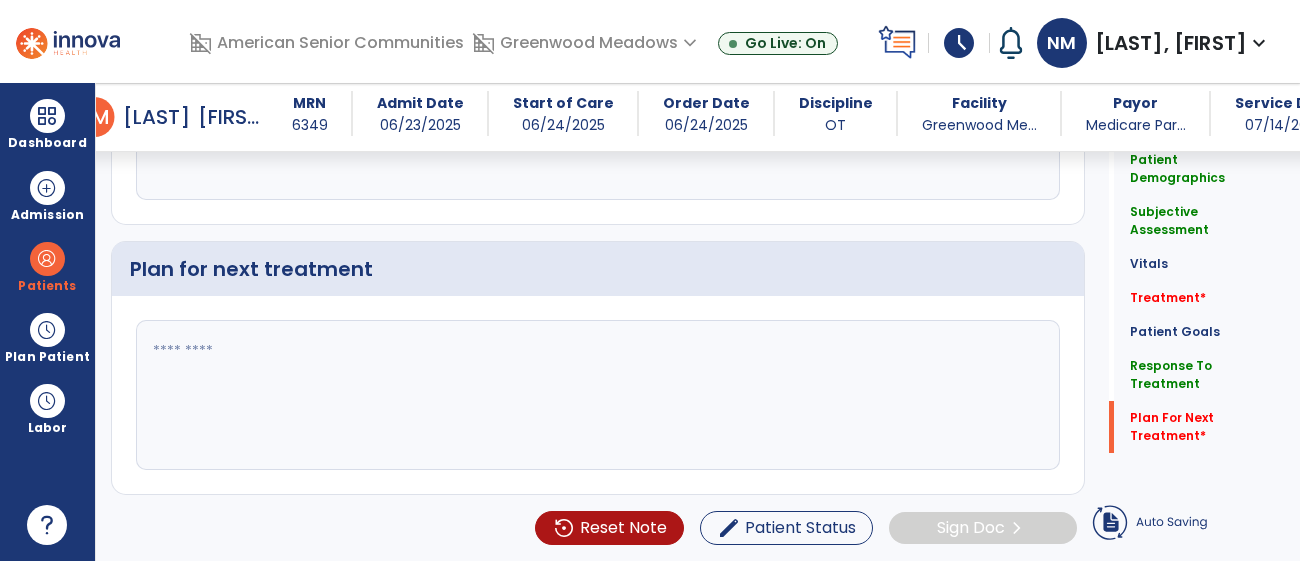 type on "**********" 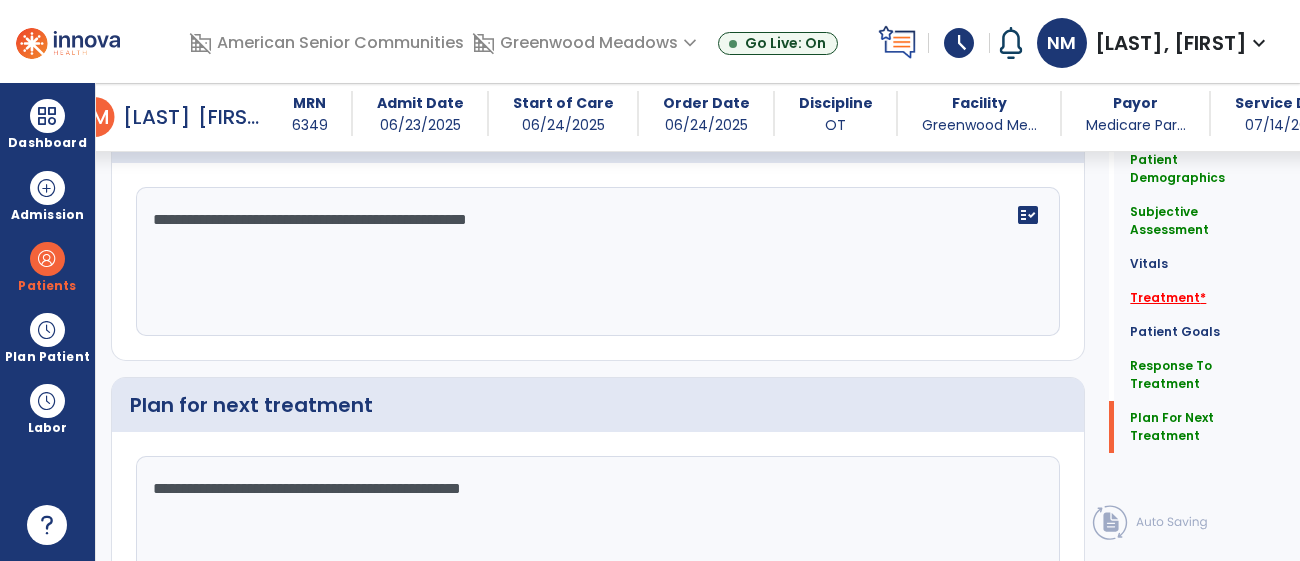 scroll, scrollTop: 3331, scrollLeft: 0, axis: vertical 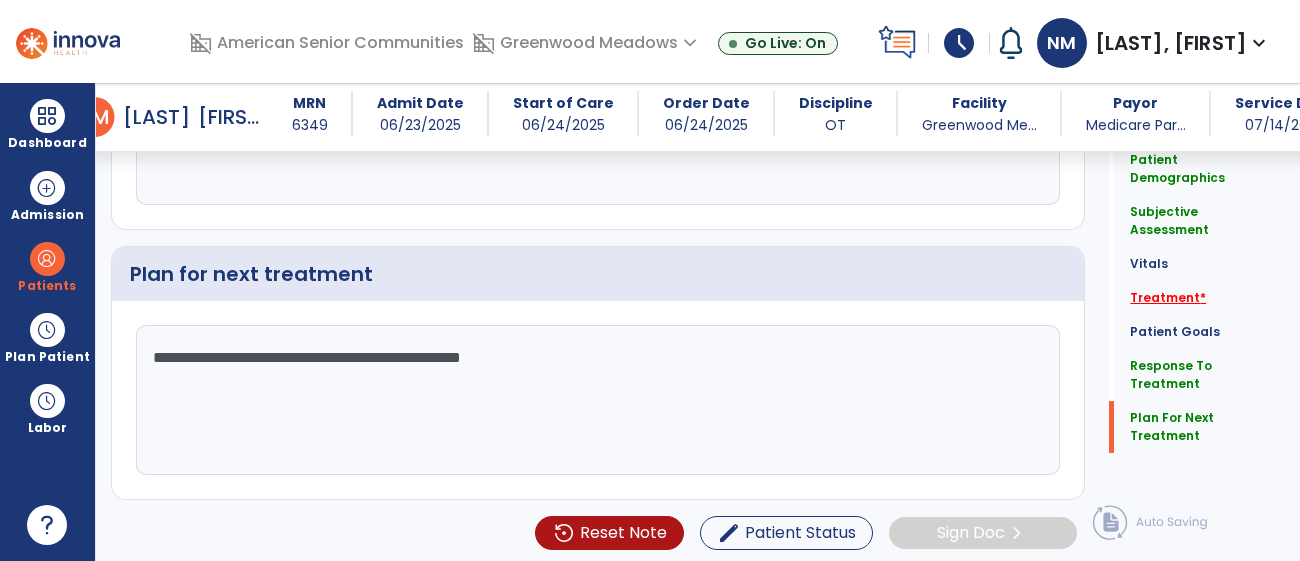 type on "**********" 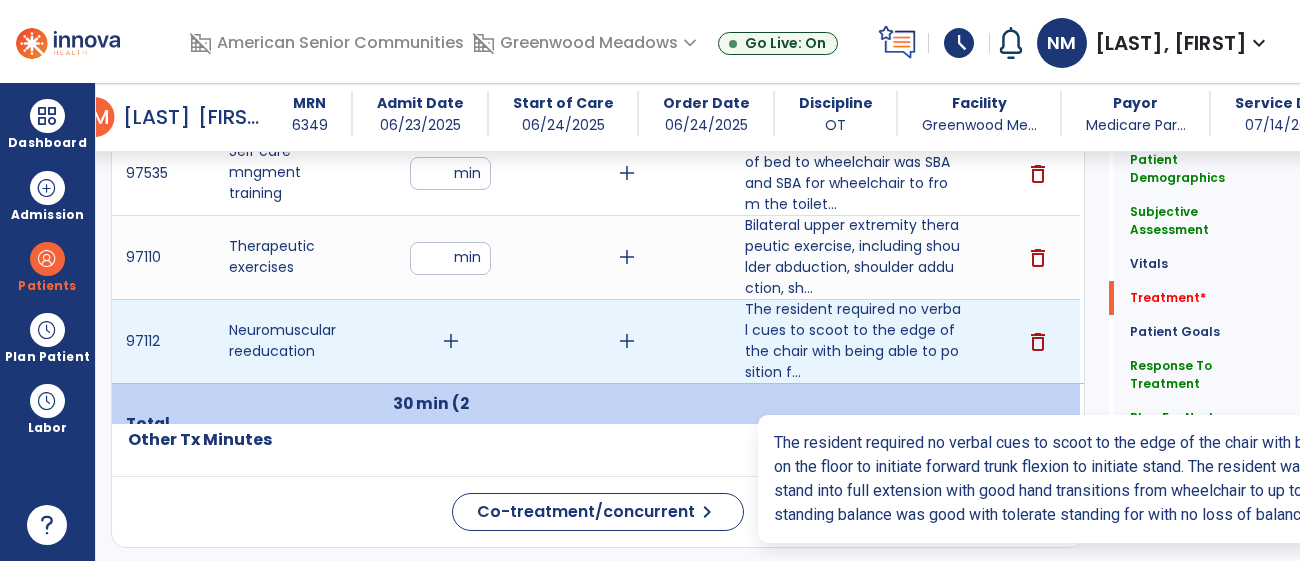 scroll, scrollTop: 1267, scrollLeft: 0, axis: vertical 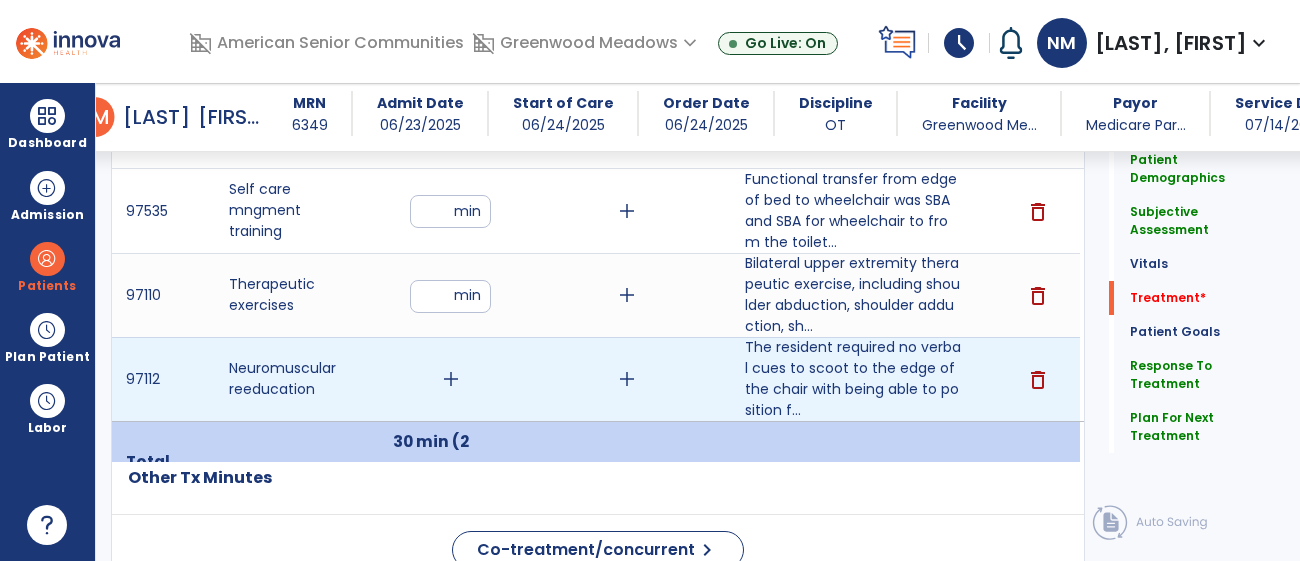 click on "add" at bounding box center (451, 379) 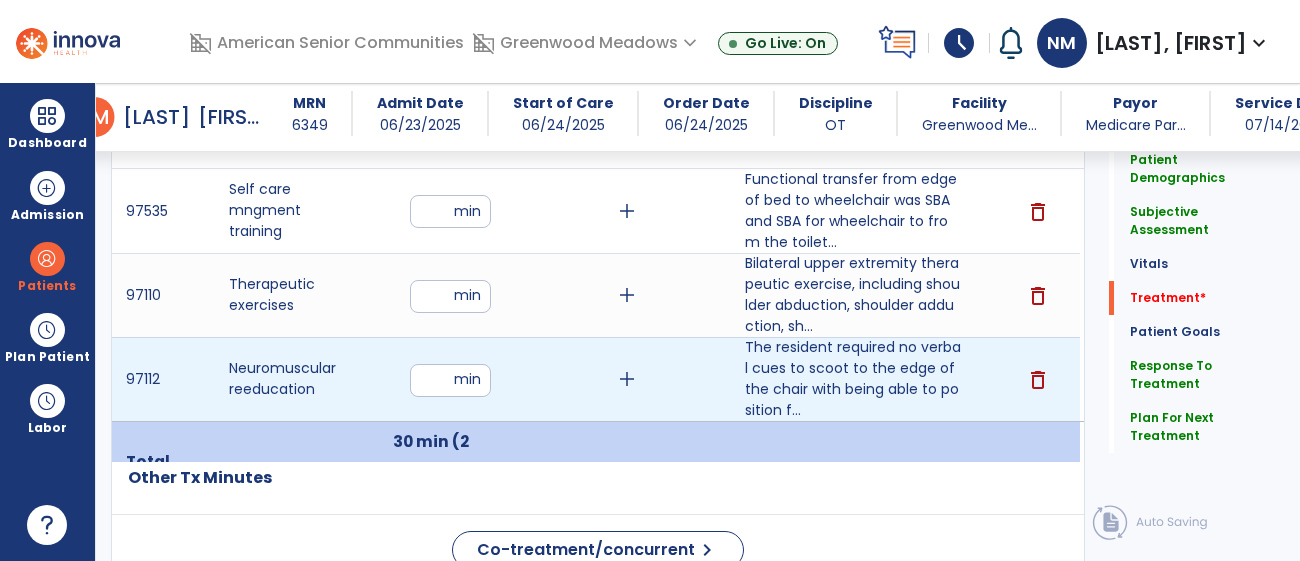 type on "**" 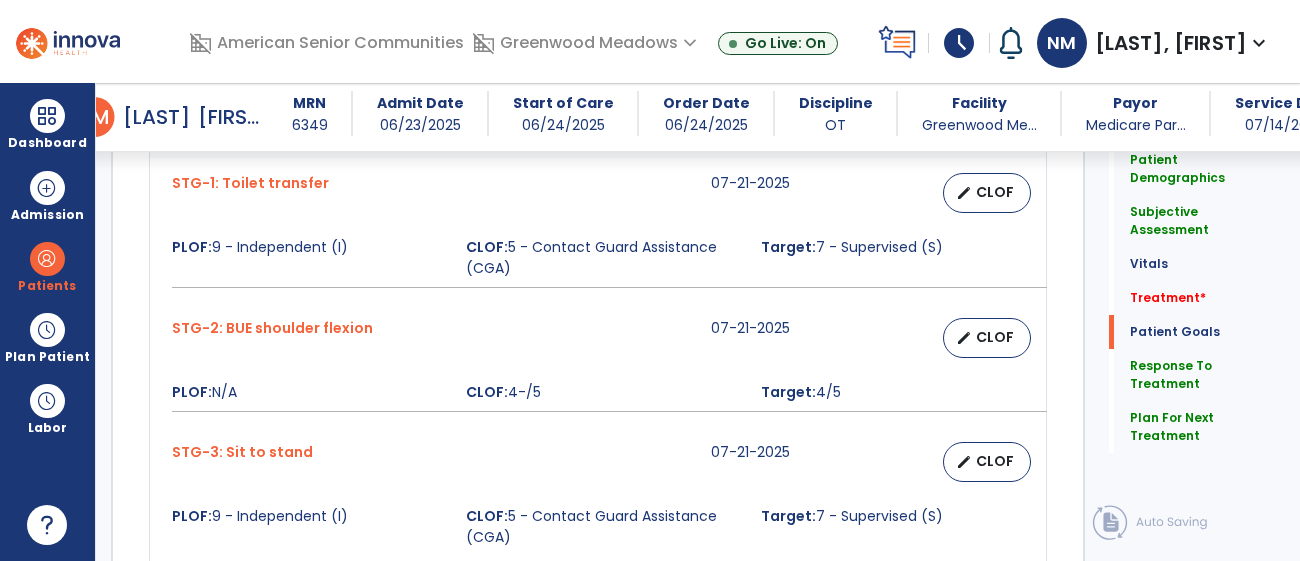 scroll, scrollTop: 3331, scrollLeft: 0, axis: vertical 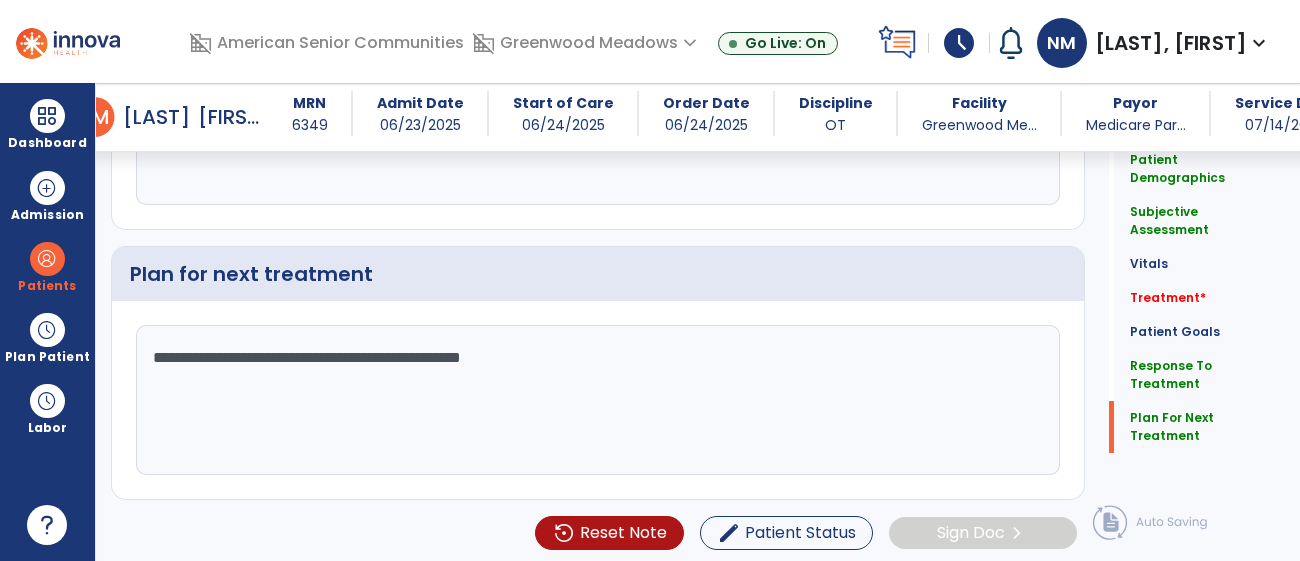 drag, startPoint x: 1181, startPoint y: 535, endPoint x: 1094, endPoint y: 481, distance: 102.396286 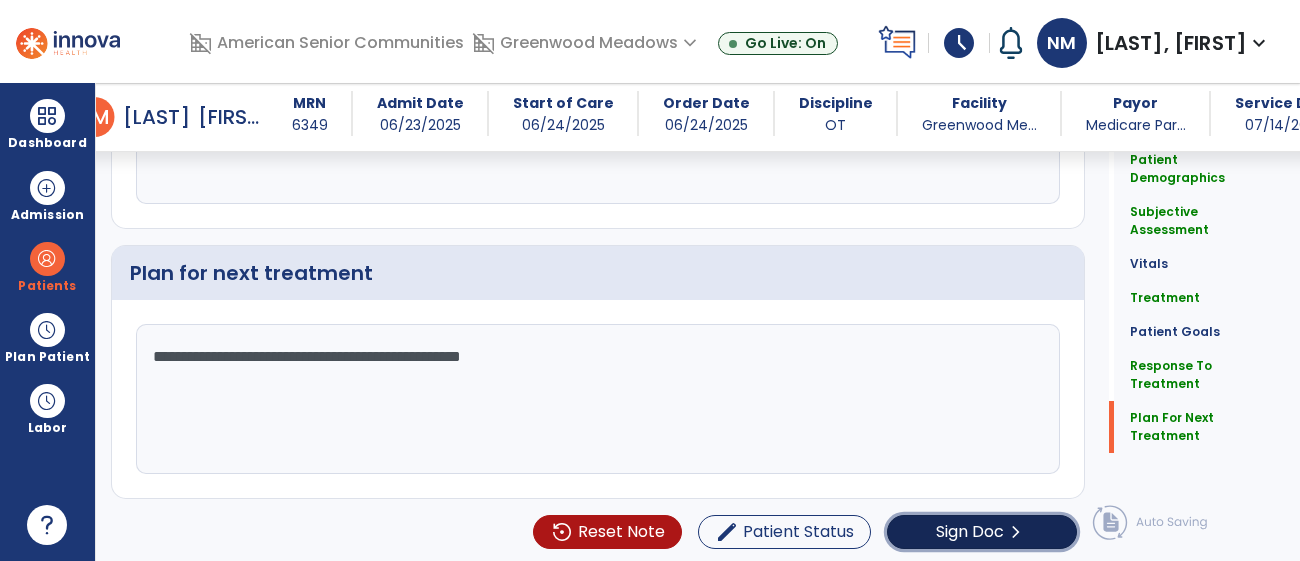 click on "Sign Doc" 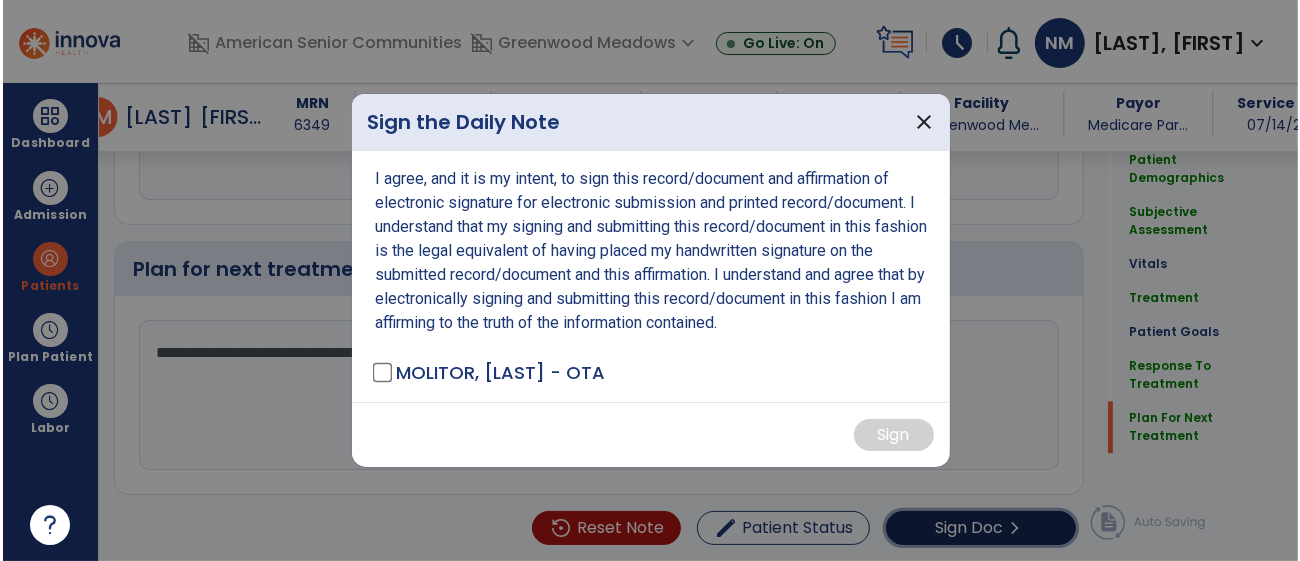 scroll, scrollTop: 3331, scrollLeft: 0, axis: vertical 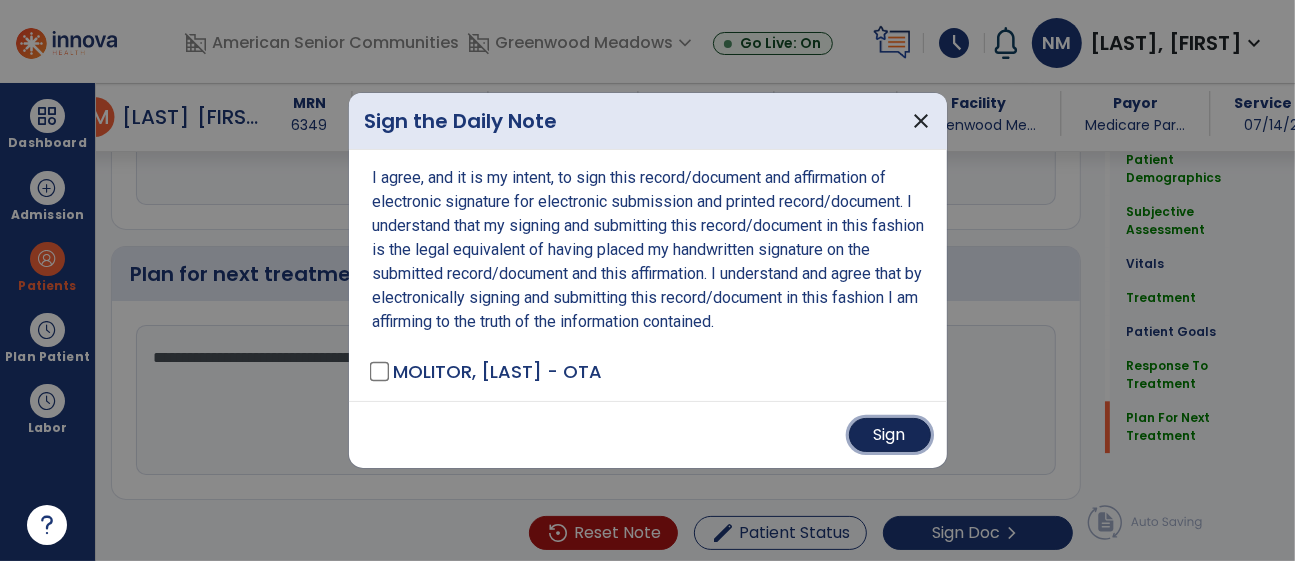 click on "Sign" at bounding box center (890, 435) 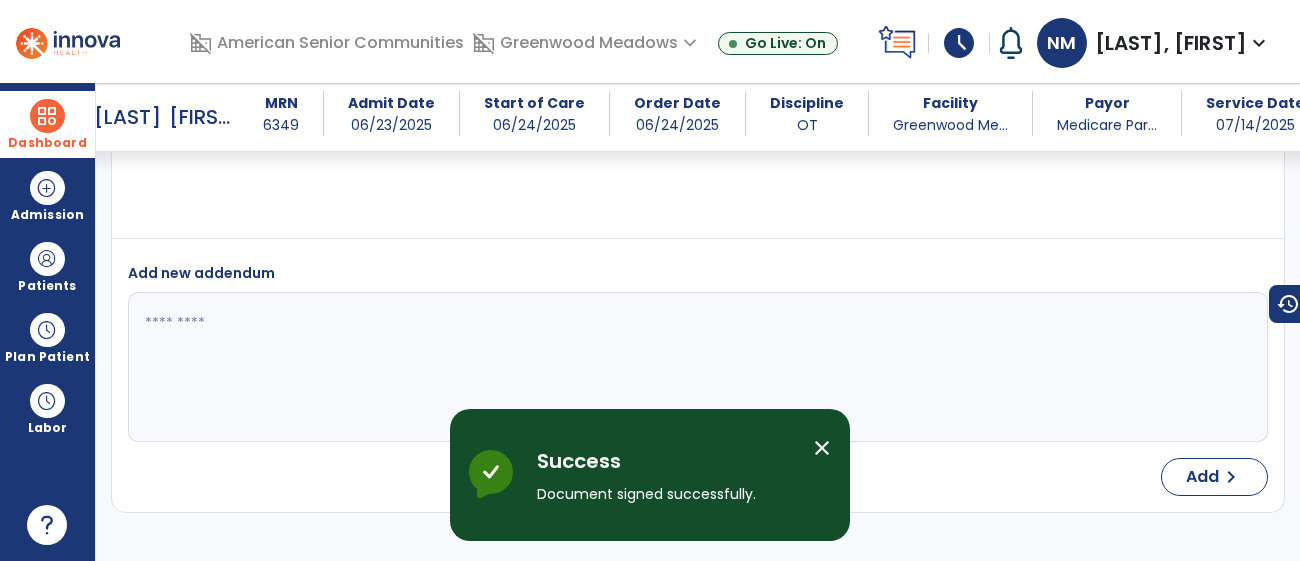 click at bounding box center (47, 116) 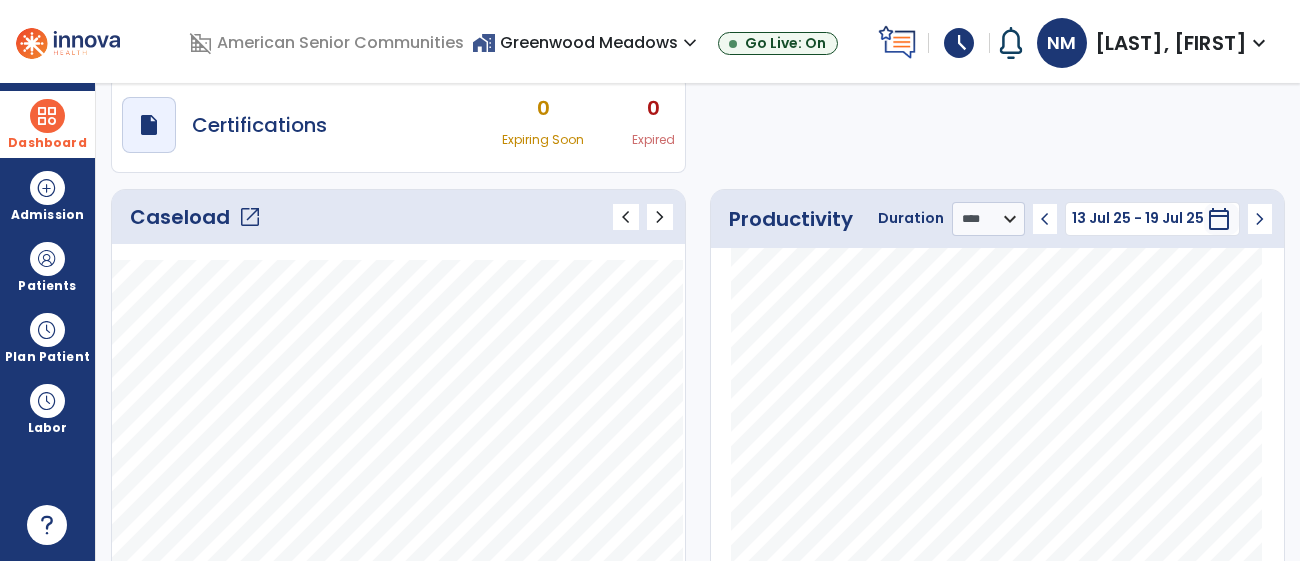 scroll, scrollTop: 98, scrollLeft: 0, axis: vertical 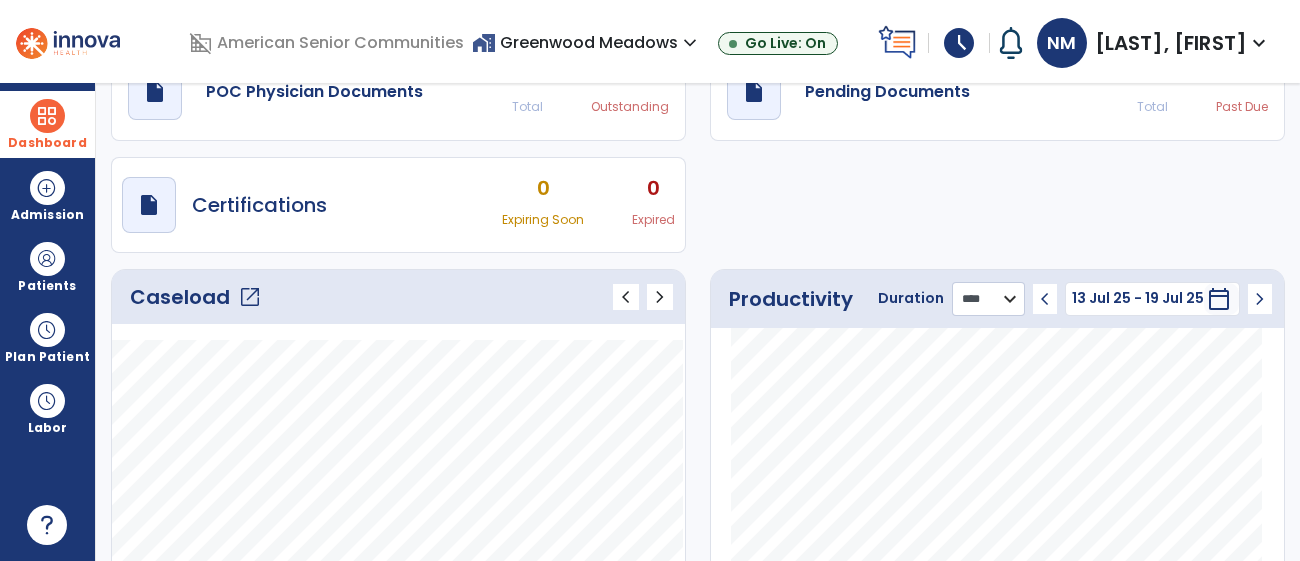click on "******** **** ***" 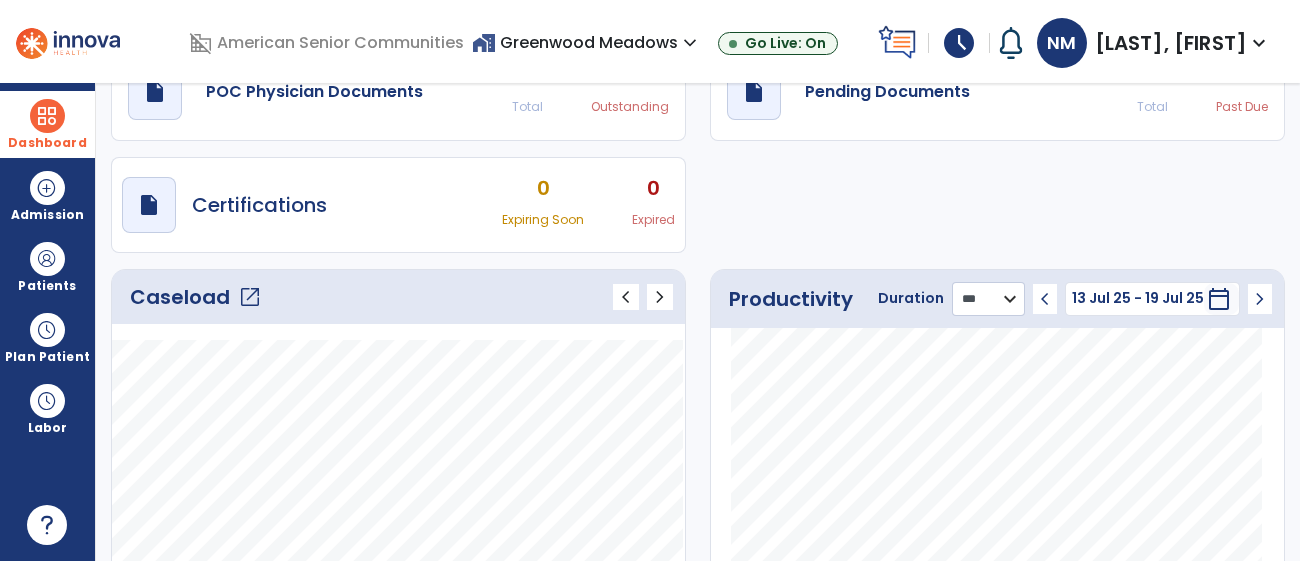 click on "******** **** ***" 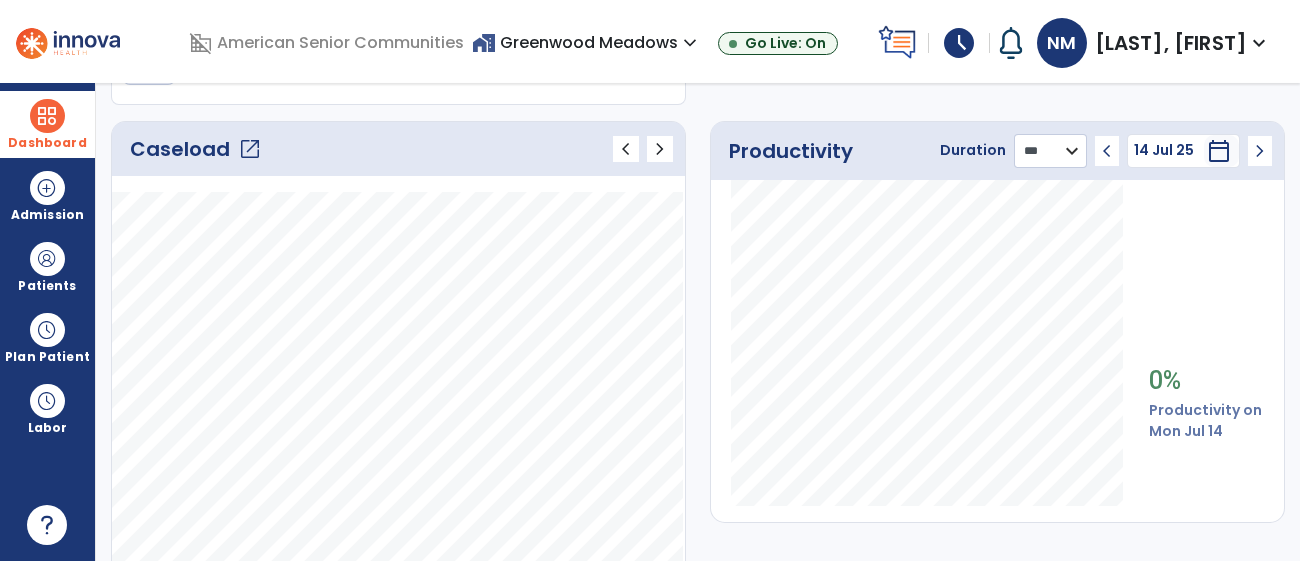 scroll, scrollTop: 261, scrollLeft: 0, axis: vertical 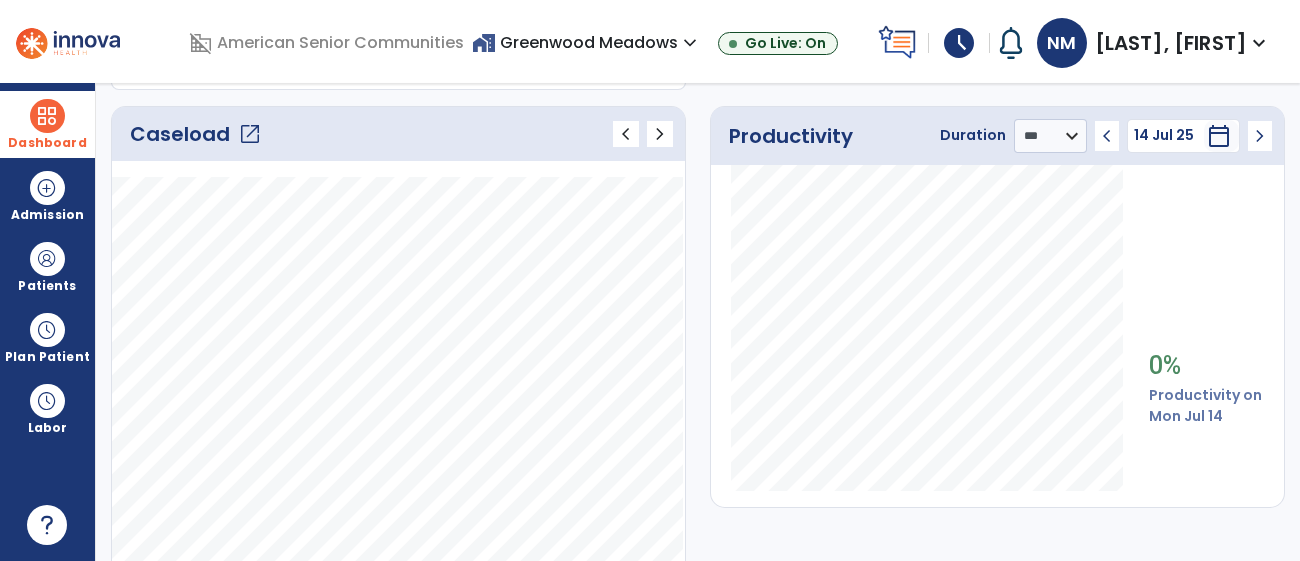 click on "chevron_left" 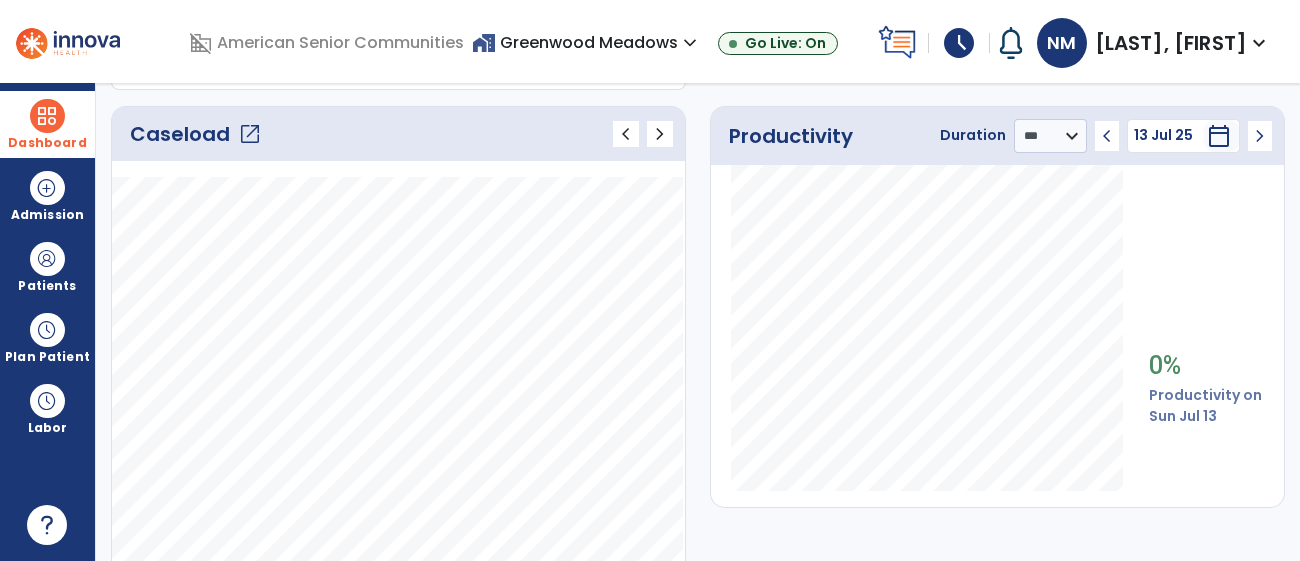 click on "chevron_left" 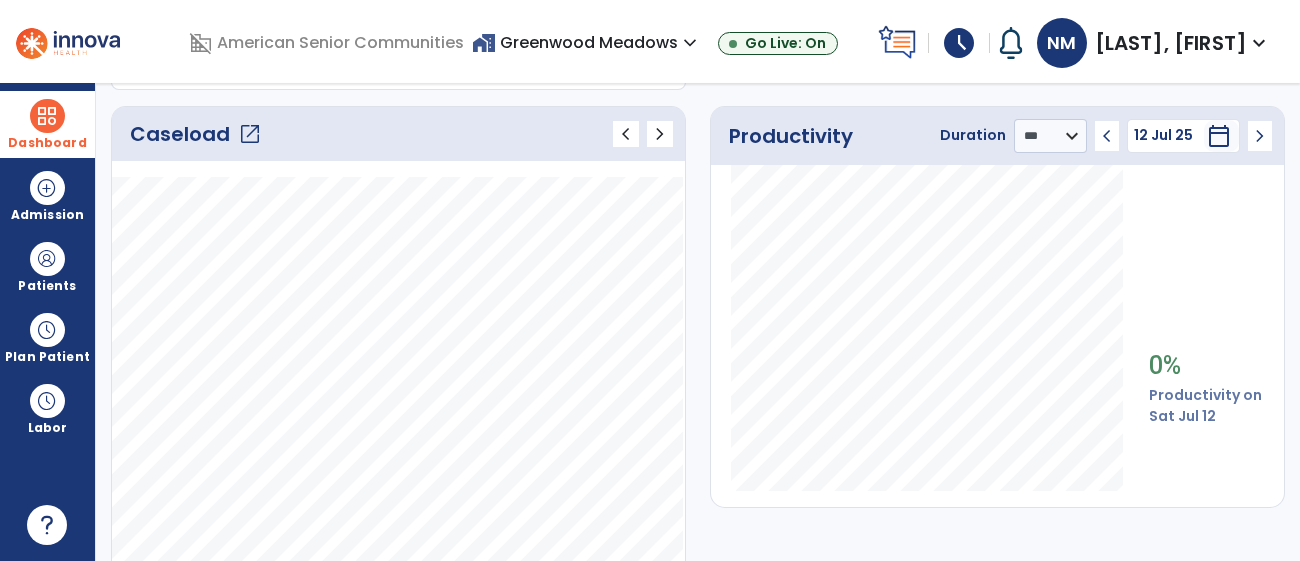 click on "chevron_left" 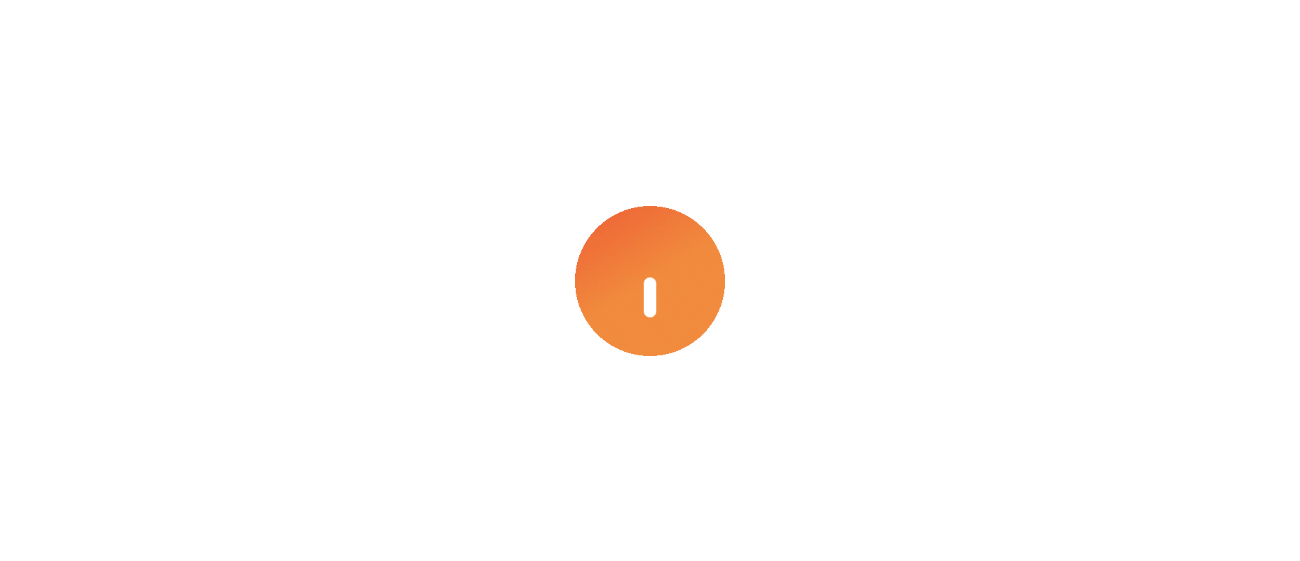 scroll, scrollTop: 0, scrollLeft: 0, axis: both 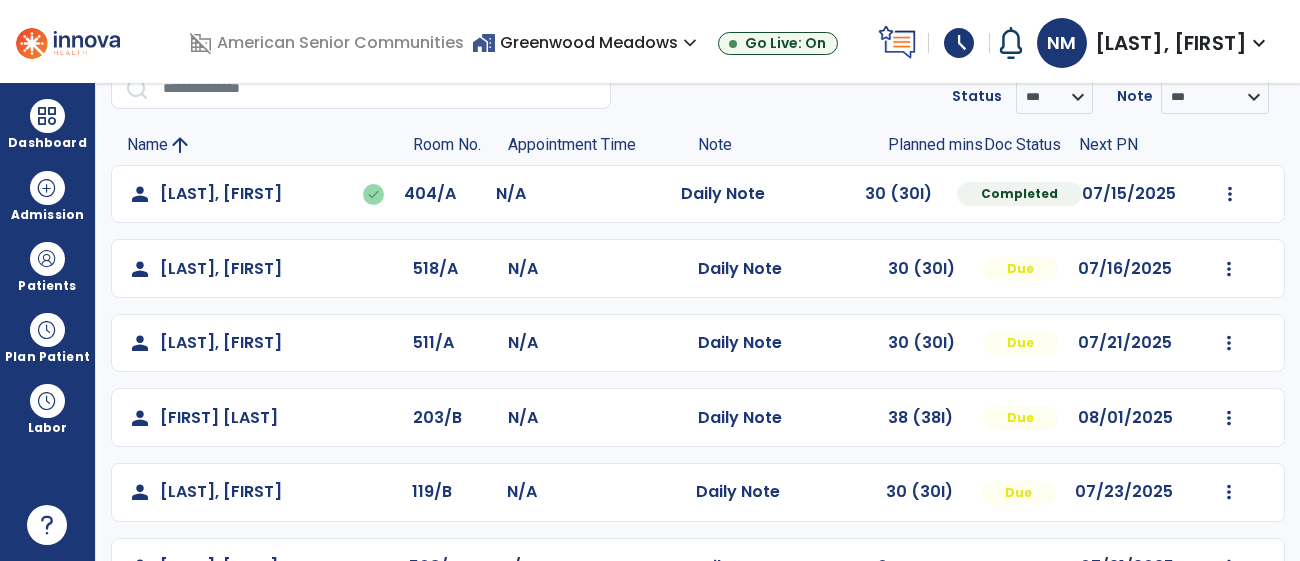 click on "Mark Visit As Complete   Reset Note   Open Document   G + C Mins" 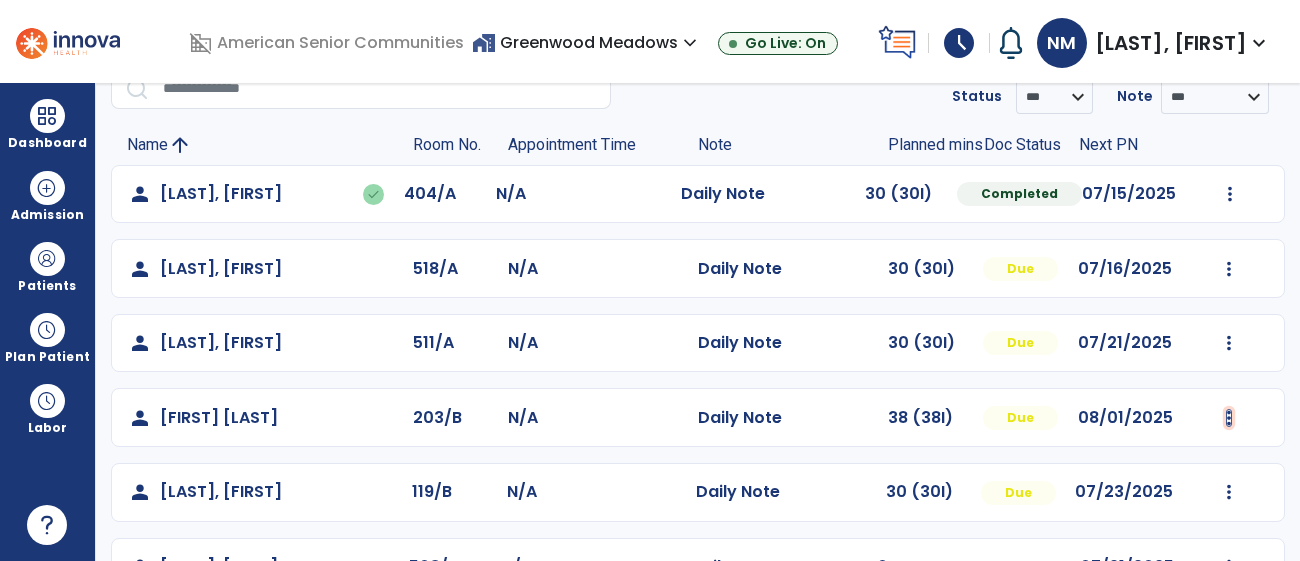 click at bounding box center [1230, 194] 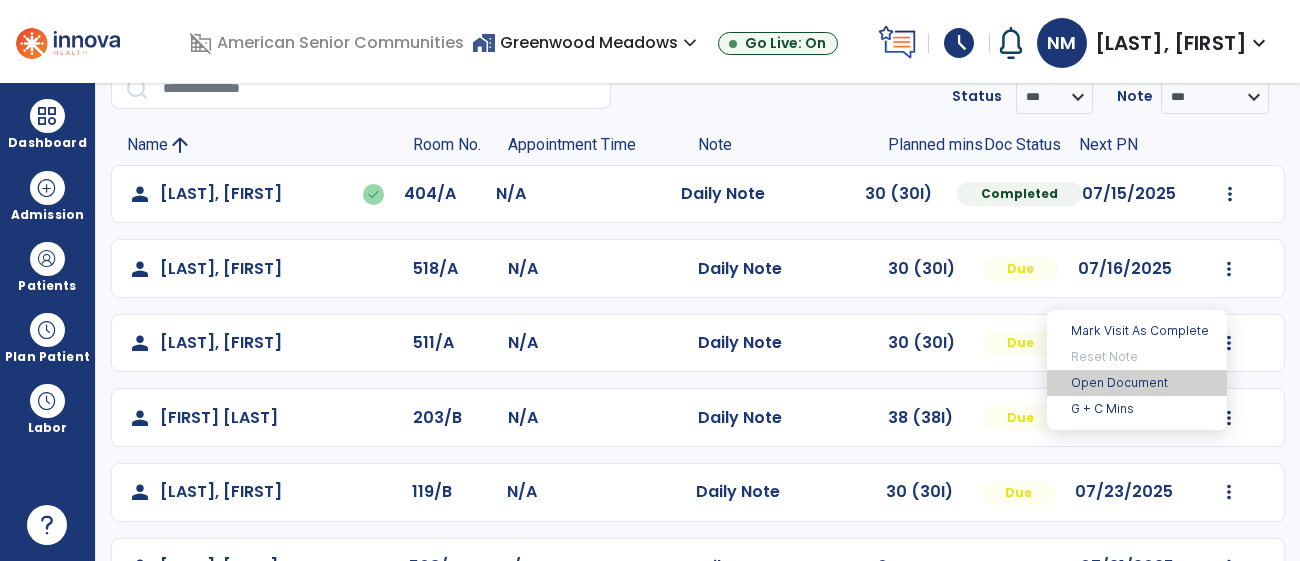 click on "Open Document" at bounding box center (1137, 383) 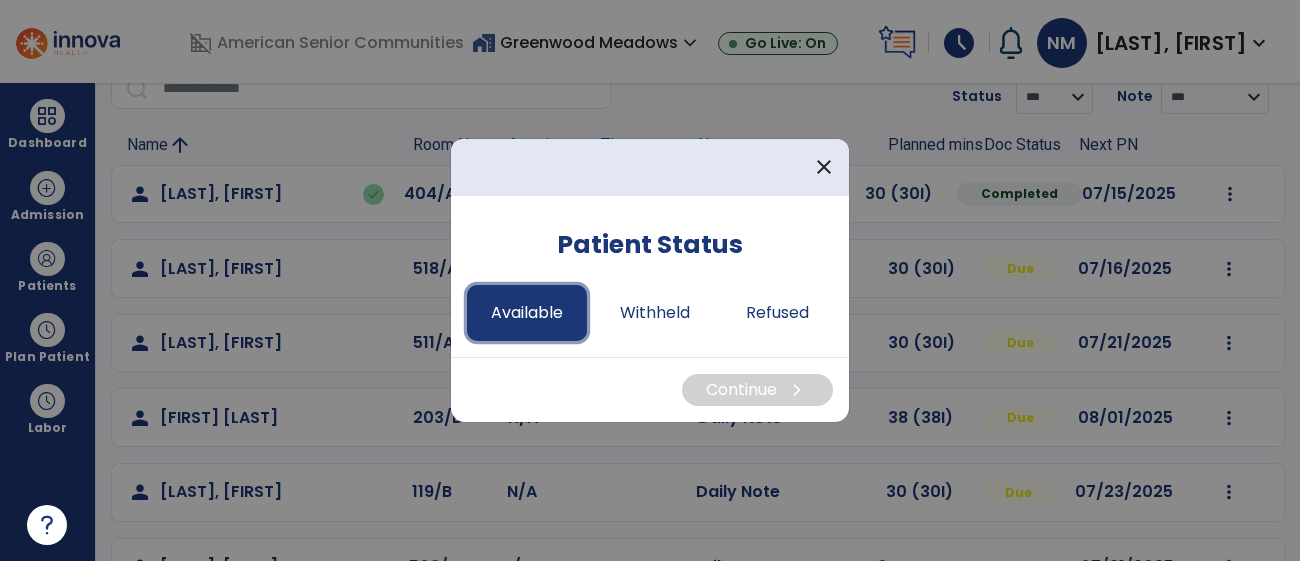 click on "Available" at bounding box center (527, 313) 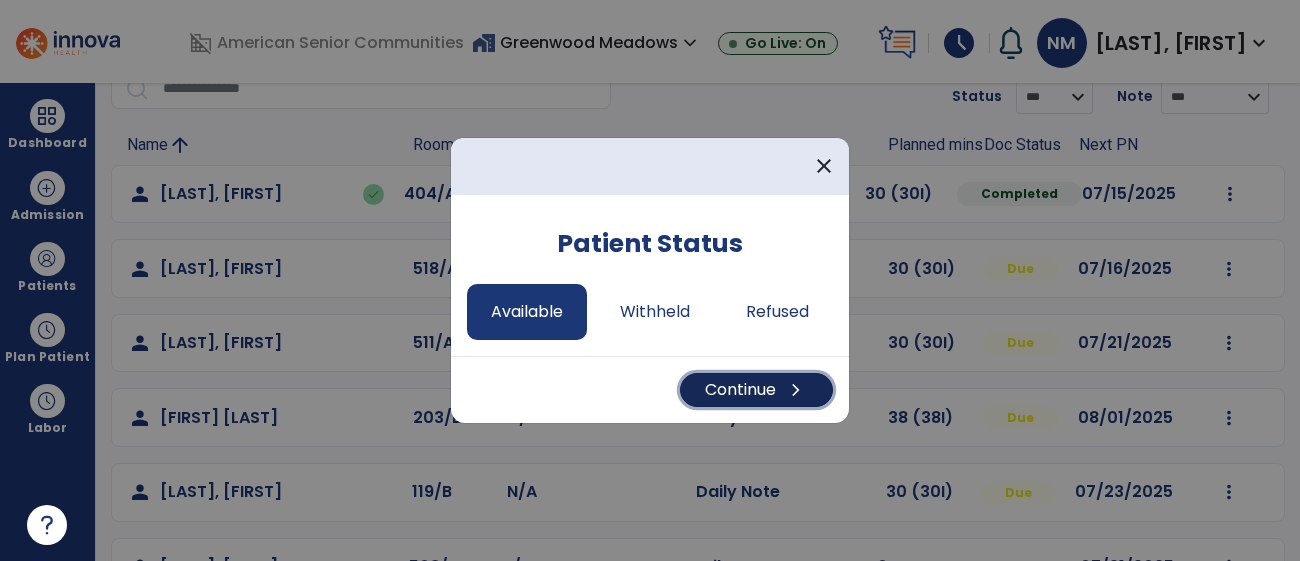 click on "Continue   chevron_right" at bounding box center [756, 390] 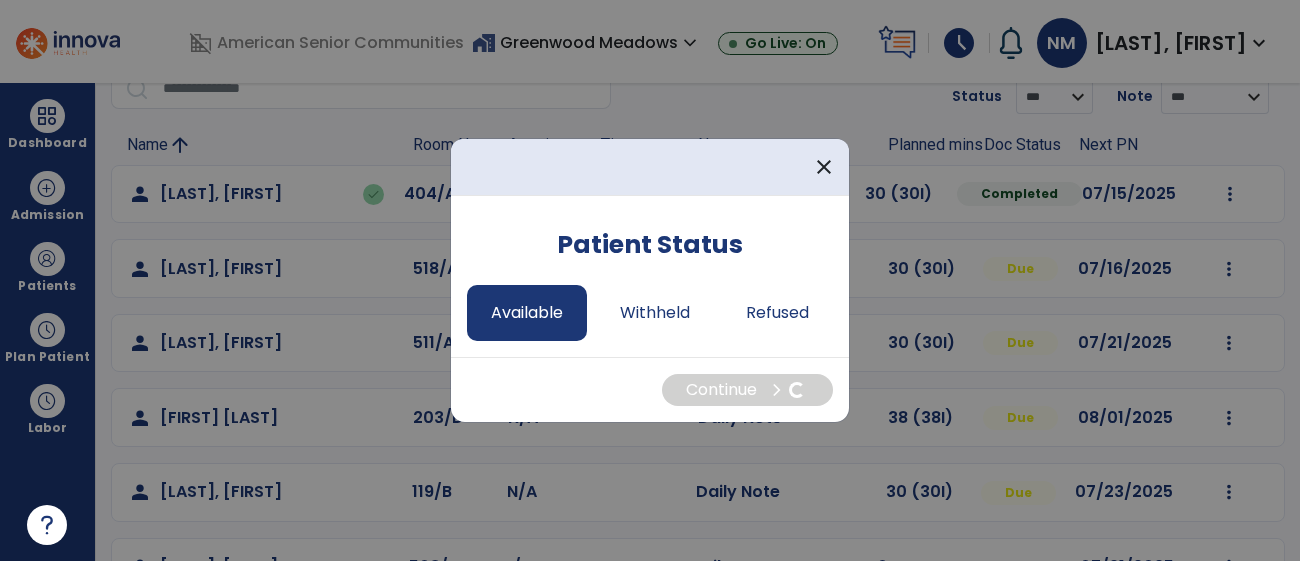 select on "*" 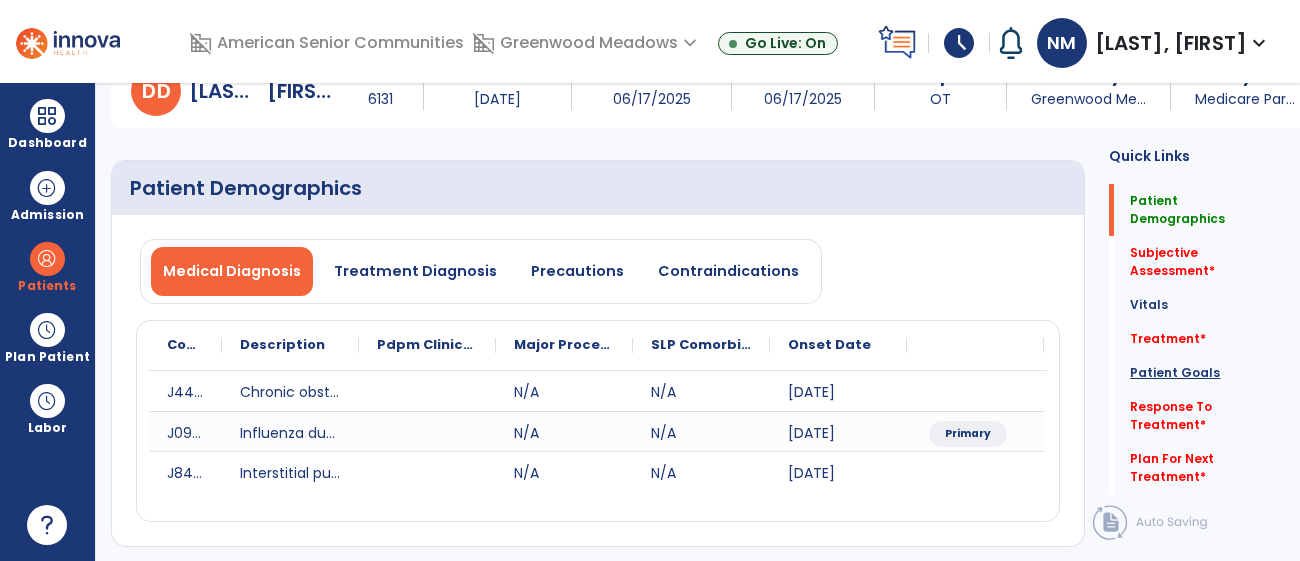 click on "Patient Goals" 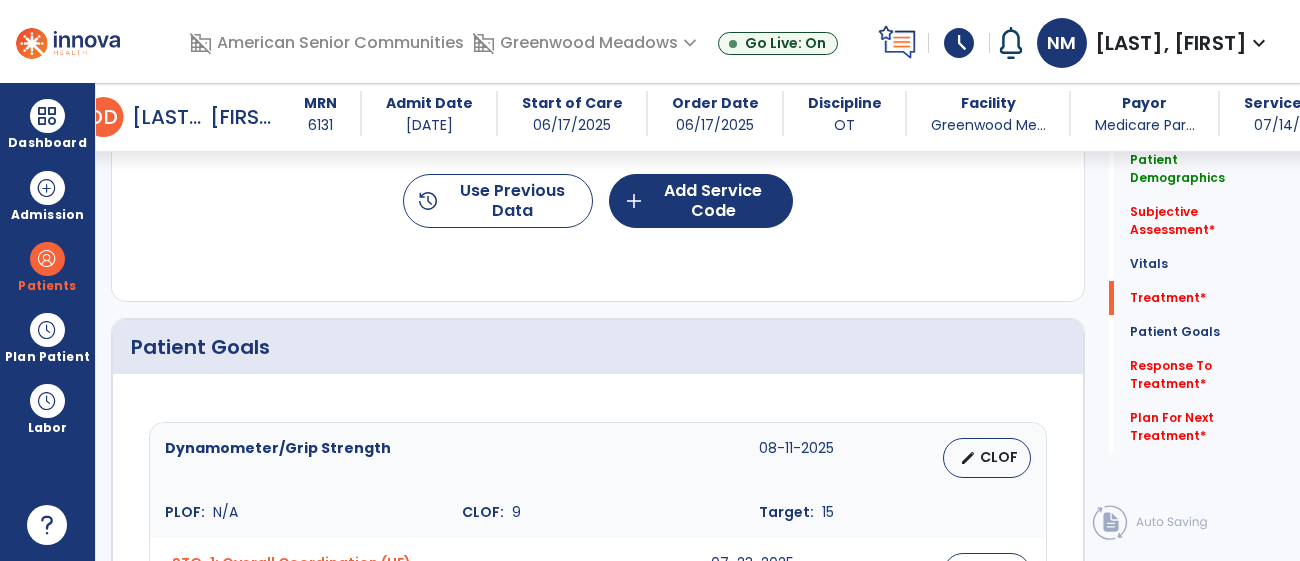 scroll, scrollTop: 0, scrollLeft: 0, axis: both 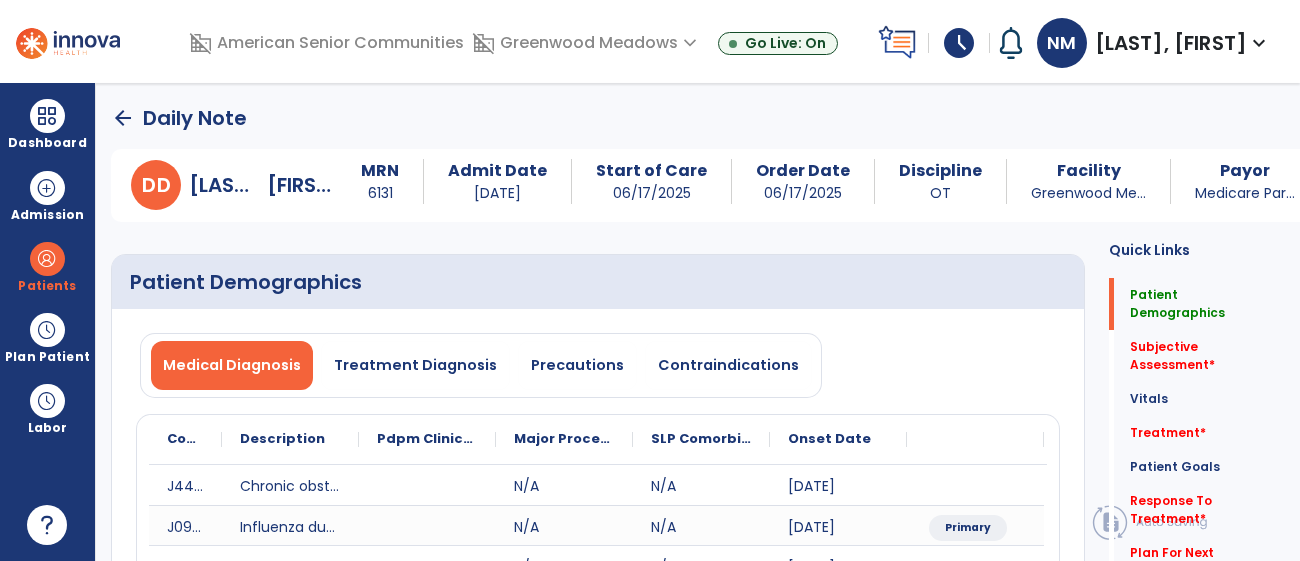 drag, startPoint x: 1141, startPoint y: 329, endPoint x: 1055, endPoint y: 326, distance: 86.05231 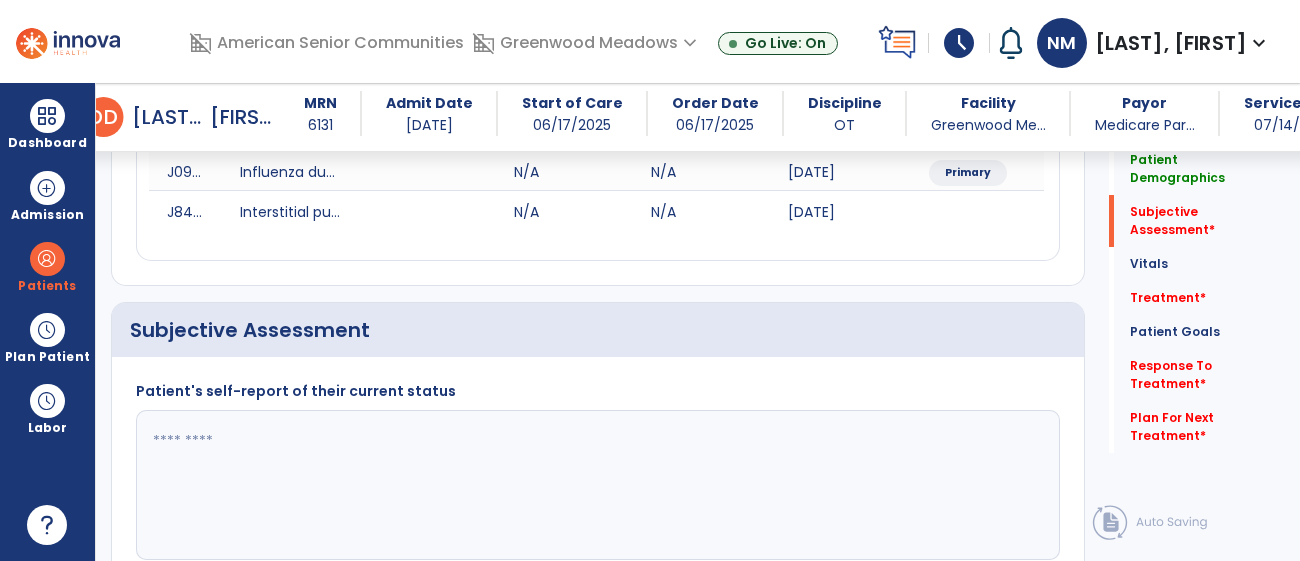 scroll, scrollTop: 475, scrollLeft: 0, axis: vertical 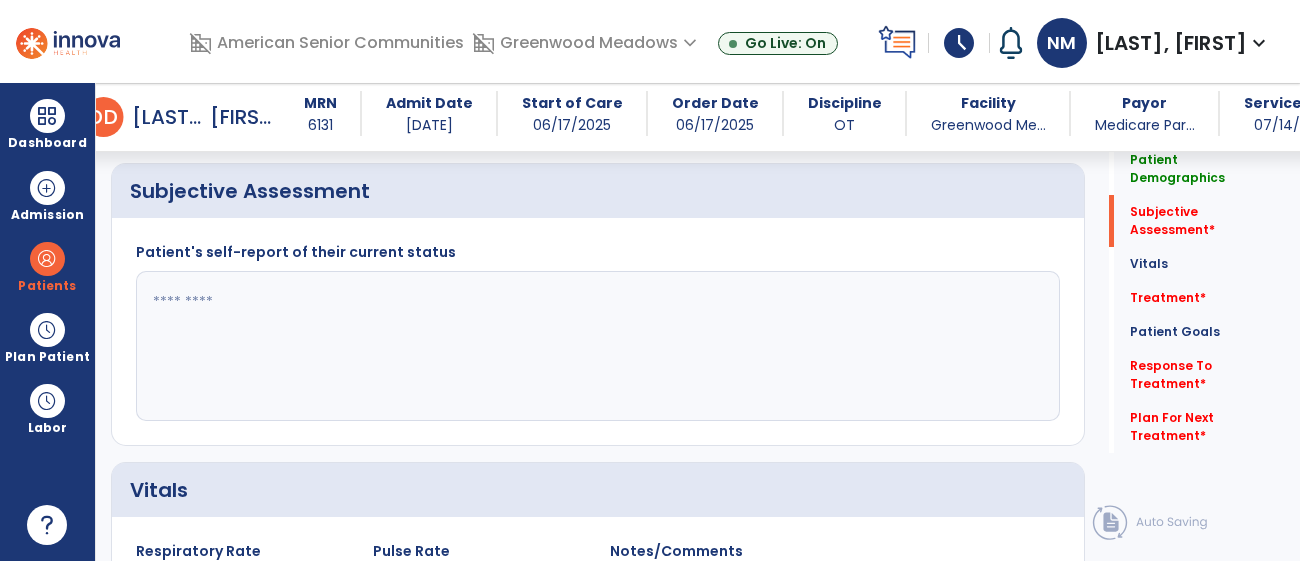 click 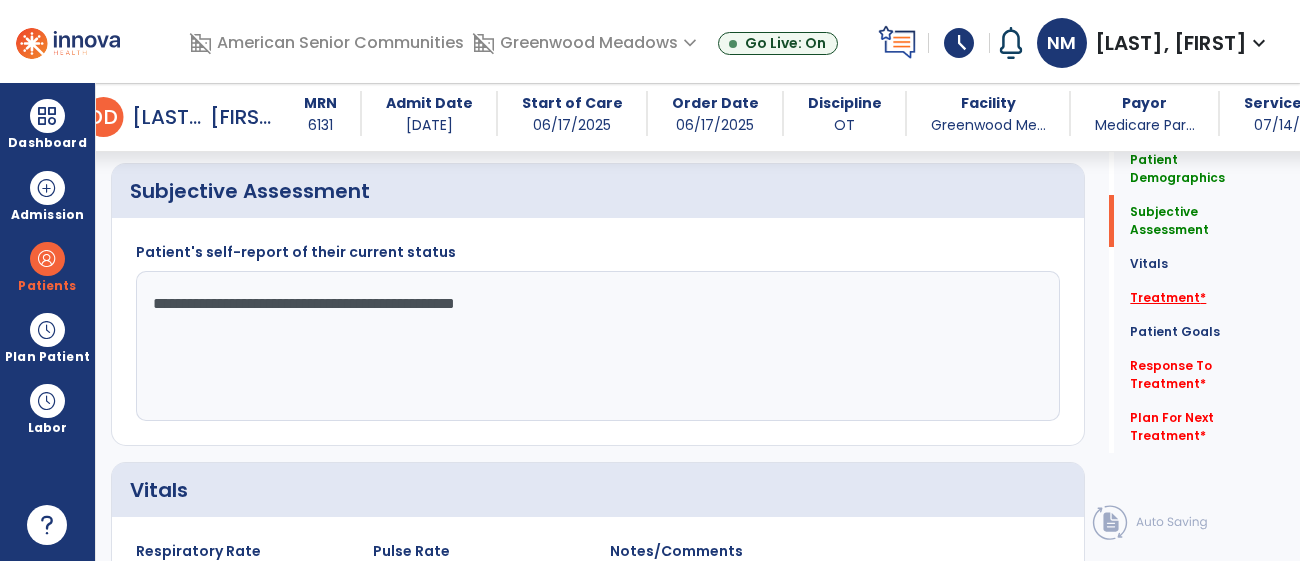 type on "**********" 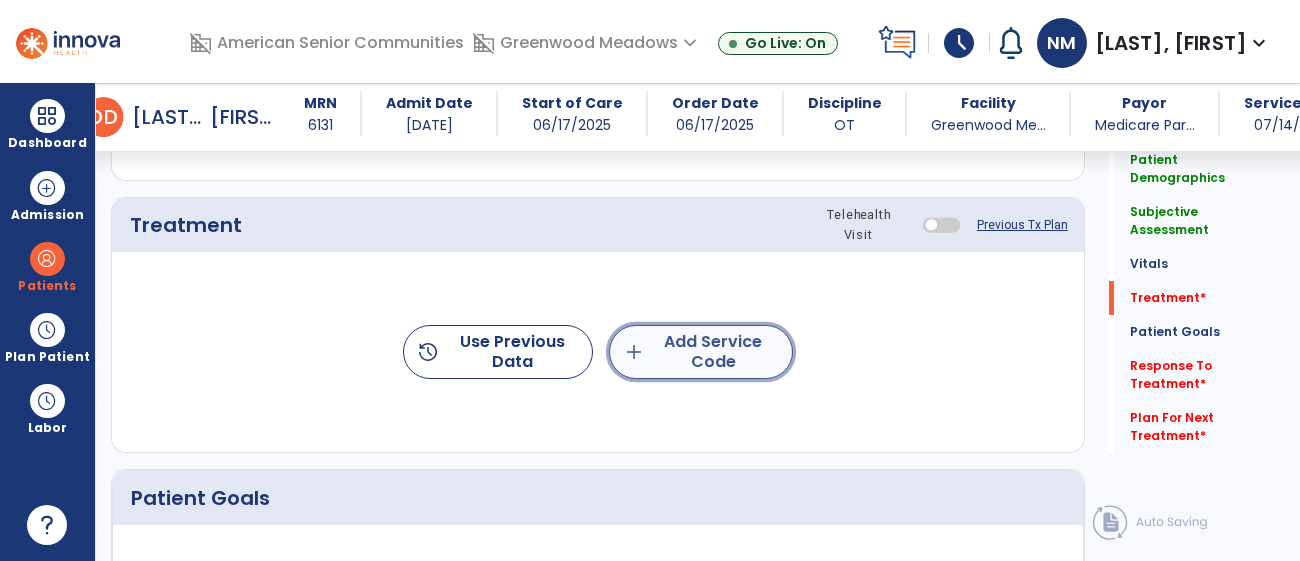click on "add  Add Service Code" 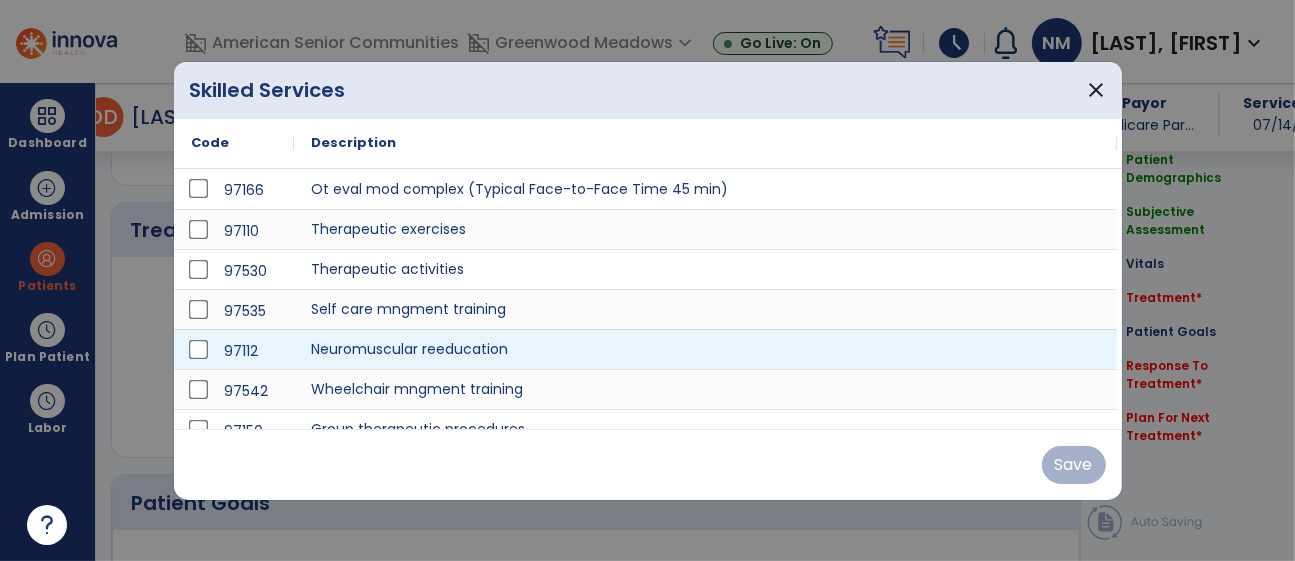 scroll, scrollTop: 1162, scrollLeft: 0, axis: vertical 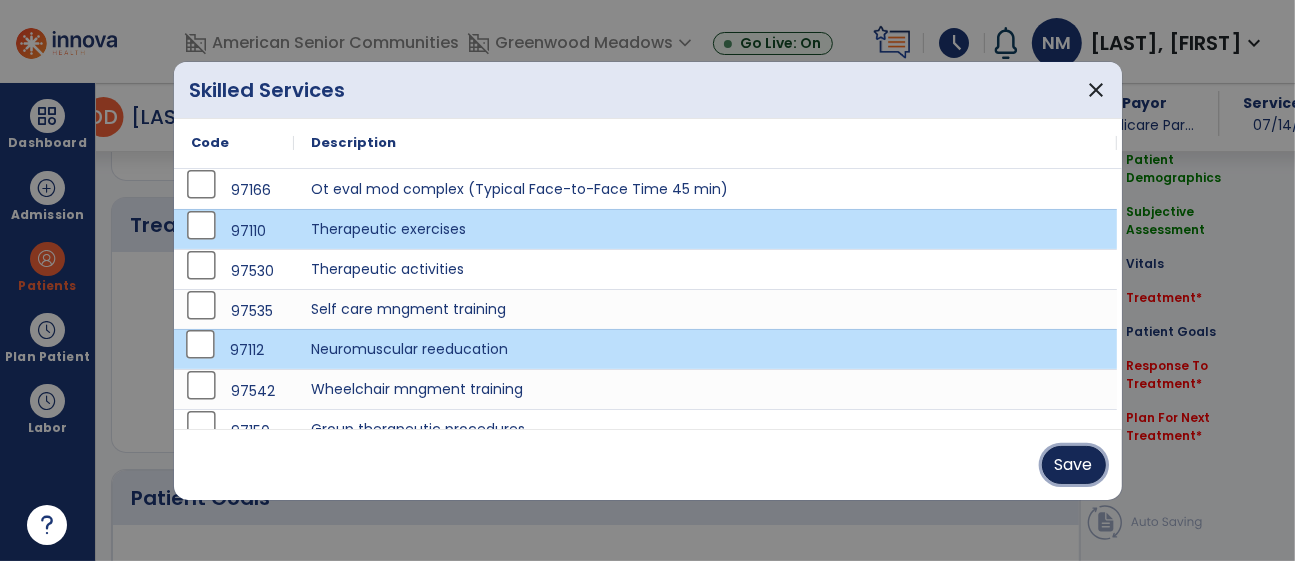 click on "Save" at bounding box center (1074, 465) 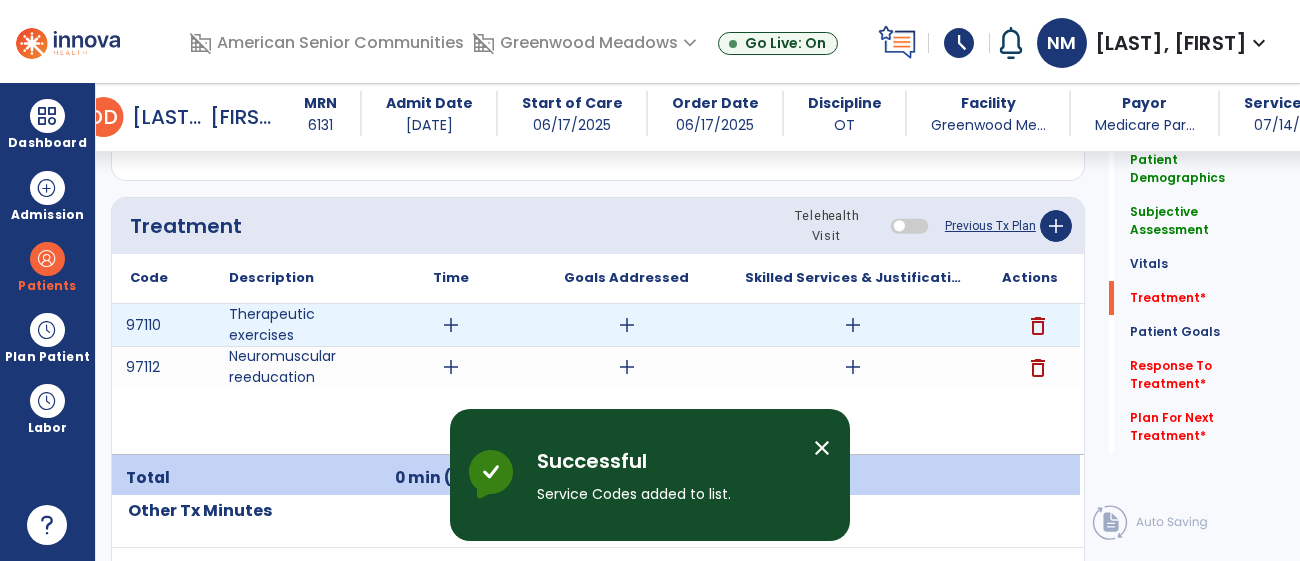 click on "add" at bounding box center (853, 325) 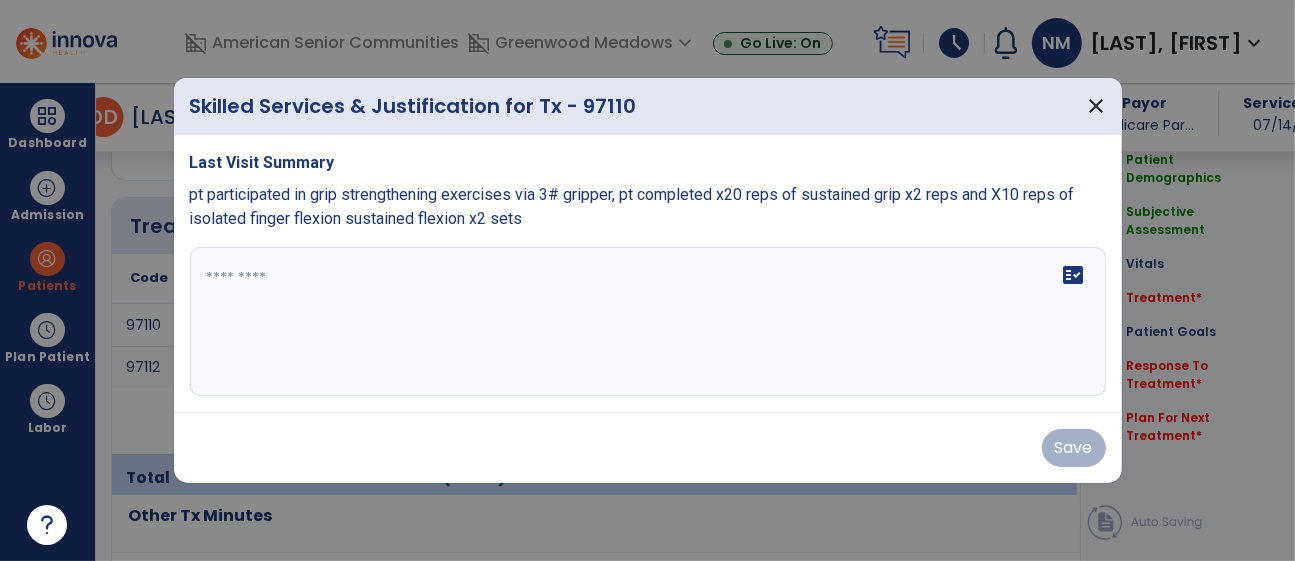 scroll, scrollTop: 1162, scrollLeft: 0, axis: vertical 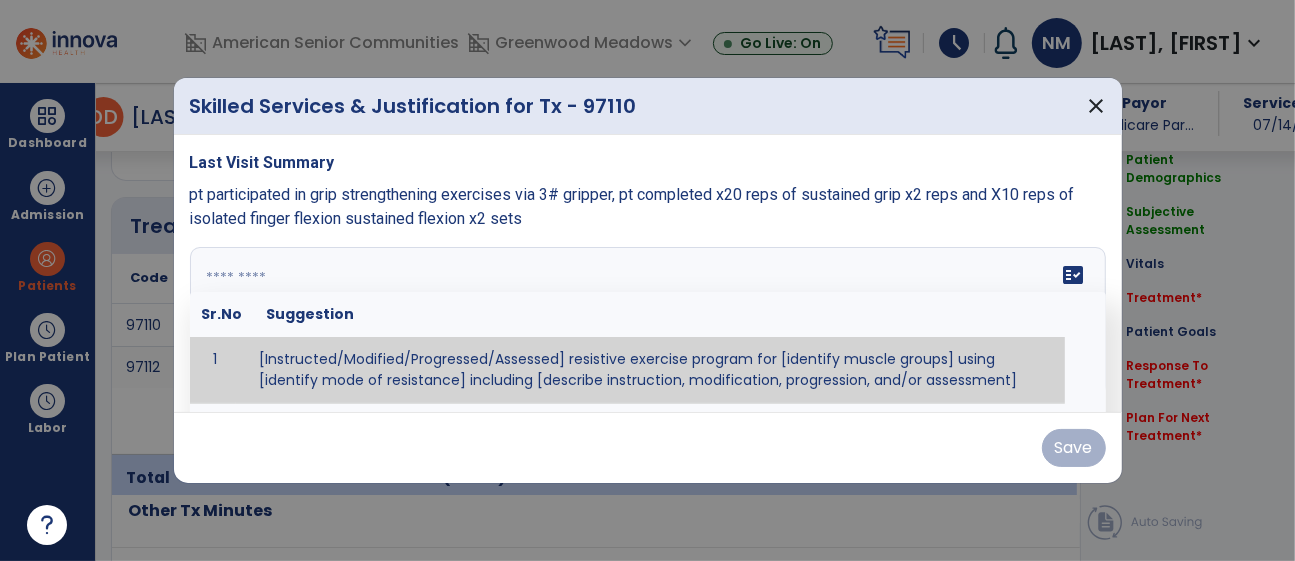 click on "fact_check  Sr.No Suggestion 1 [Instructed/Modified/Progressed/Assessed] resistive exercise program for [identify muscle groups] using [identify mode of resistance] including [describe instruction, modification, progression, and/or assessment] 2 [Instructed/Modified/Progressed/Assessed] aerobic exercise program using [identify equipment/mode] including [describe instruction, modification,progression, and/or assessment] 3 [Instructed/Modified/Progressed/Assessed] [PROM/A/AROM/AROM] program for [identify joint movements] using [contract-relax, over-pressure, inhibitory techniques, other] 4 [Assessed/Tested] aerobic capacity with administration of [aerobic capacity test]" at bounding box center [648, 322] 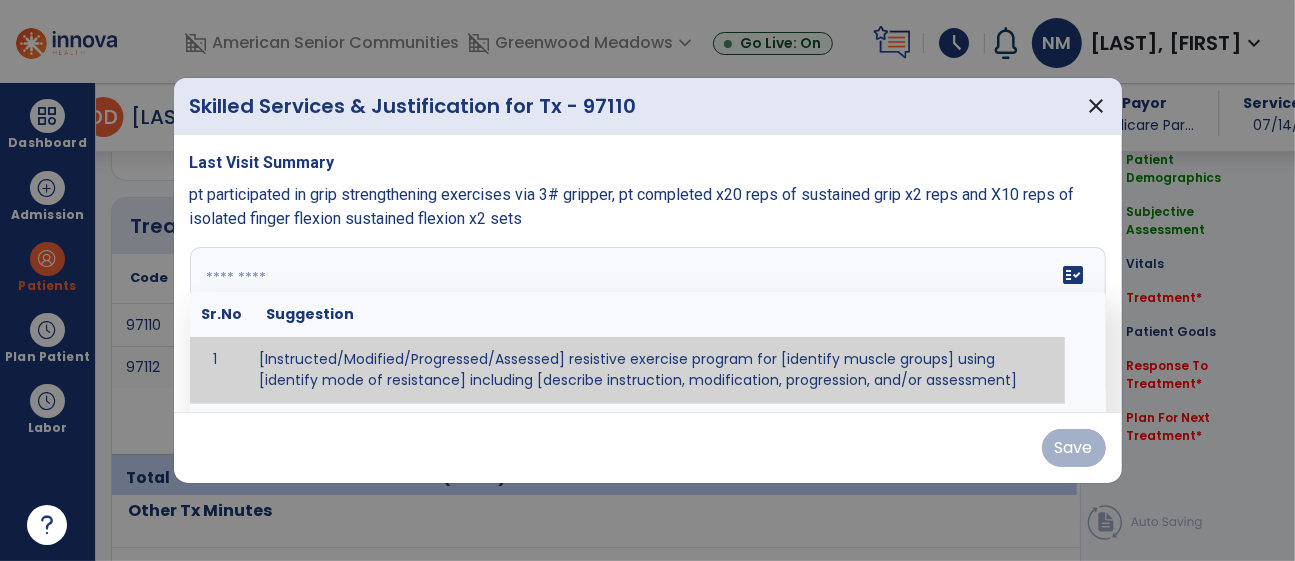 paste on "**********" 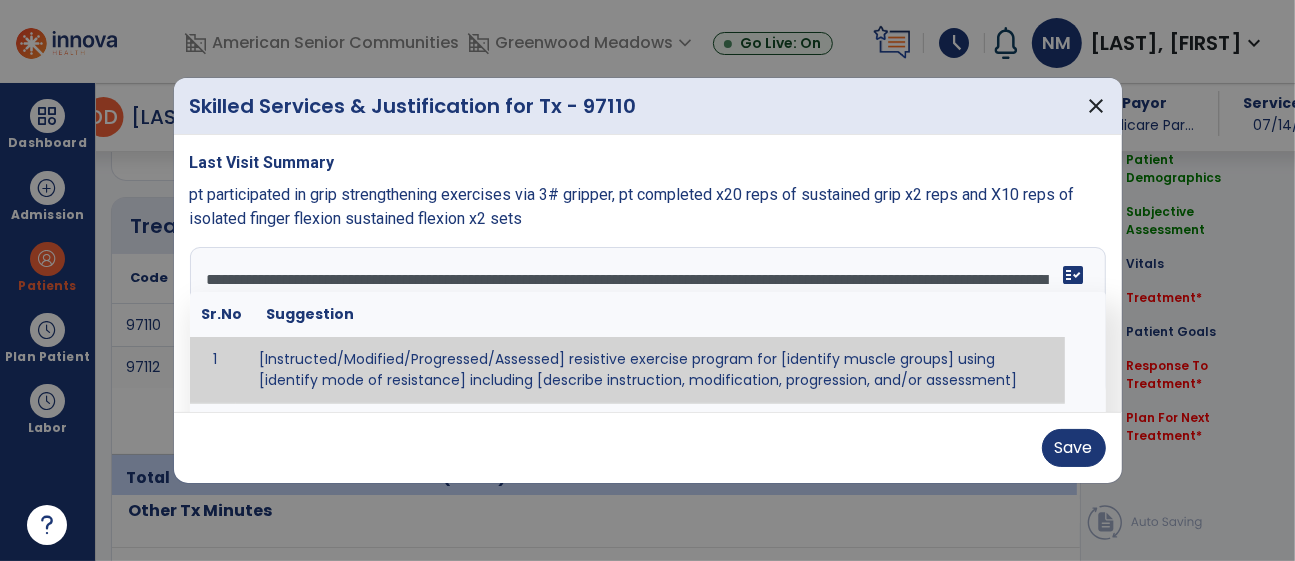 scroll, scrollTop: 158, scrollLeft: 0, axis: vertical 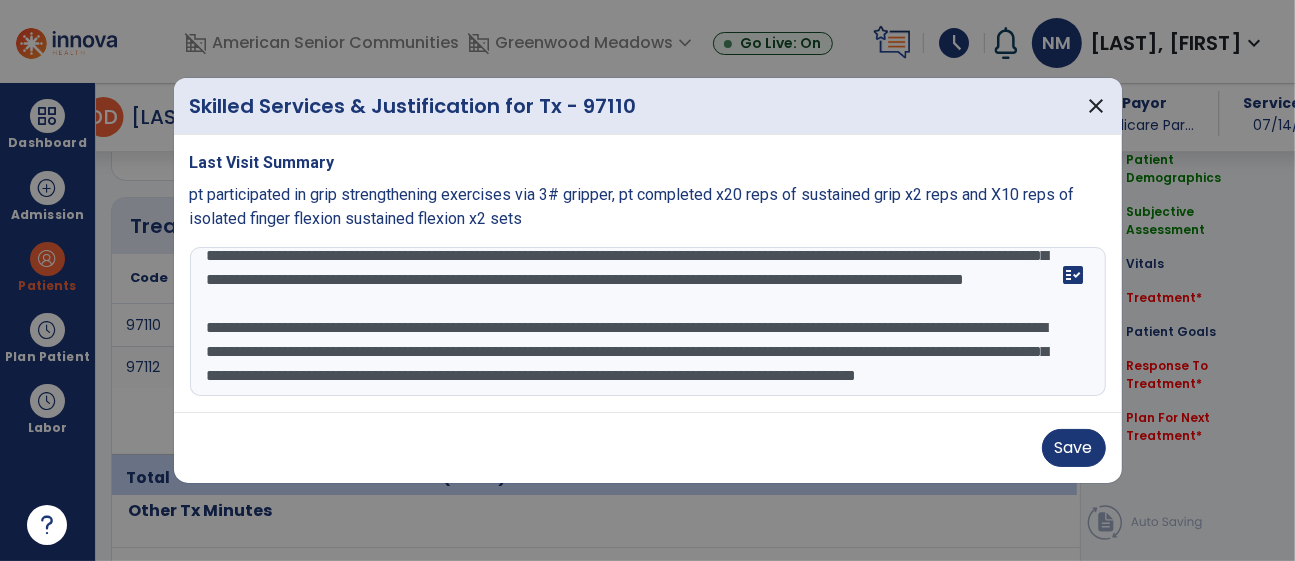 drag, startPoint x: 212, startPoint y: 331, endPoint x: 898, endPoint y: 435, distance: 693.8386 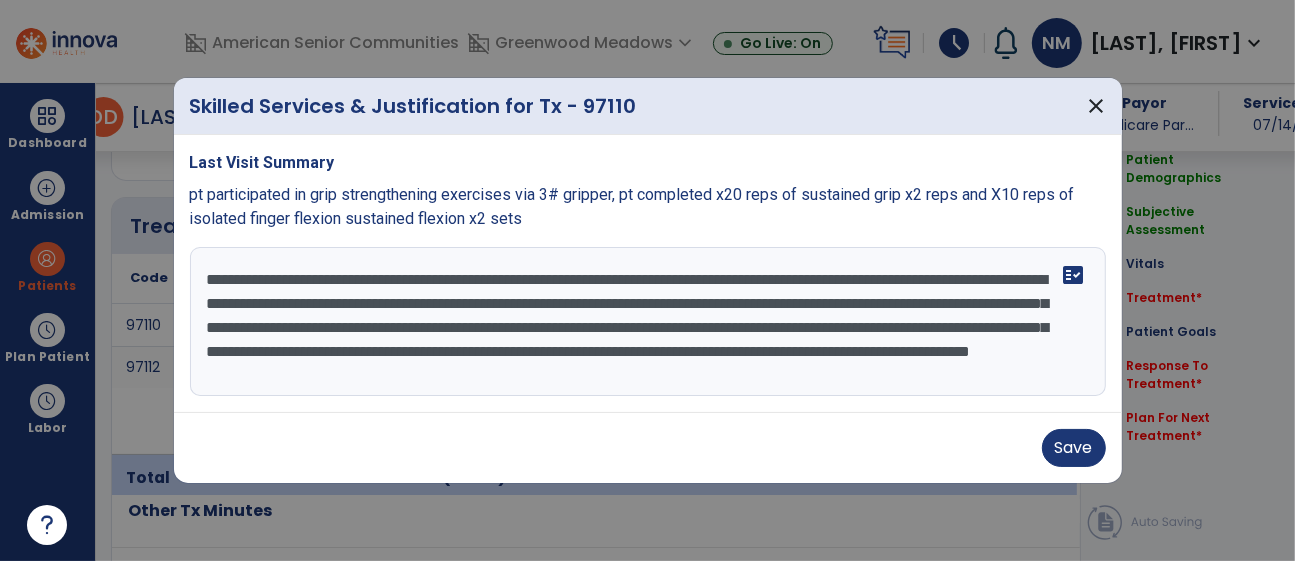 scroll, scrollTop: 48, scrollLeft: 0, axis: vertical 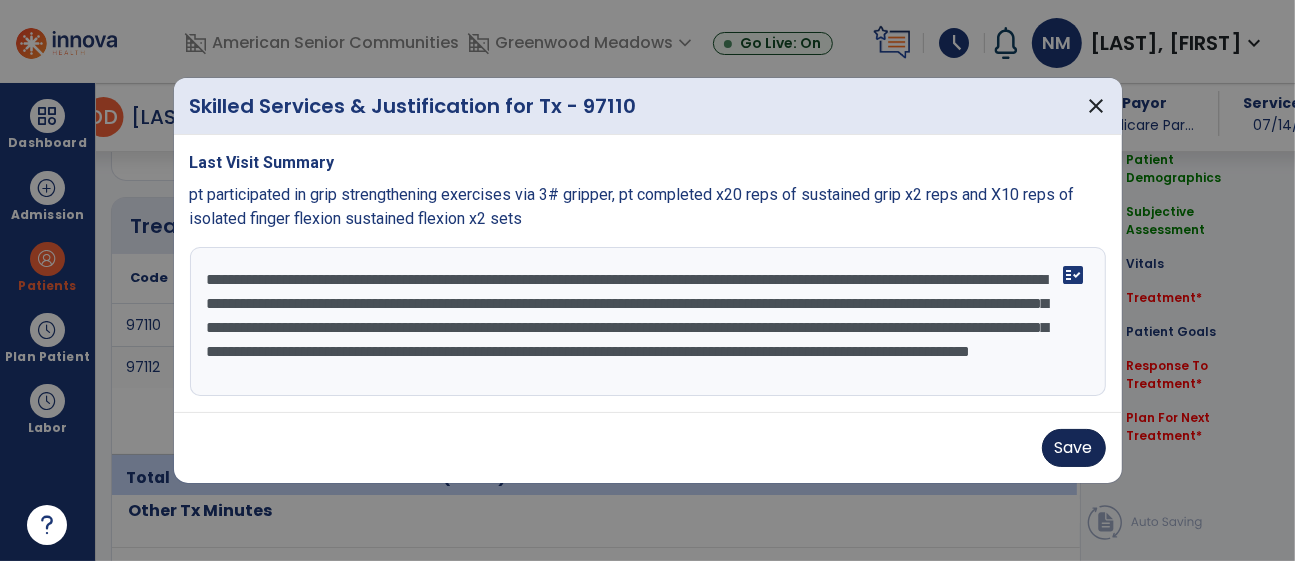 type on "**********" 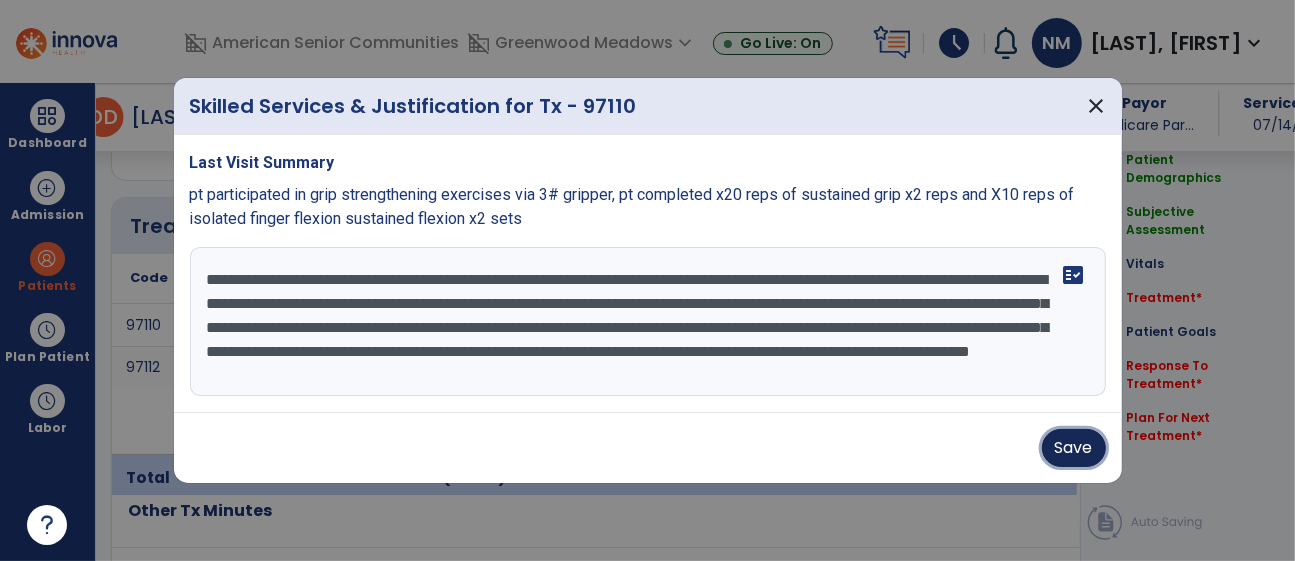 click on "Save" at bounding box center [1074, 448] 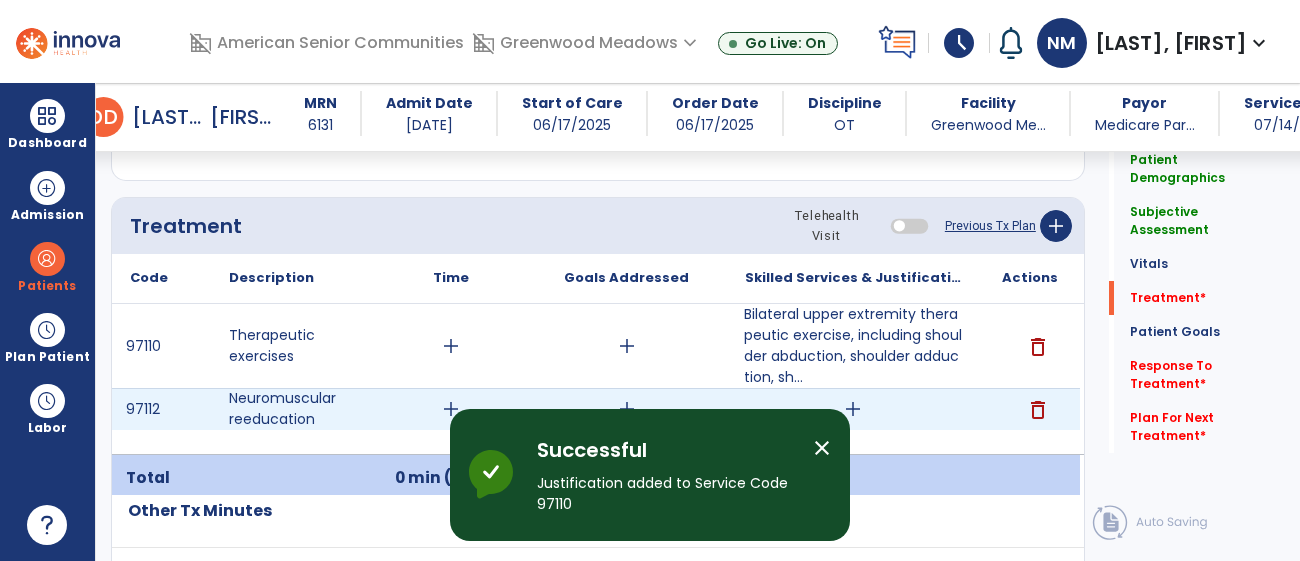 click on "add" at bounding box center (853, 409) 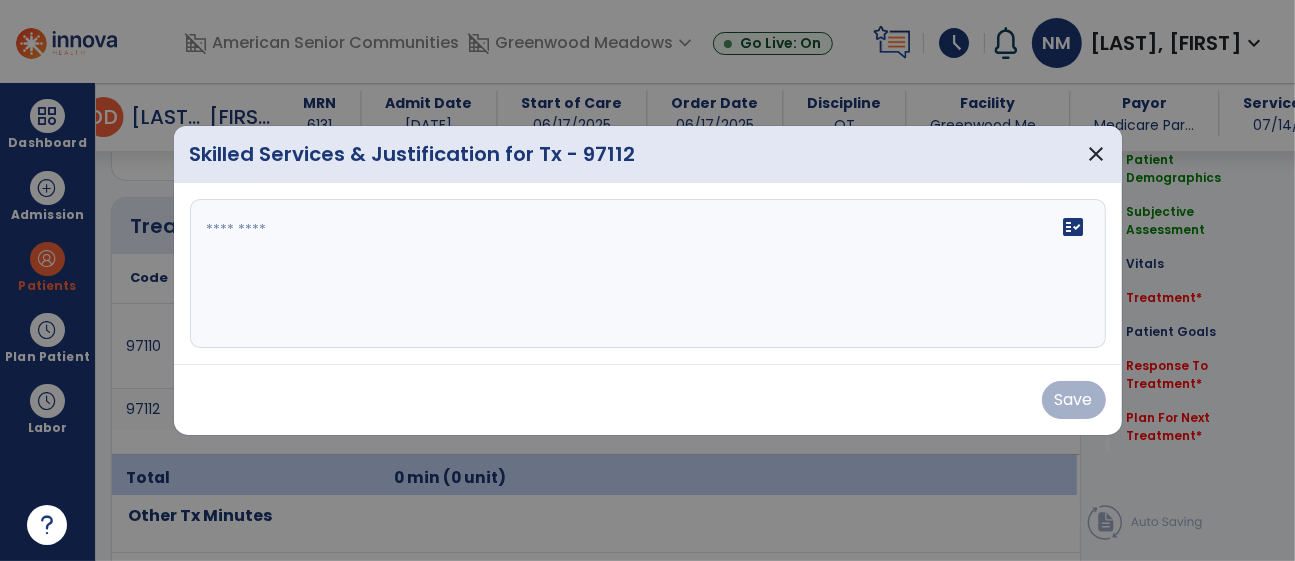 scroll, scrollTop: 1162, scrollLeft: 0, axis: vertical 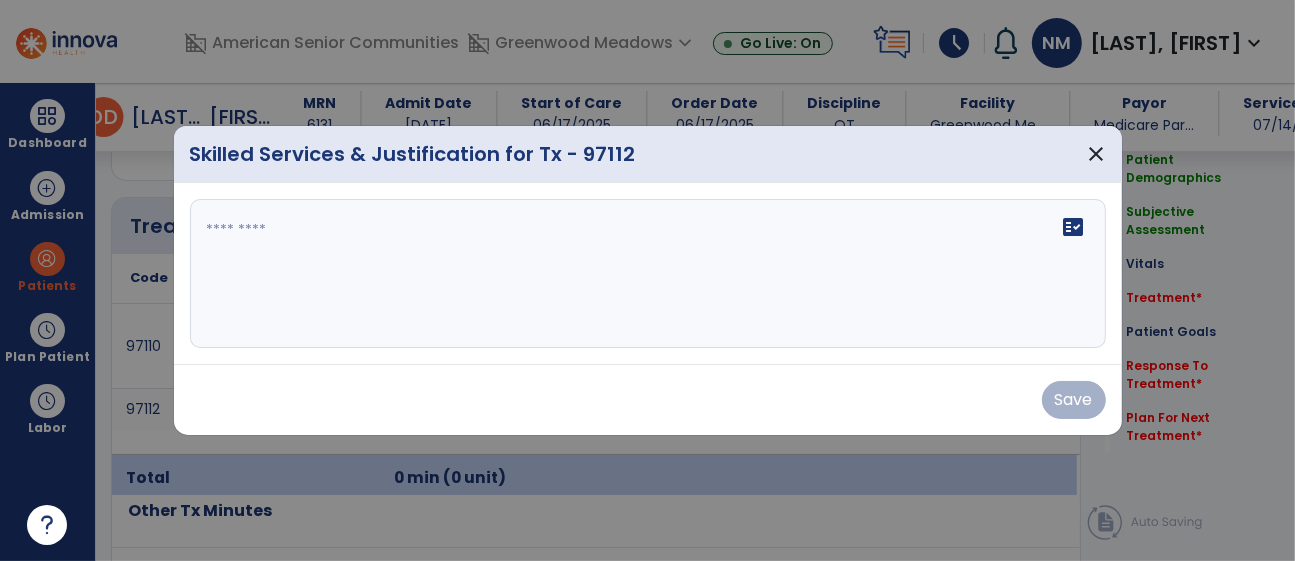 click on "fact_check" at bounding box center (648, 274) 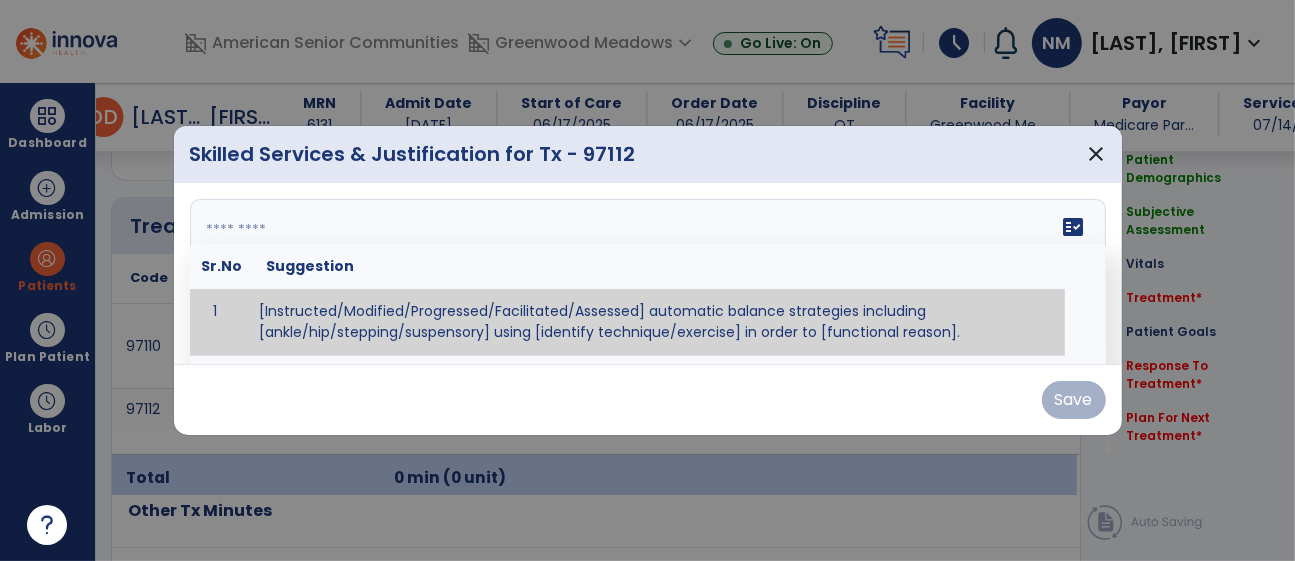 paste on "**********" 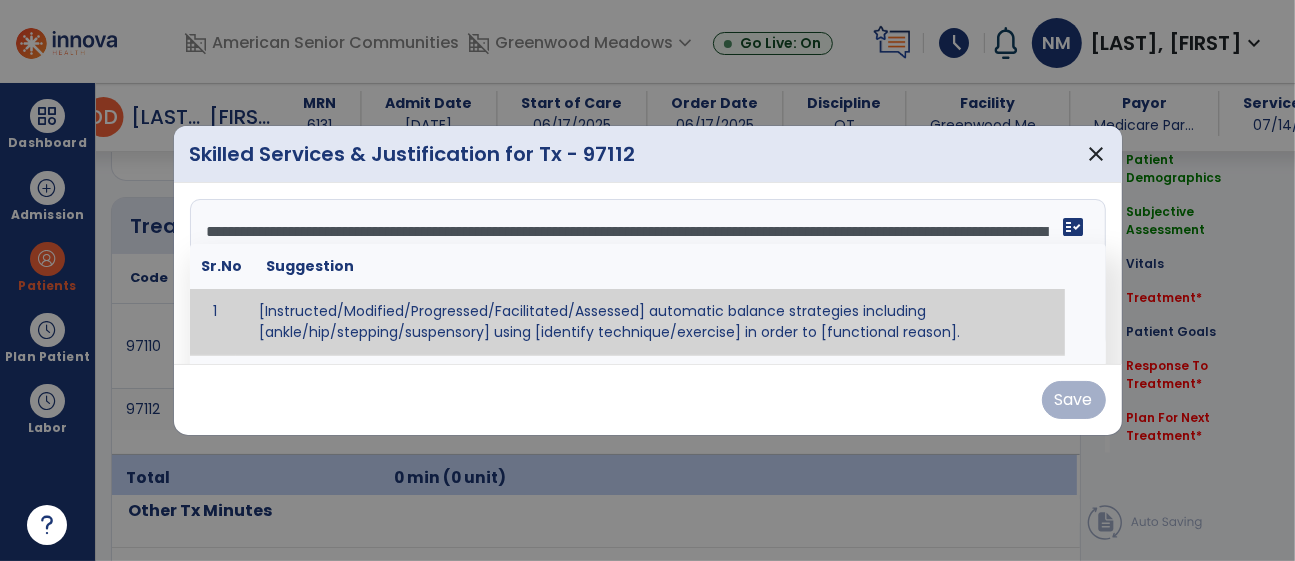 scroll, scrollTop: 159, scrollLeft: 0, axis: vertical 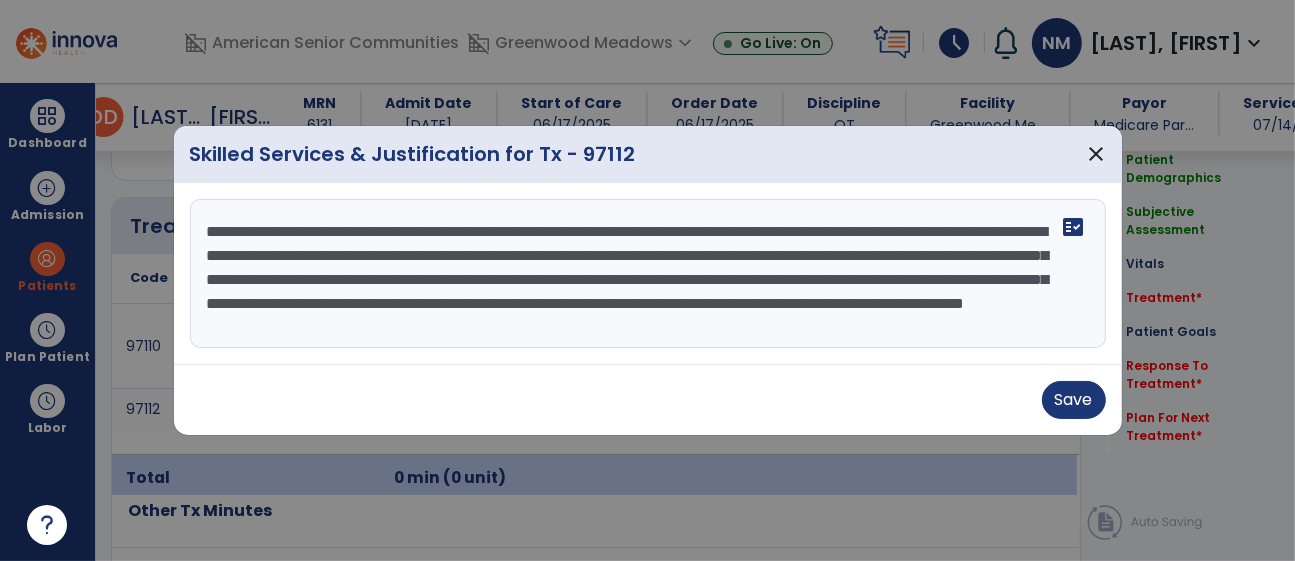 drag, startPoint x: 204, startPoint y: 255, endPoint x: 184, endPoint y: 152, distance: 104.92378 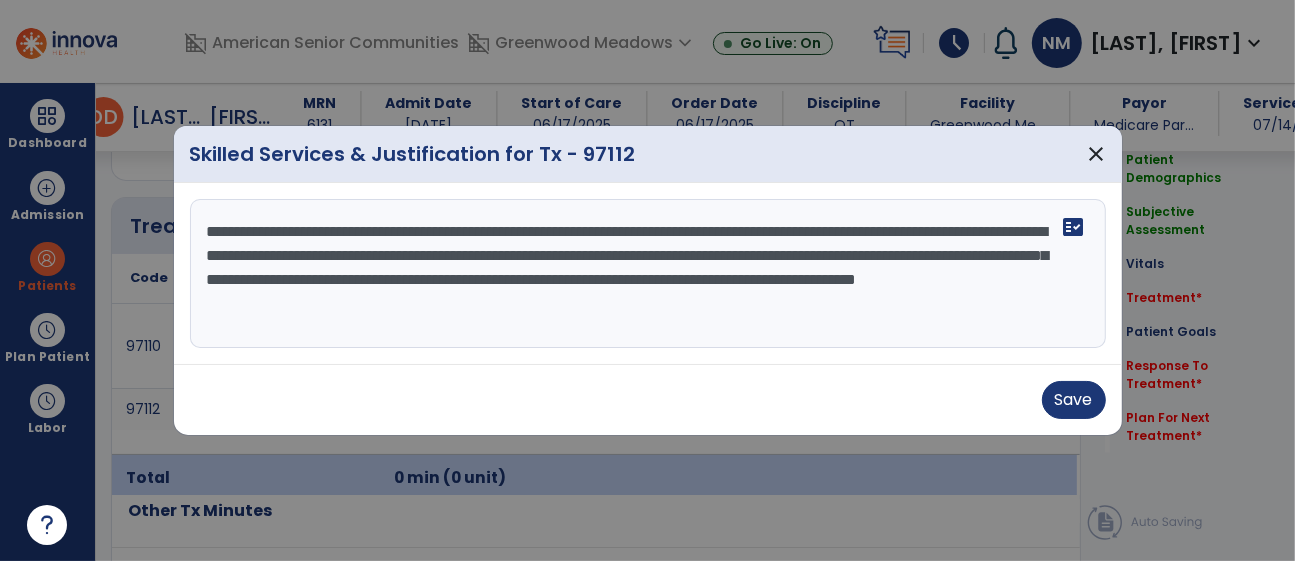 click on "**********" at bounding box center [648, 274] 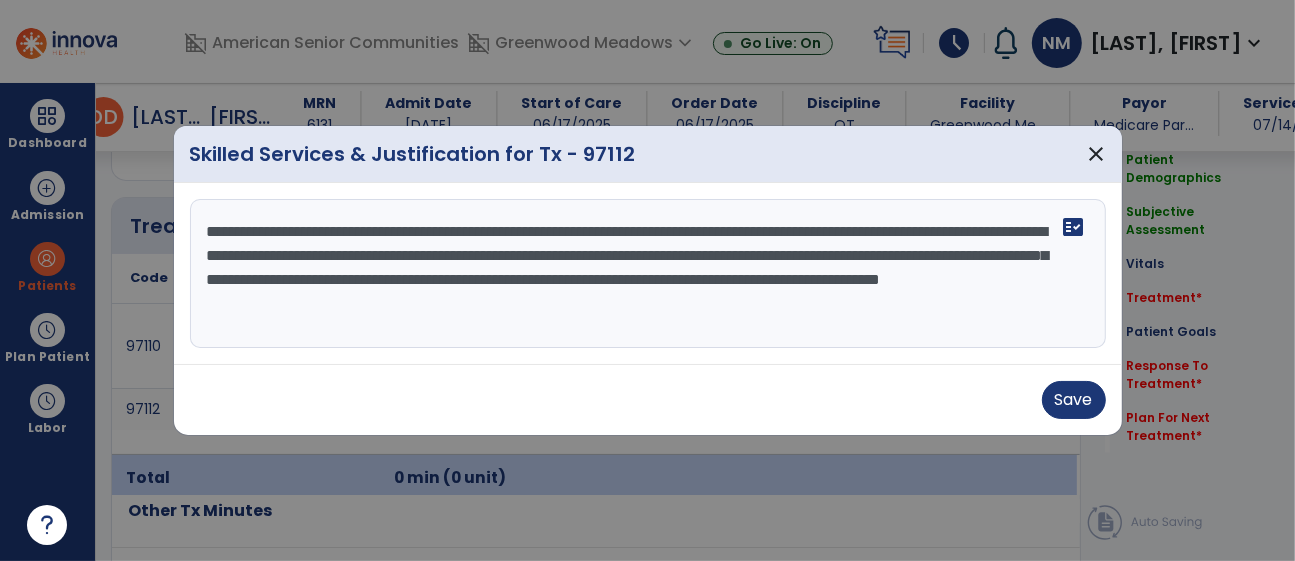 click on "**********" at bounding box center (648, 274) 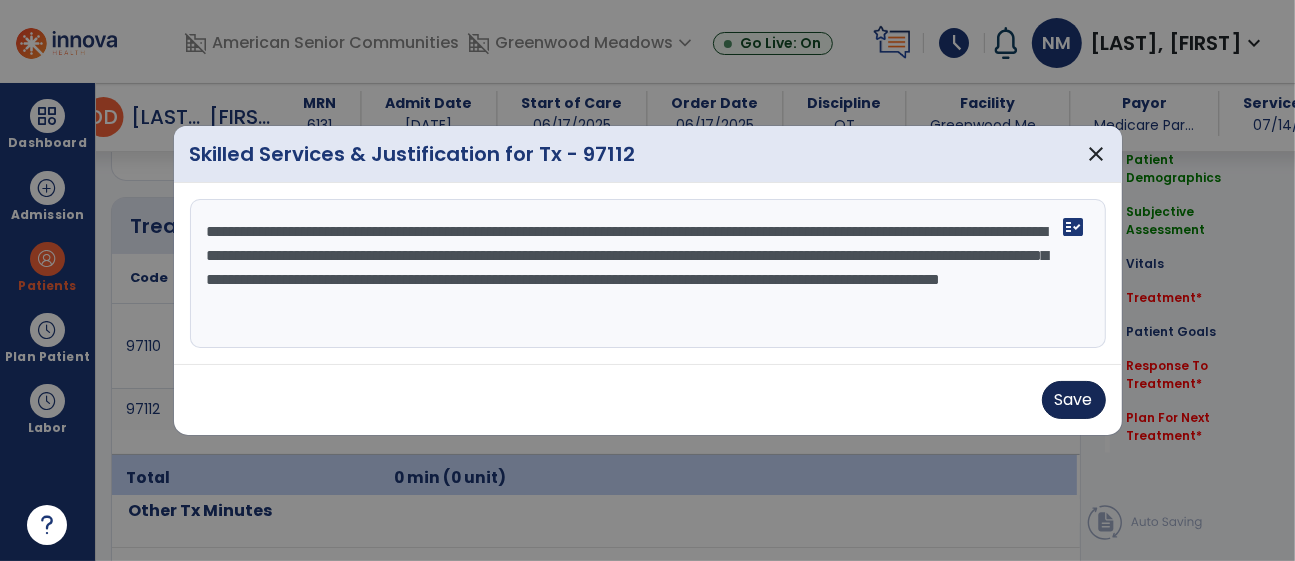 type on "**********" 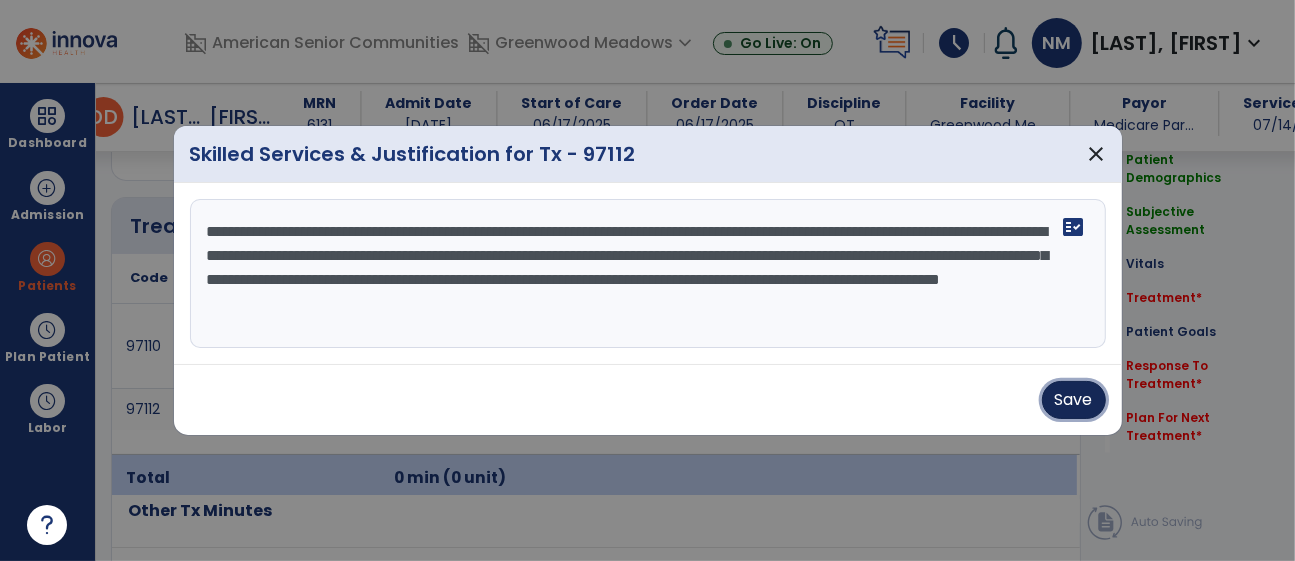click on "Save" at bounding box center [1074, 400] 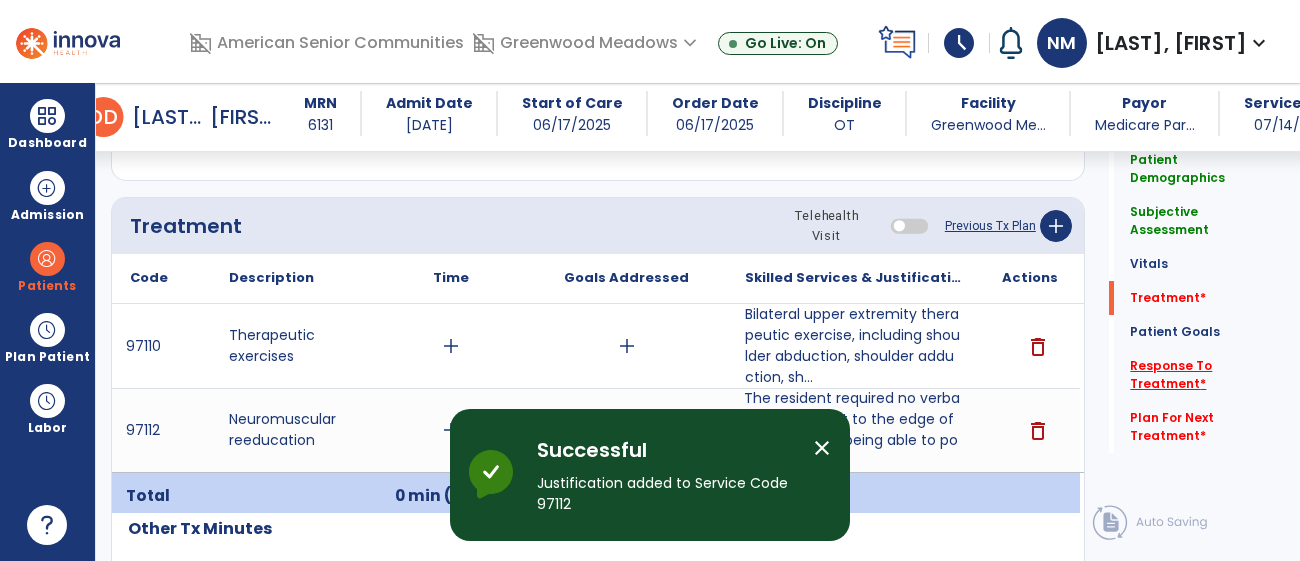 click on "Response To Treatment   *" 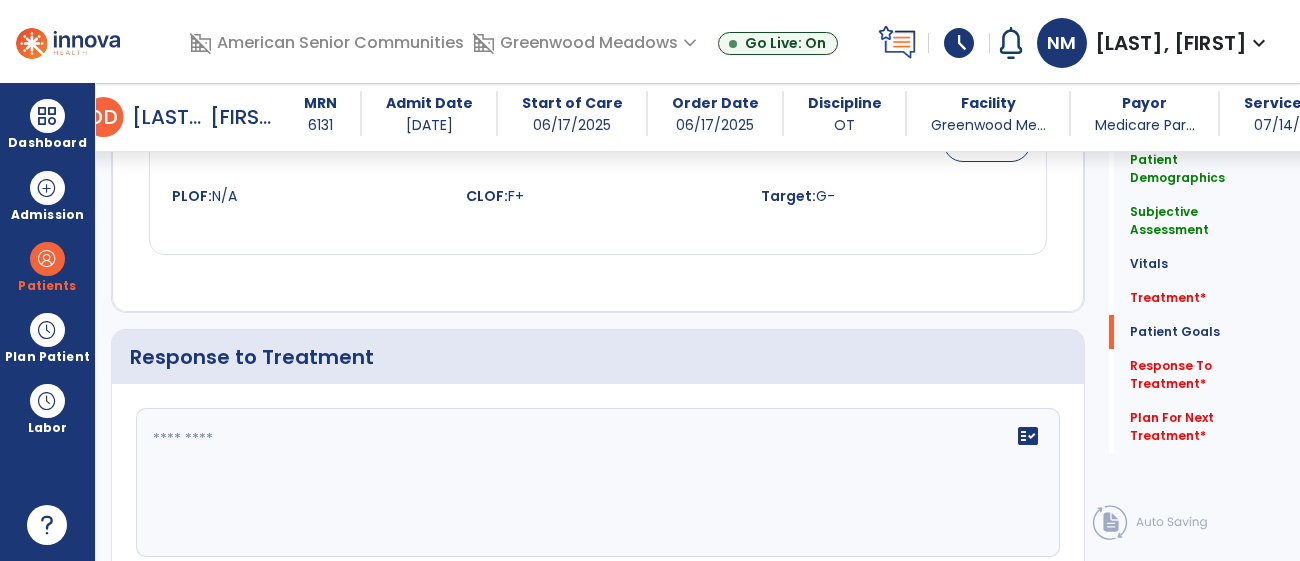 scroll, scrollTop: 2620, scrollLeft: 0, axis: vertical 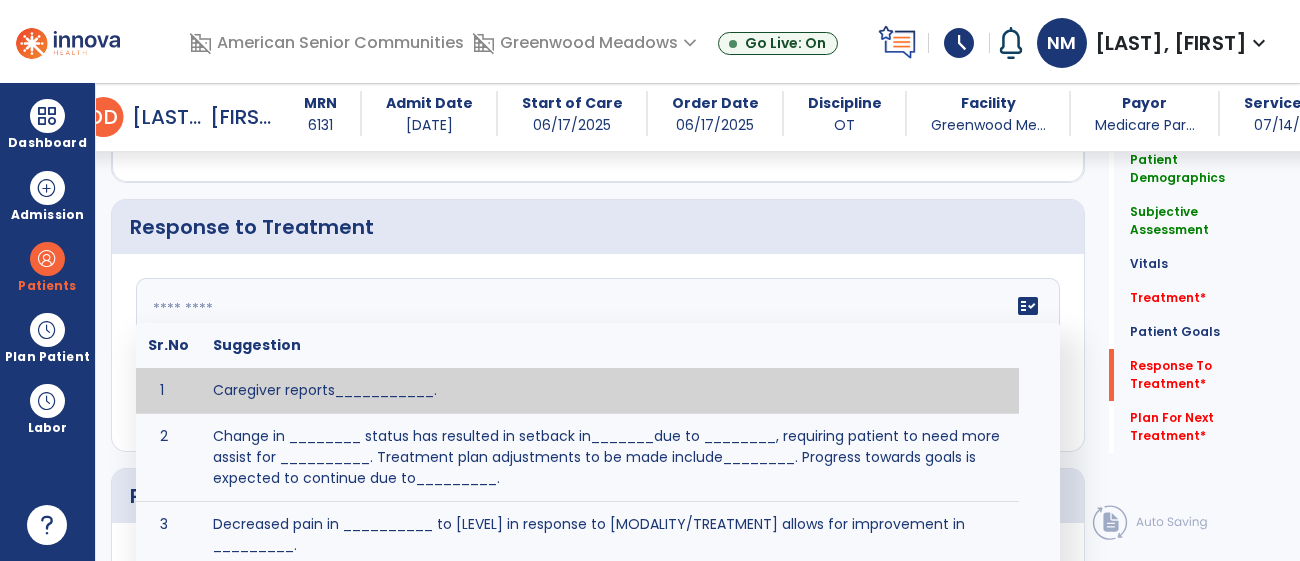 click on "fact_check  Sr.No Suggestion 1 Caregiver reports___________. 2 Change in ________ status has resulted in setback in_______due to ________, requiring patient to need more assist for __________.   Treatment plan adjustments to be made include________.  Progress towards goals is expected to continue due to_________. 3 Decreased pain in __________ to [LEVEL] in response to [MODALITY/TREATMENT] allows for improvement in _________. 4 Functional gains in _______ have impacted the patient's ability to perform_________ with a reduction in assist levels to_________. 5 Functional progress this week has been significant due to__________. 6 Gains in ________ have improved the patient's ability to perform ______with decreased levels of assist to___________. 7 Improvement in ________allows patient to tolerate higher levels of challenges in_________. 8 Pain in [AREA] has decreased to [LEVEL] in response to [TREATMENT/MODALITY], allowing fore ease in completing__________. 9 10 11 12 13 14 15 16 17 18 19 20 21" 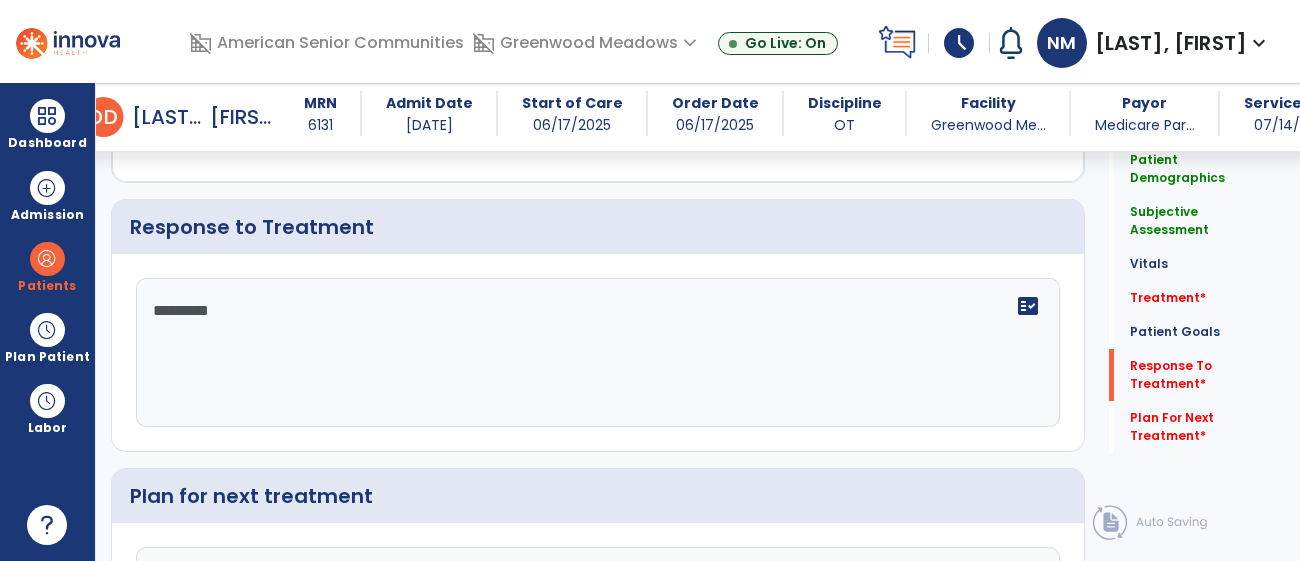click on "*********" 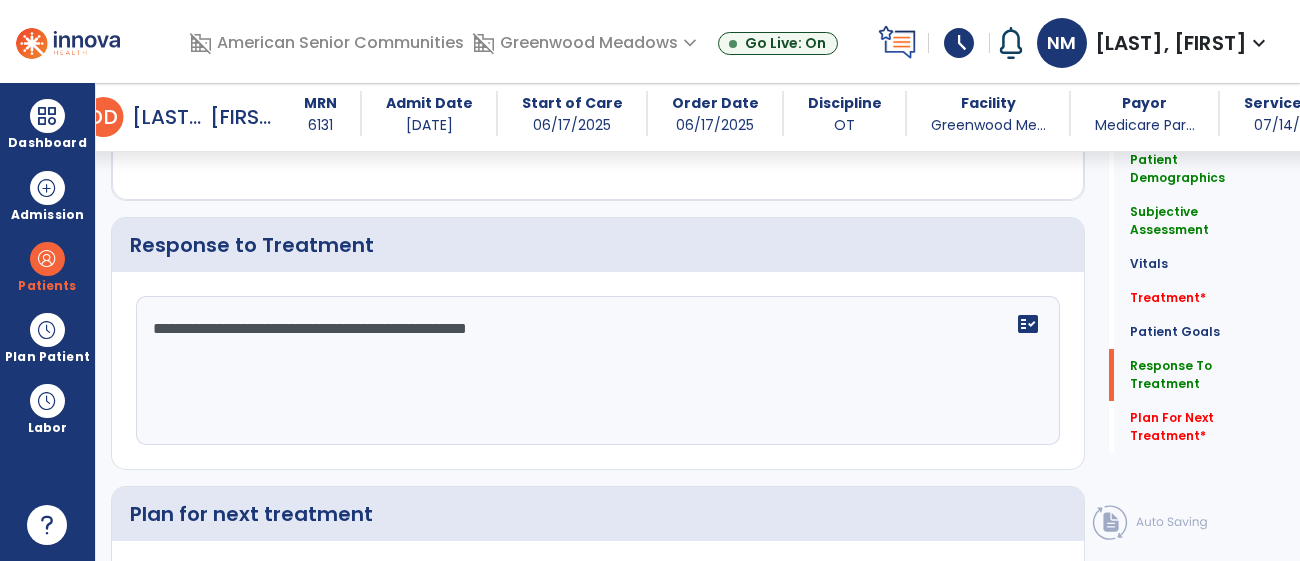 scroll 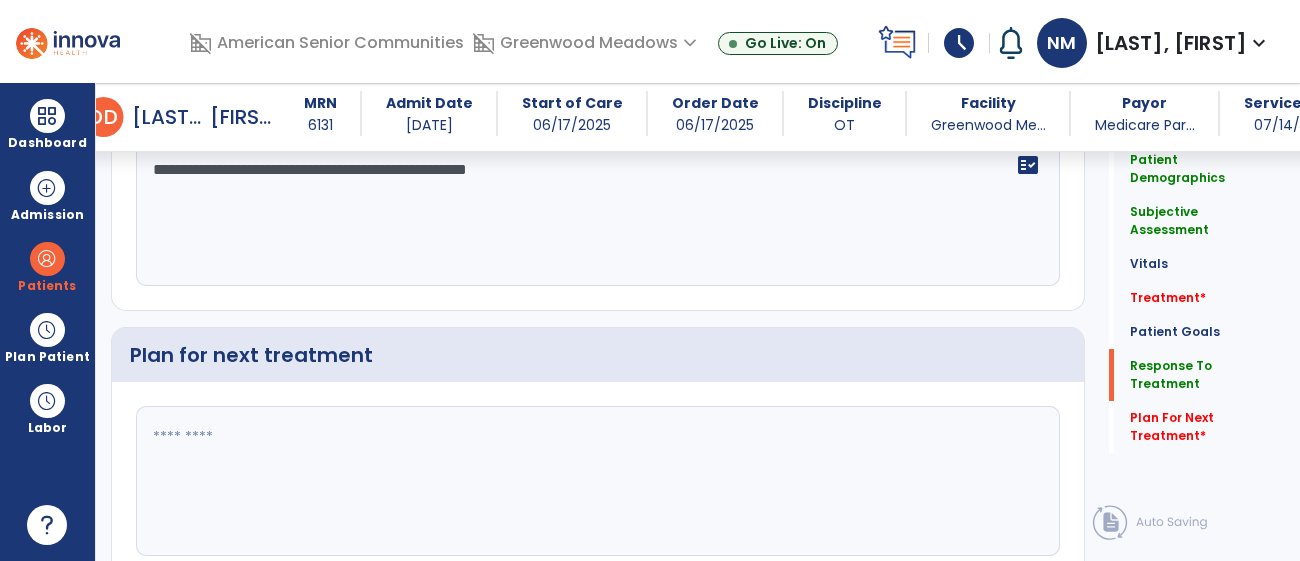 type on "**********" 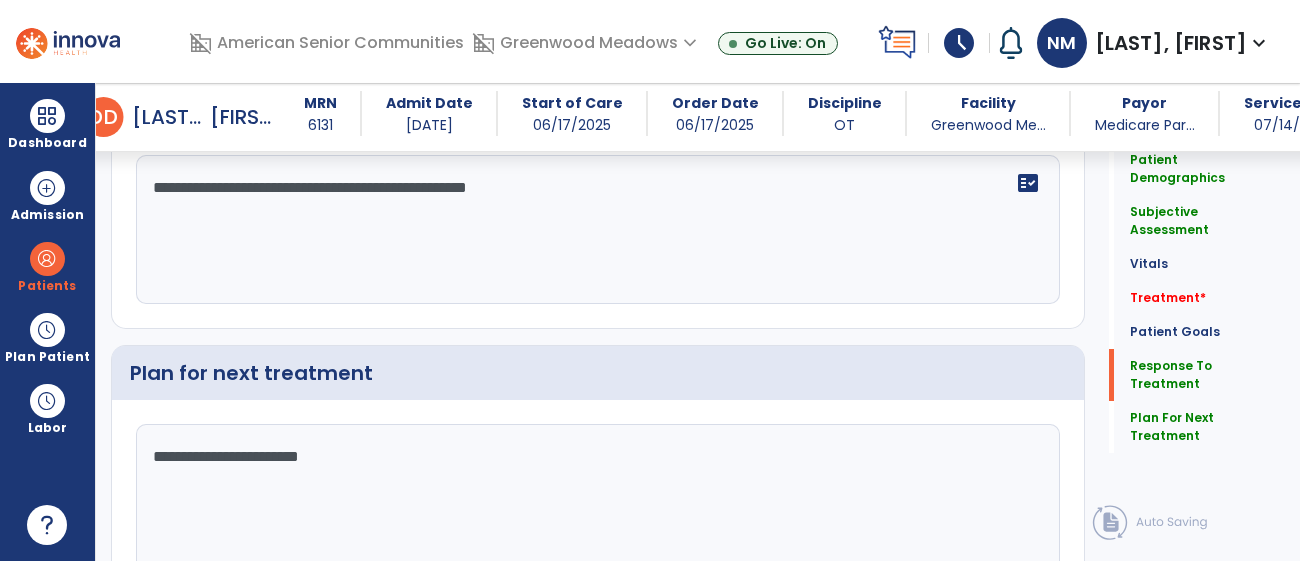 scroll, scrollTop: 2761, scrollLeft: 0, axis: vertical 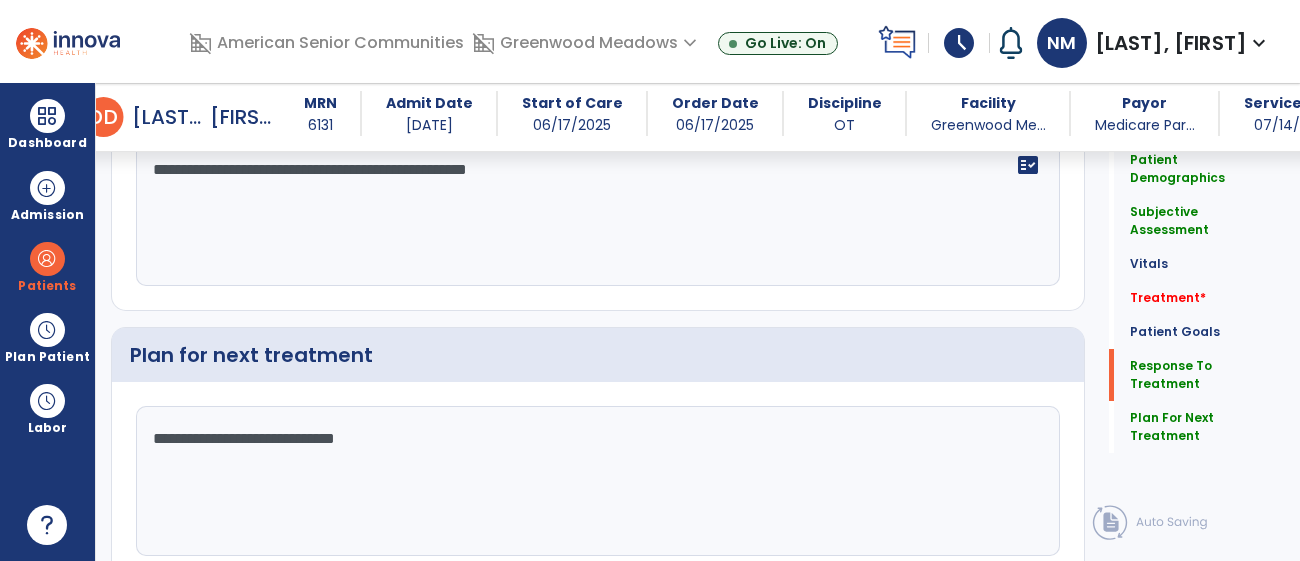 type on "**********" 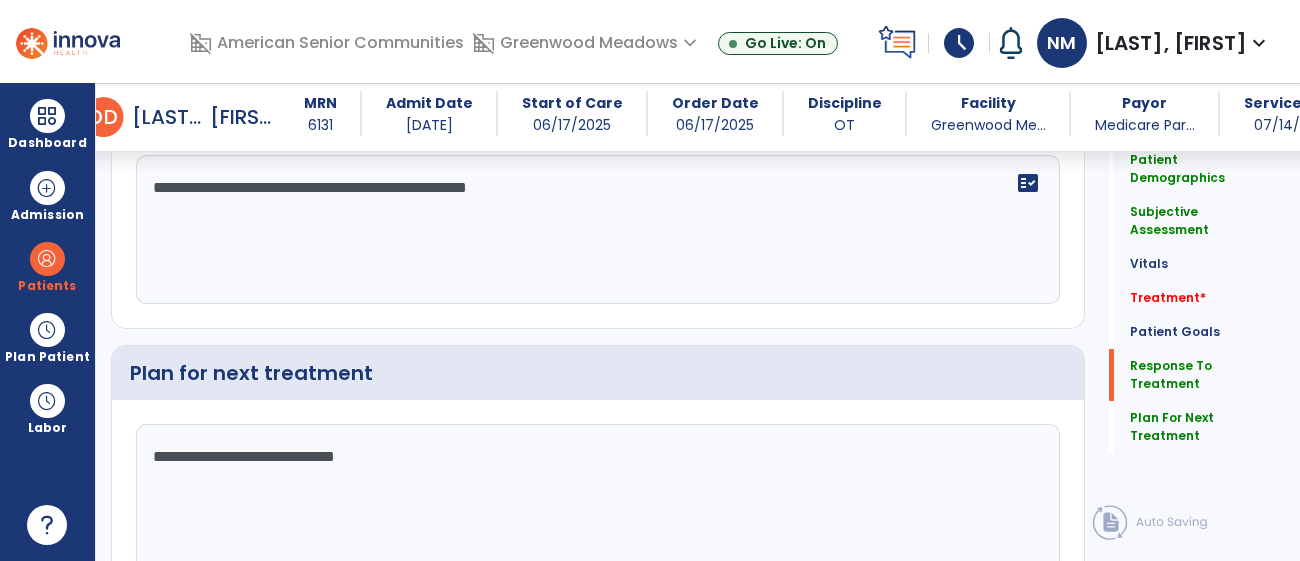 scroll, scrollTop: 2761, scrollLeft: 0, axis: vertical 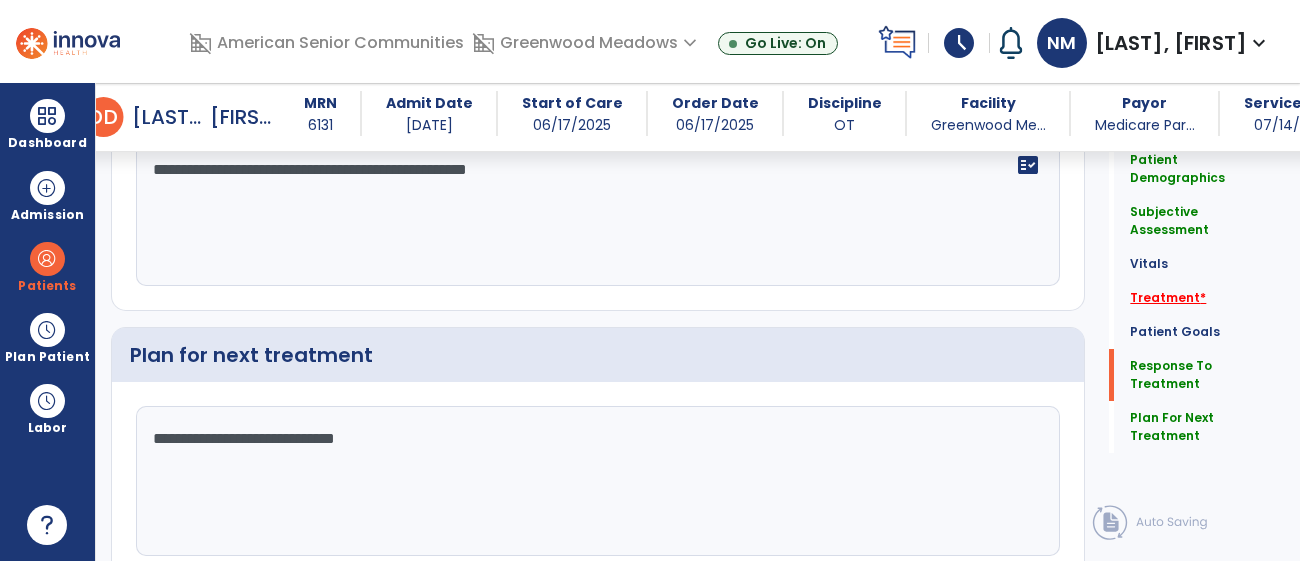 click on "Treatment   *" 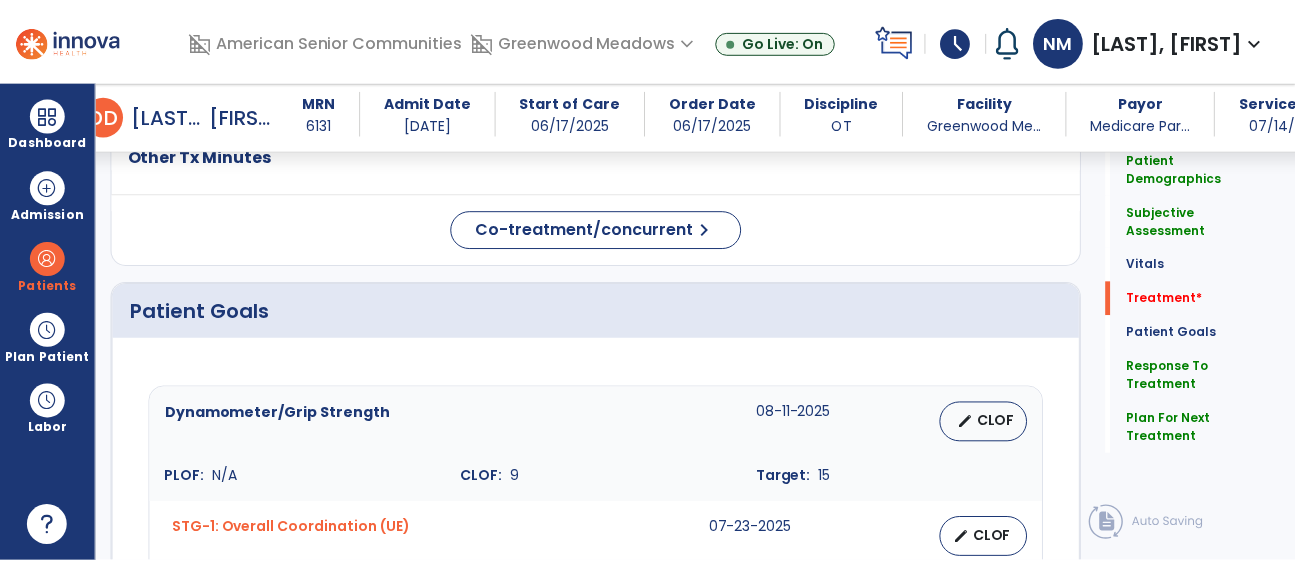 scroll, scrollTop: 1255, scrollLeft: 0, axis: vertical 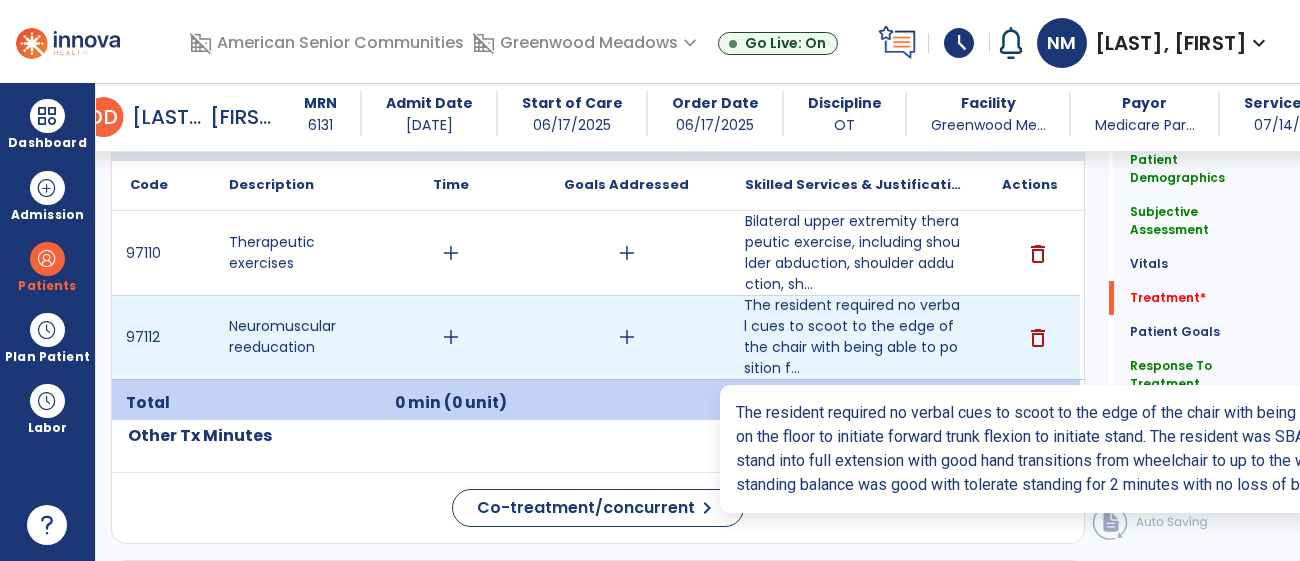 click on "The resident required no verbal cues to scoot to the edge of the chair with being able to position f..." at bounding box center (853, 337) 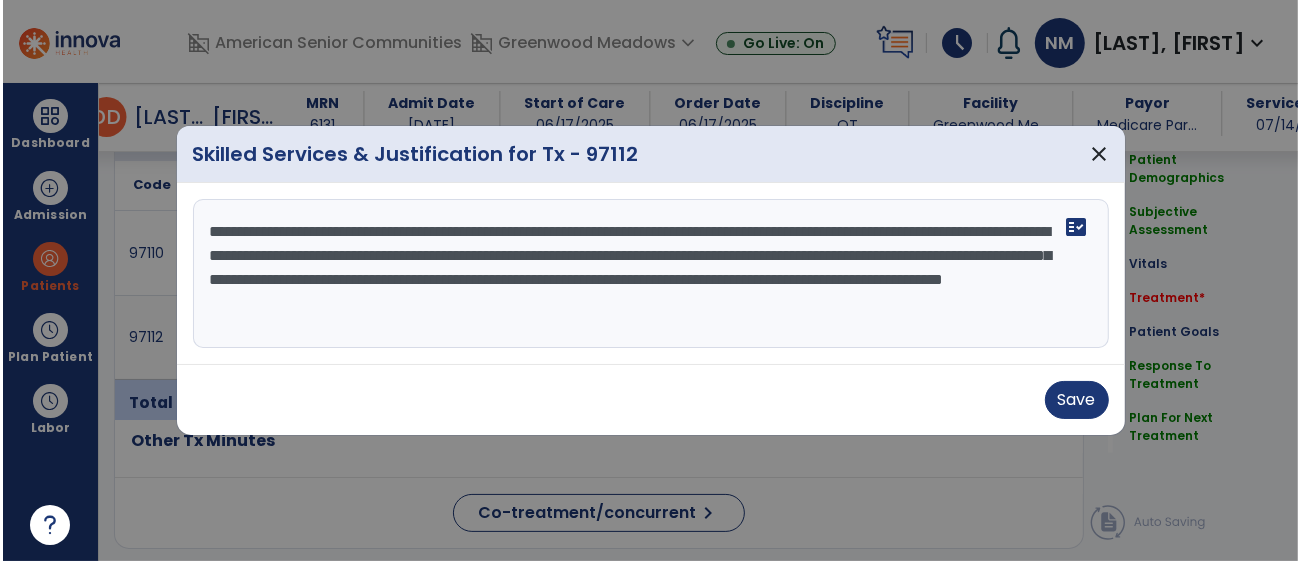 scroll, scrollTop: 1255, scrollLeft: 0, axis: vertical 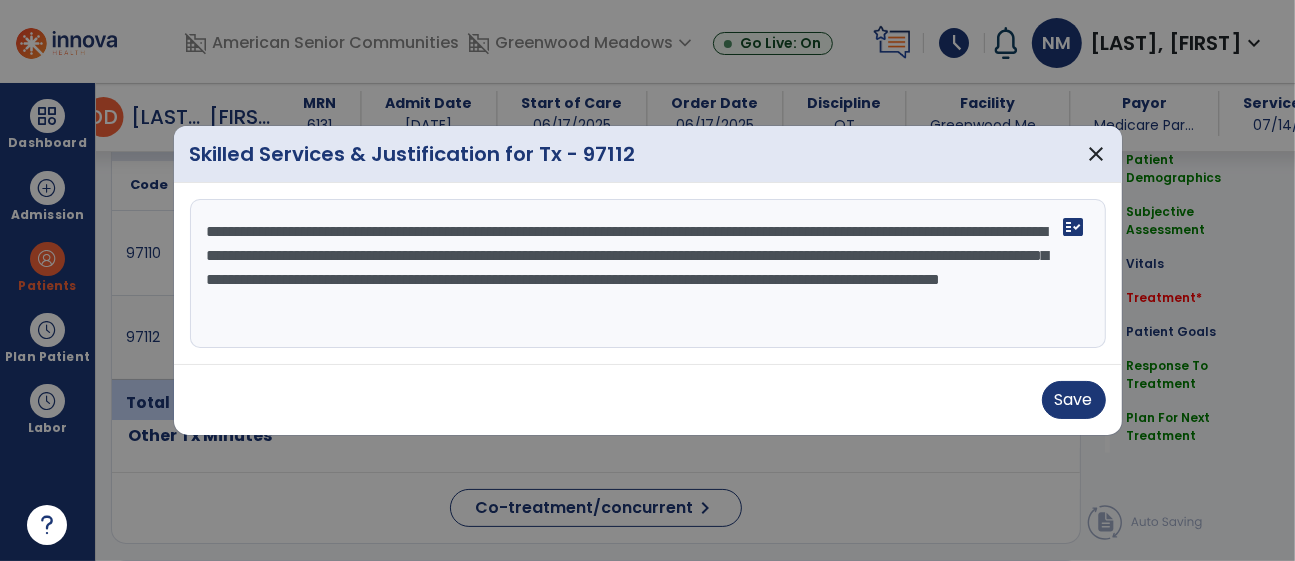 click on "**********" at bounding box center [648, 274] 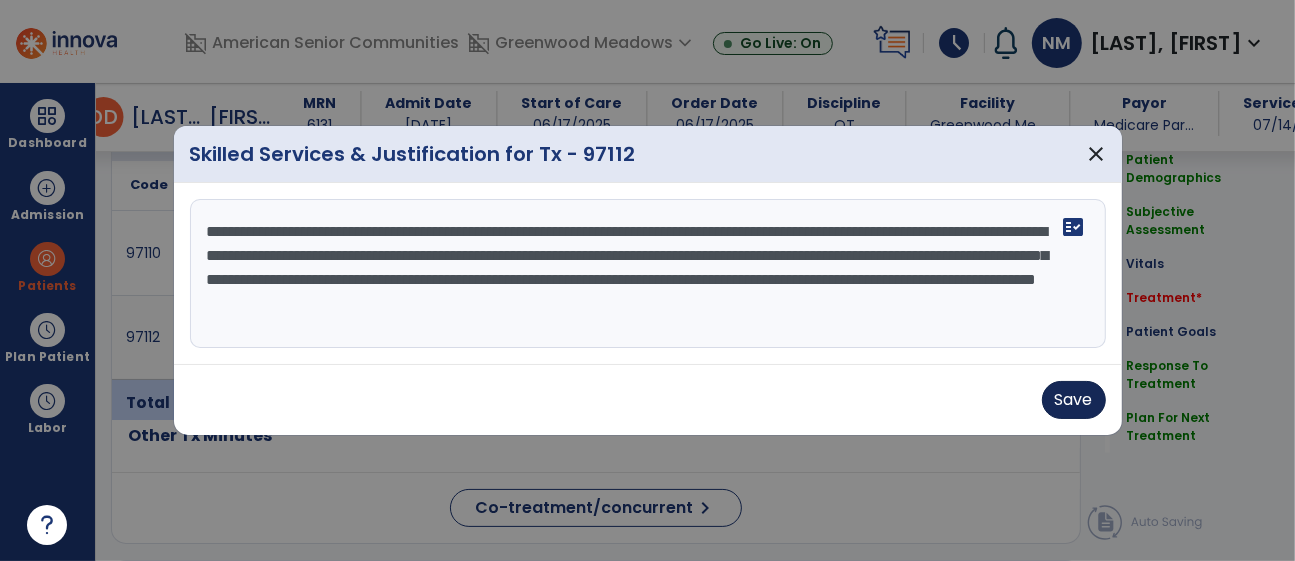 type on "**********" 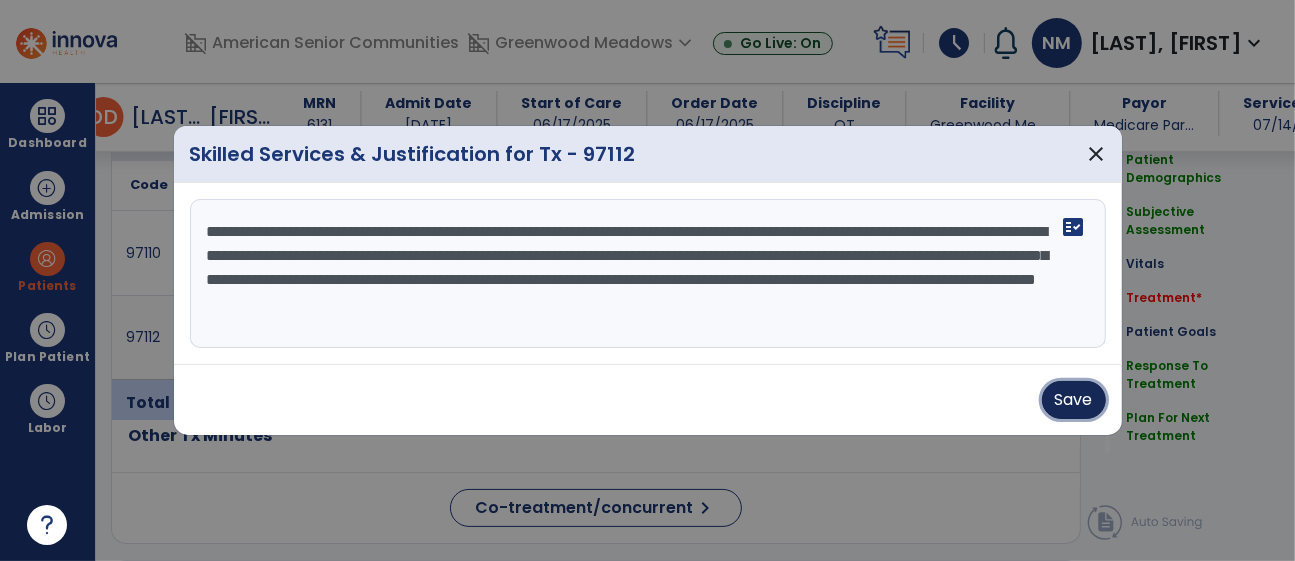 click on "Save" at bounding box center [1074, 400] 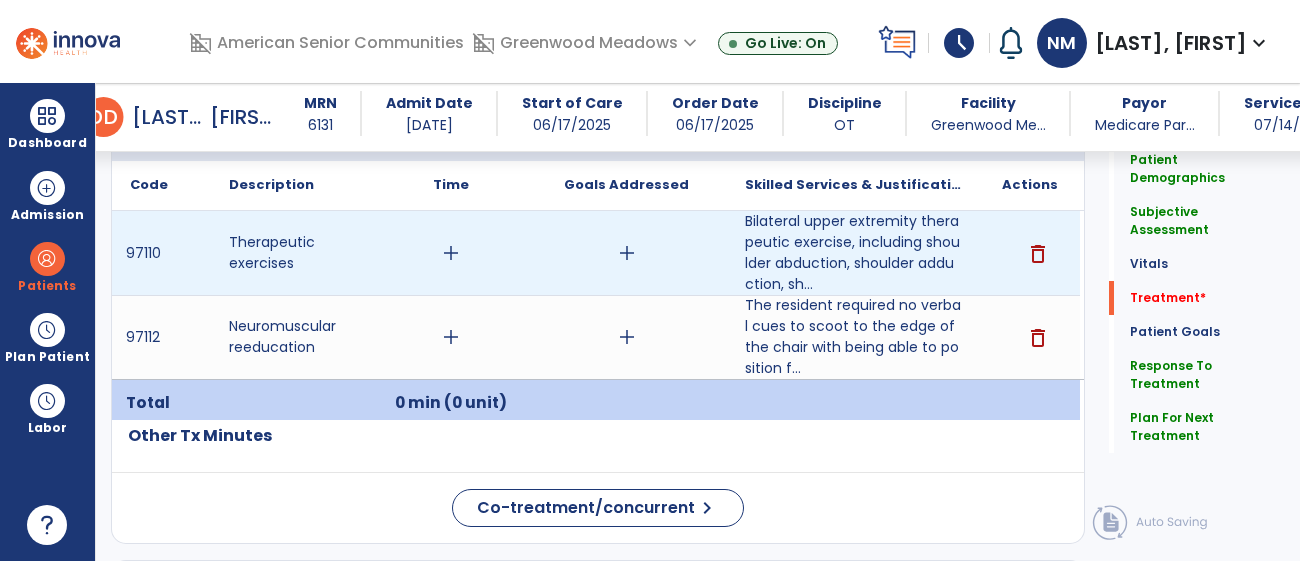 click on "add" at bounding box center (451, 253) 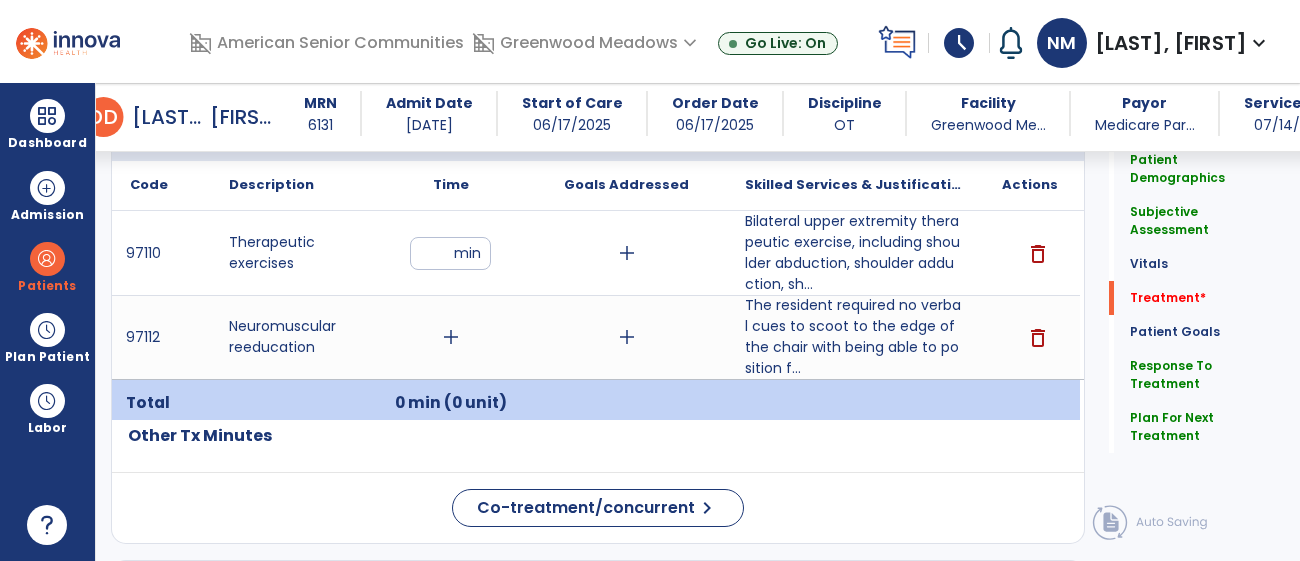 type on "*" 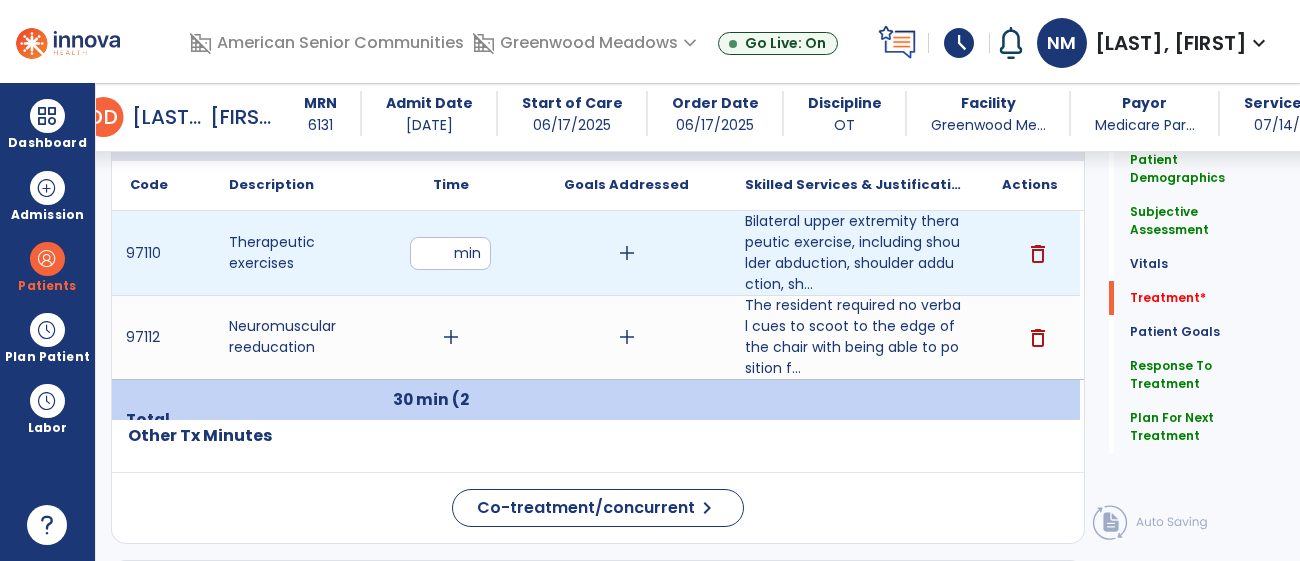 drag, startPoint x: 440, startPoint y: 251, endPoint x: 372, endPoint y: 258, distance: 68.359344 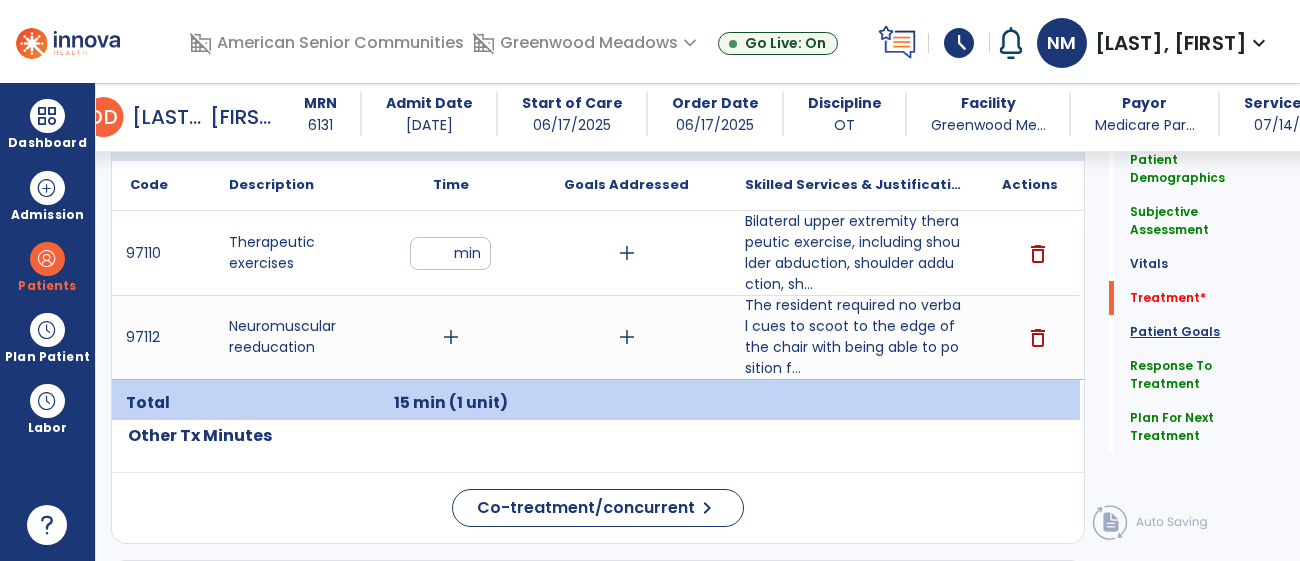 click on "Patient Goals" 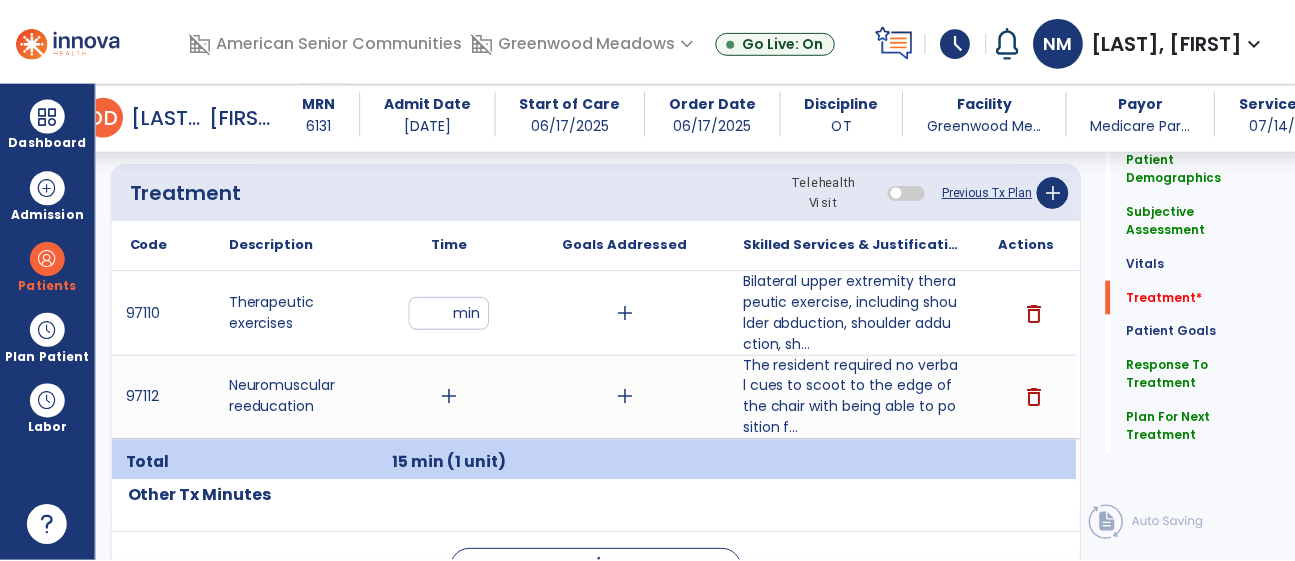 scroll, scrollTop: 1175, scrollLeft: 0, axis: vertical 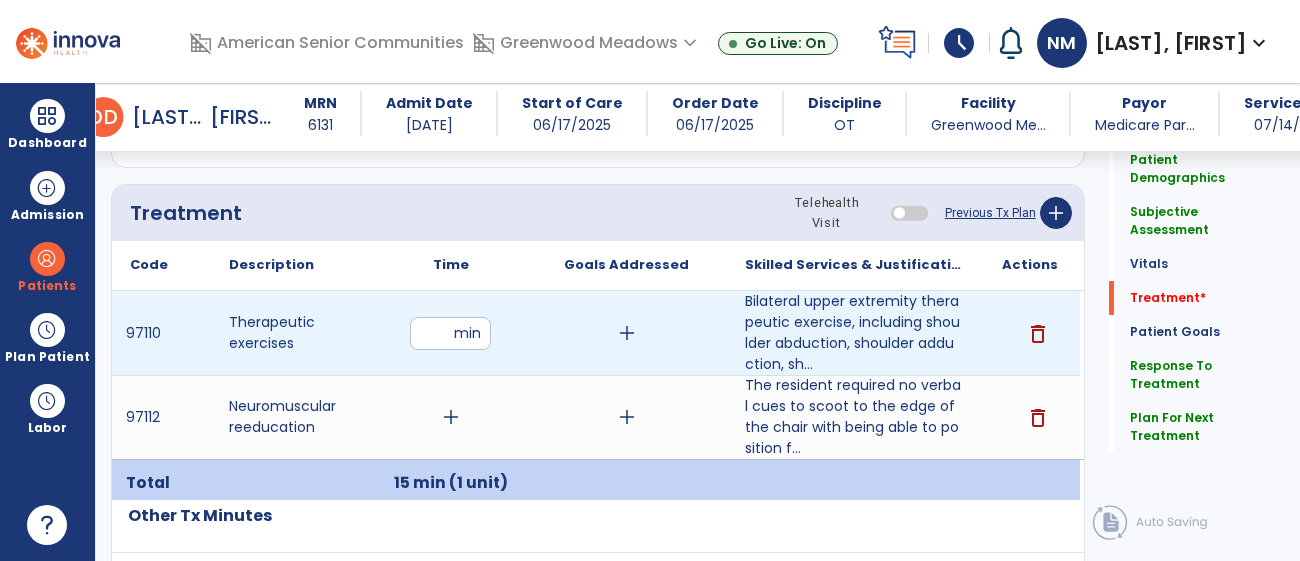 click on "delete" at bounding box center [1038, 334] 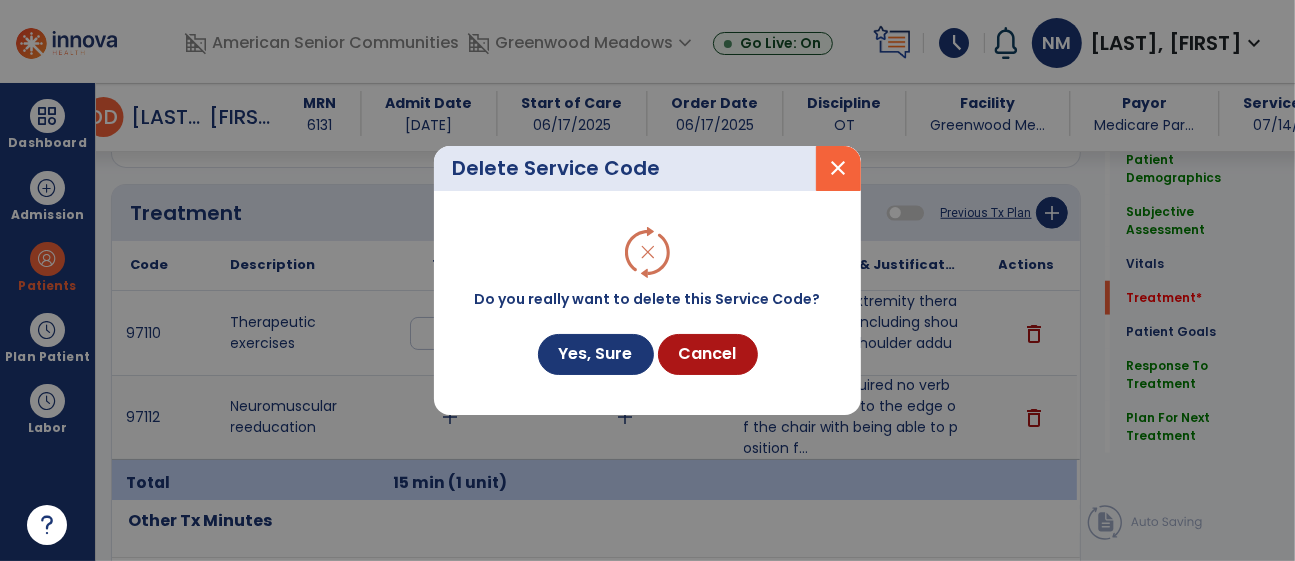 scroll, scrollTop: 1175, scrollLeft: 0, axis: vertical 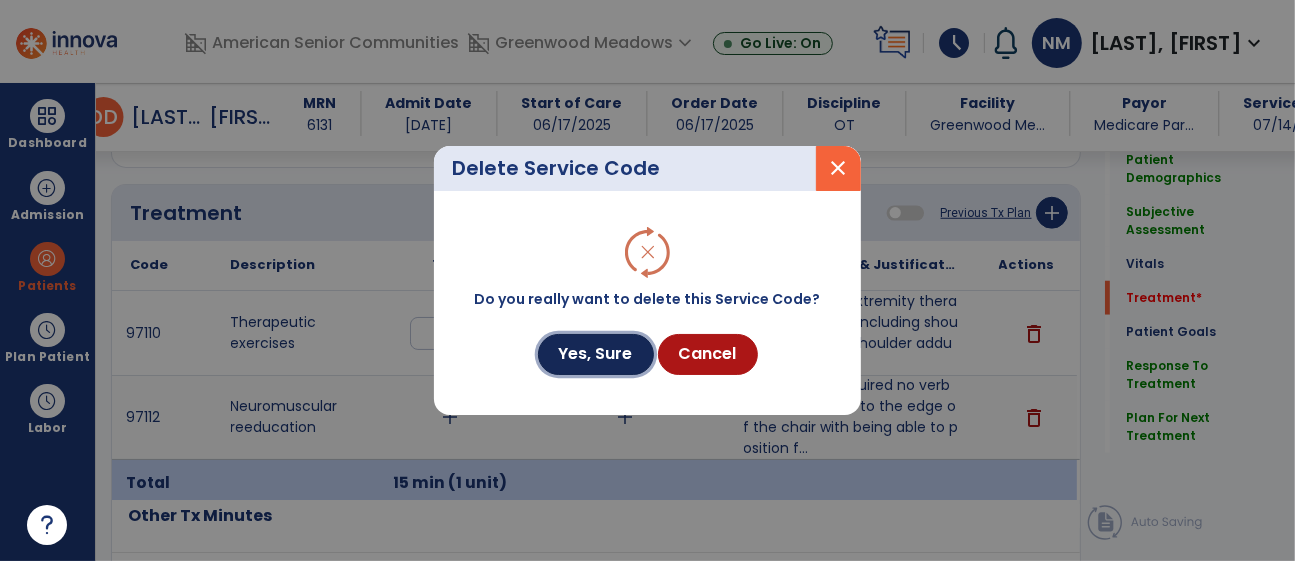 click on "Yes, Sure" at bounding box center [596, 354] 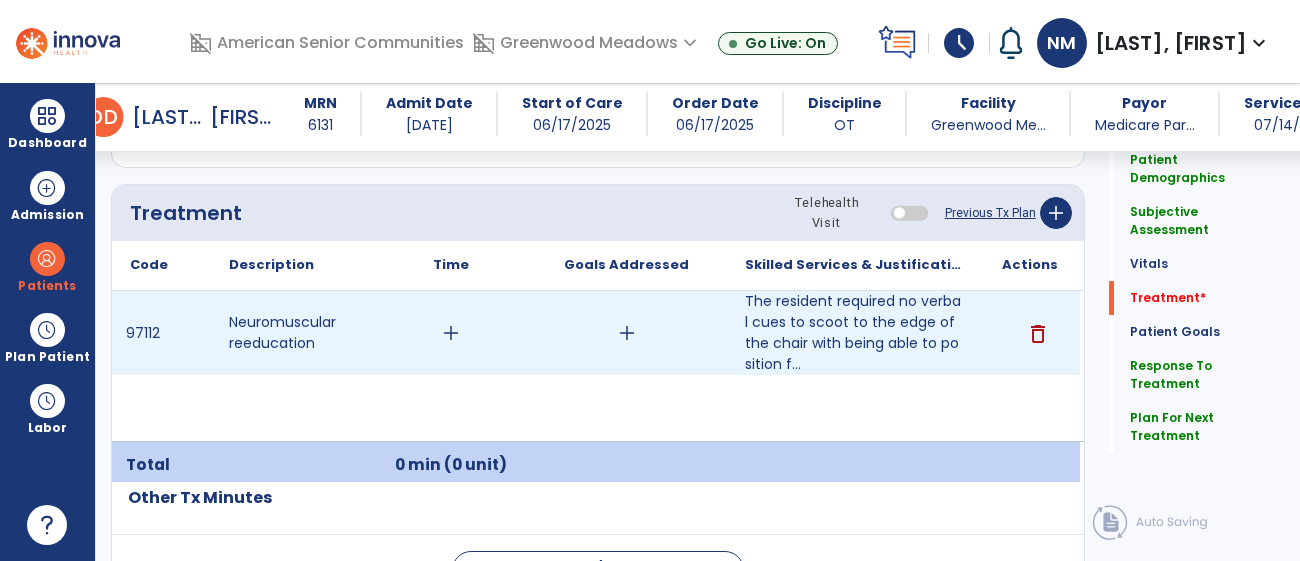 click on "add" at bounding box center [451, 333] 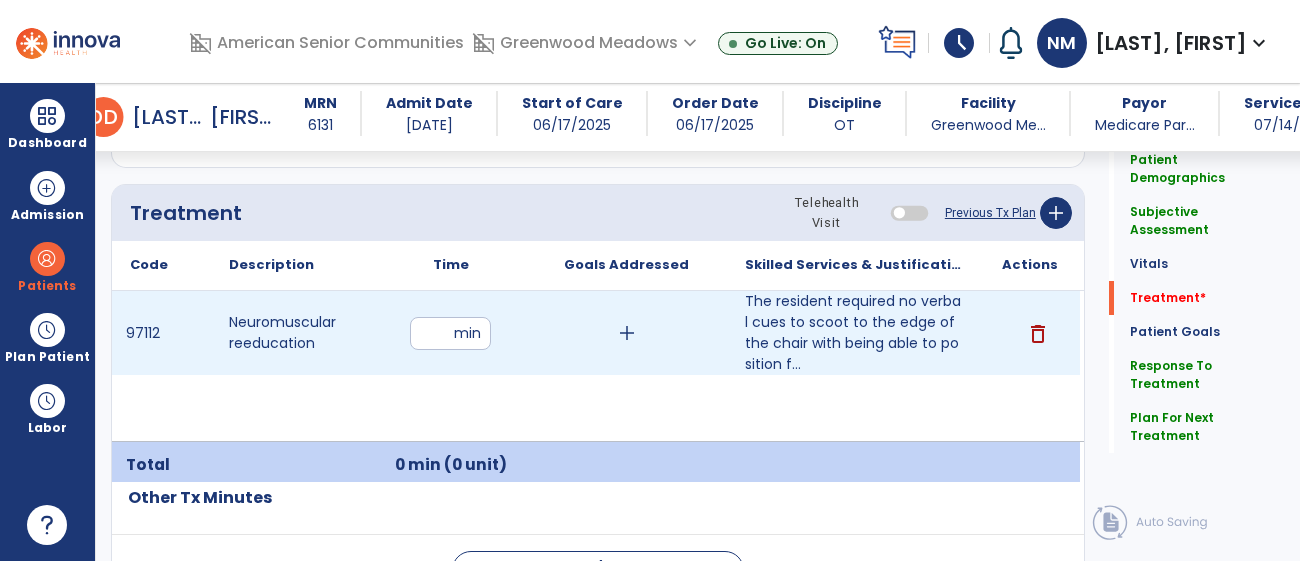 type on "**" 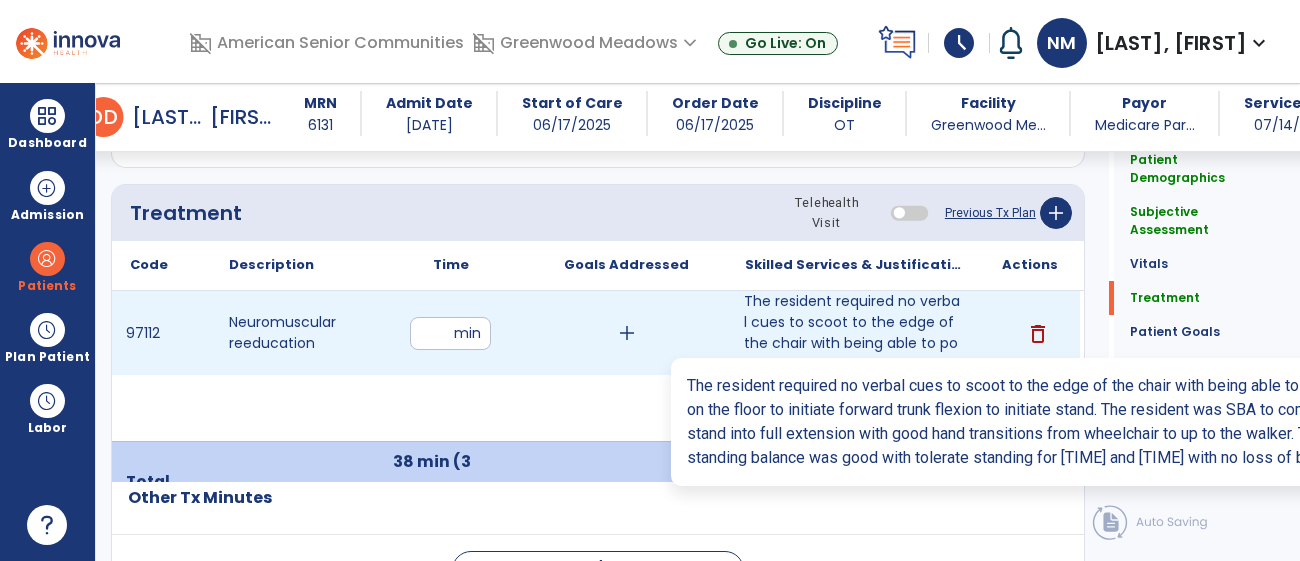 click on "The resident required no verbal cues to scoot to the edge of the chair with being able to position f..." at bounding box center [853, 333] 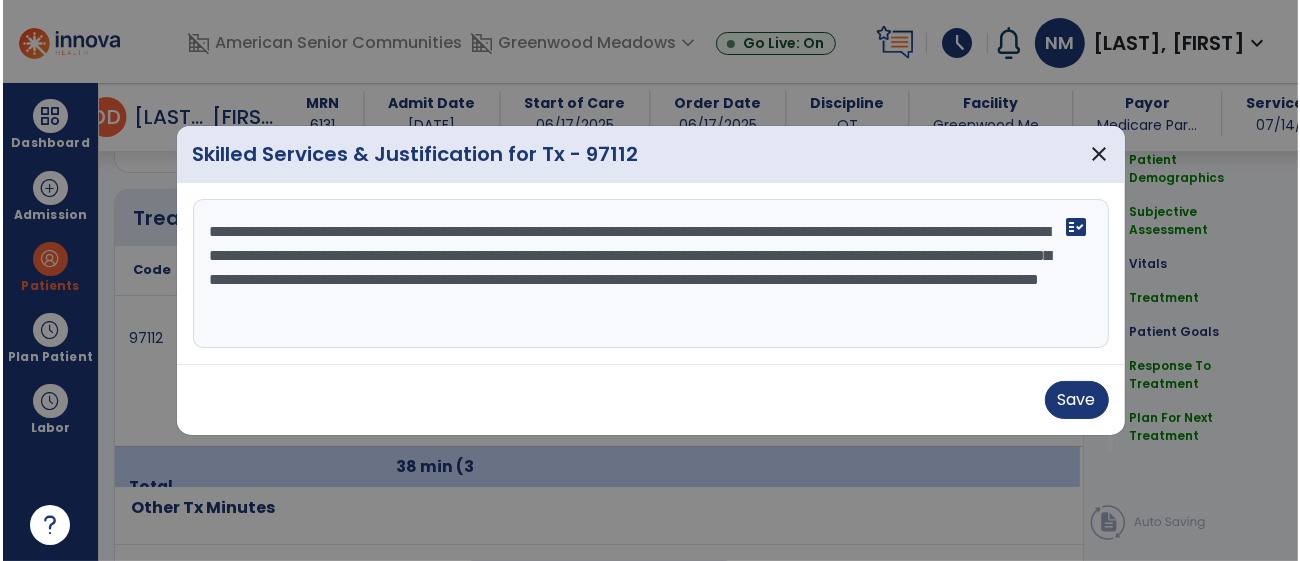 scroll, scrollTop: 1175, scrollLeft: 0, axis: vertical 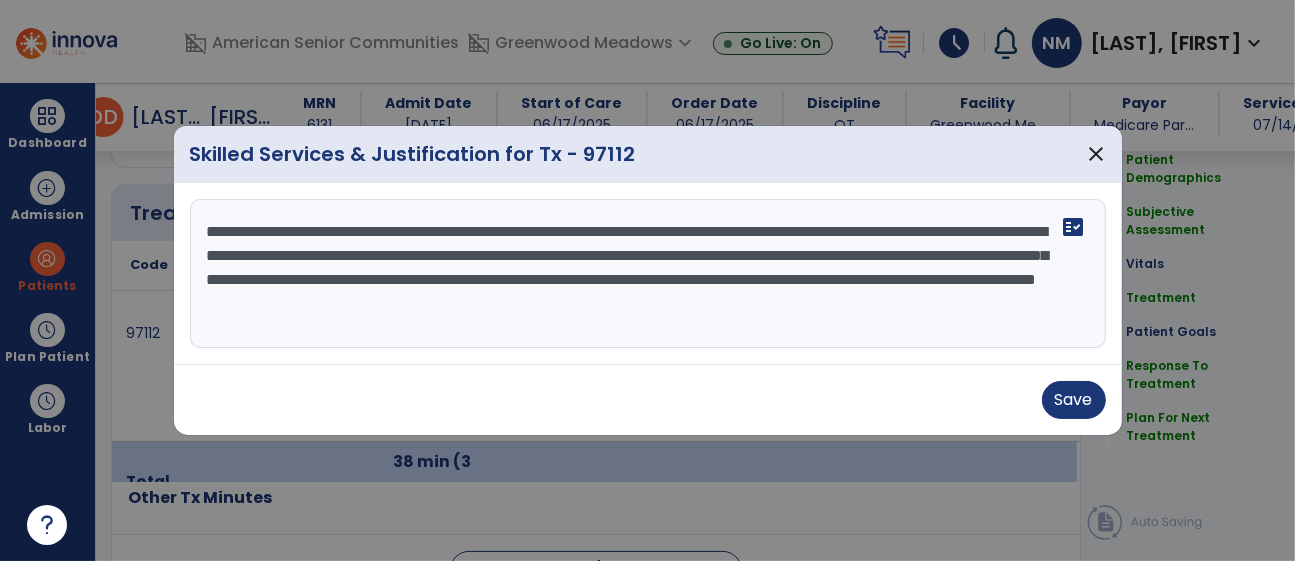 click on "**********" at bounding box center (648, 274) 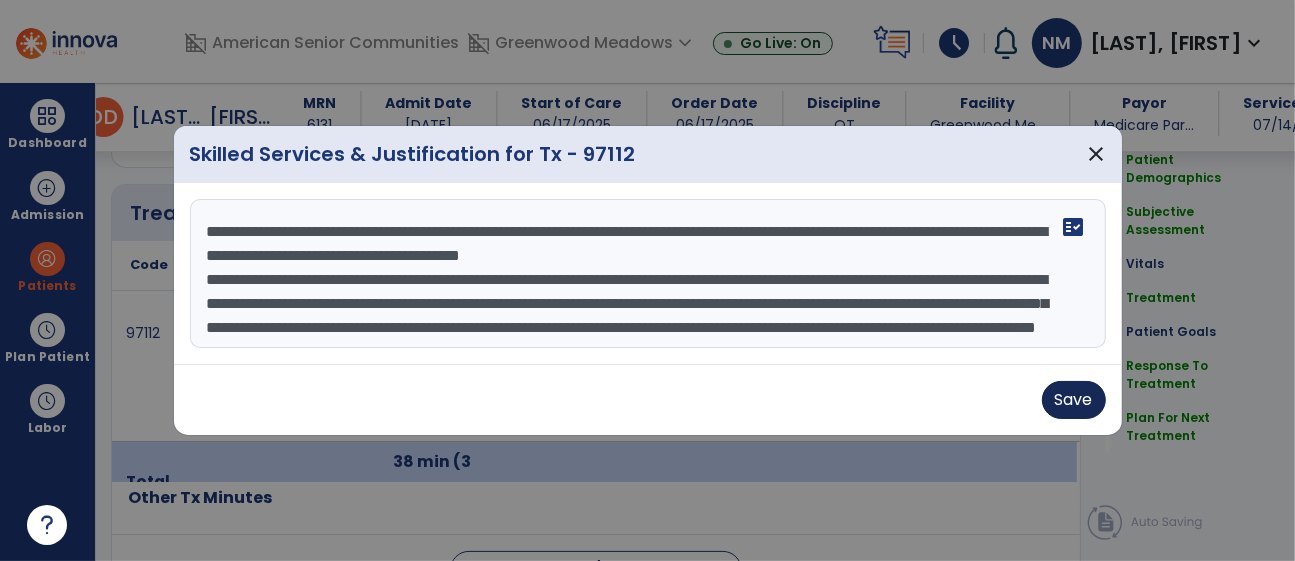 type on "**********" 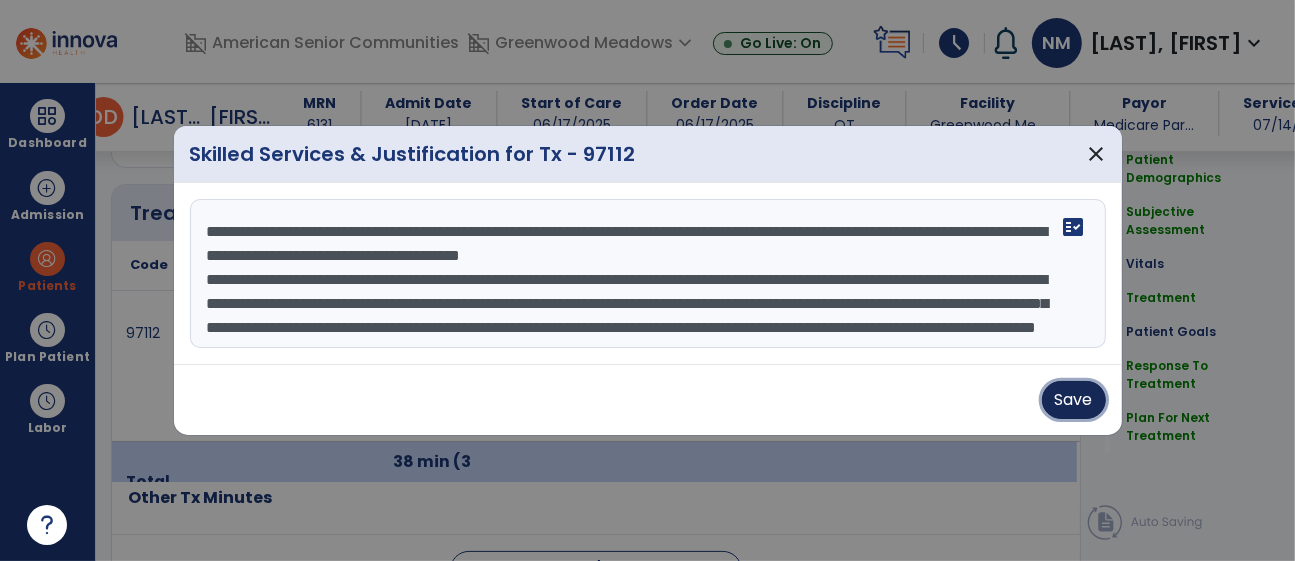 click on "Save" at bounding box center (1074, 400) 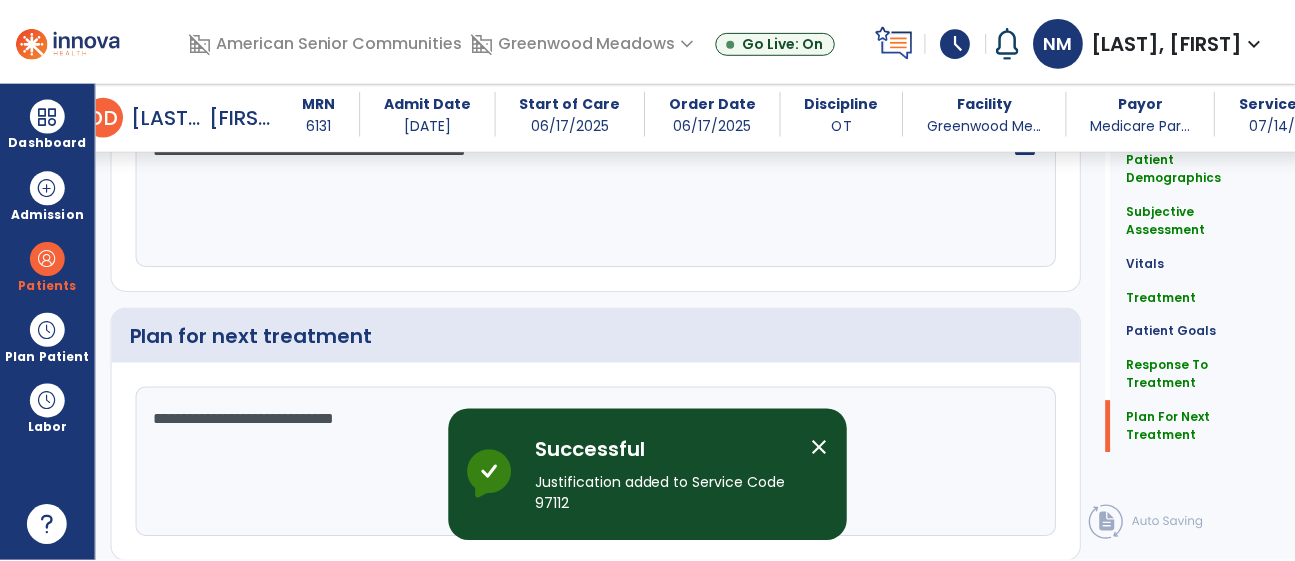 scroll, scrollTop: 2825, scrollLeft: 0, axis: vertical 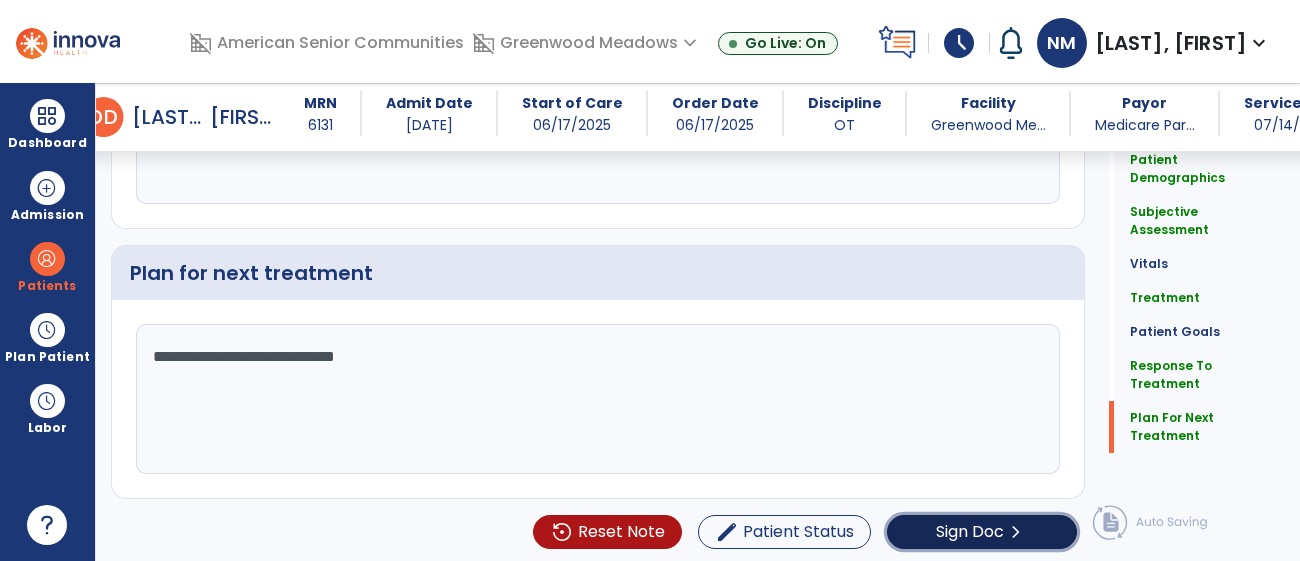 click on "Sign Doc" 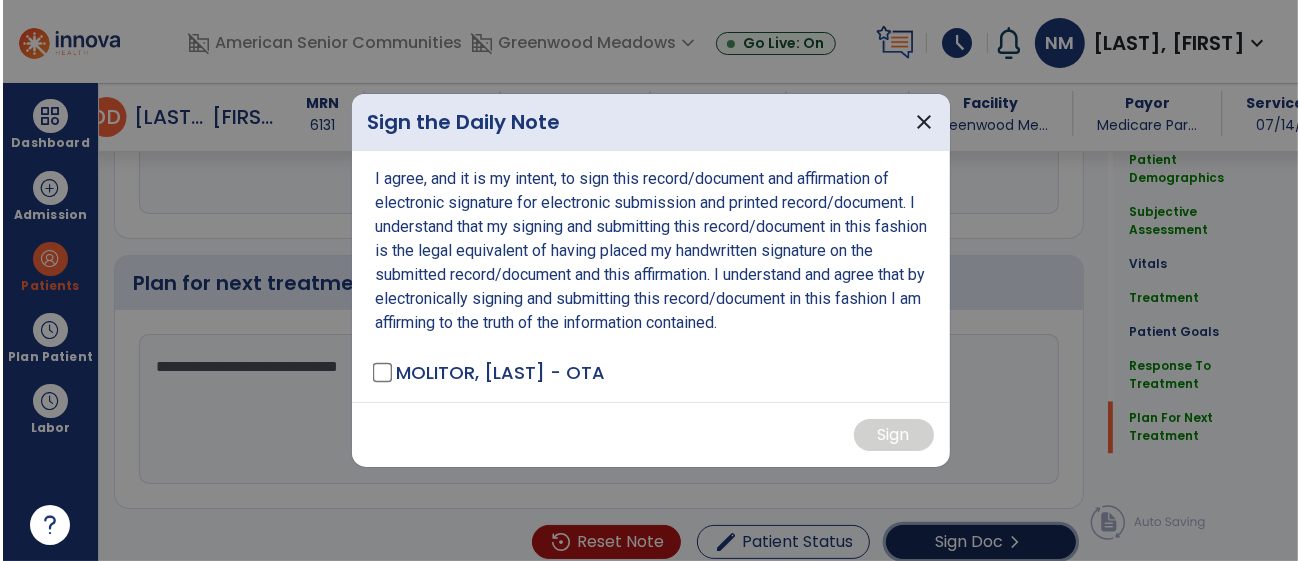 scroll, scrollTop: 2825, scrollLeft: 0, axis: vertical 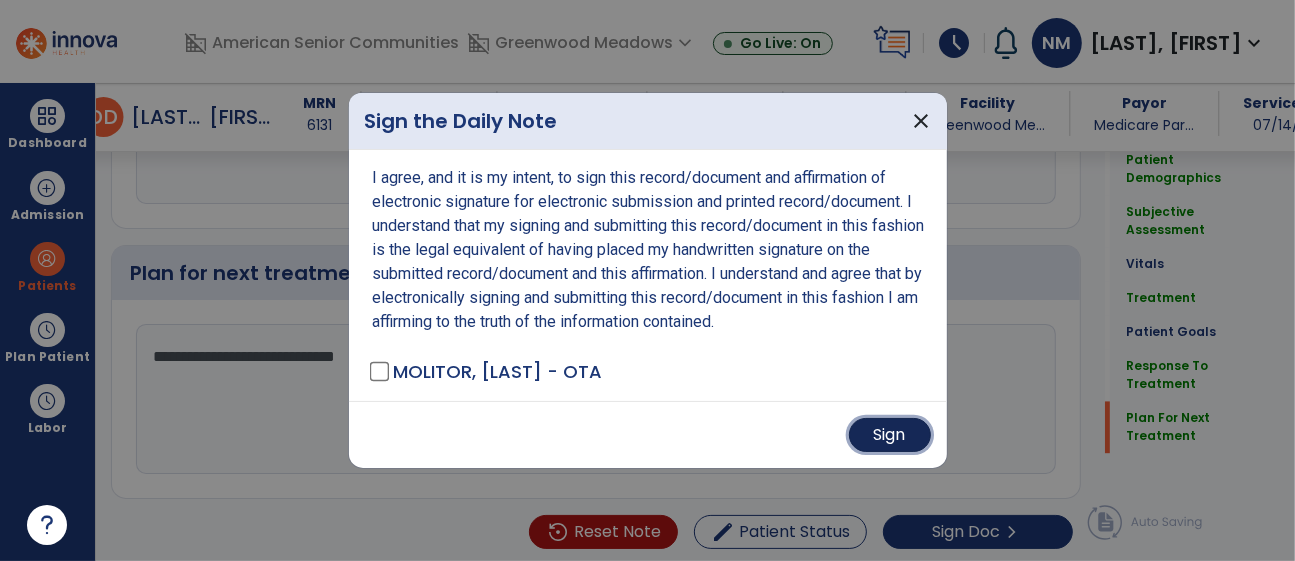 click on "Sign" at bounding box center (890, 435) 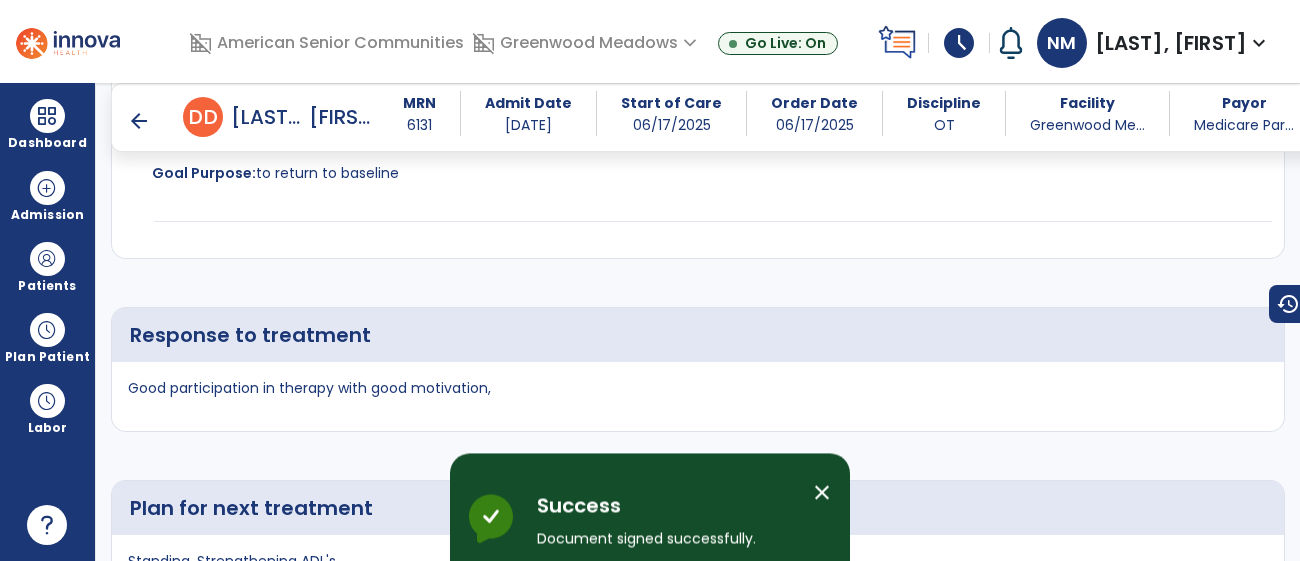 scroll, scrollTop: 3496, scrollLeft: 0, axis: vertical 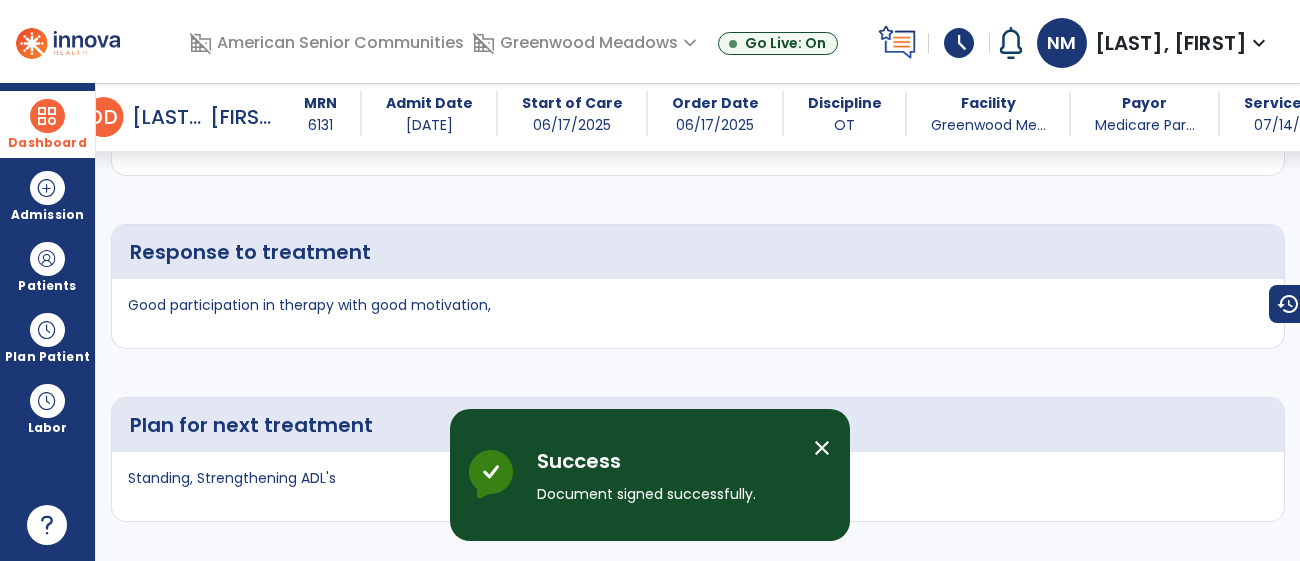 click at bounding box center (47, 116) 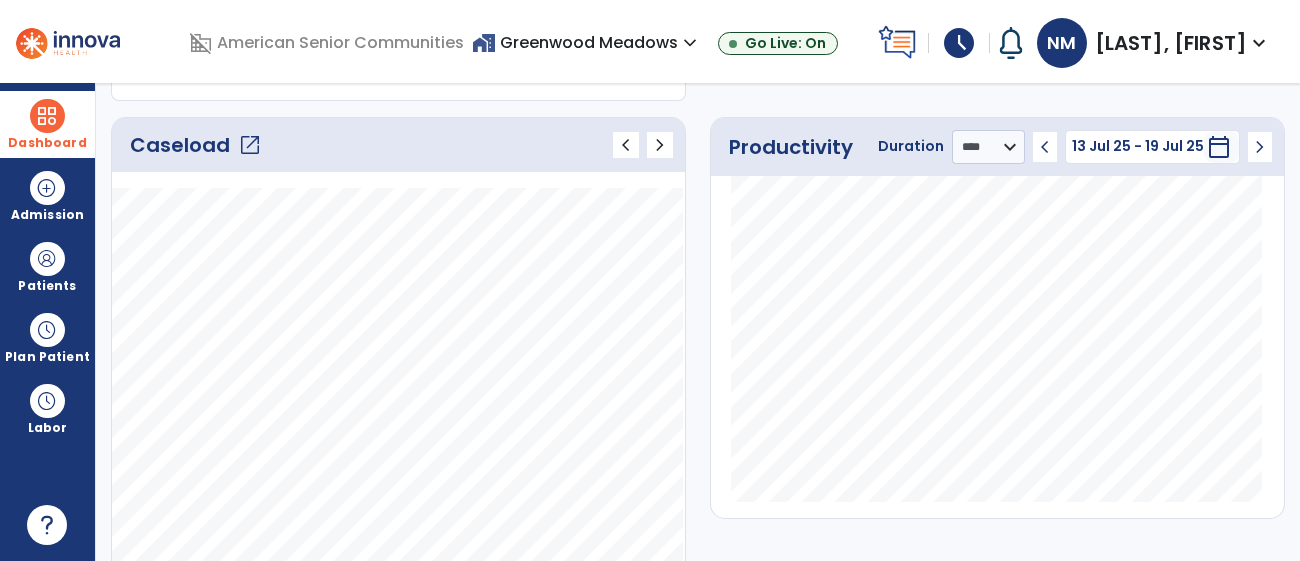 scroll, scrollTop: 238, scrollLeft: 0, axis: vertical 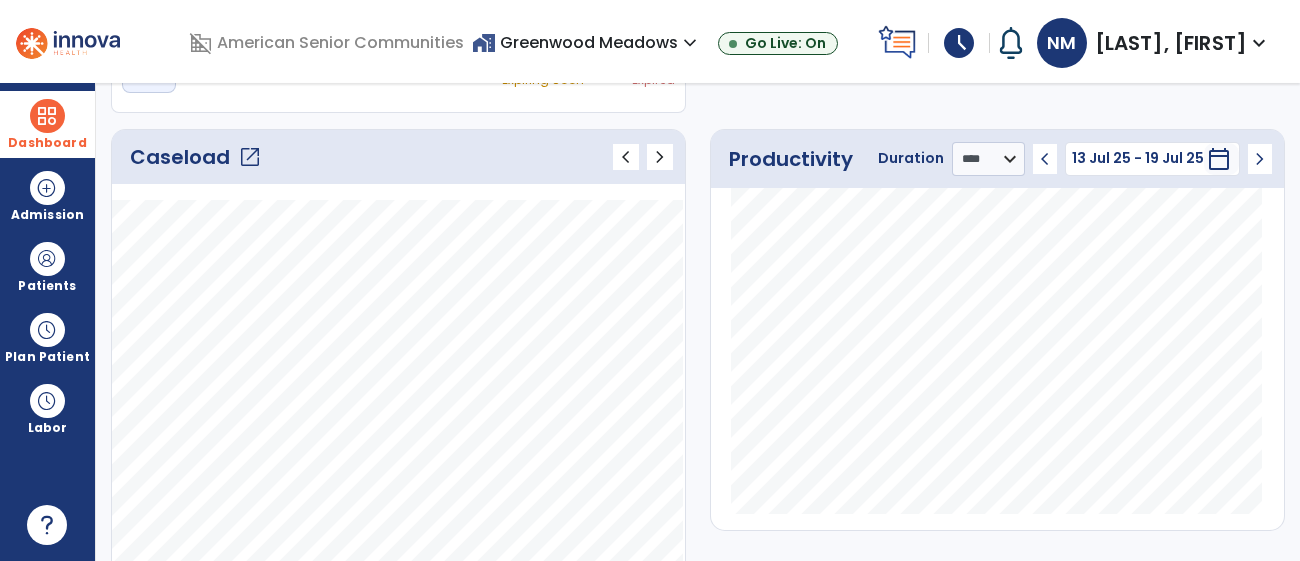 click on "chevron_left 13 Jul 25 - 19 Jul 25  *********  calendar_today  chevron_right" 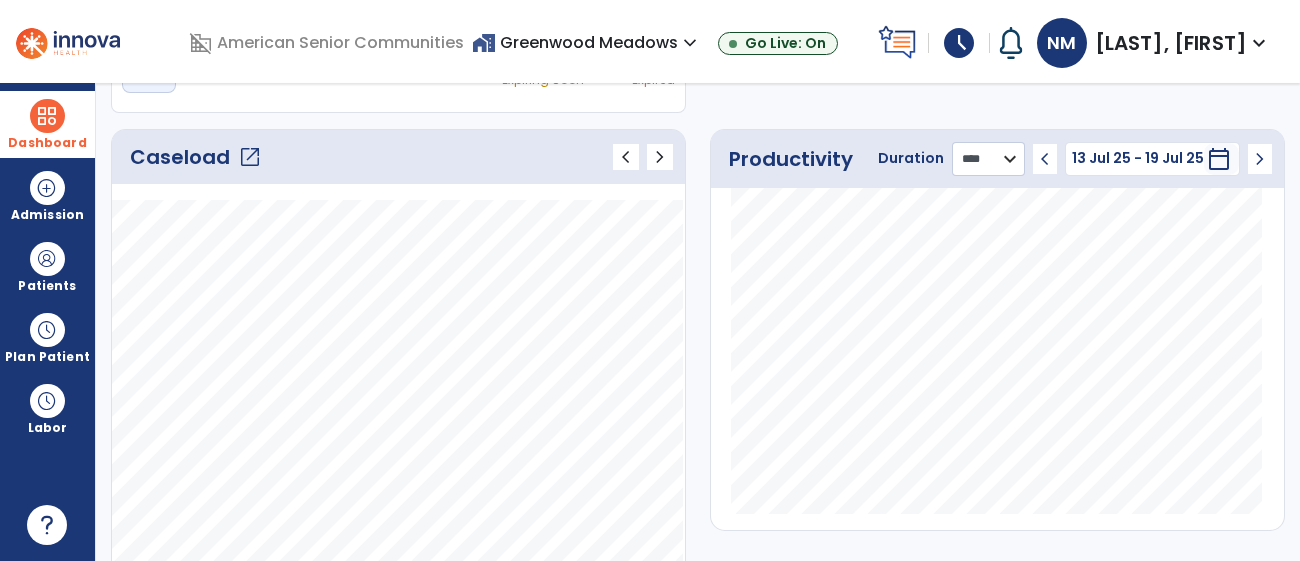 click on "******** **** ***" 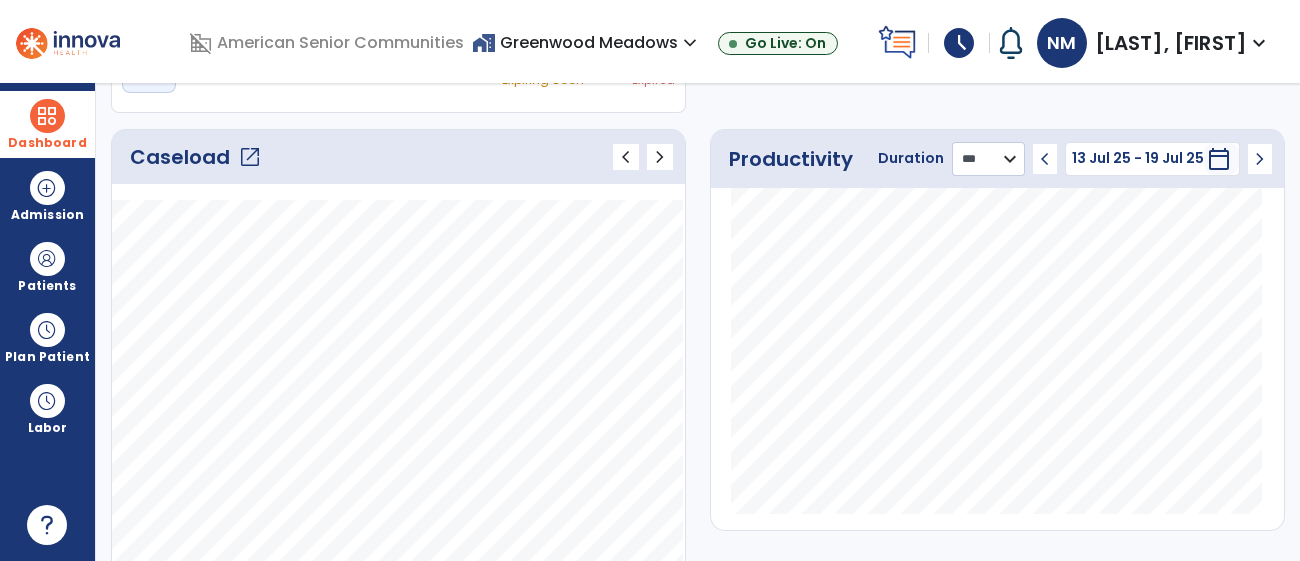 click on "******** **** ***" 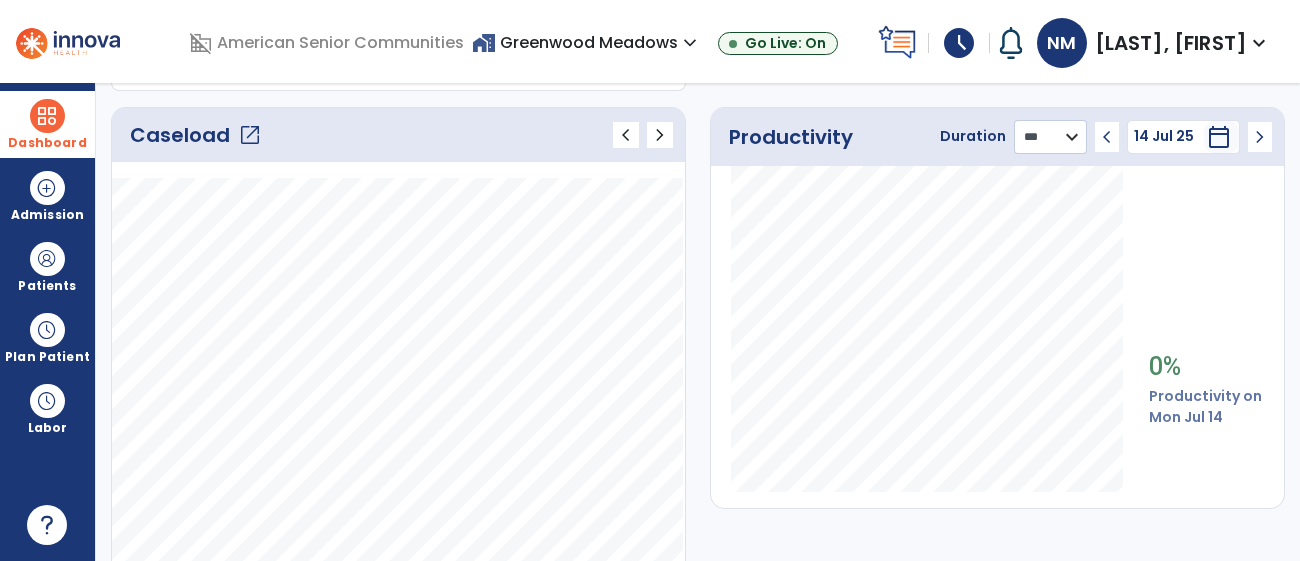 scroll, scrollTop: 274, scrollLeft: 0, axis: vertical 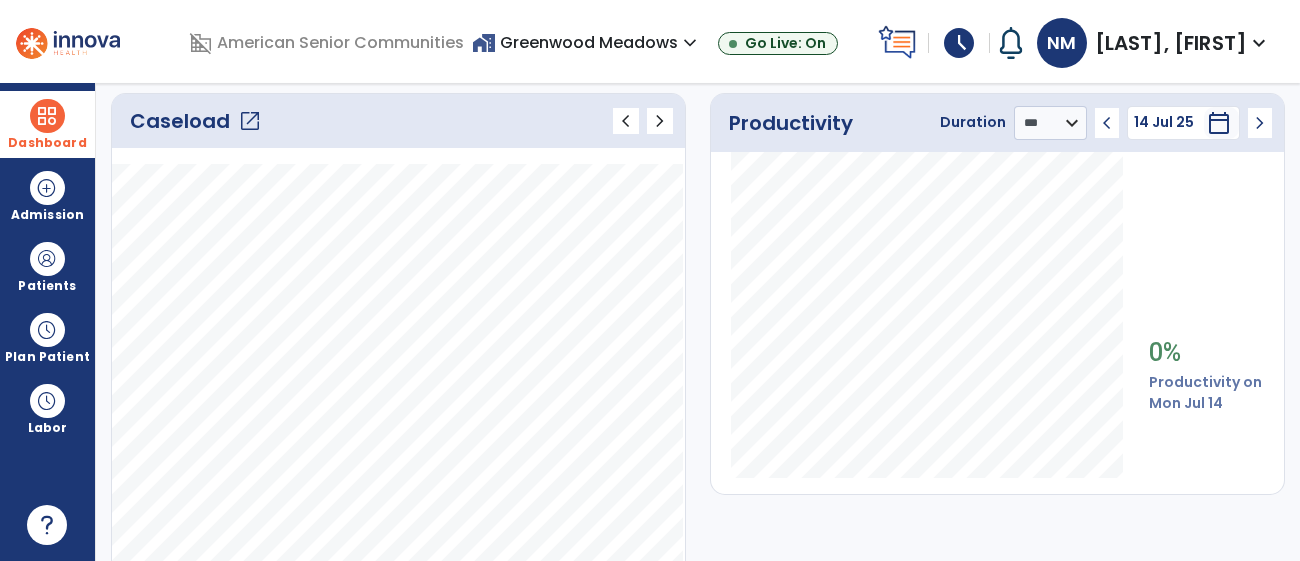 click on "open_in_new" 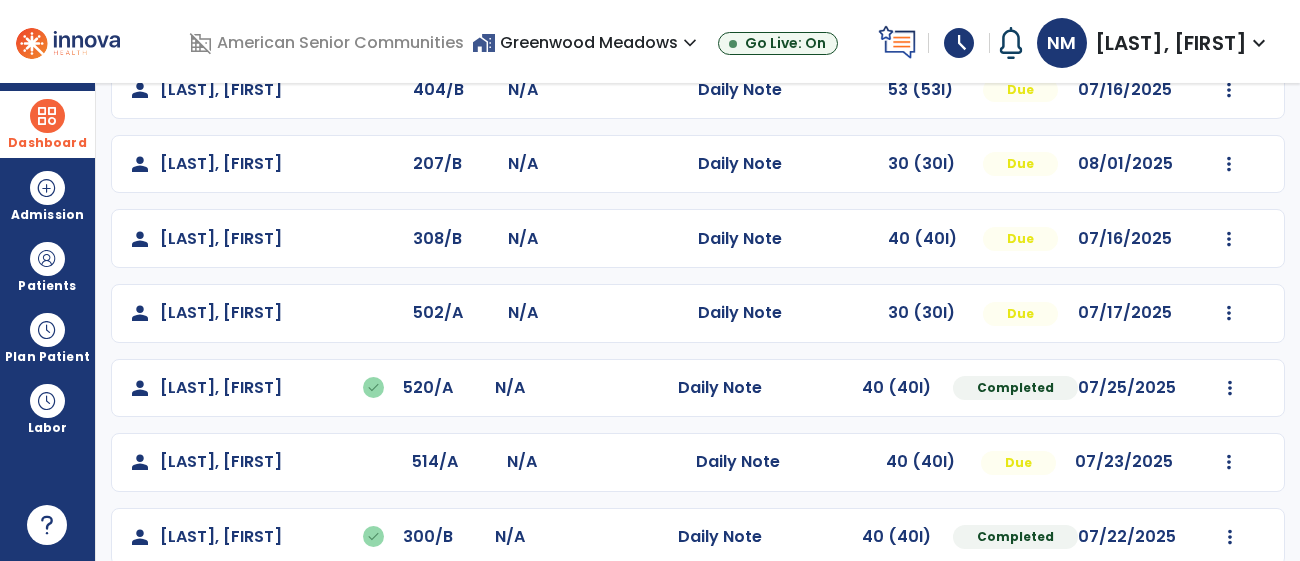scroll, scrollTop: 742, scrollLeft: 0, axis: vertical 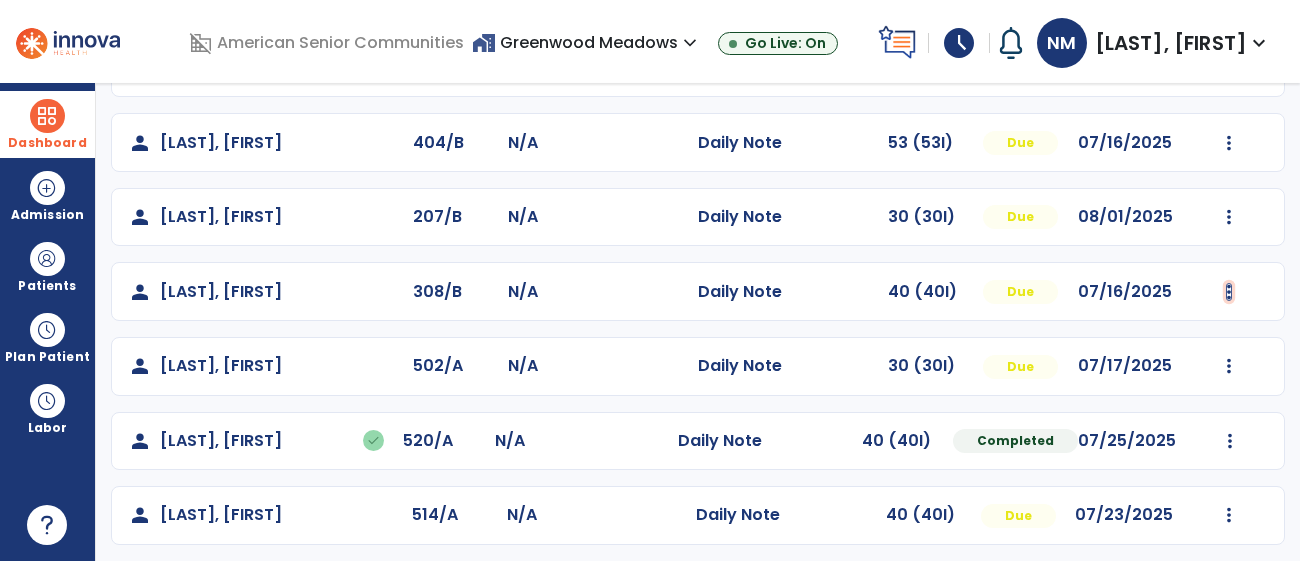 click at bounding box center [1230, -454] 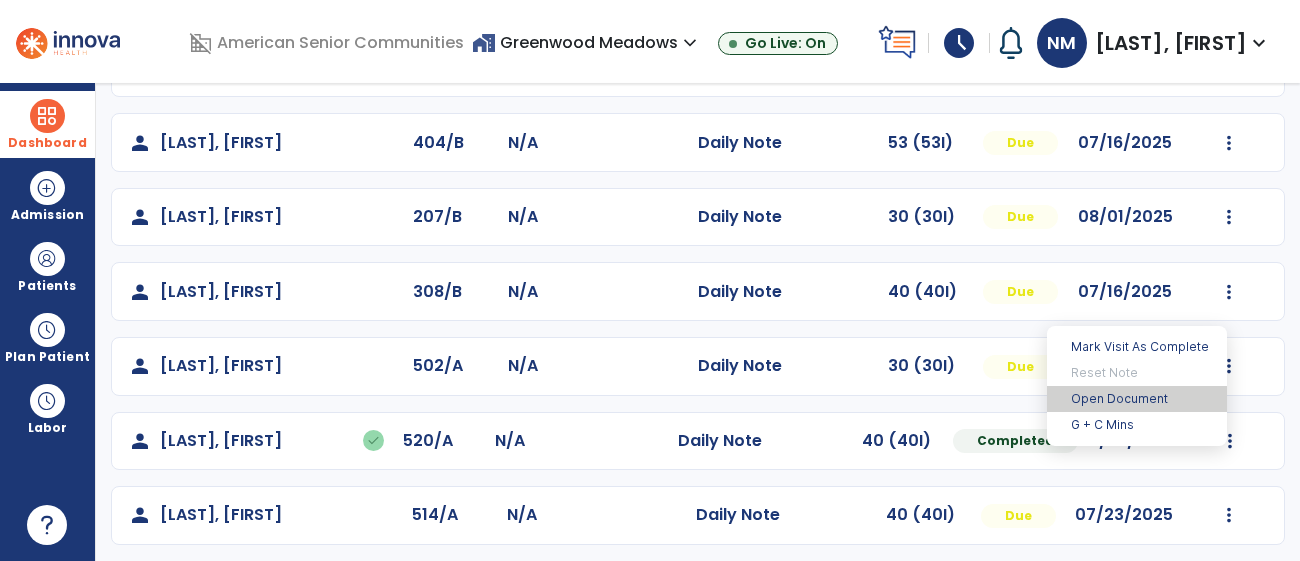 click on "Open Document" at bounding box center [1137, 399] 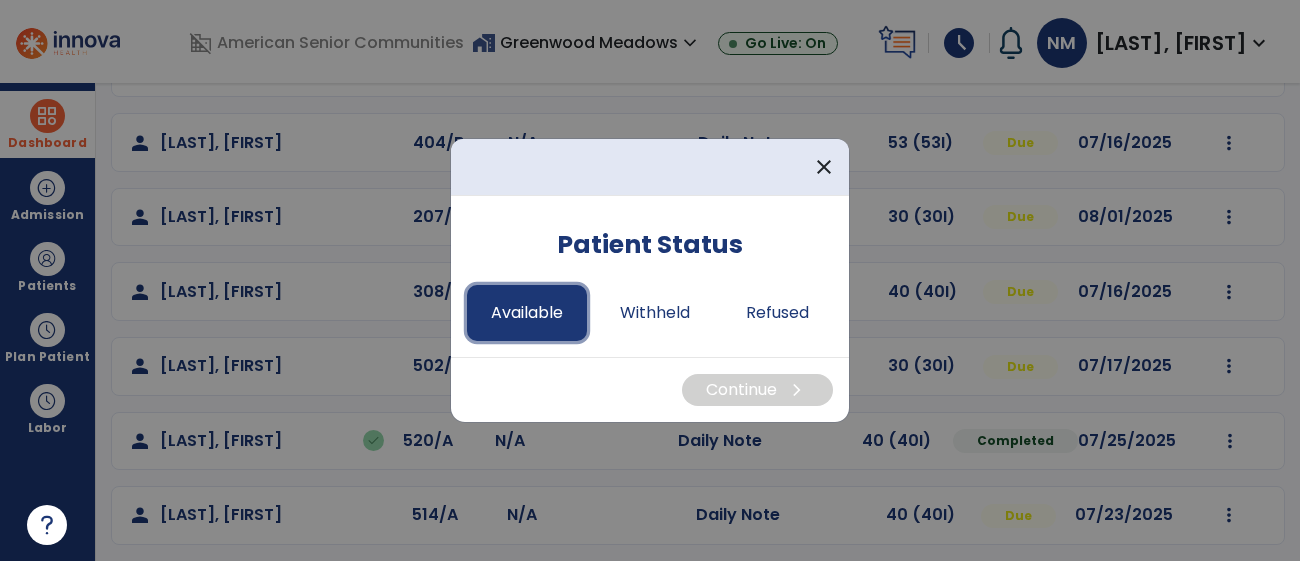 click on "Available" at bounding box center [527, 313] 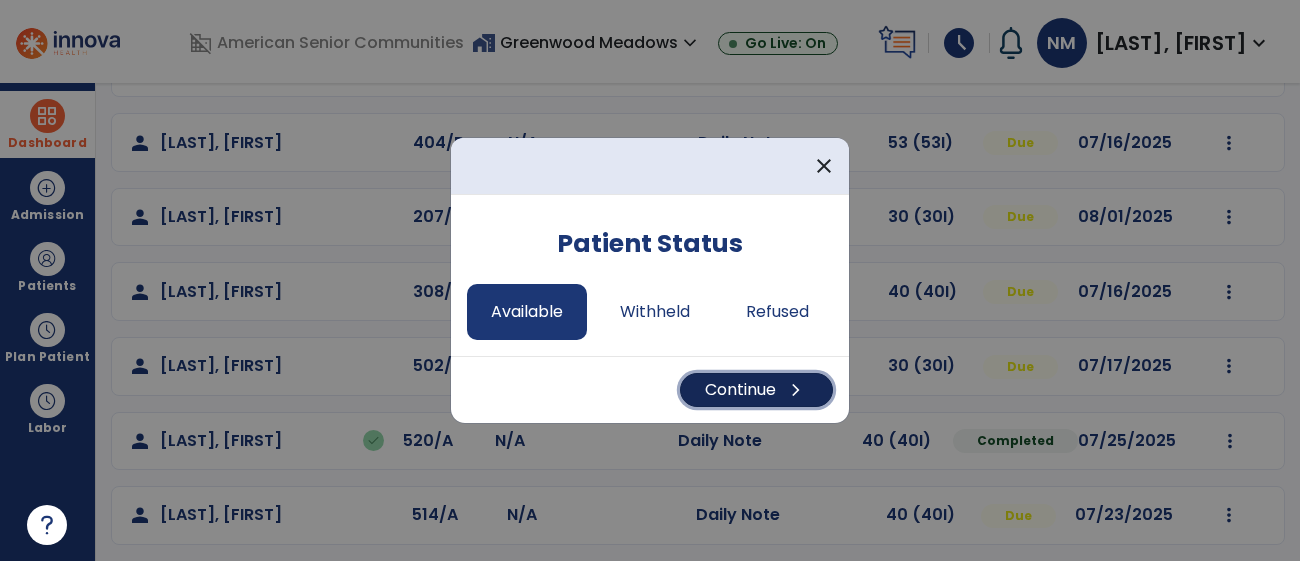 click on "Continue   chevron_right" at bounding box center (756, 390) 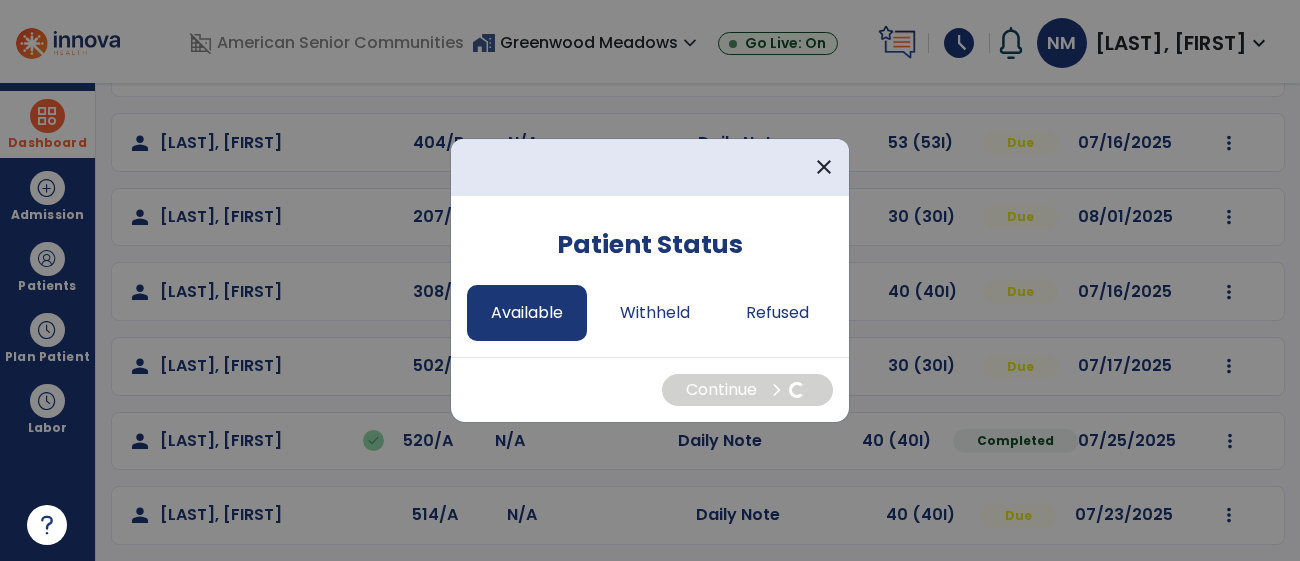 select on "*" 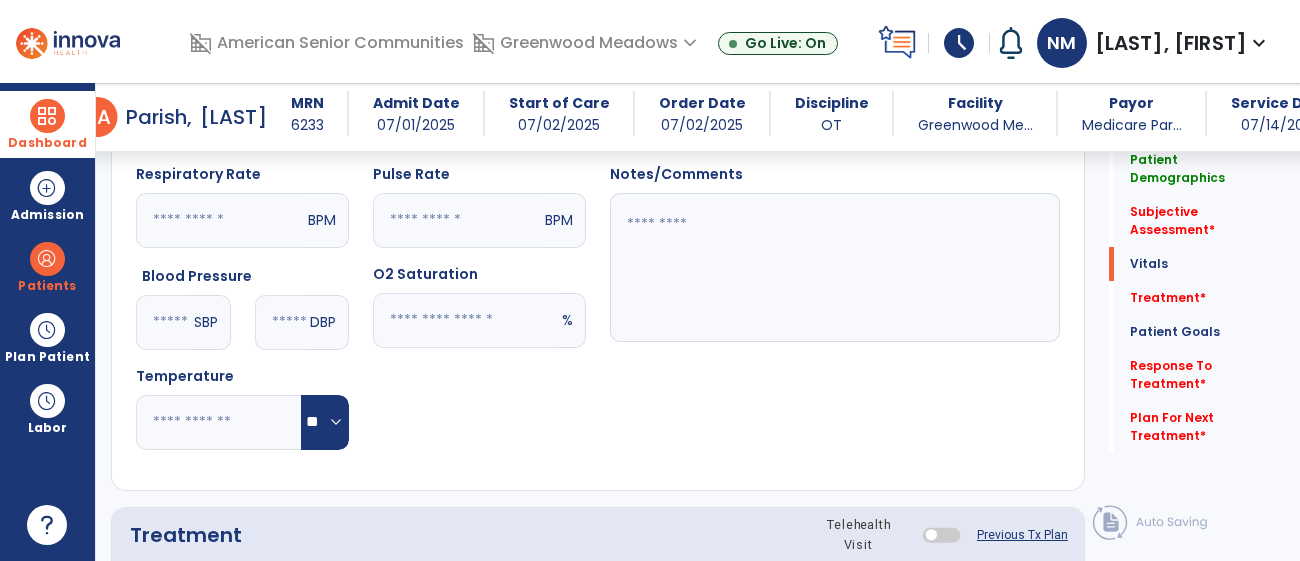 scroll, scrollTop: 737, scrollLeft: 0, axis: vertical 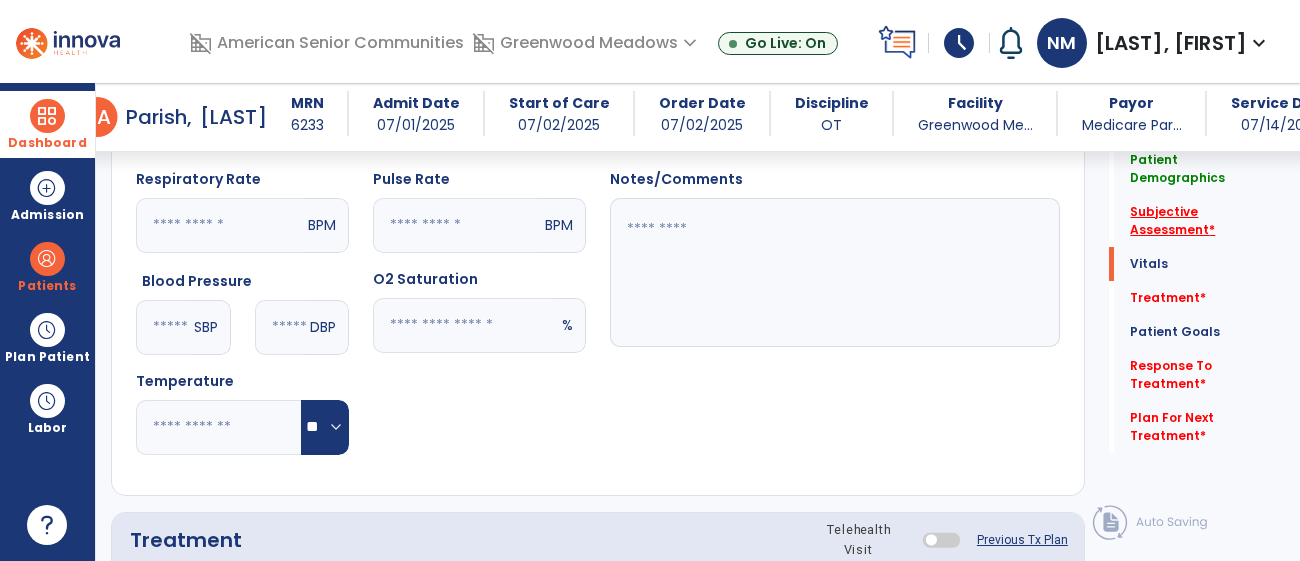 click on "Subjective Assessment   *" 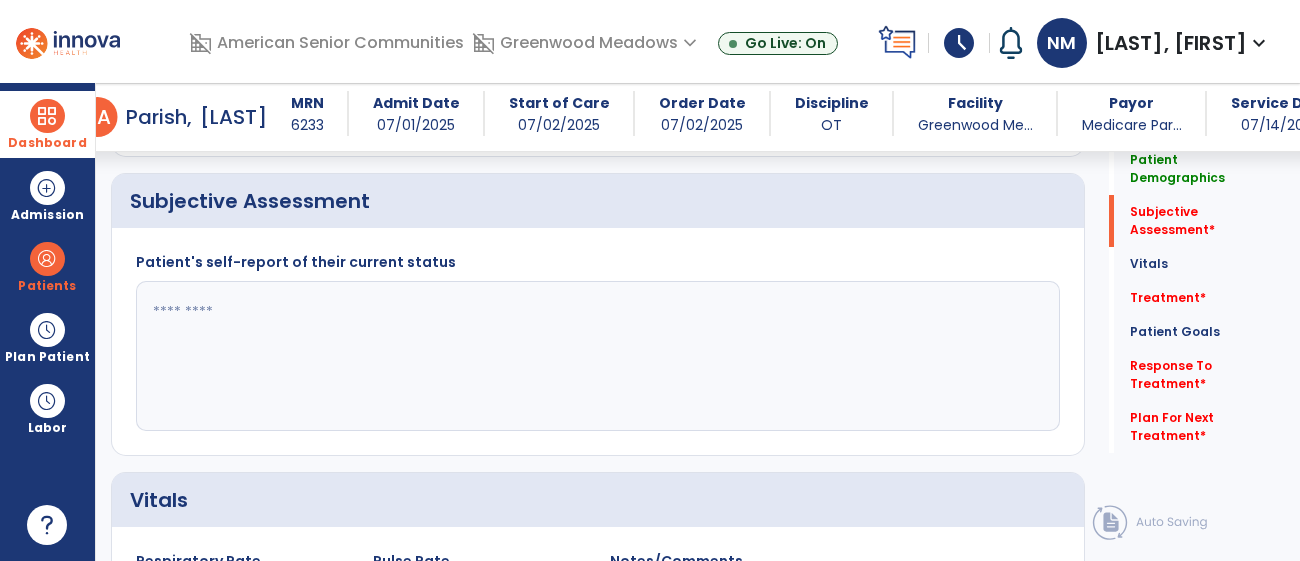 scroll, scrollTop: 346, scrollLeft: 0, axis: vertical 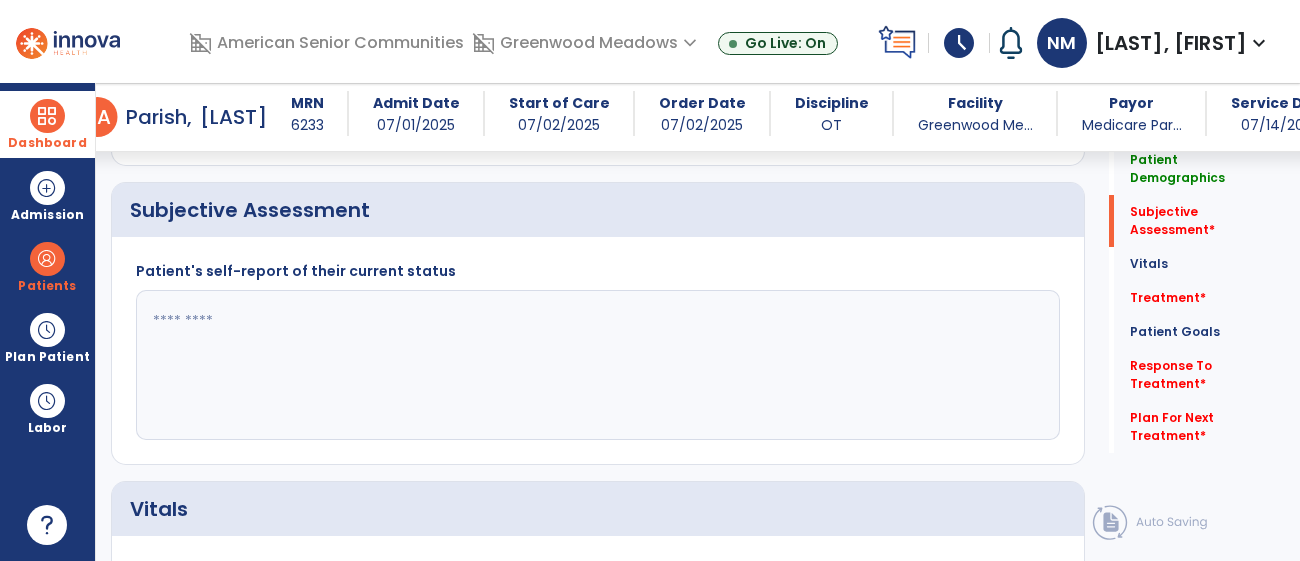 drag, startPoint x: 380, startPoint y: 390, endPoint x: 357, endPoint y: 392, distance: 23.086792 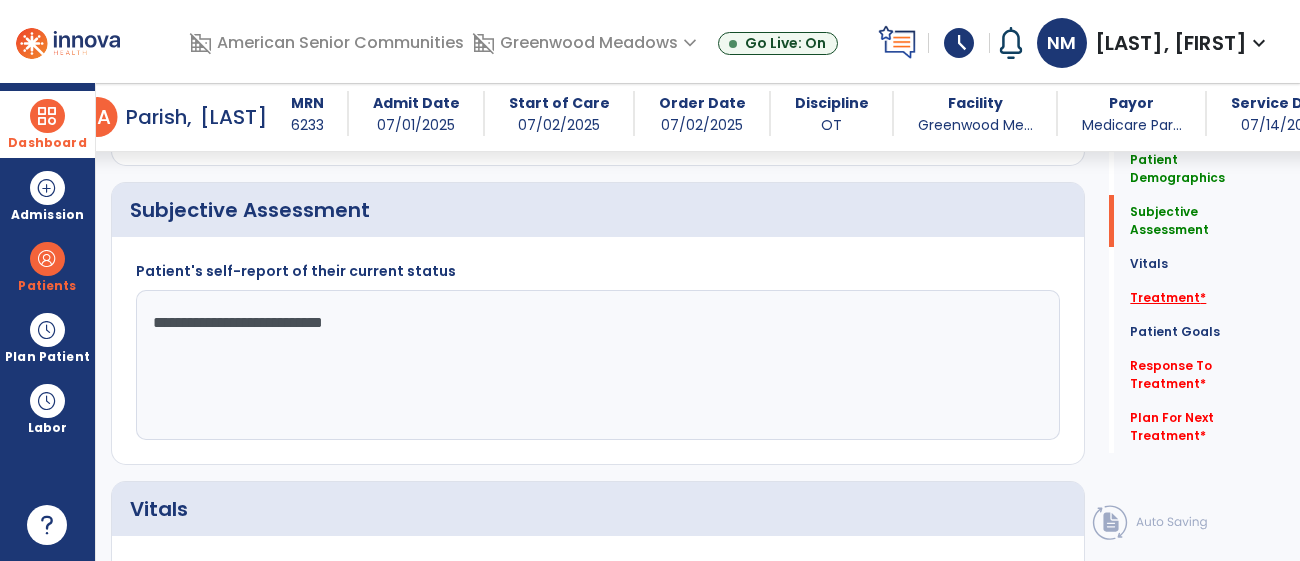 type on "**********" 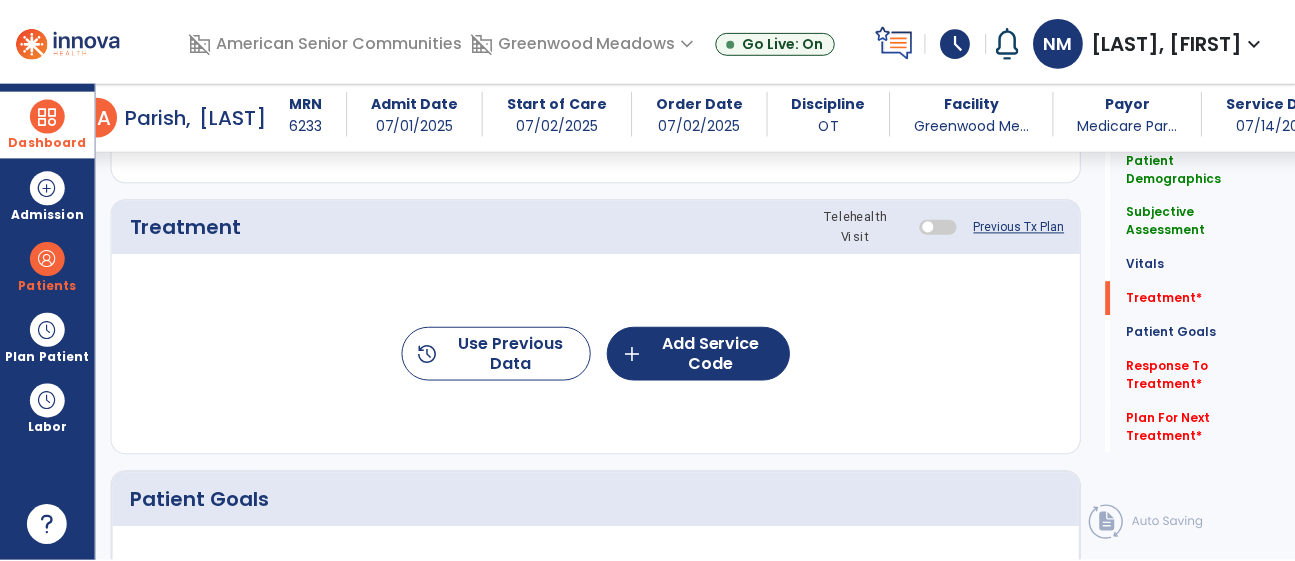 scroll, scrollTop: 1053, scrollLeft: 0, axis: vertical 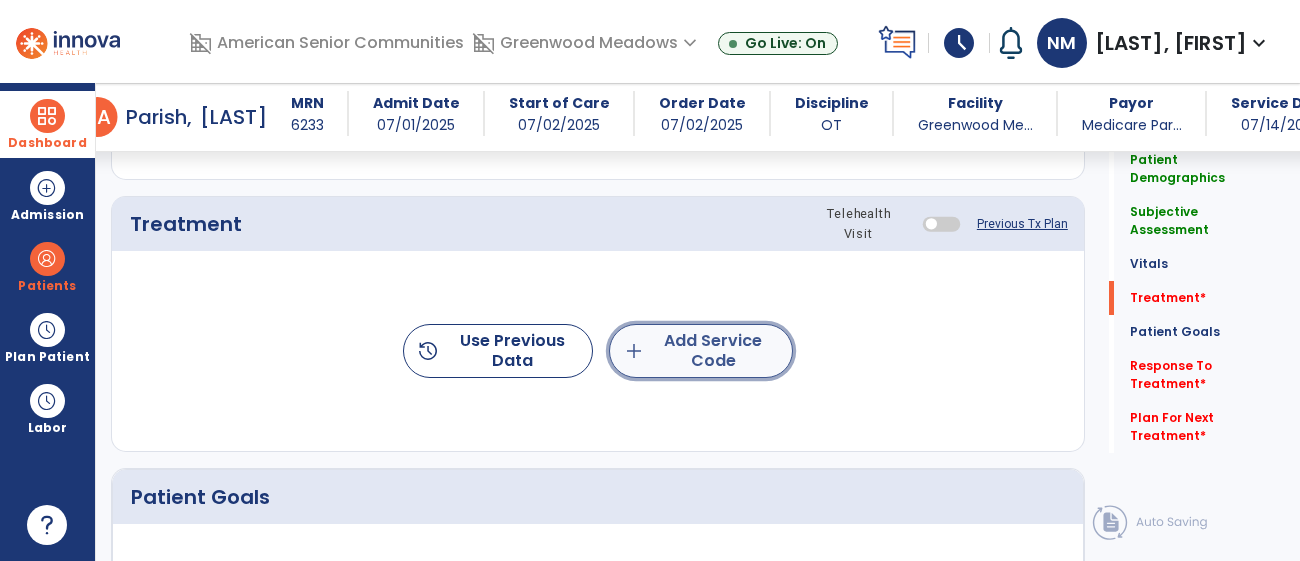 click on "add  Add Service Code" 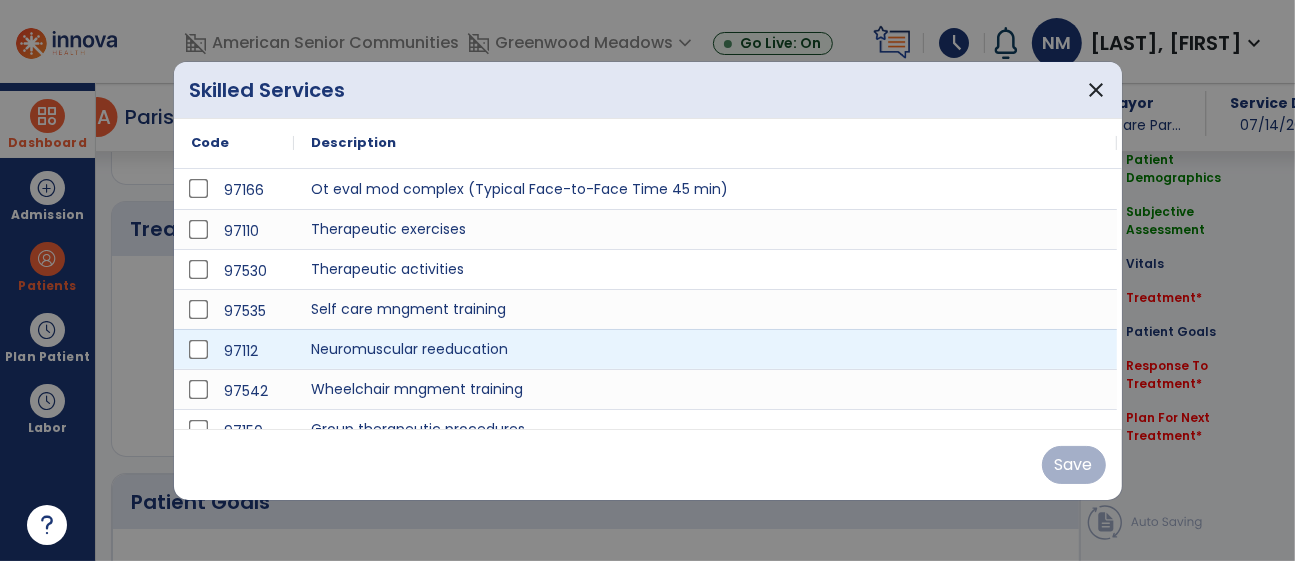 scroll, scrollTop: 1053, scrollLeft: 0, axis: vertical 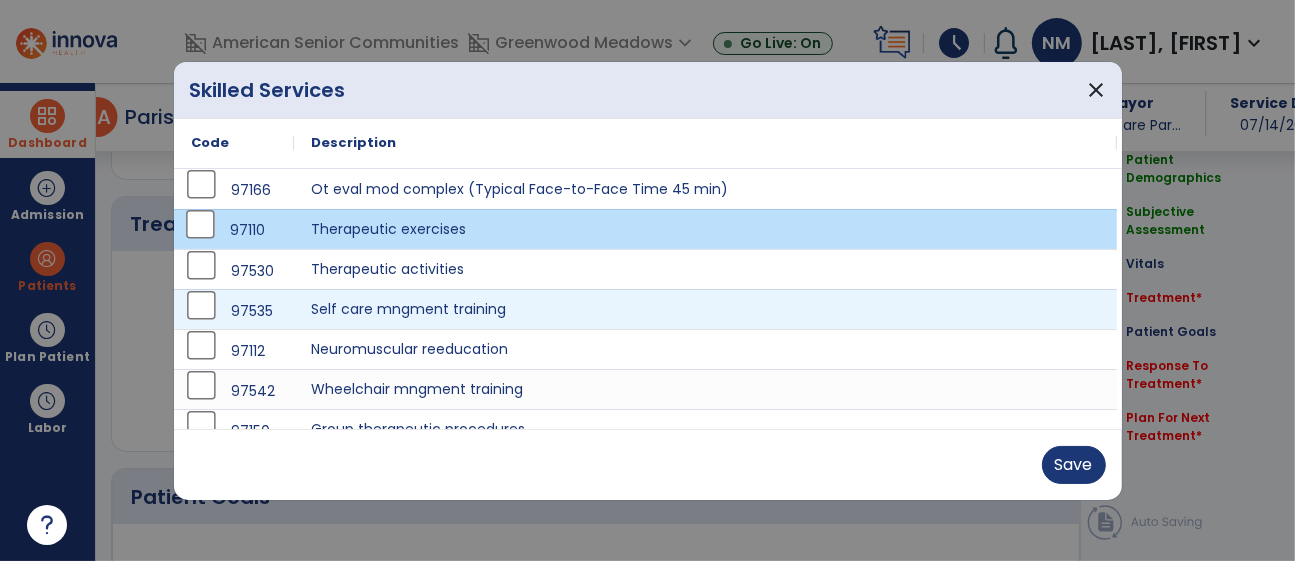 click on "97535" at bounding box center [234, 311] 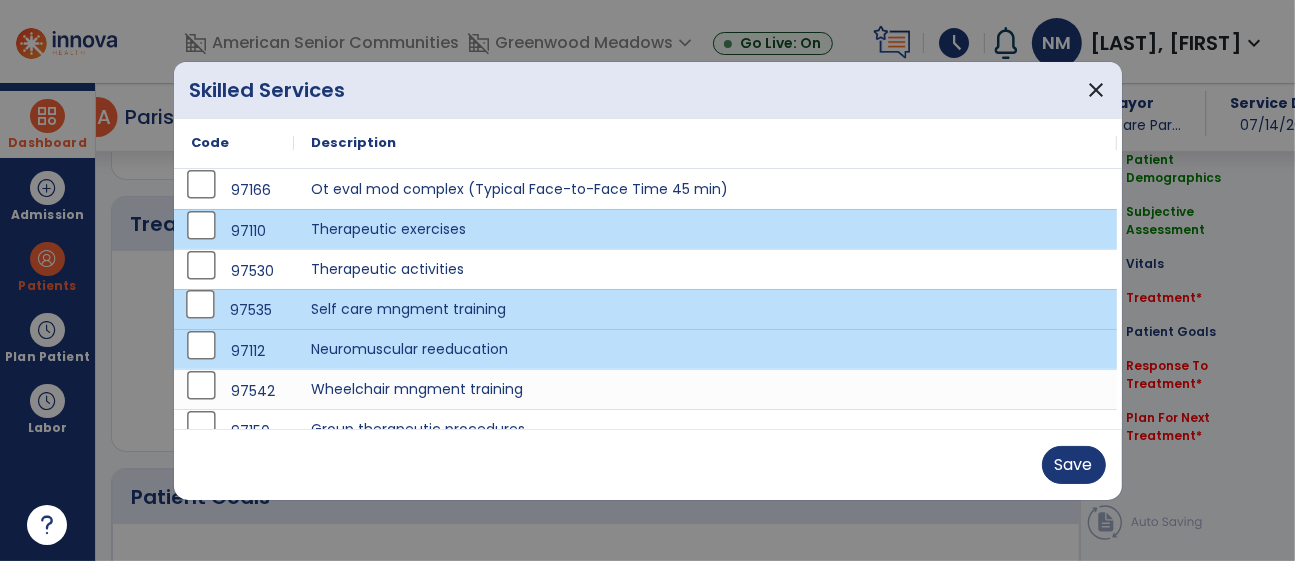 click on "97535" at bounding box center [234, 310] 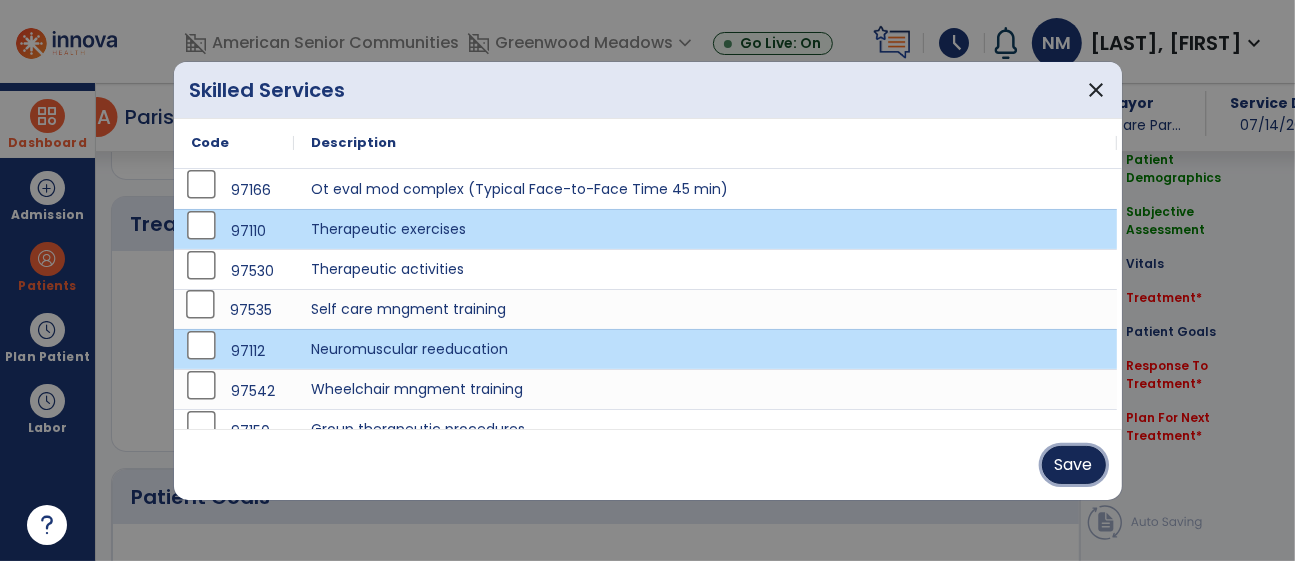 click on "Save" at bounding box center [1074, 465] 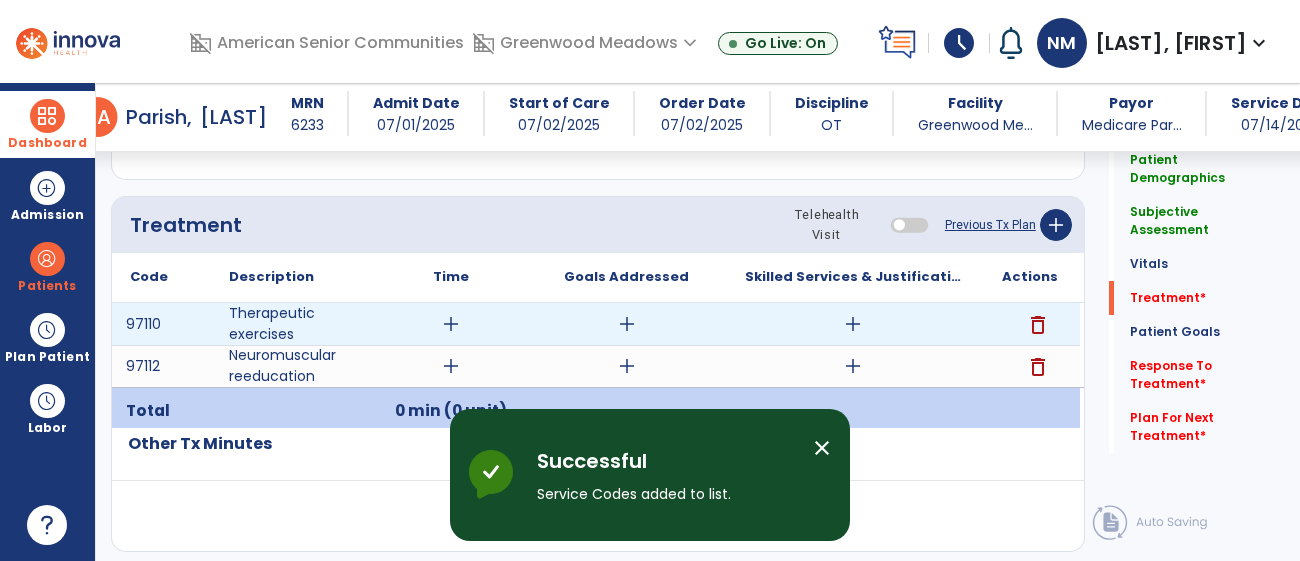 click on "add" at bounding box center [853, 324] 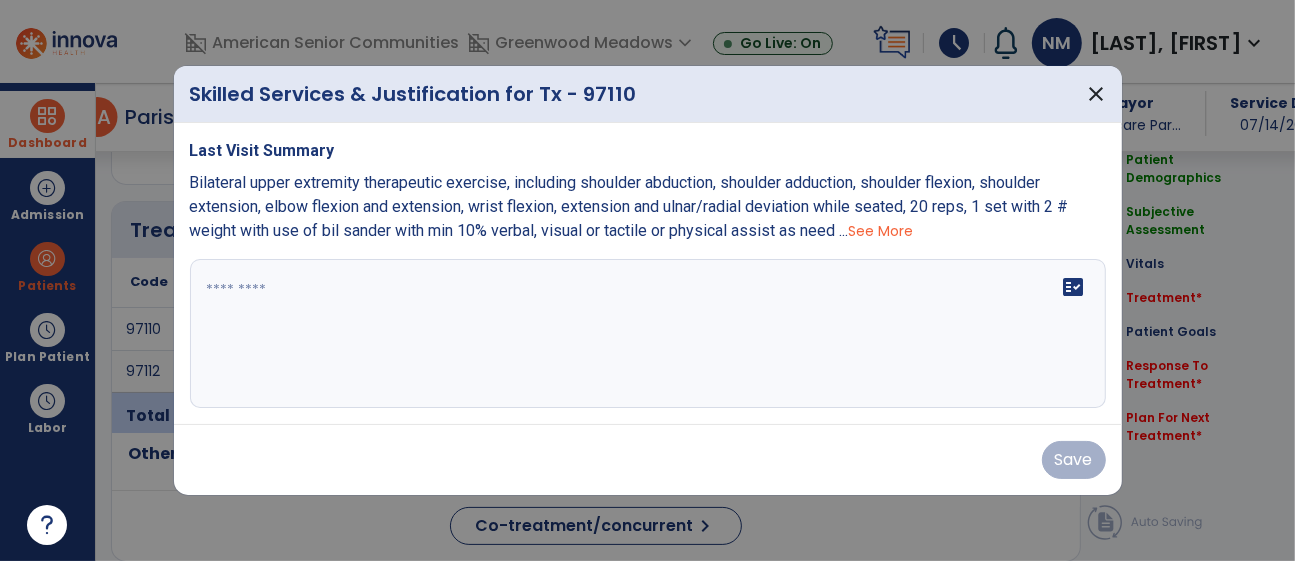 click at bounding box center [648, 334] 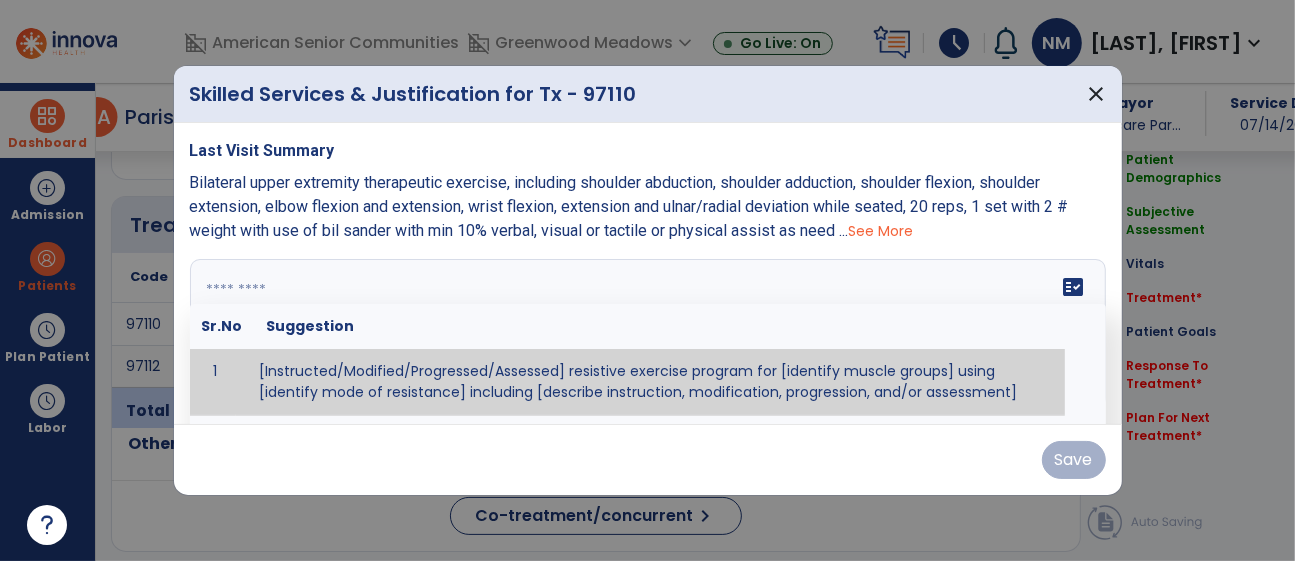 paste on "**********" 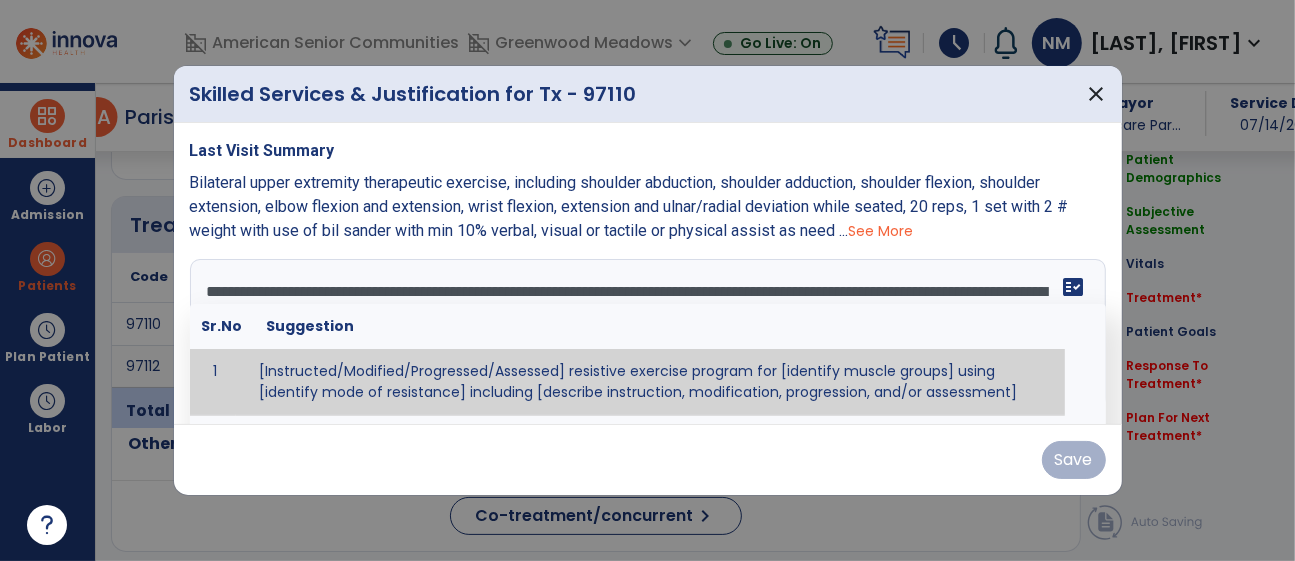 scroll, scrollTop: 159, scrollLeft: 0, axis: vertical 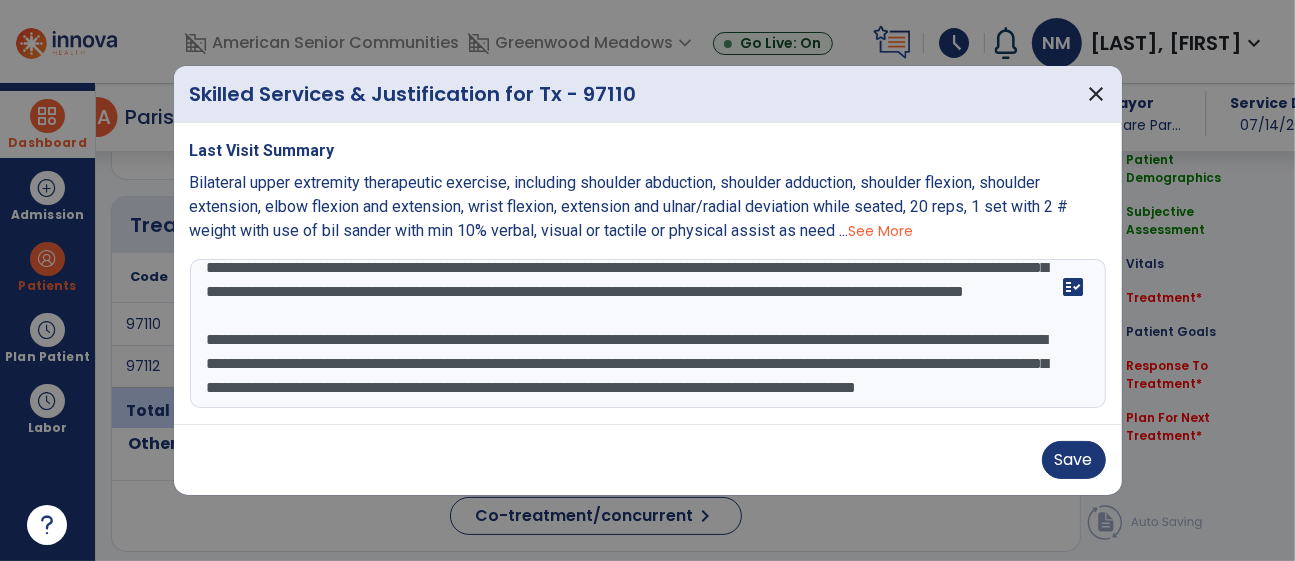 click on "**********" at bounding box center (648, 334) 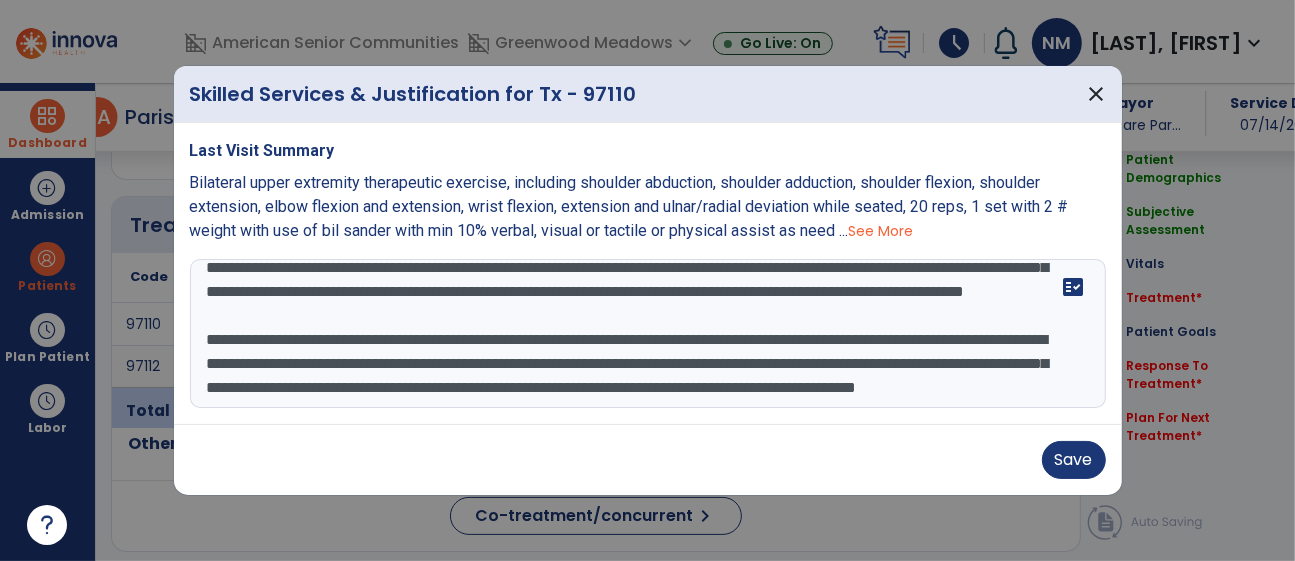 scroll, scrollTop: 100, scrollLeft: 0, axis: vertical 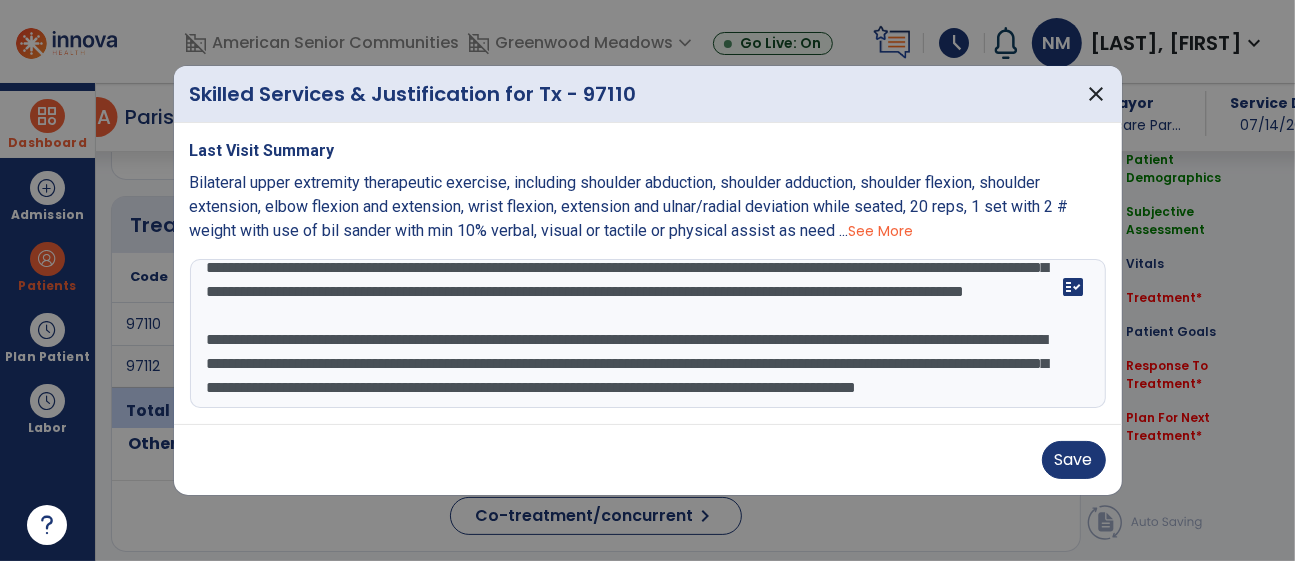 drag, startPoint x: 206, startPoint y: 352, endPoint x: 815, endPoint y: 450, distance: 616.83466 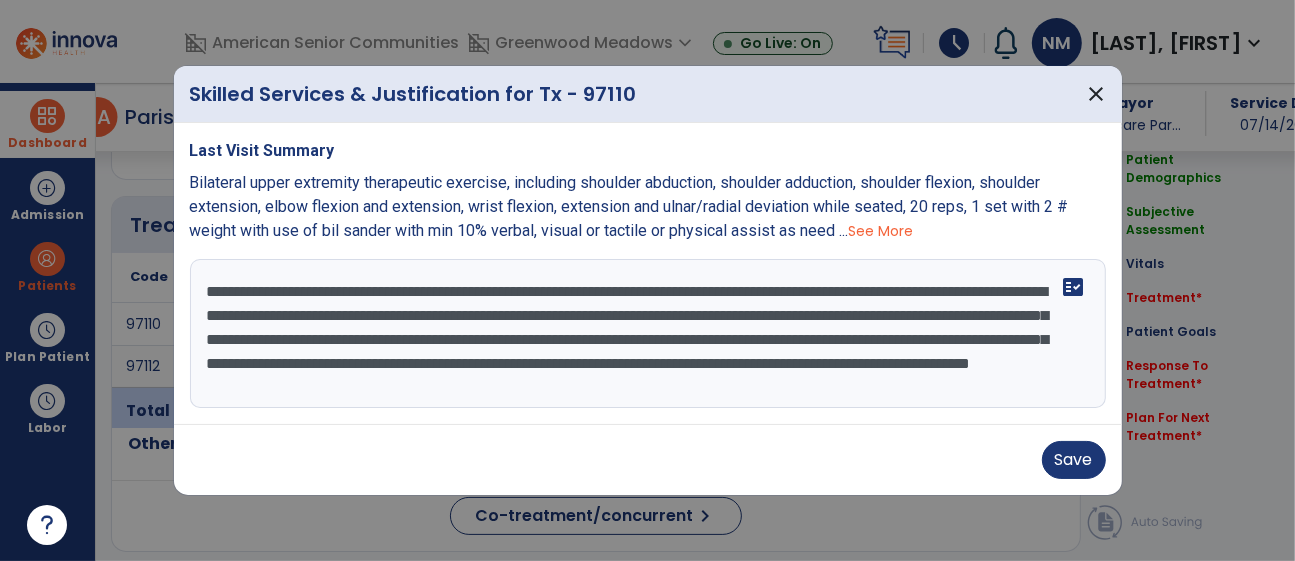scroll, scrollTop: 48, scrollLeft: 0, axis: vertical 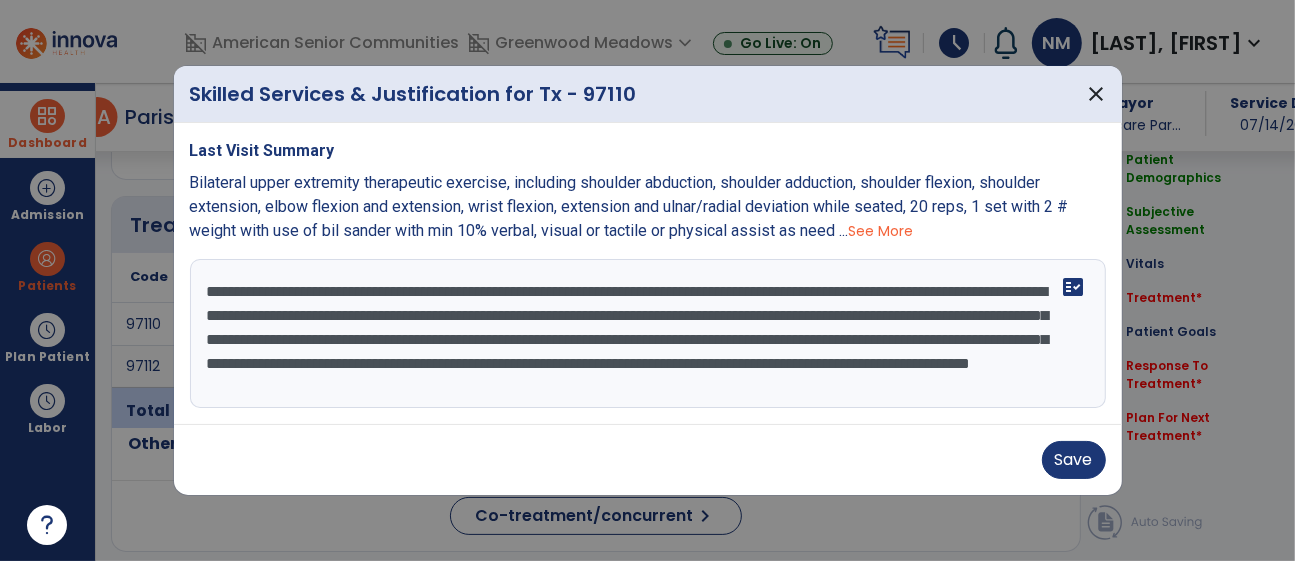 click on "**********" at bounding box center (648, 334) 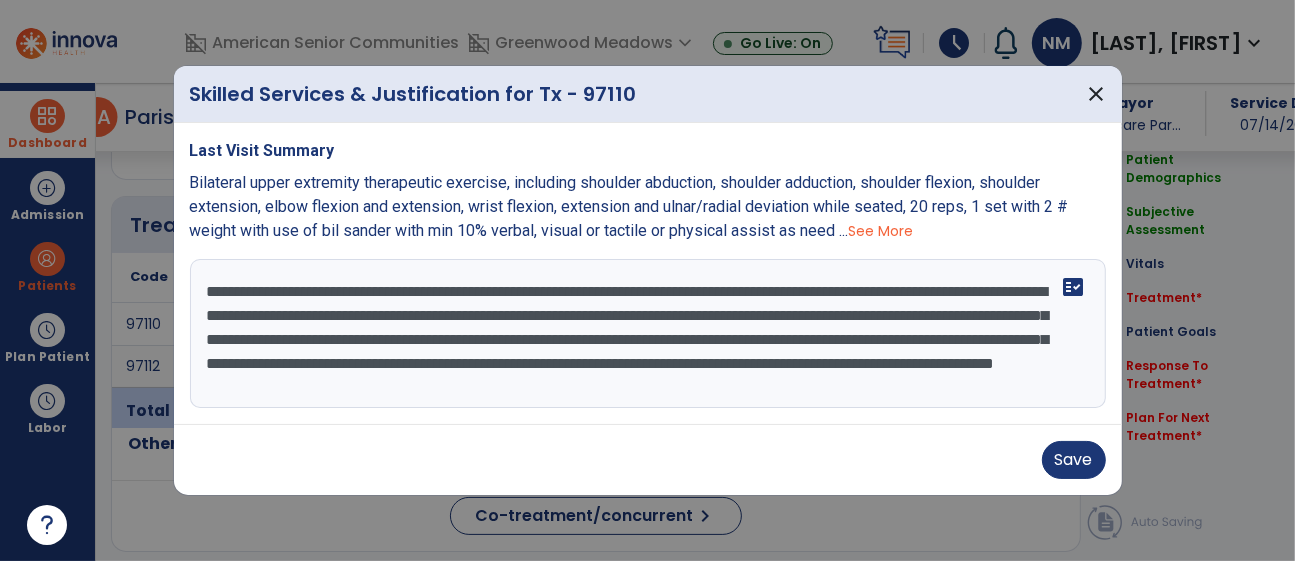 scroll, scrollTop: 39, scrollLeft: 0, axis: vertical 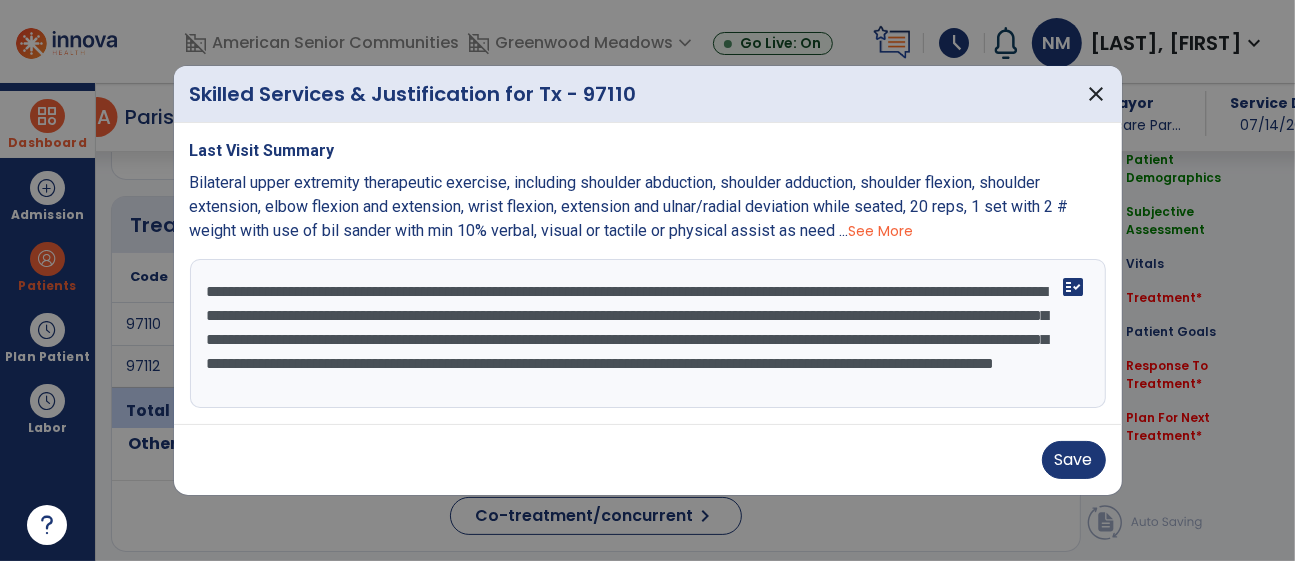 click on "**********" at bounding box center (648, 334) 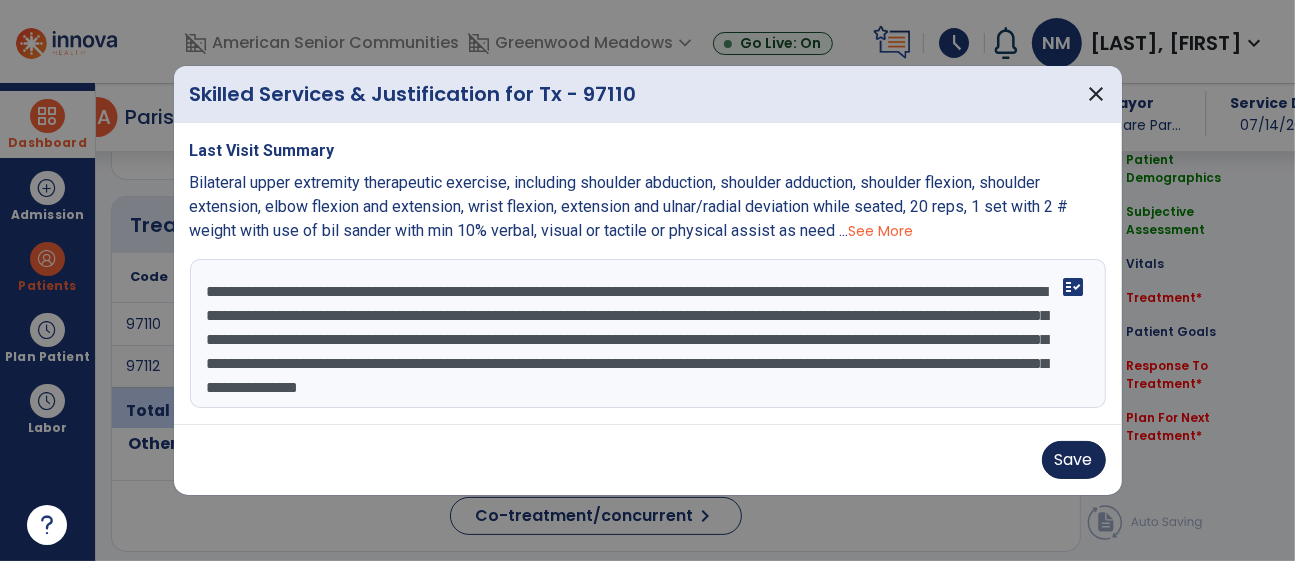 type on "**********" 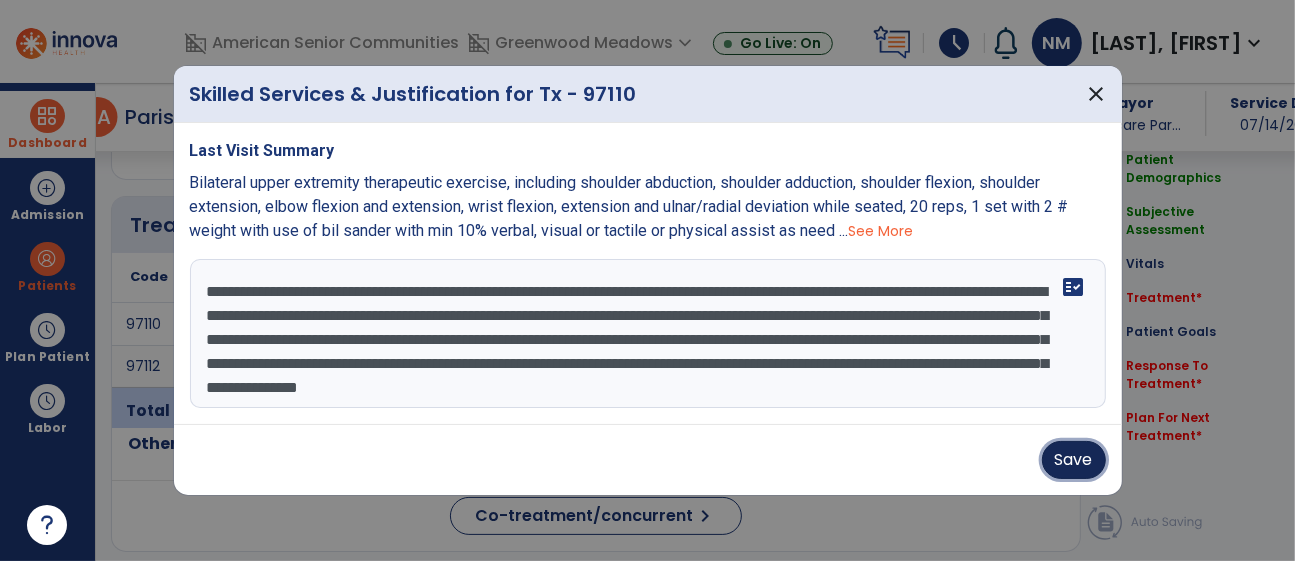 click on "Save" at bounding box center (1074, 460) 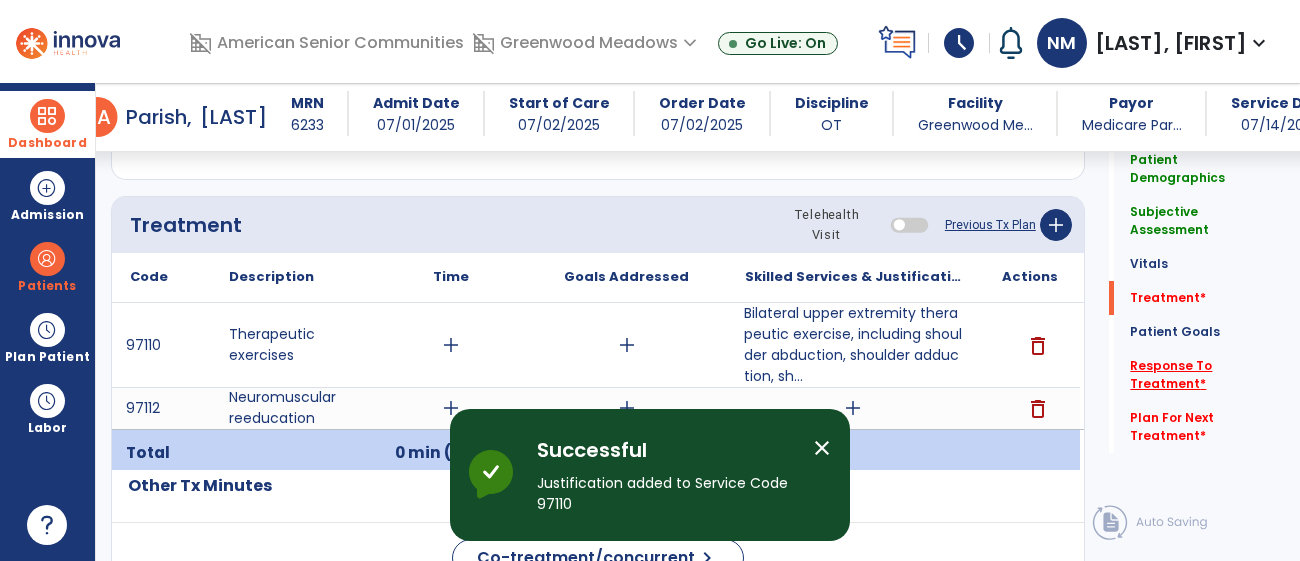 click on "Response To Treatment   *" 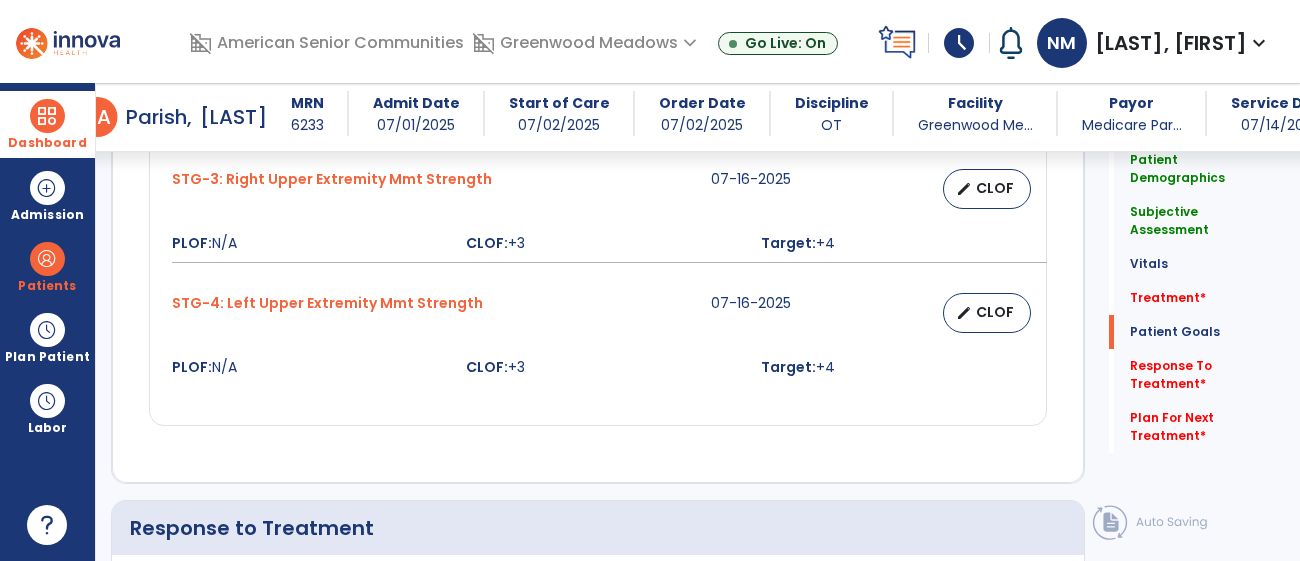 scroll, scrollTop: 3171, scrollLeft: 0, axis: vertical 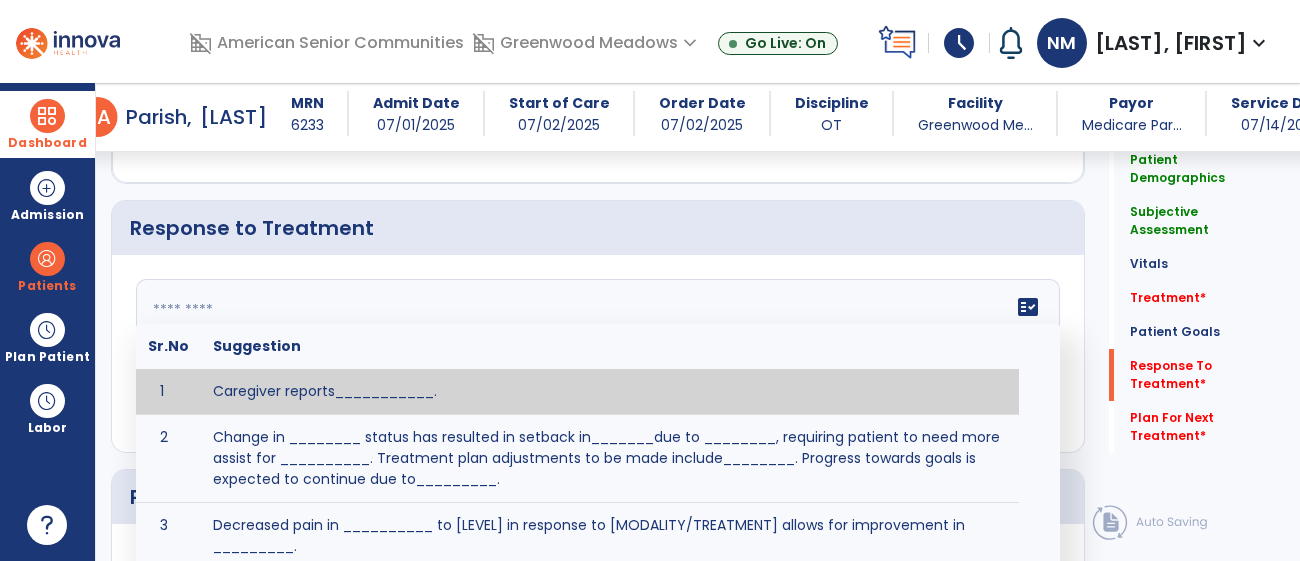 click on "fact_check  Sr.No Suggestion 1 Caregiver reports___________. 2 Change in ________ status has resulted in setback in_______due to ________, requiring patient to need more assist for __________.   Treatment plan adjustments to be made include________.  Progress towards goals is expected to continue due to_________. 3 Decreased pain in __________ to [LEVEL] in response to [MODALITY/TREATMENT] allows for improvement in _________. 4 Functional gains in _______ have impacted the patient's ability to perform_________ with a reduction in assist levels to_________. 5 Functional progress this week has been significant due to__________. 6 Gains in ________ have improved the patient's ability to perform ______with decreased levels of assist to___________. 7 Improvement in ________allows patient to tolerate higher levels of challenges in_________. 8 Pain in [AREA] has decreased to [LEVEL] in response to [TREATMENT/MODALITY], allowing fore ease in completing__________. 9 10 11 12 13 14 15 16 17 18 19 20 21" 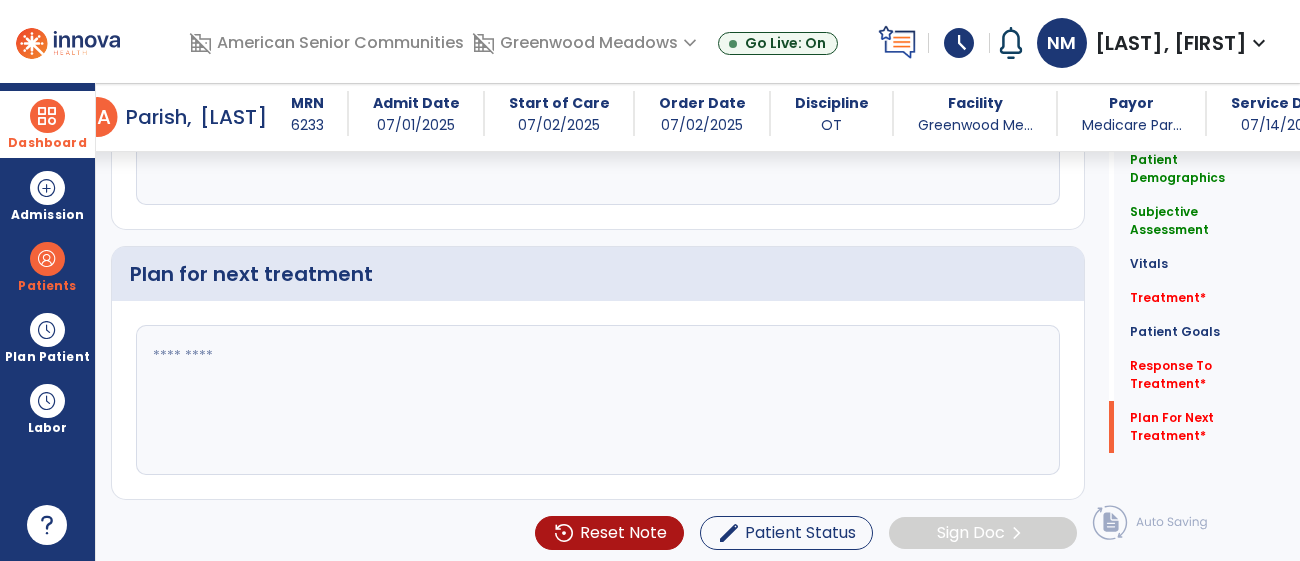 type on "**********" 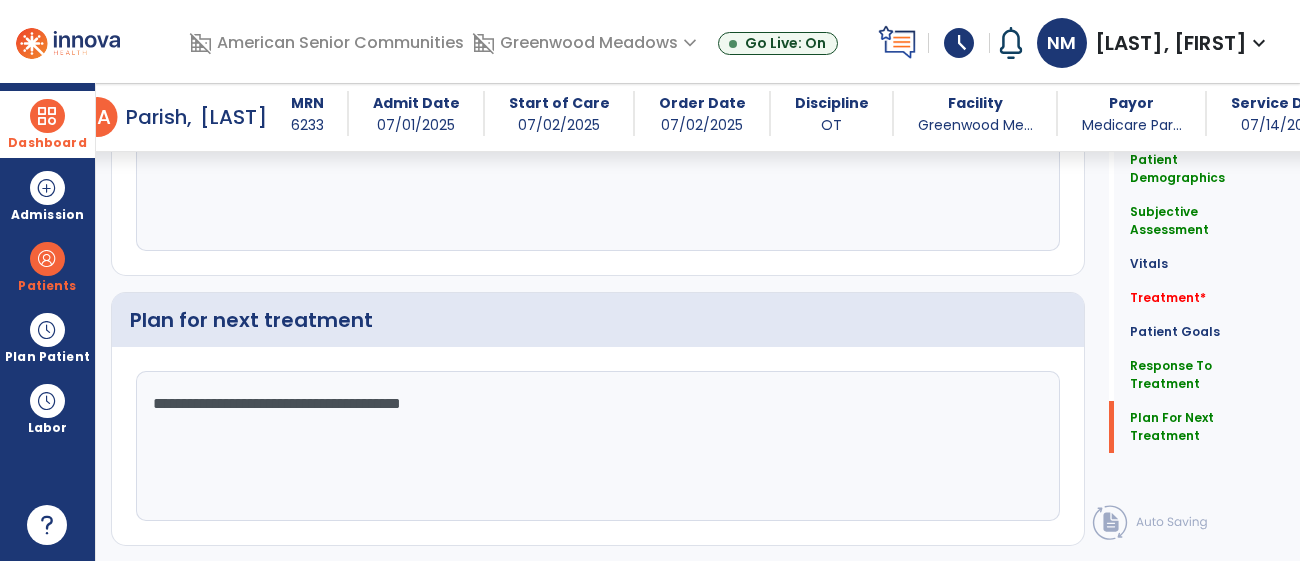 scroll, scrollTop: 3394, scrollLeft: 0, axis: vertical 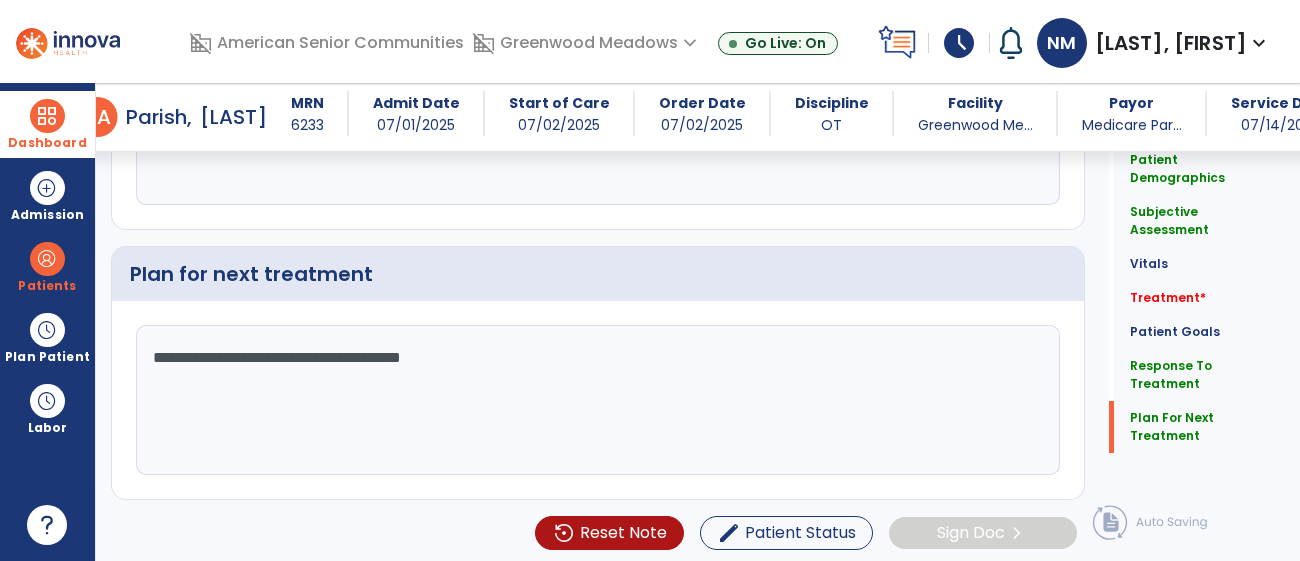 type on "**********" 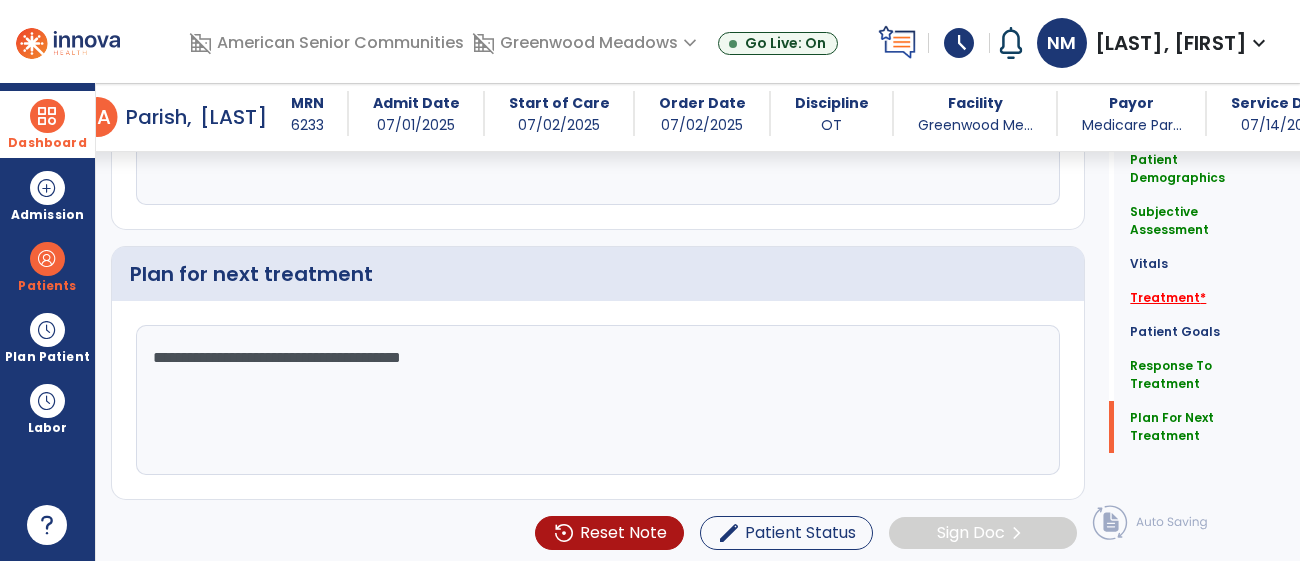 click on "Treatment   *" 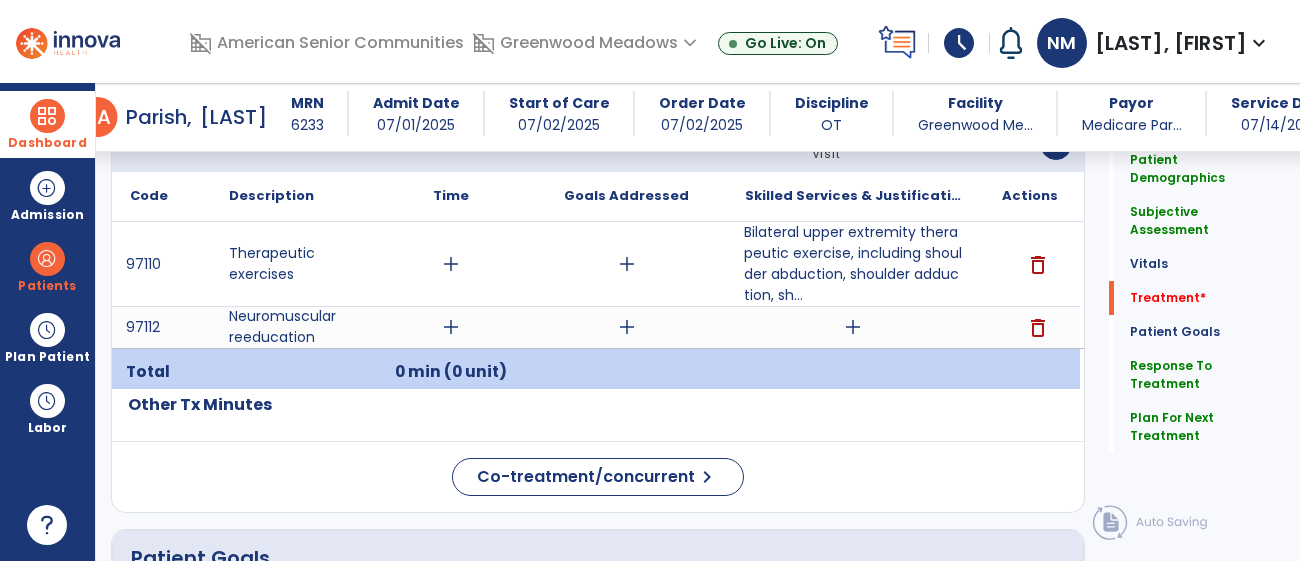scroll, scrollTop: 1123, scrollLeft: 0, axis: vertical 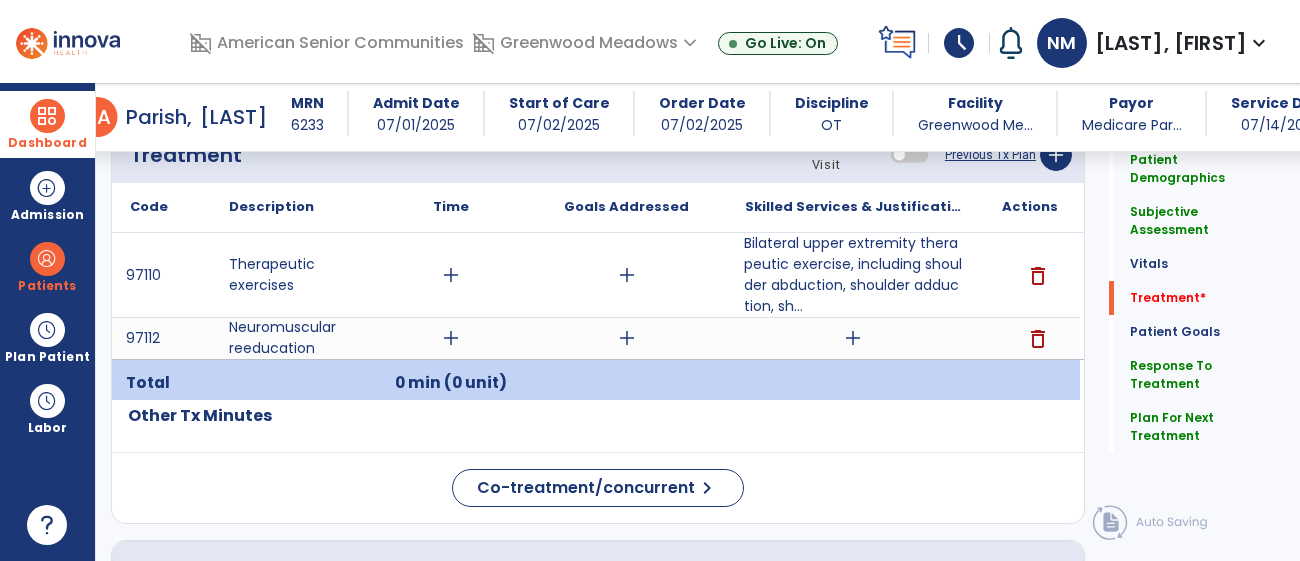 click at bounding box center [47, 116] 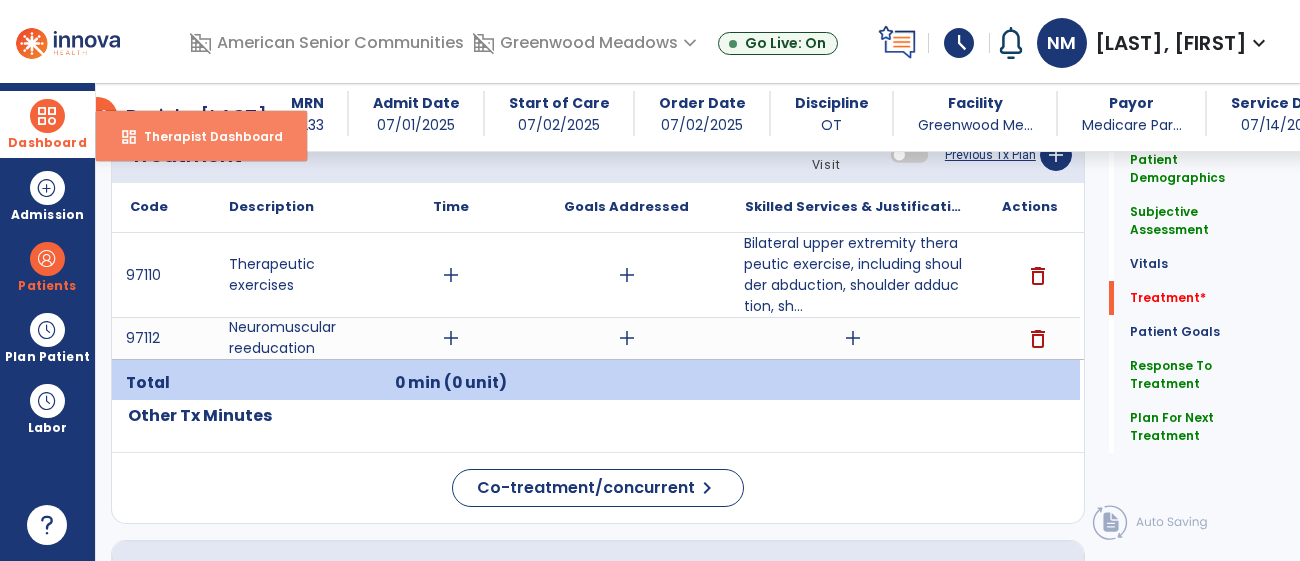 click on "dashboard  Therapist Dashboard" at bounding box center (201, 136) 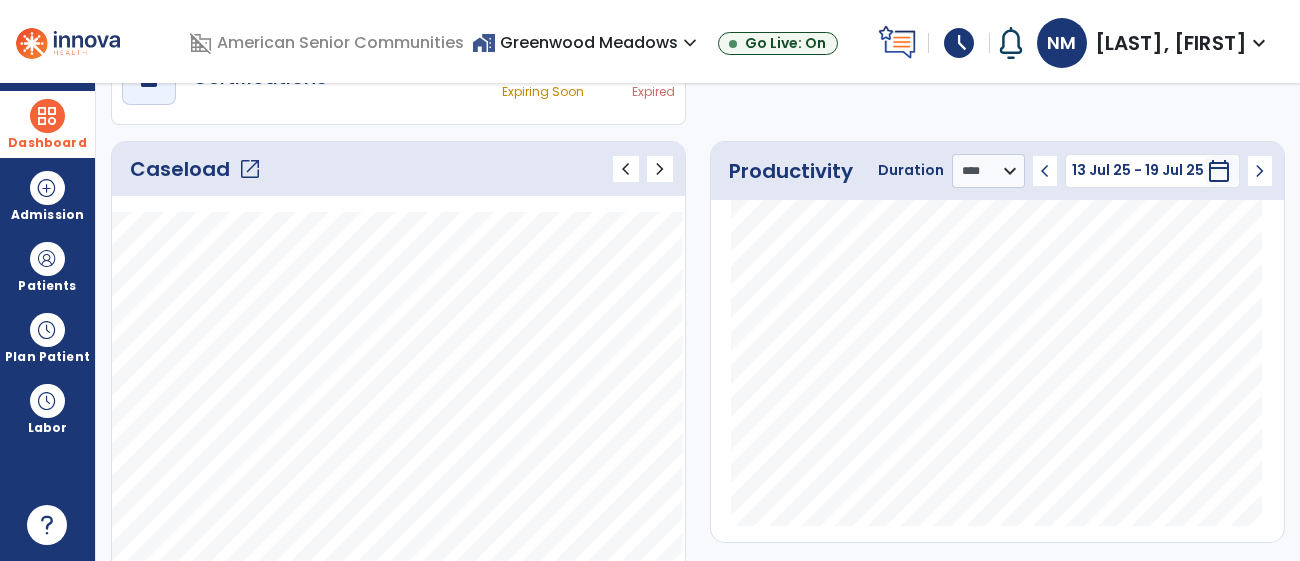 scroll, scrollTop: 198, scrollLeft: 0, axis: vertical 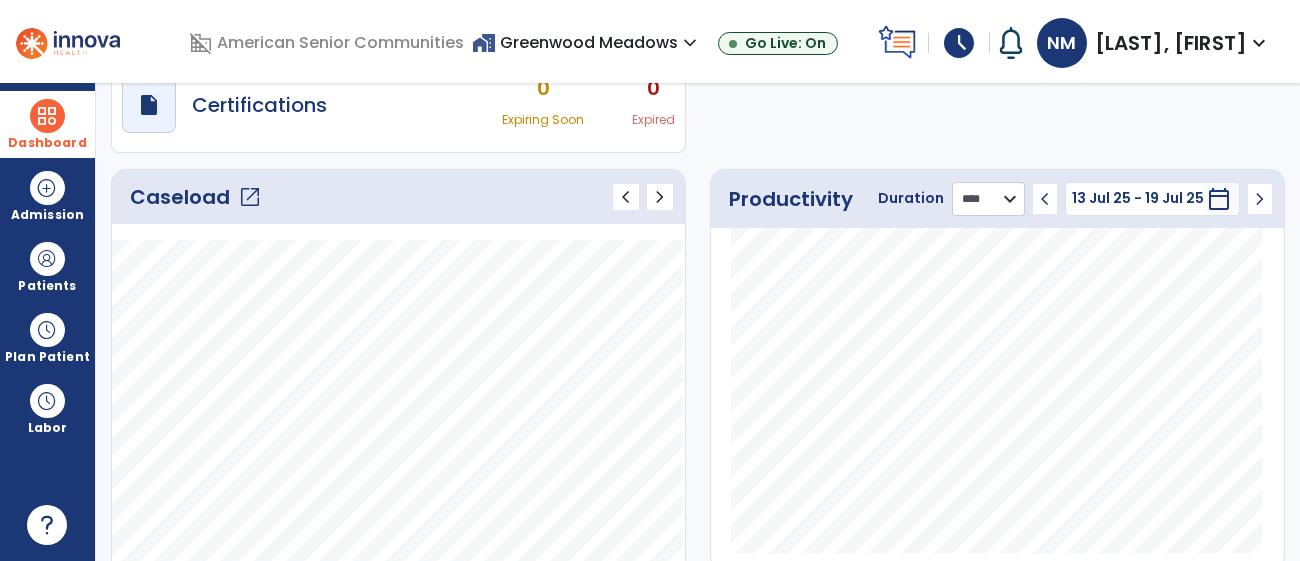 click on "******** **** ***" 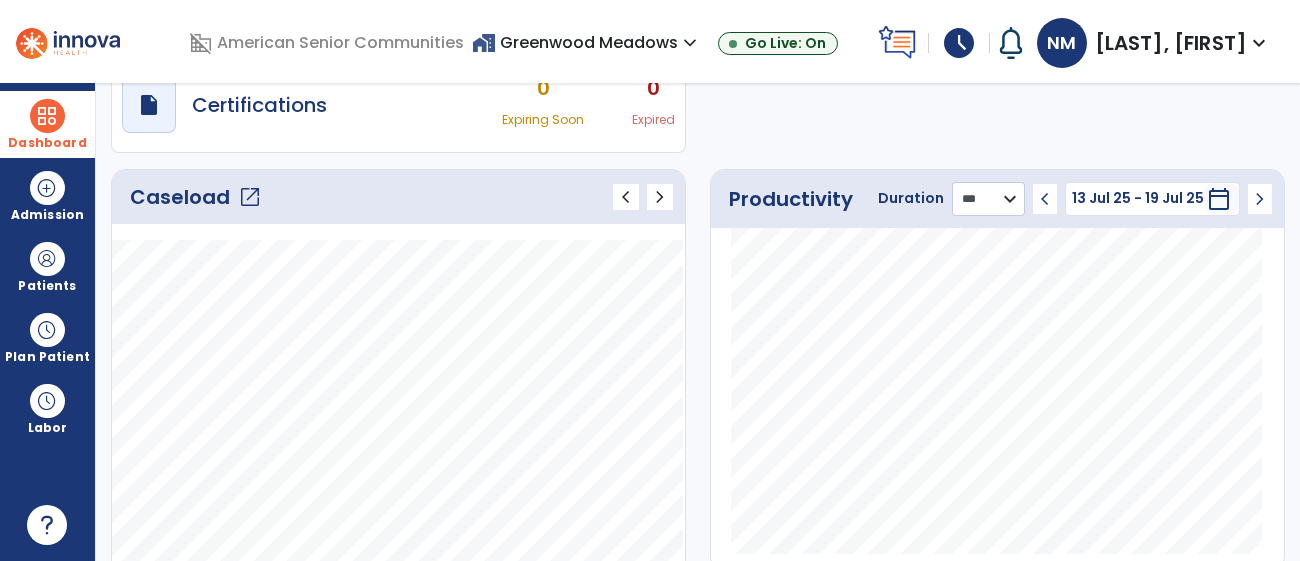 click on "******** **** ***" 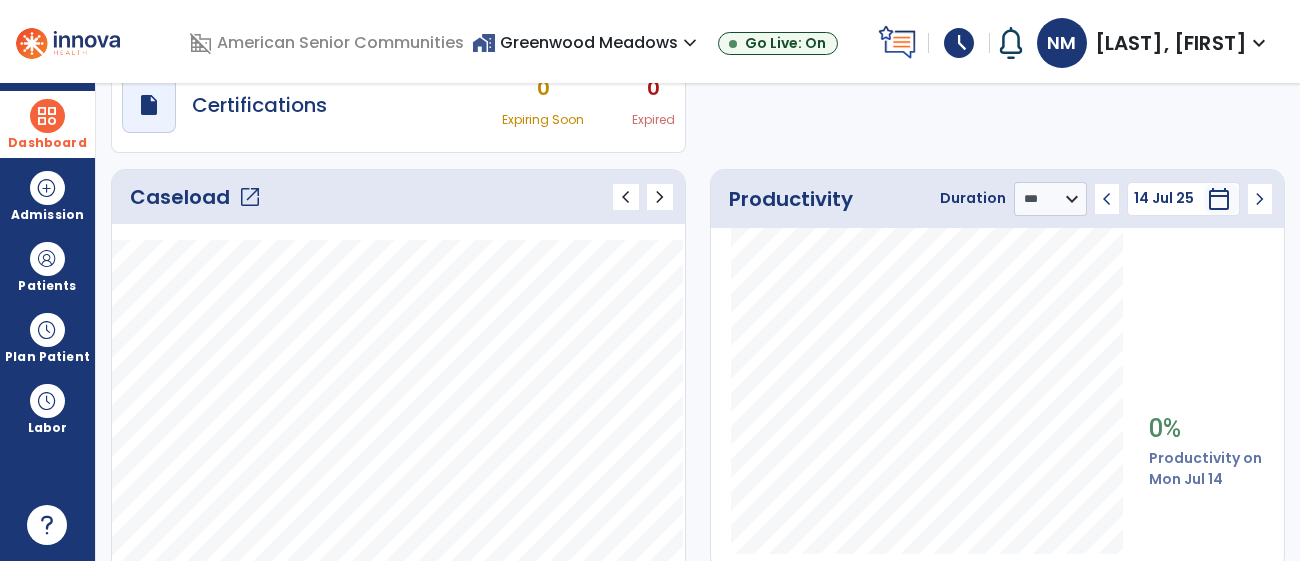 click on "open_in_new" 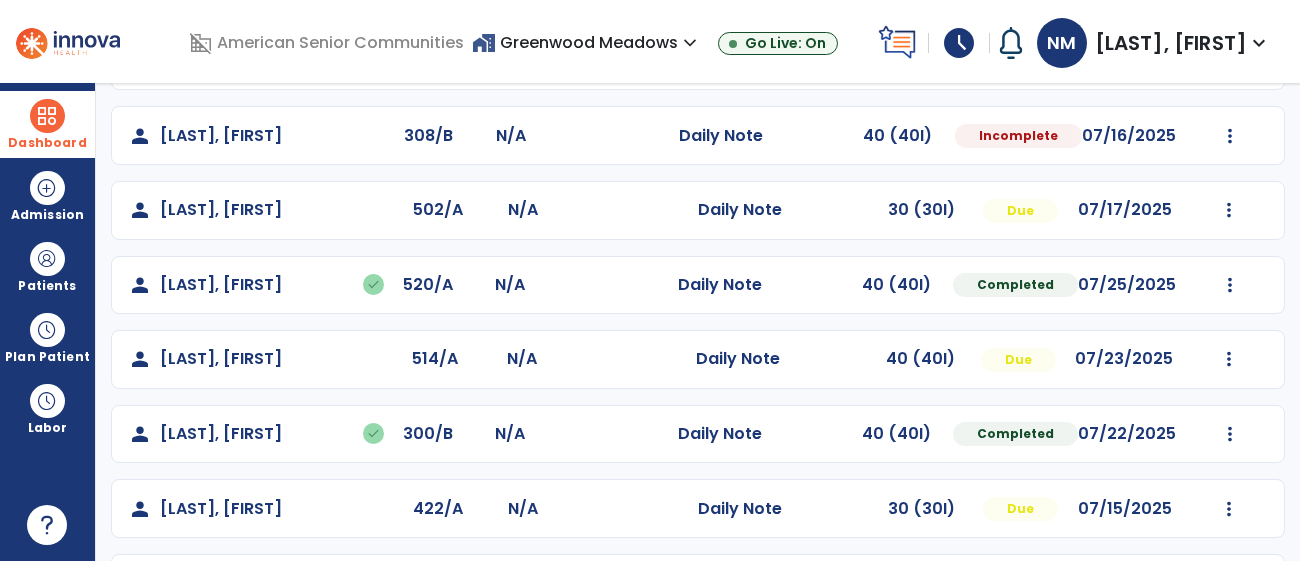 scroll, scrollTop: 830, scrollLeft: 0, axis: vertical 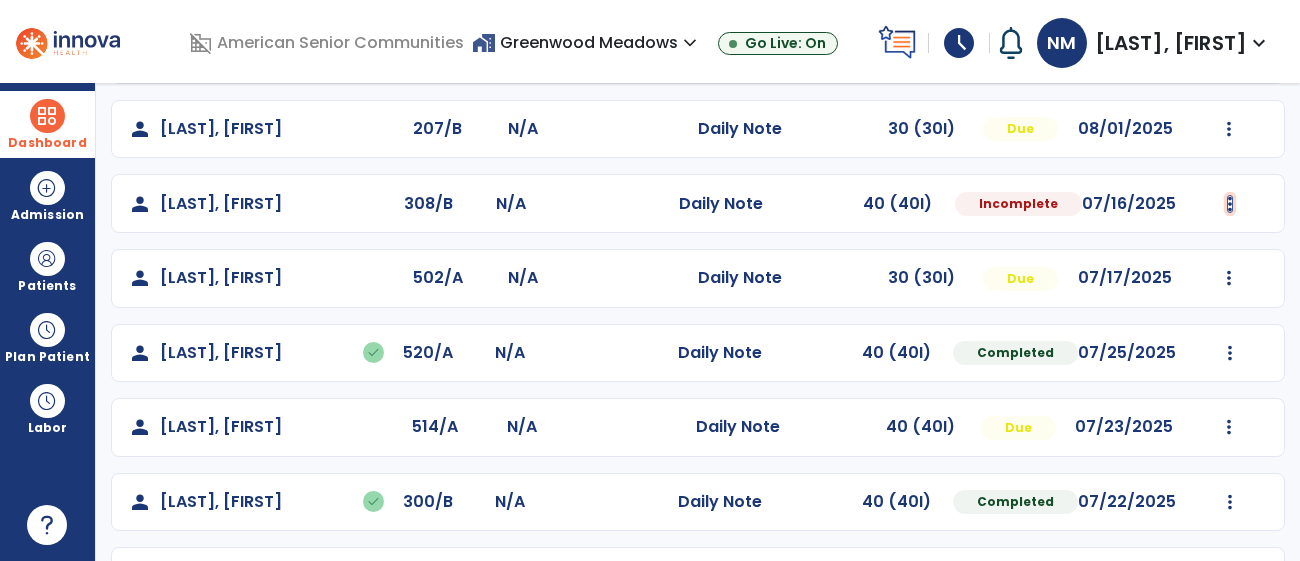 click at bounding box center [1230, -542] 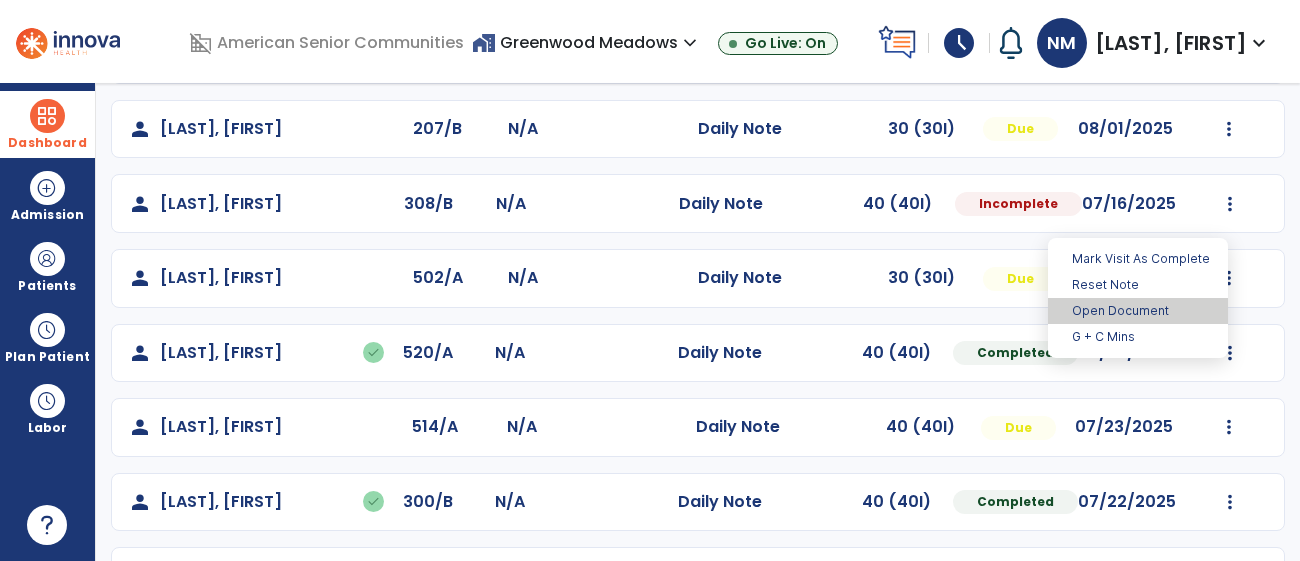 click on "Open Document" at bounding box center (1138, 311) 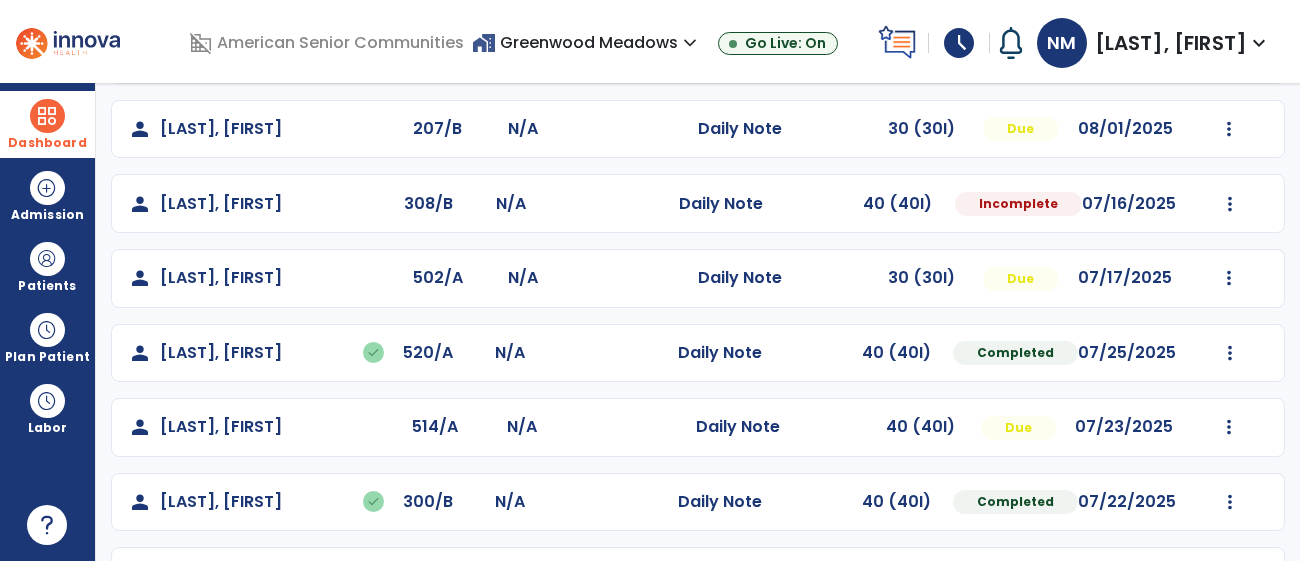 select on "*" 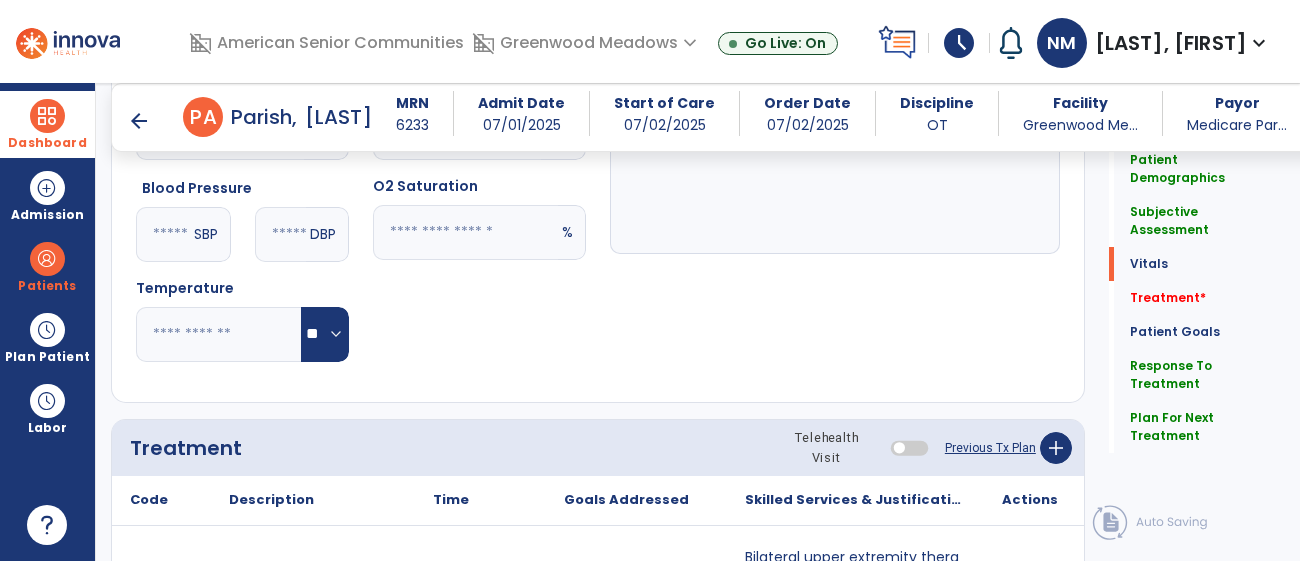 scroll, scrollTop: 826, scrollLeft: 0, axis: vertical 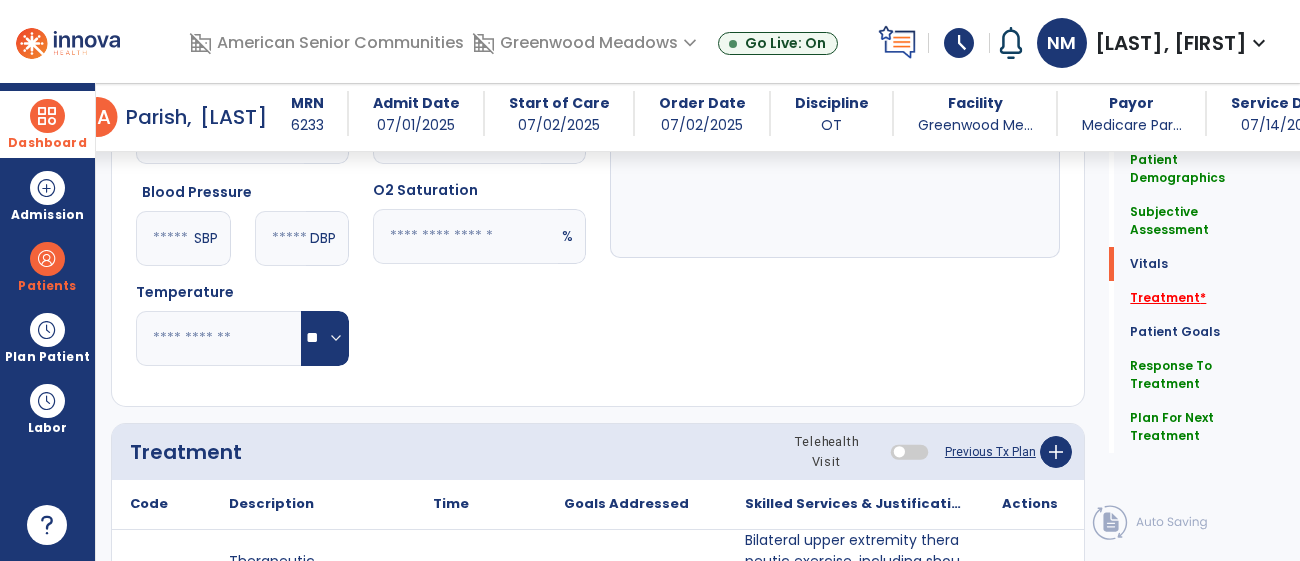 click on "Treatment   *" 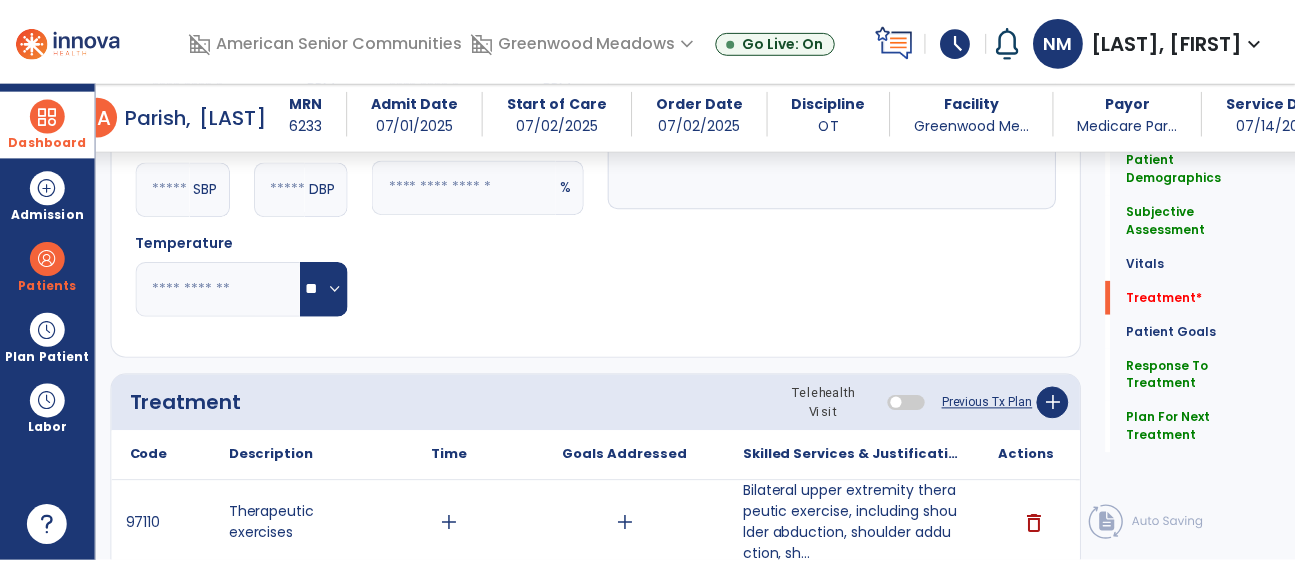 scroll, scrollTop: 1123, scrollLeft: 0, axis: vertical 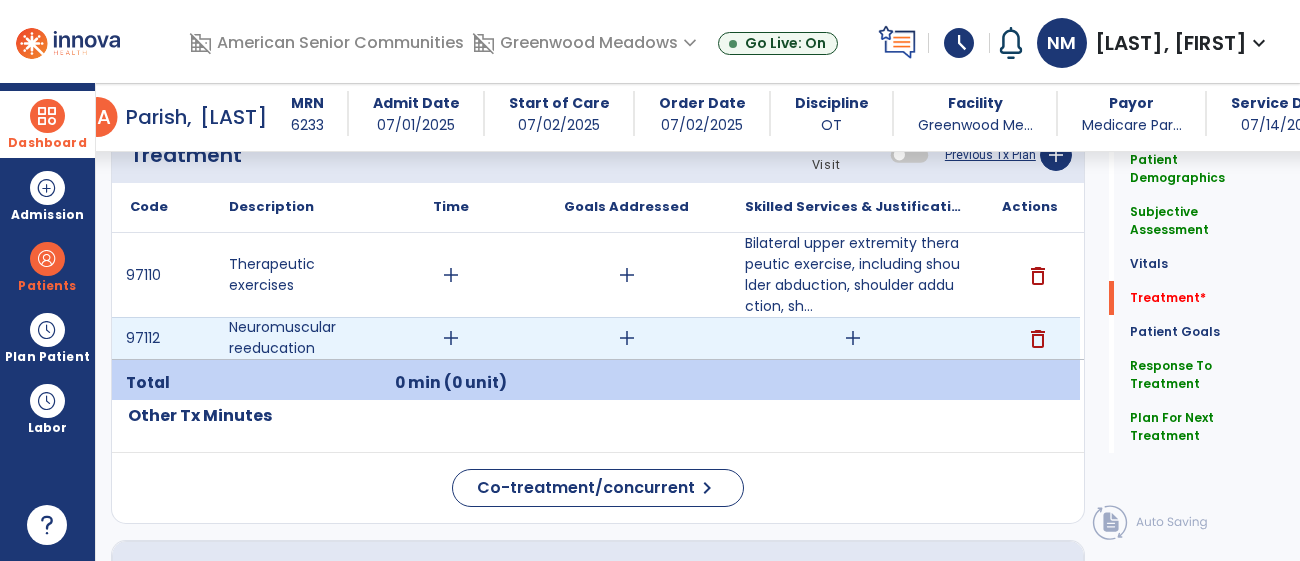 click on "add" at bounding box center (853, 338) 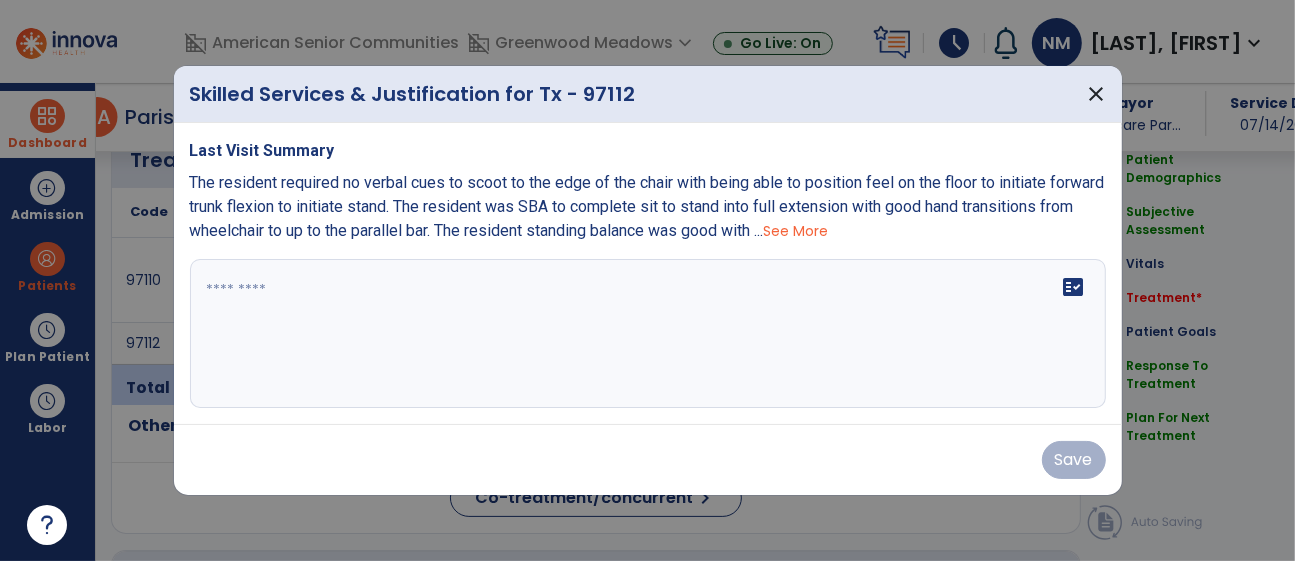 scroll, scrollTop: 1123, scrollLeft: 0, axis: vertical 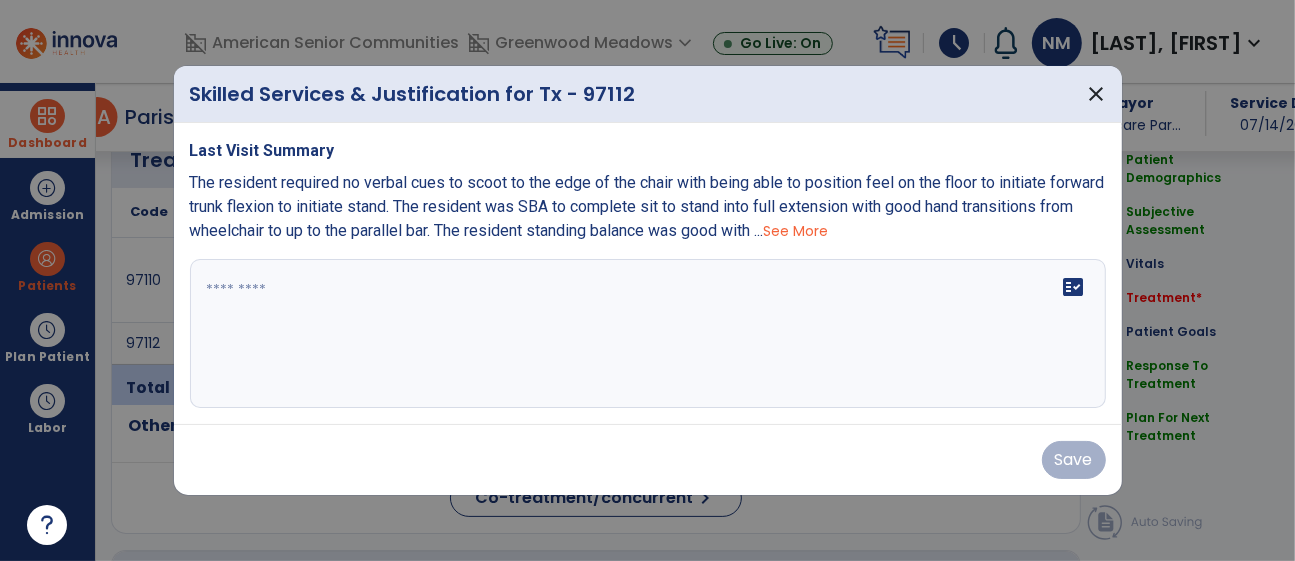 click on "fact_check" at bounding box center [648, 334] 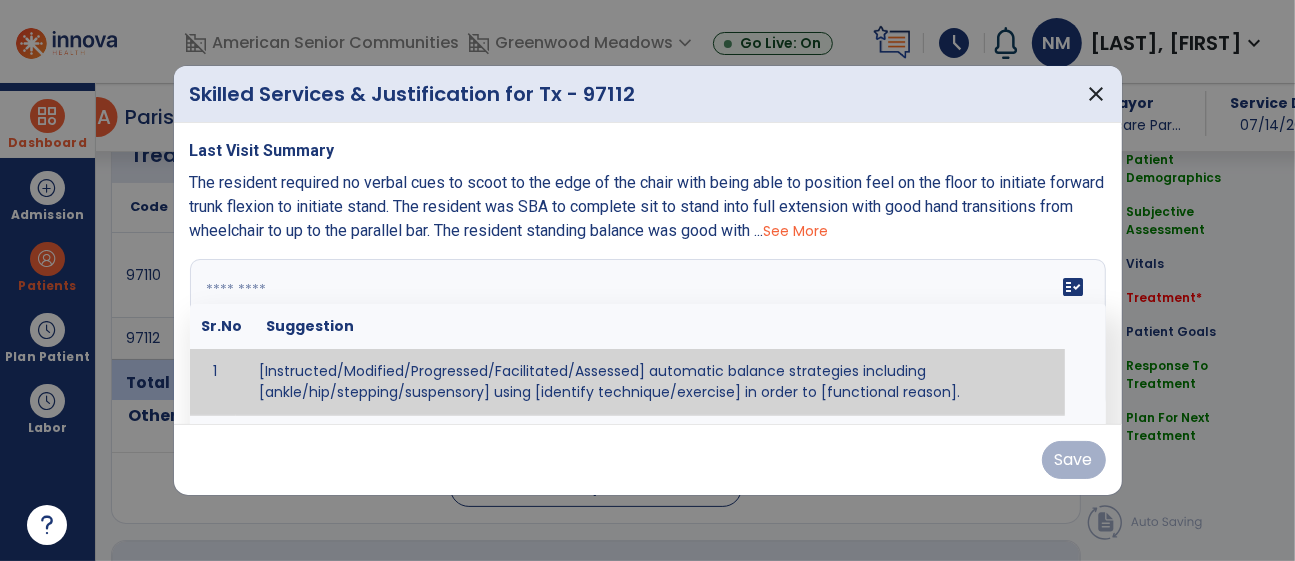 paste on "**********" 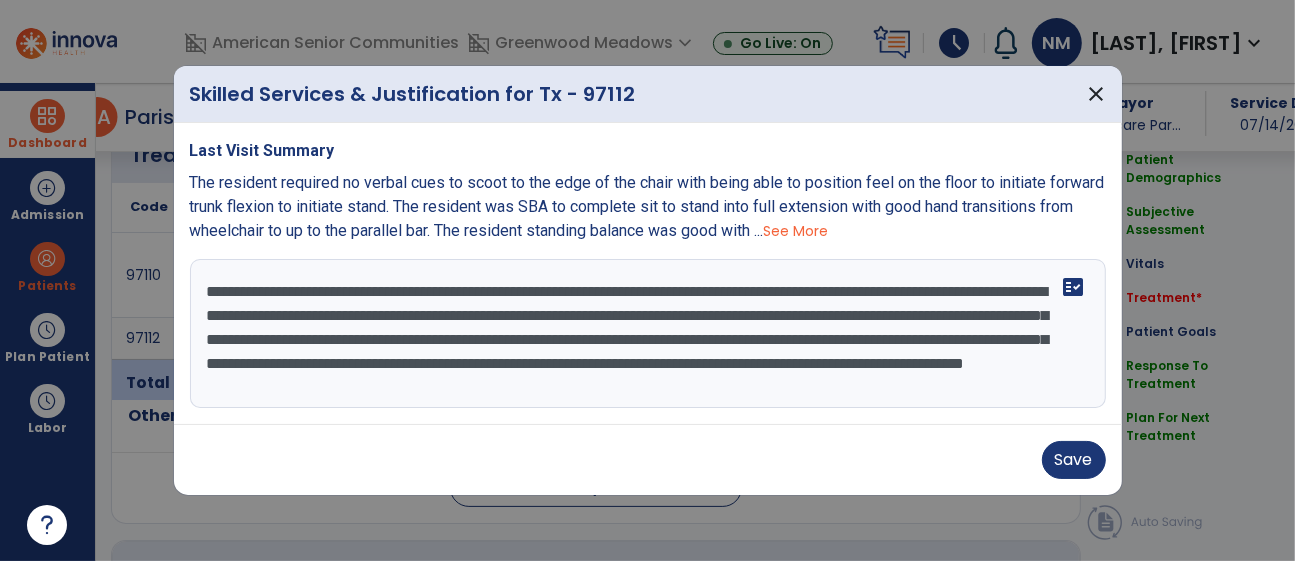 scroll, scrollTop: 159, scrollLeft: 0, axis: vertical 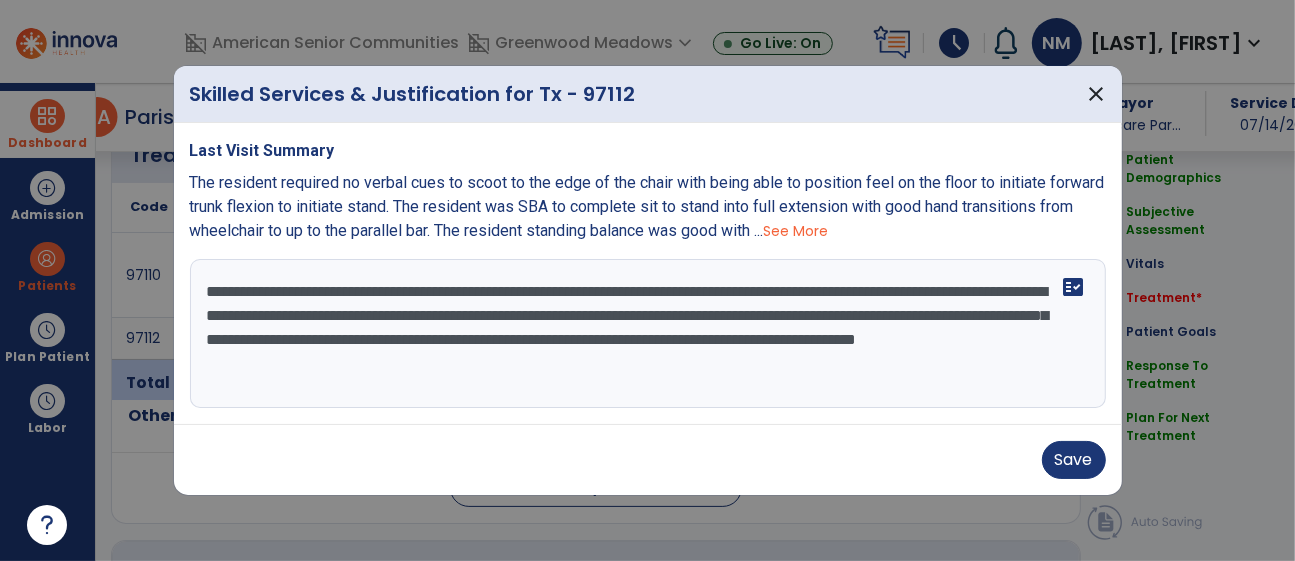 click on "**********" at bounding box center [648, 334] 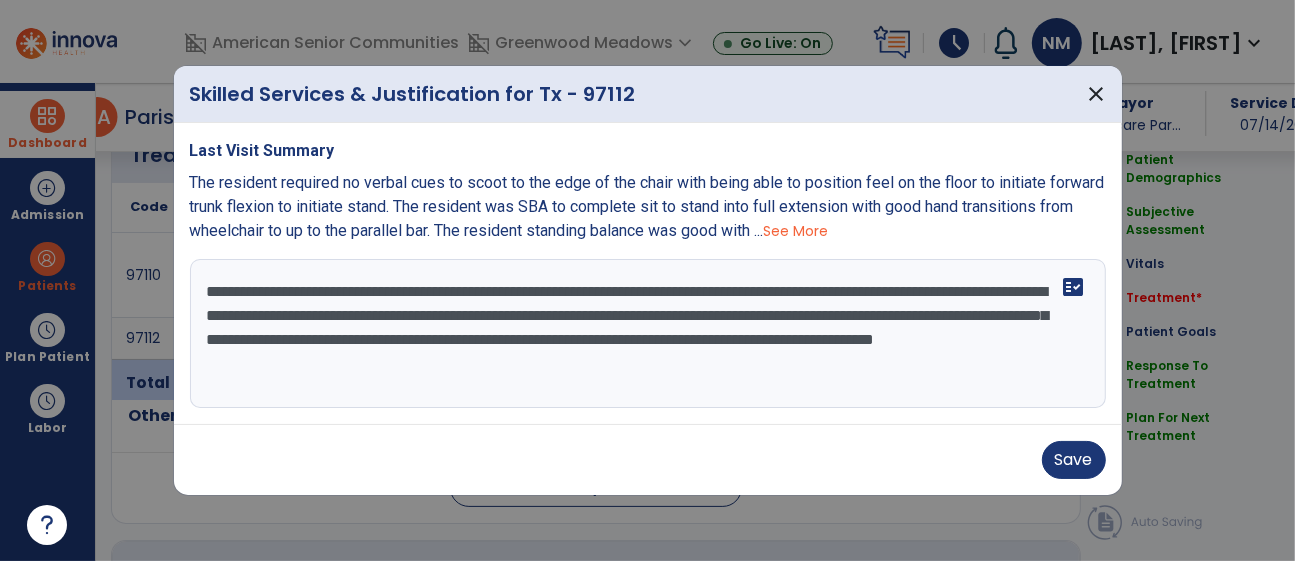 click on "**********" at bounding box center (648, 334) 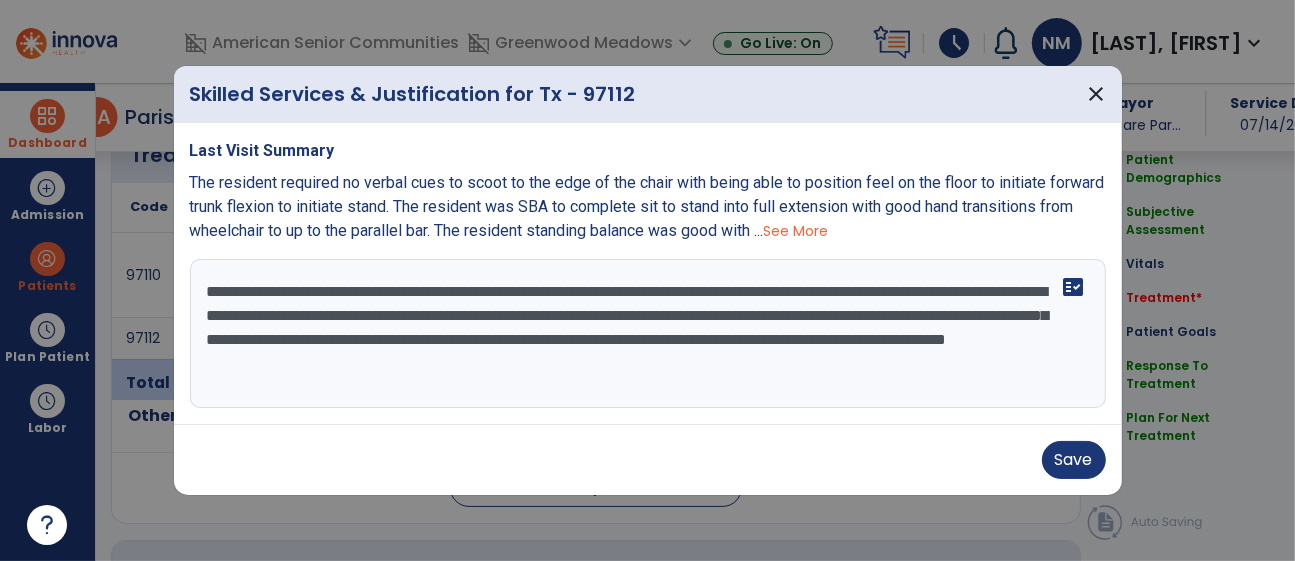 click on "**********" at bounding box center [648, 334] 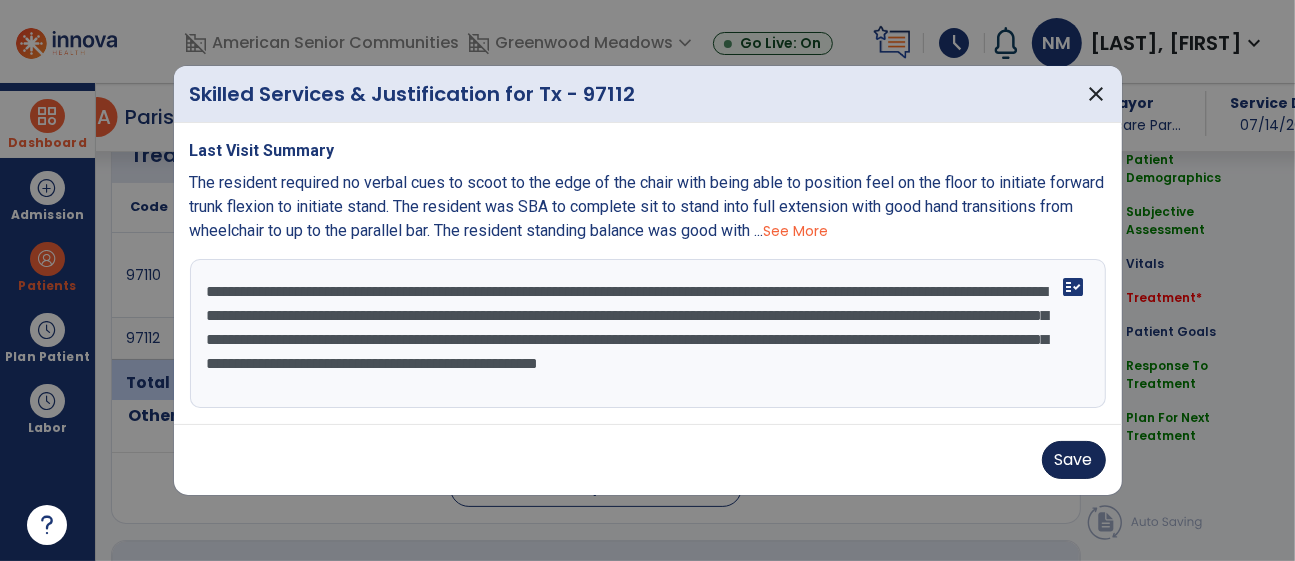 type on "**********" 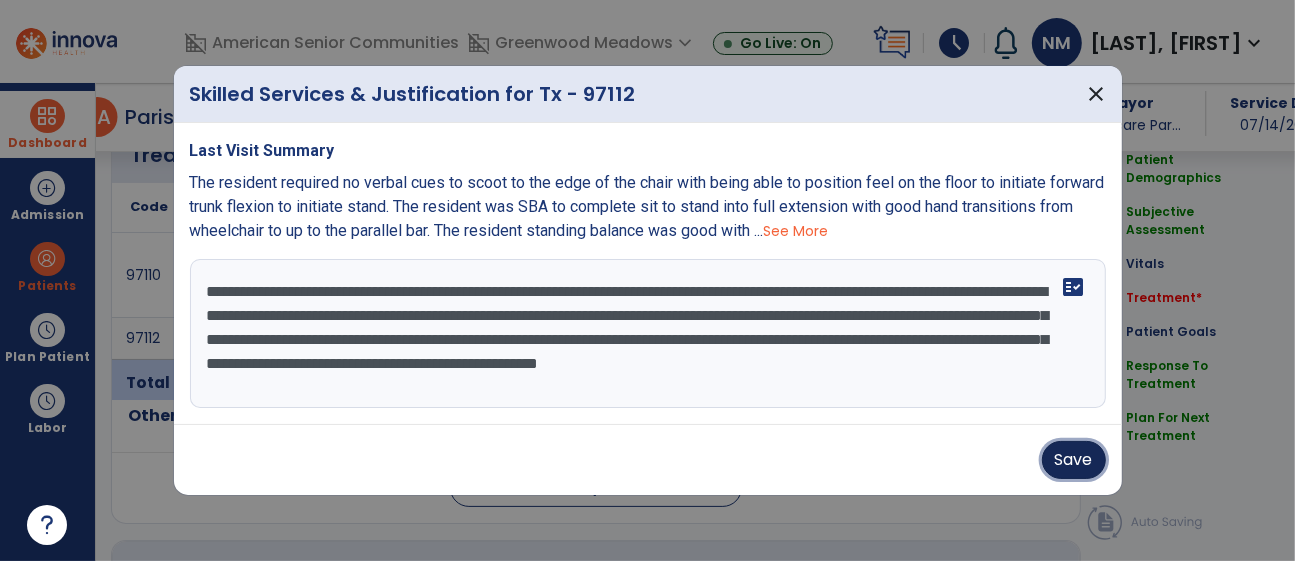 click on "Save" at bounding box center [1074, 460] 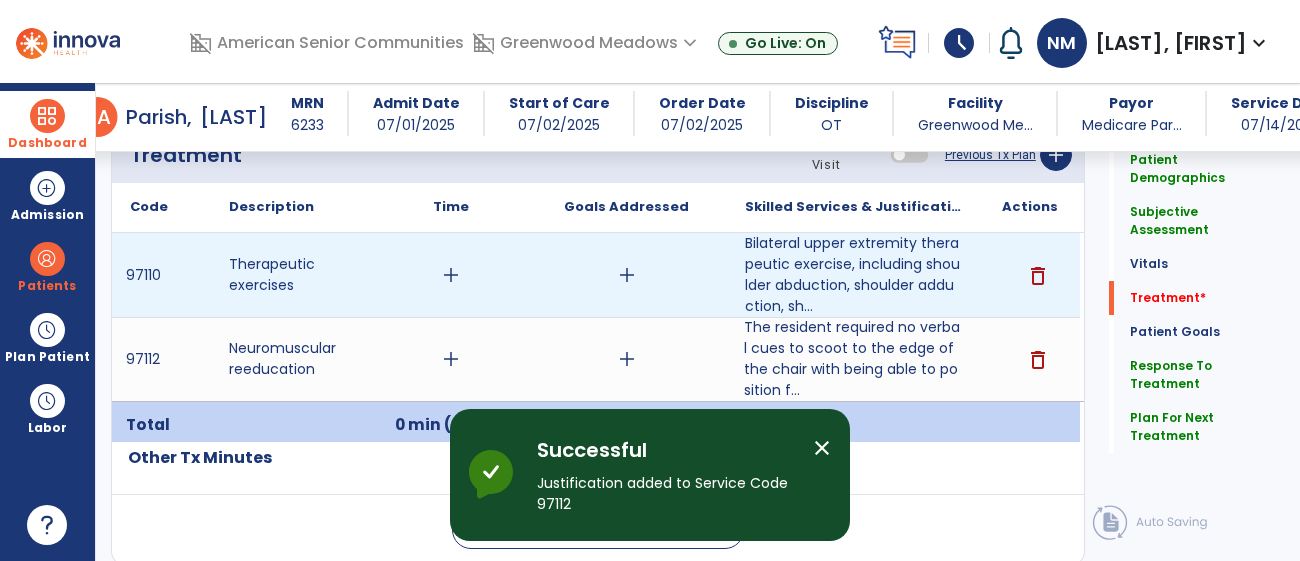 click on "add" at bounding box center (451, 275) 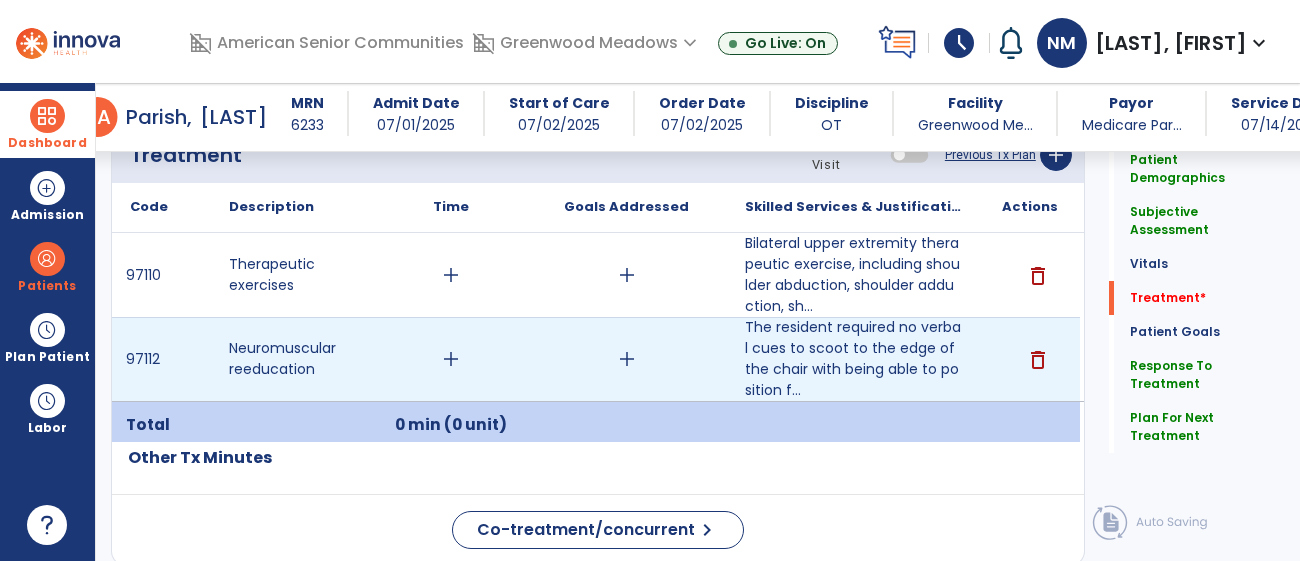 click on "add" at bounding box center [451, 359] 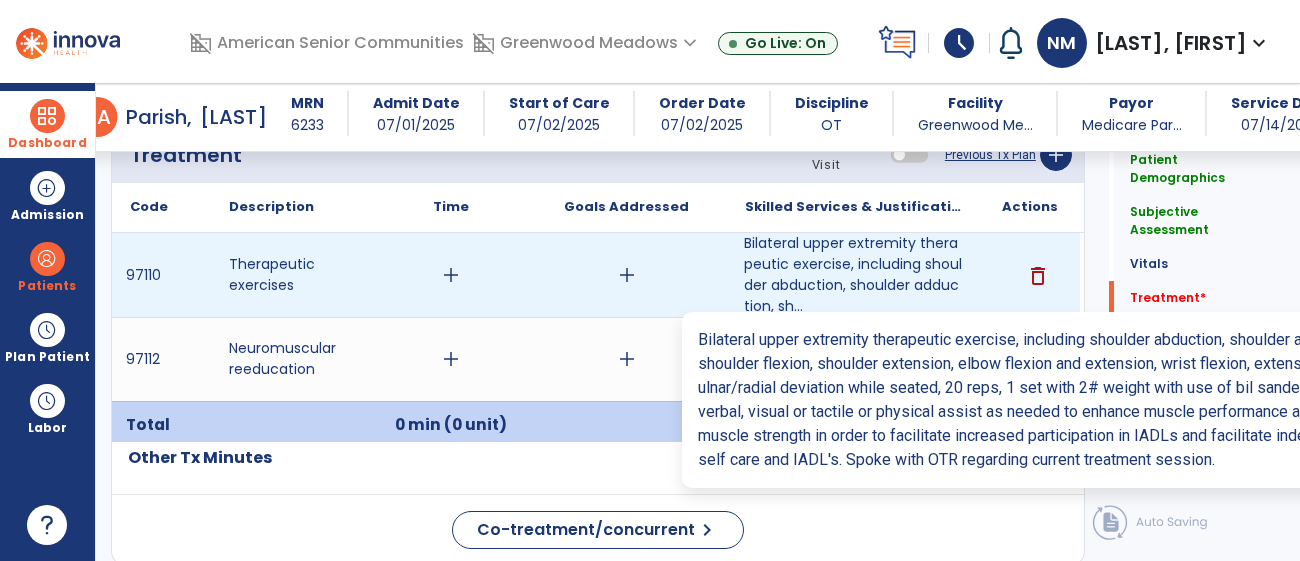 click on "Bilateral upper extremity therapeutic exercise, including shoulder abduction, shoulder adduction, sh..." at bounding box center (853, 275) 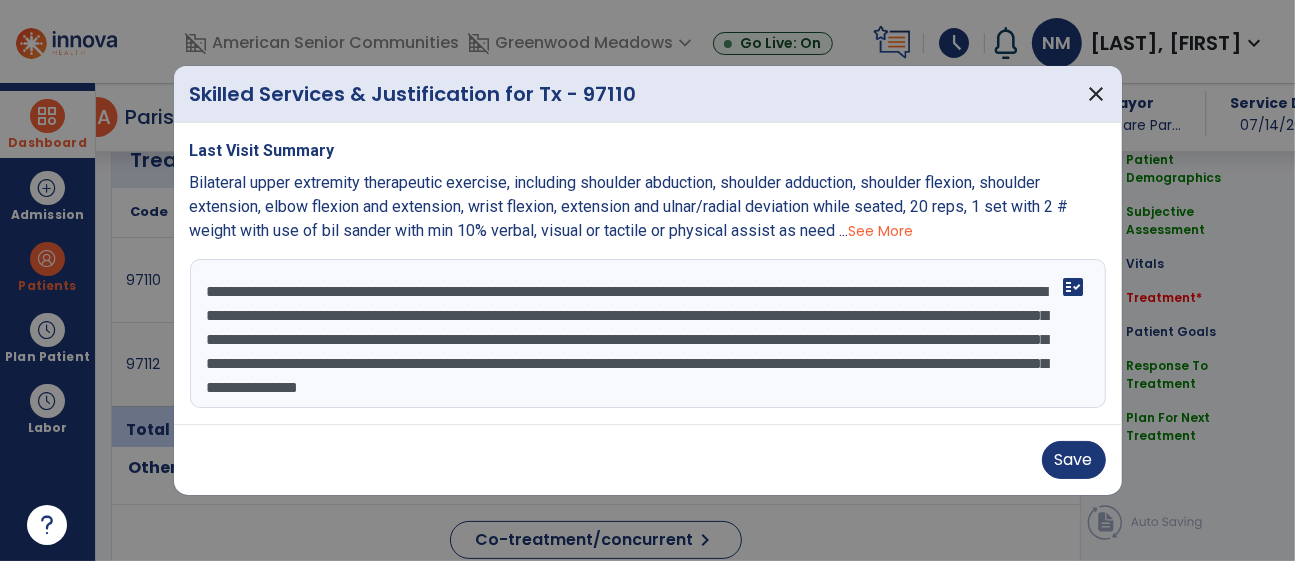 scroll, scrollTop: 1123, scrollLeft: 0, axis: vertical 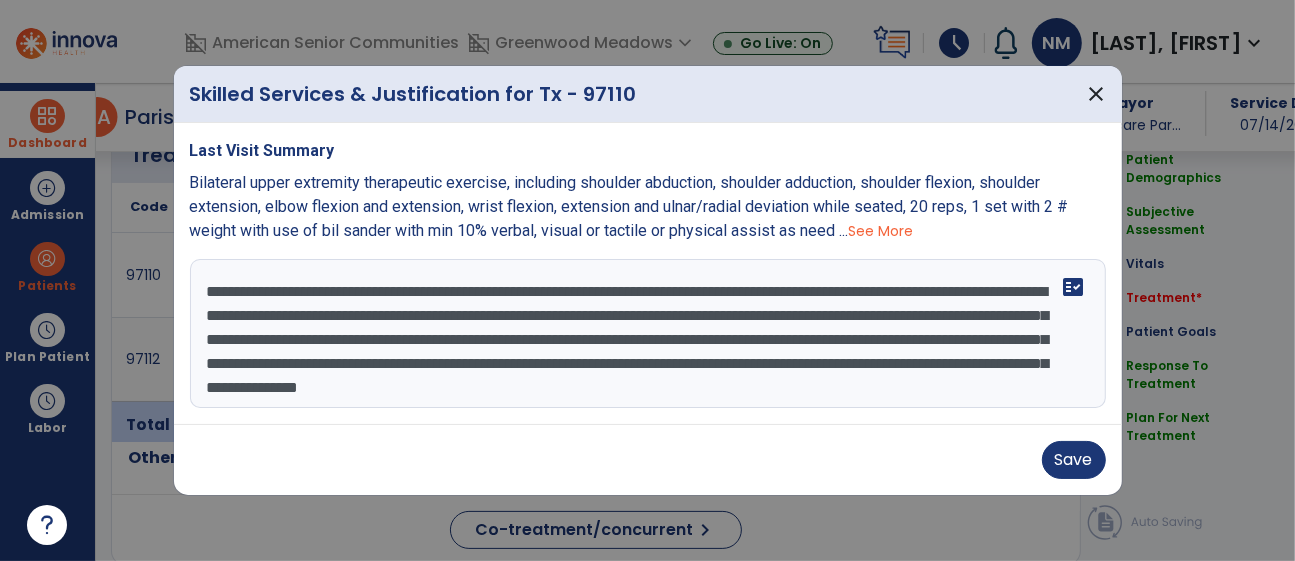 click on "**********" at bounding box center (648, 334) 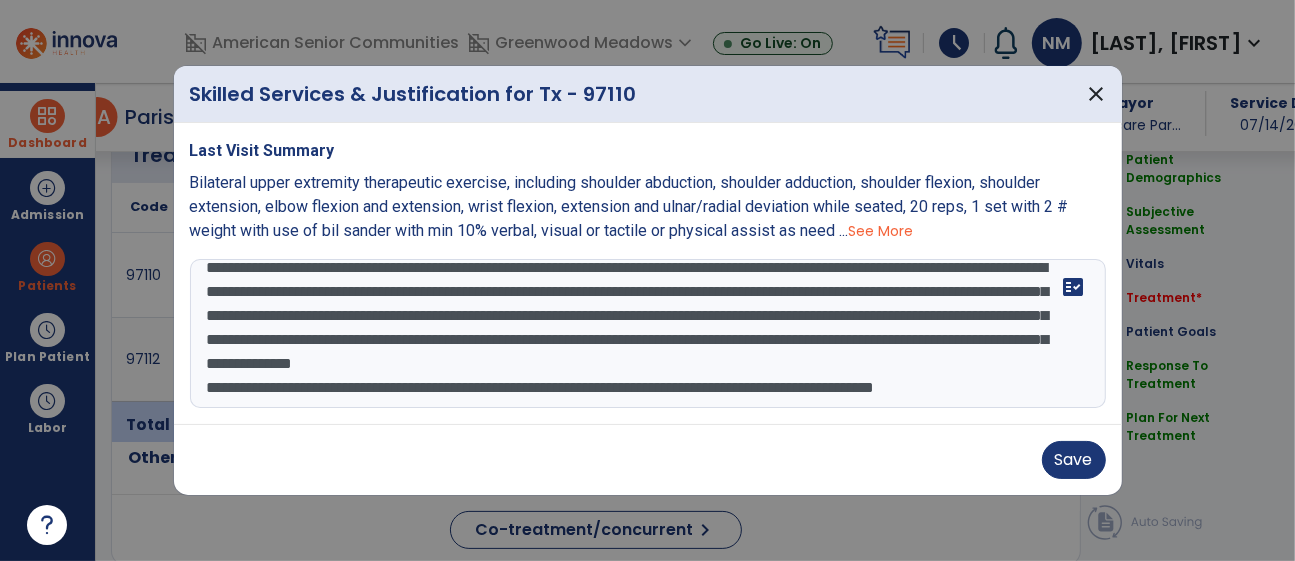 scroll, scrollTop: 63, scrollLeft: 0, axis: vertical 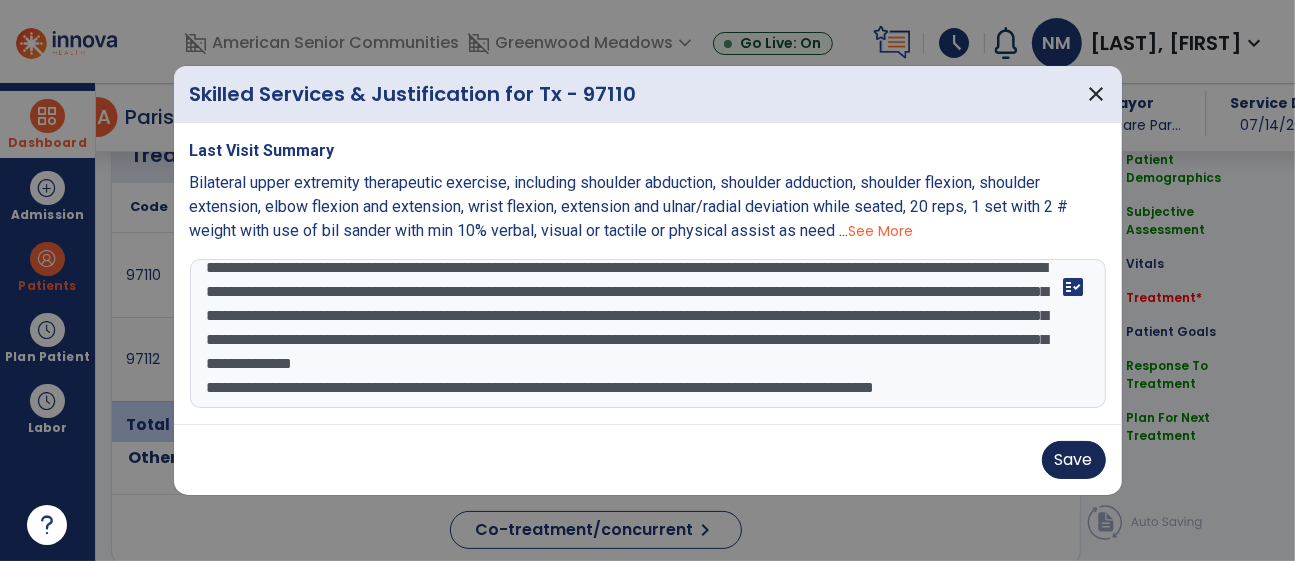 type on "**********" 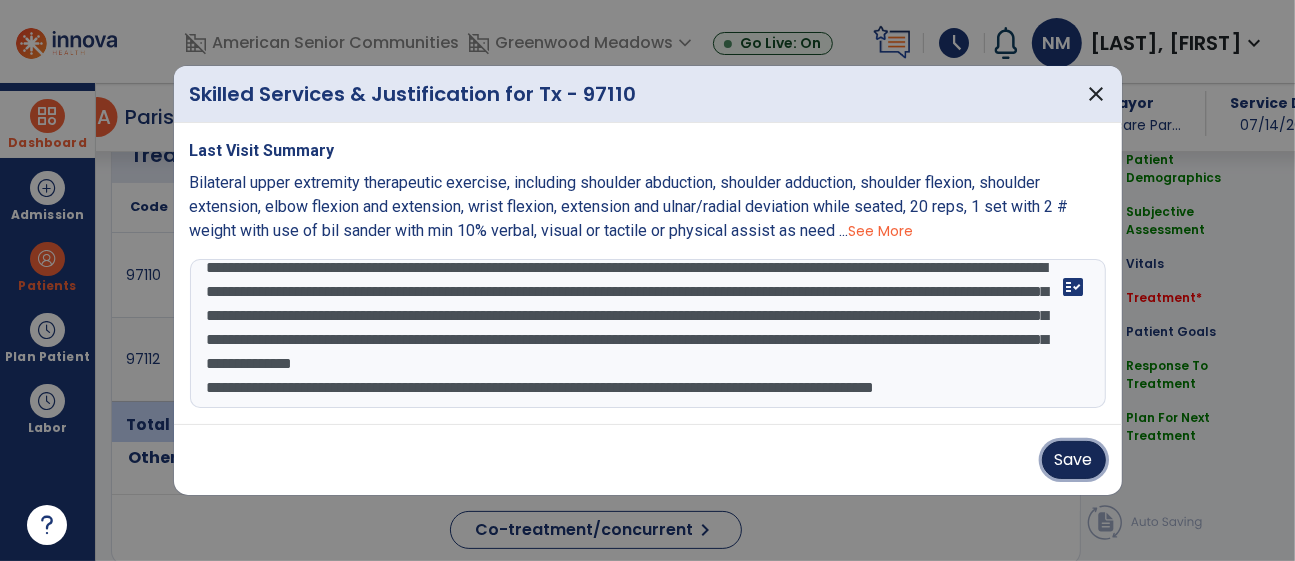 click on "Save" at bounding box center [1074, 460] 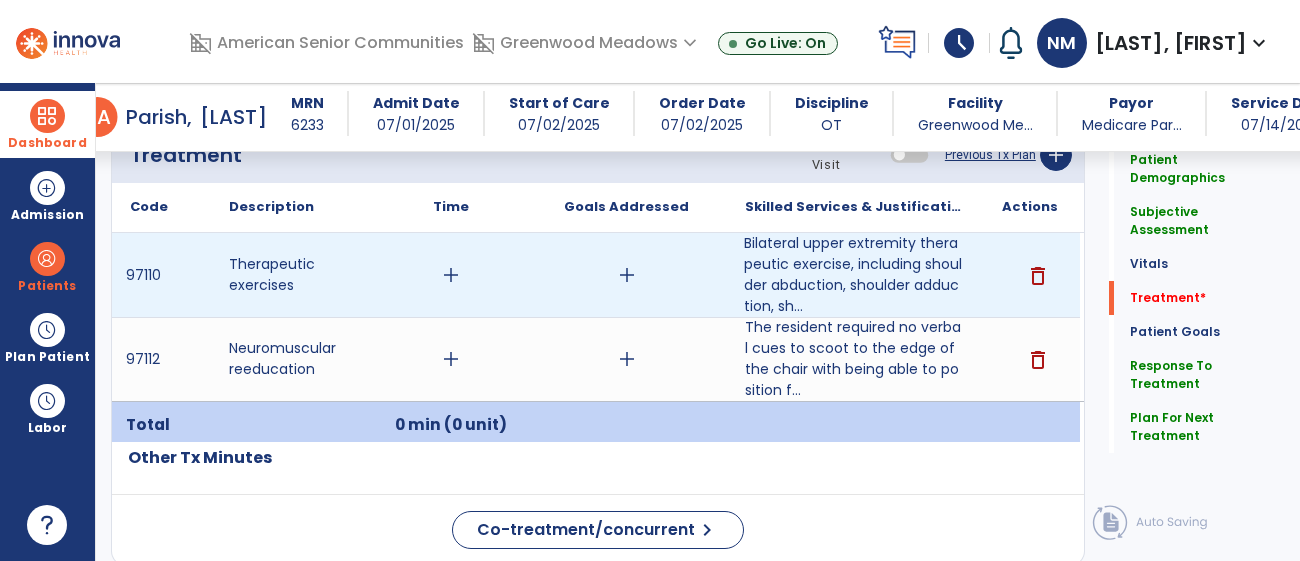 click on "add" at bounding box center [451, 275] 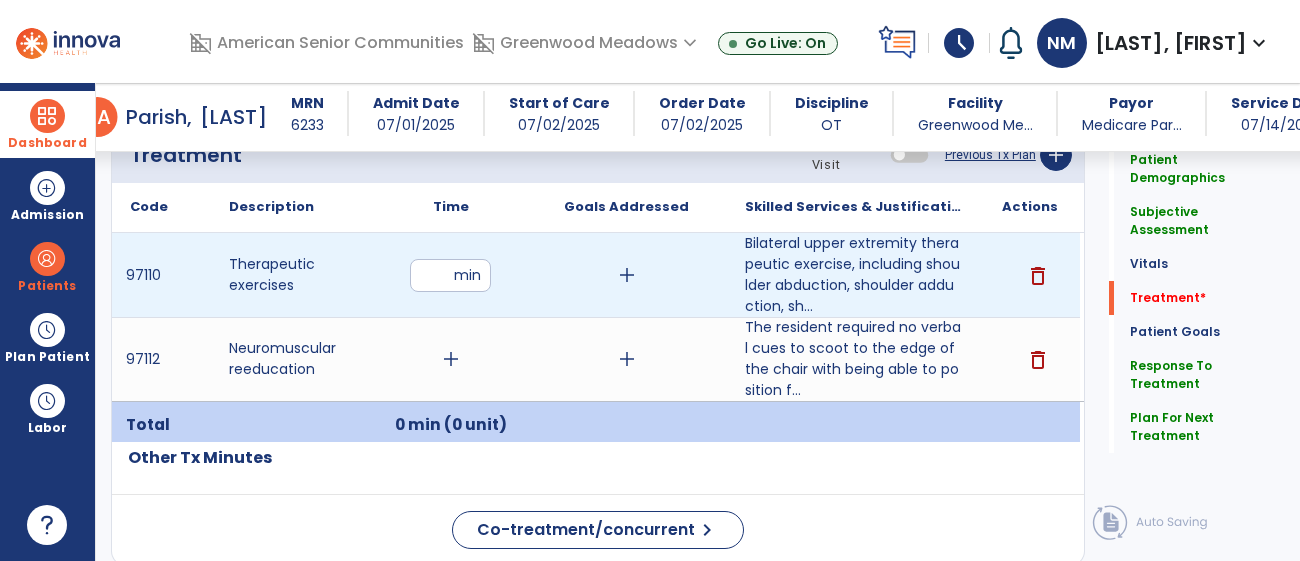 type on "**" 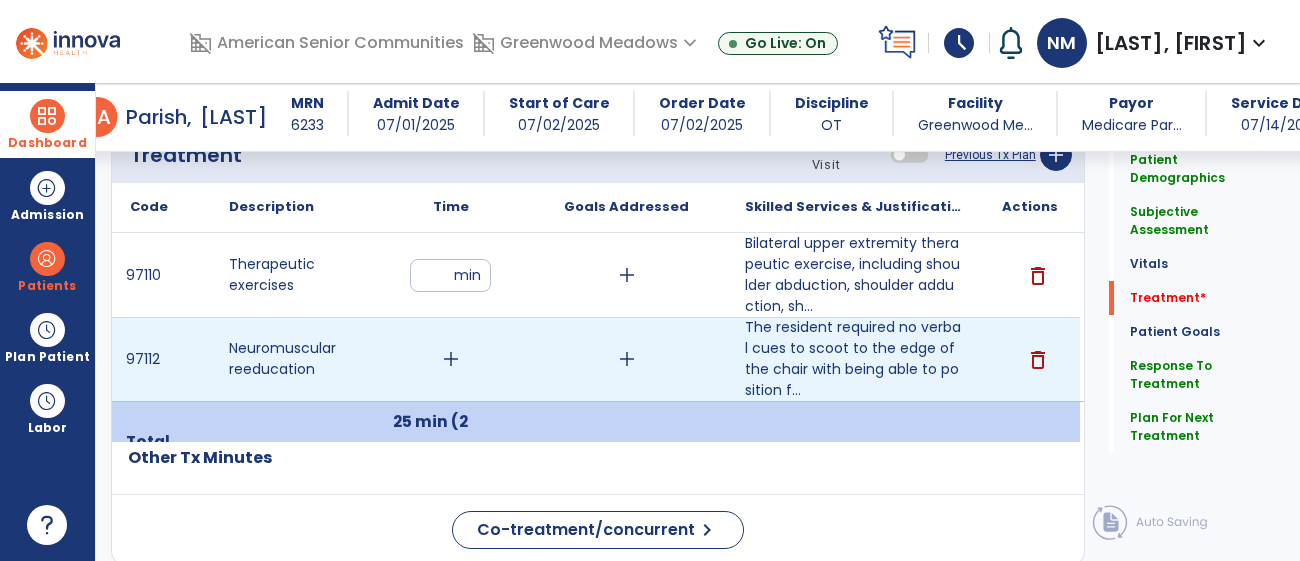 click on "add" at bounding box center [451, 359] 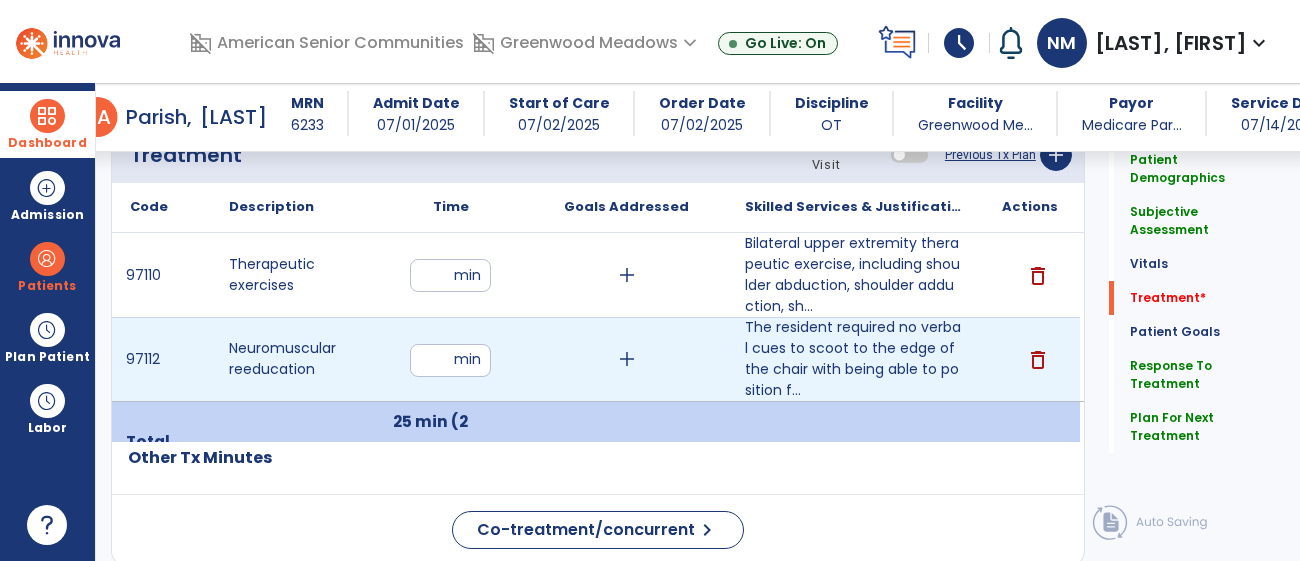 type on "**" 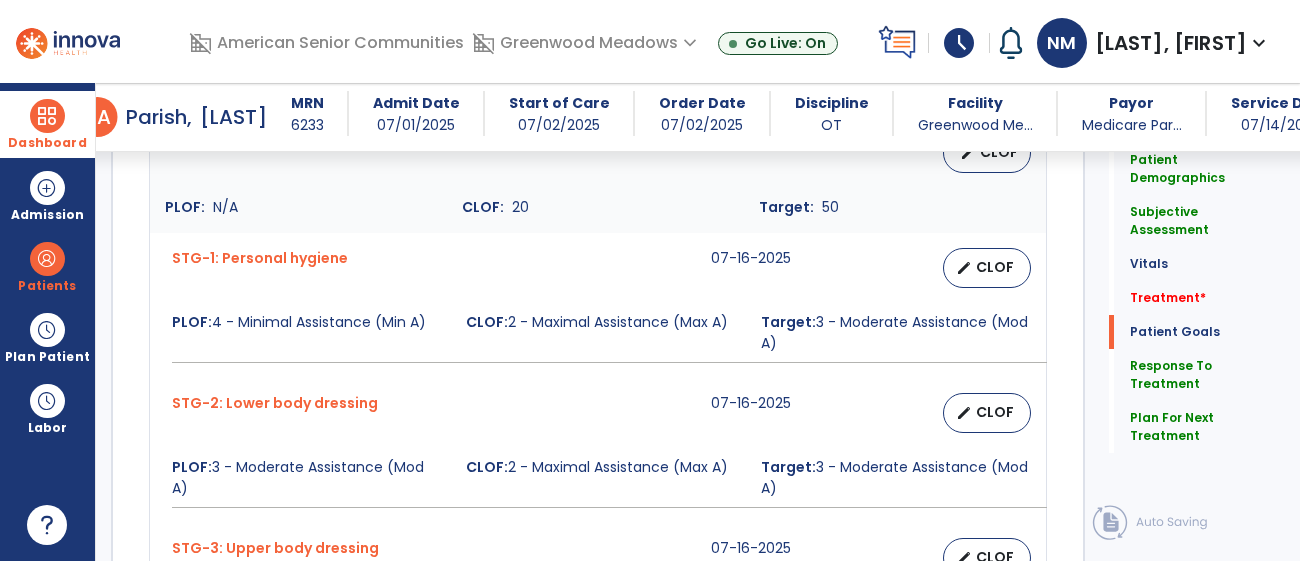 scroll, scrollTop: 1722, scrollLeft: 0, axis: vertical 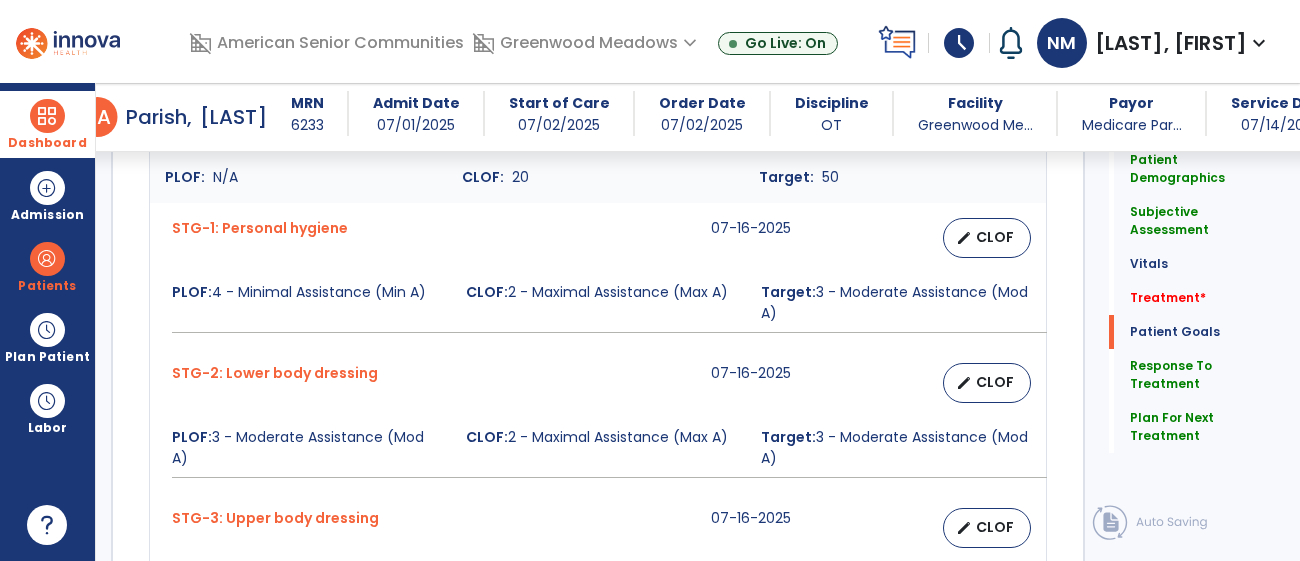 click on "Quick Links  Patient Demographics   Patient Demographics   Subjective Assessment   Subjective Assessment   Vitals   Vitals   Treatment   *  Treatment   *  Patient Goals   Patient Goals   Response To Treatment   Response To Treatment   Plan For Next Treatment   Plan For Next Treatment" 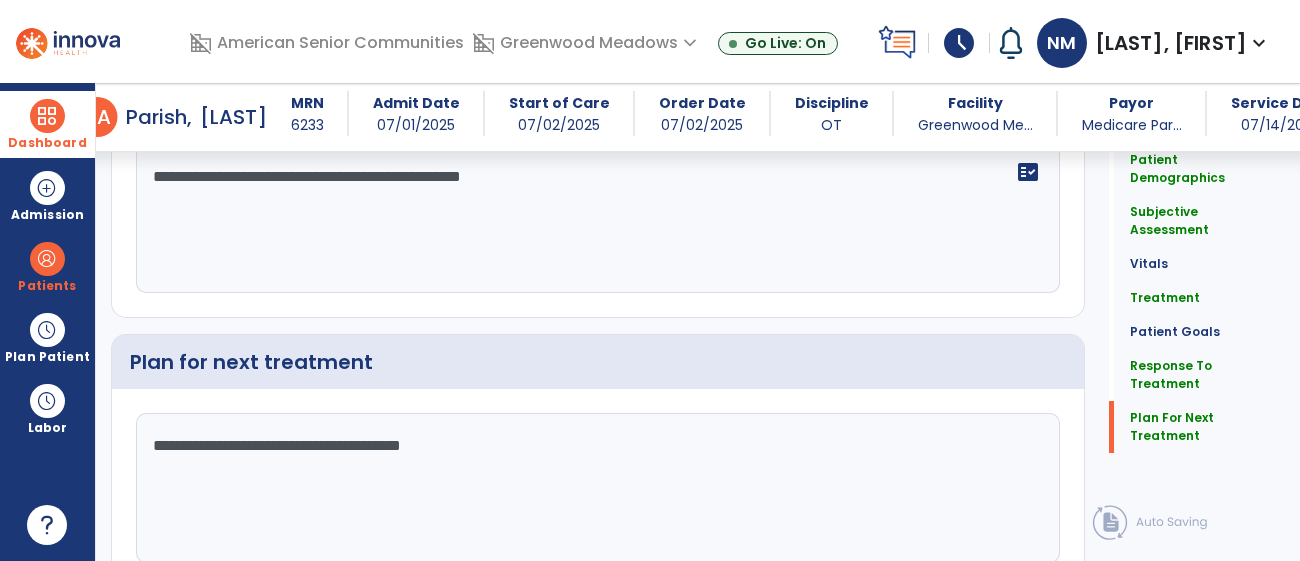 click on "Sign Doc" 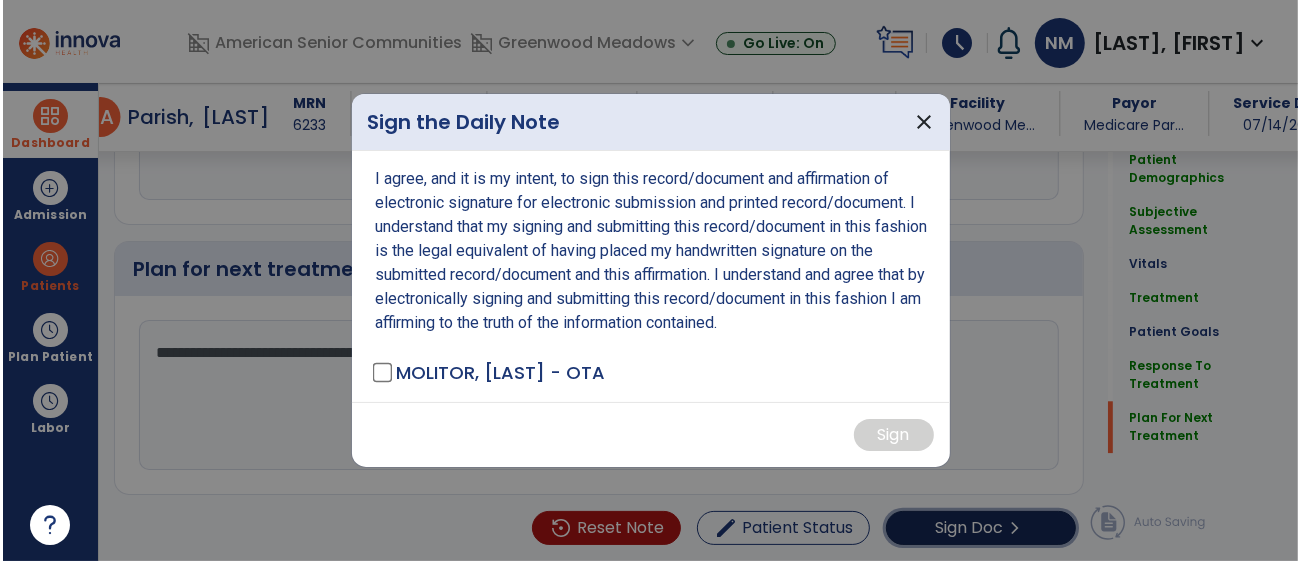 scroll, scrollTop: 3436, scrollLeft: 0, axis: vertical 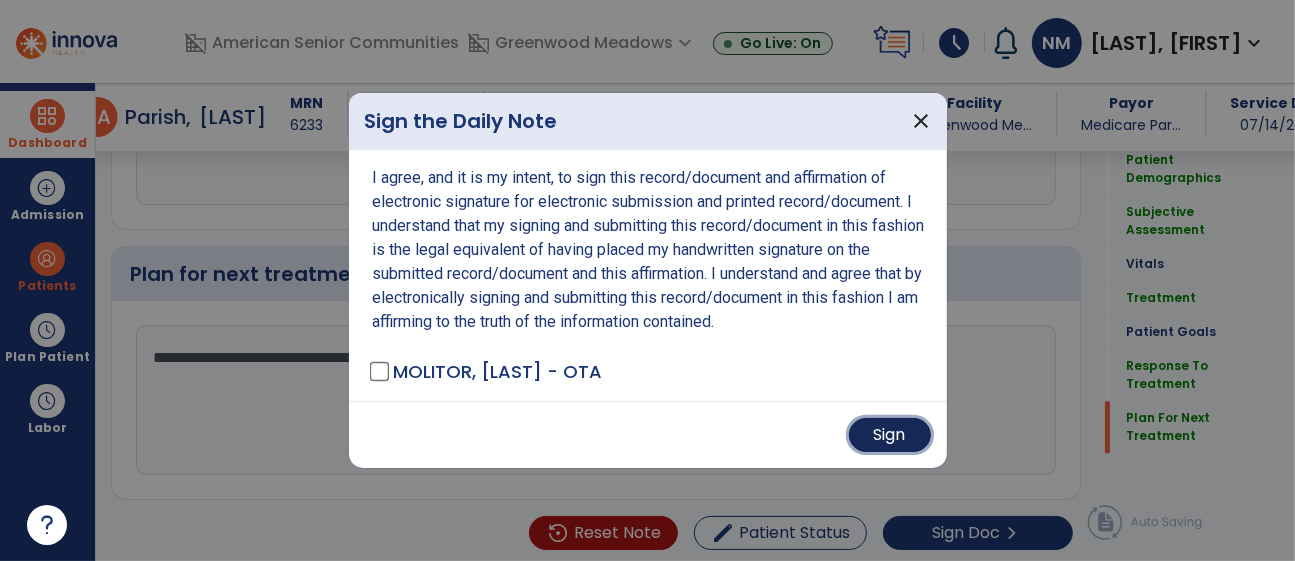 click on "Sign" at bounding box center (890, 435) 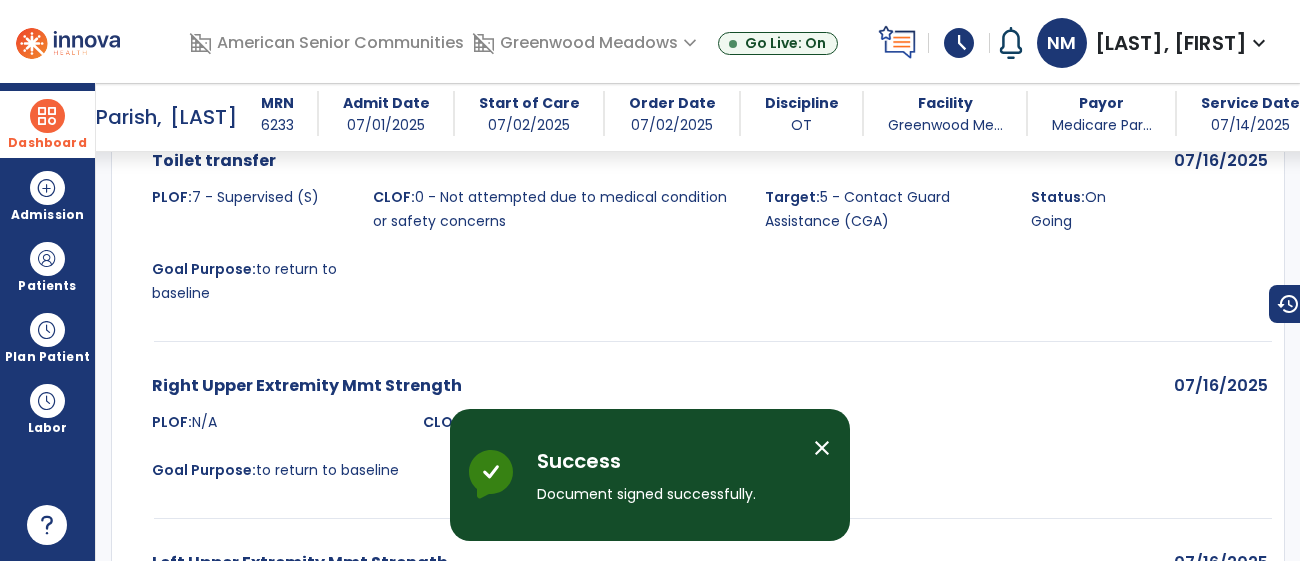 scroll, scrollTop: 5566, scrollLeft: 0, axis: vertical 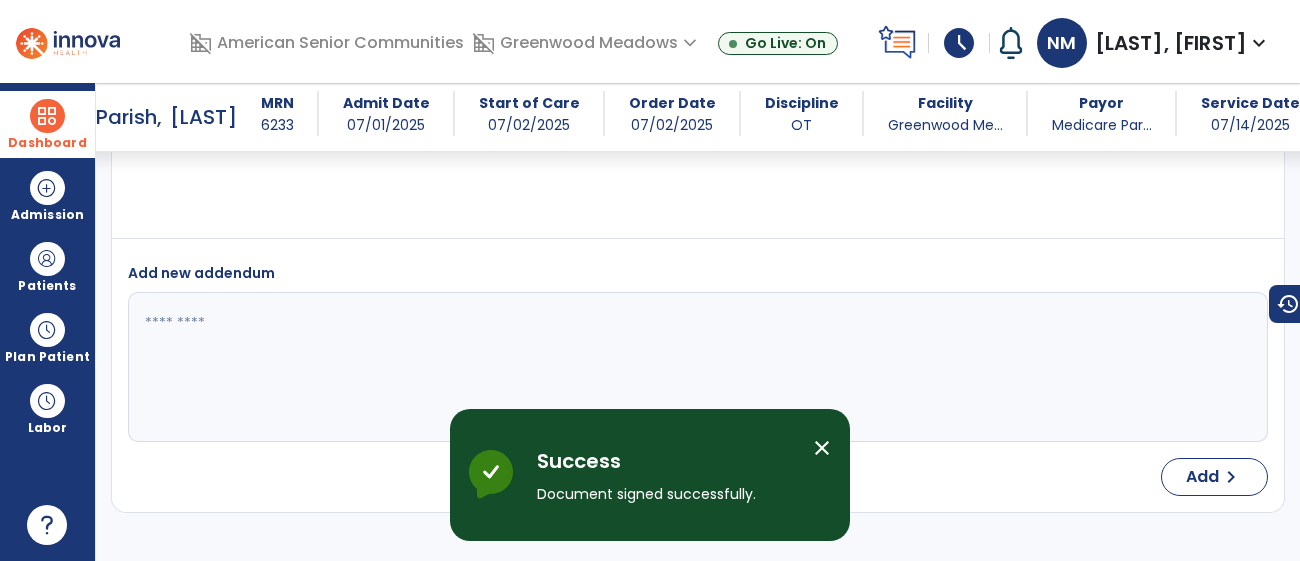 drag, startPoint x: 26, startPoint y: 115, endPoint x: 180, endPoint y: 155, distance: 159.11003 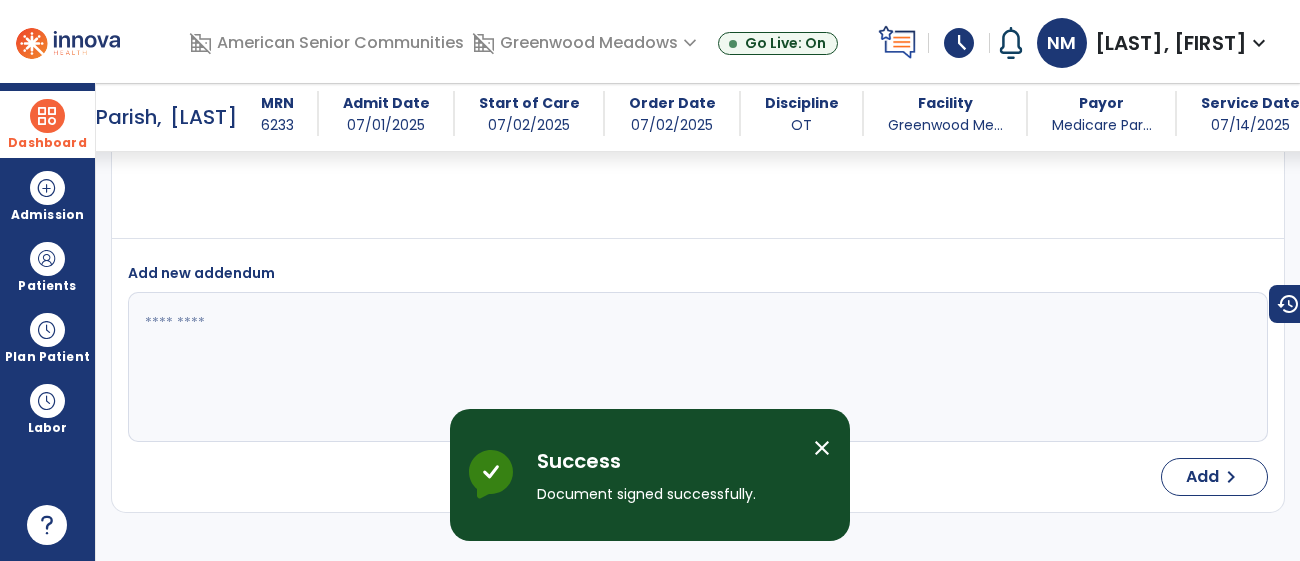 click on "Dashboard" at bounding box center (47, 124) 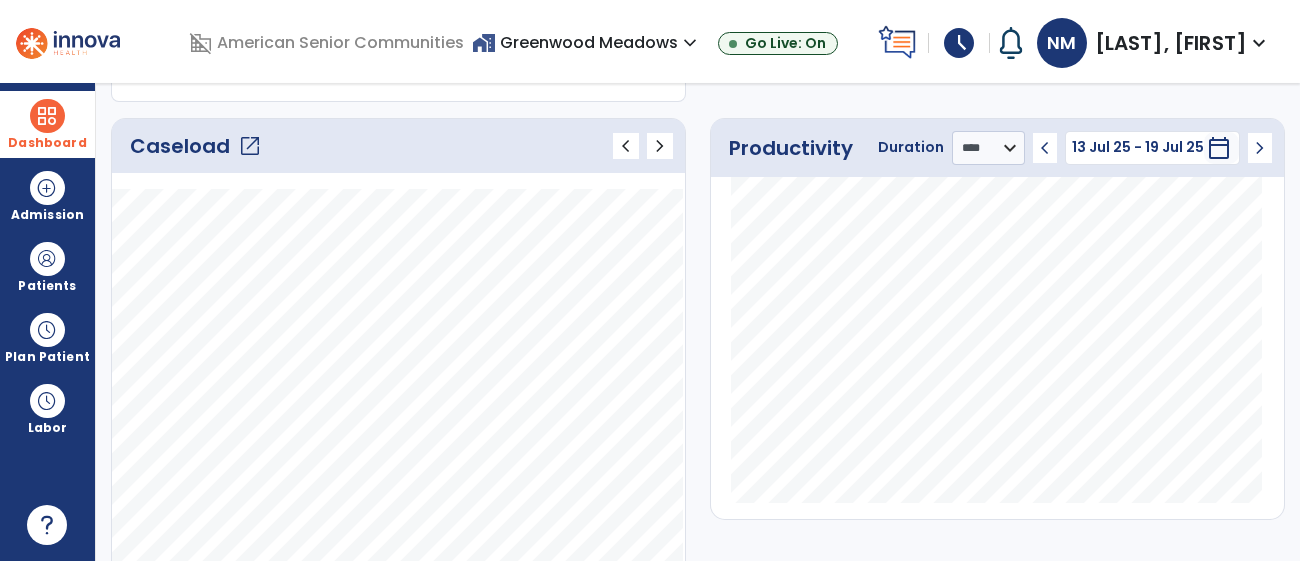 scroll, scrollTop: 238, scrollLeft: 0, axis: vertical 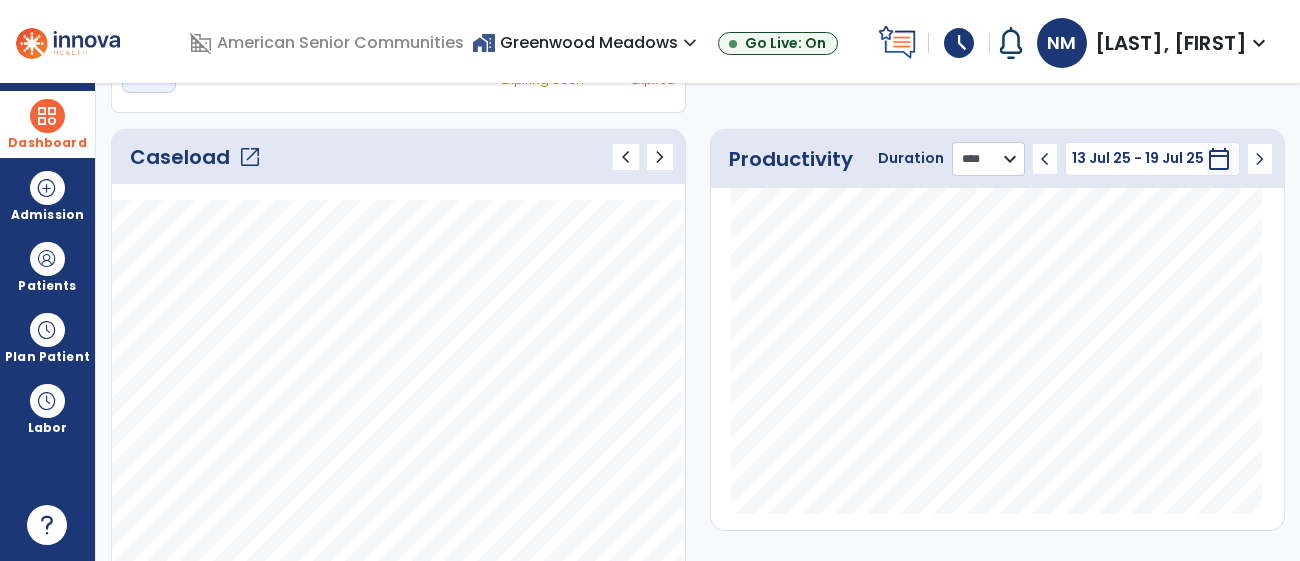 click on "******** **** ***" 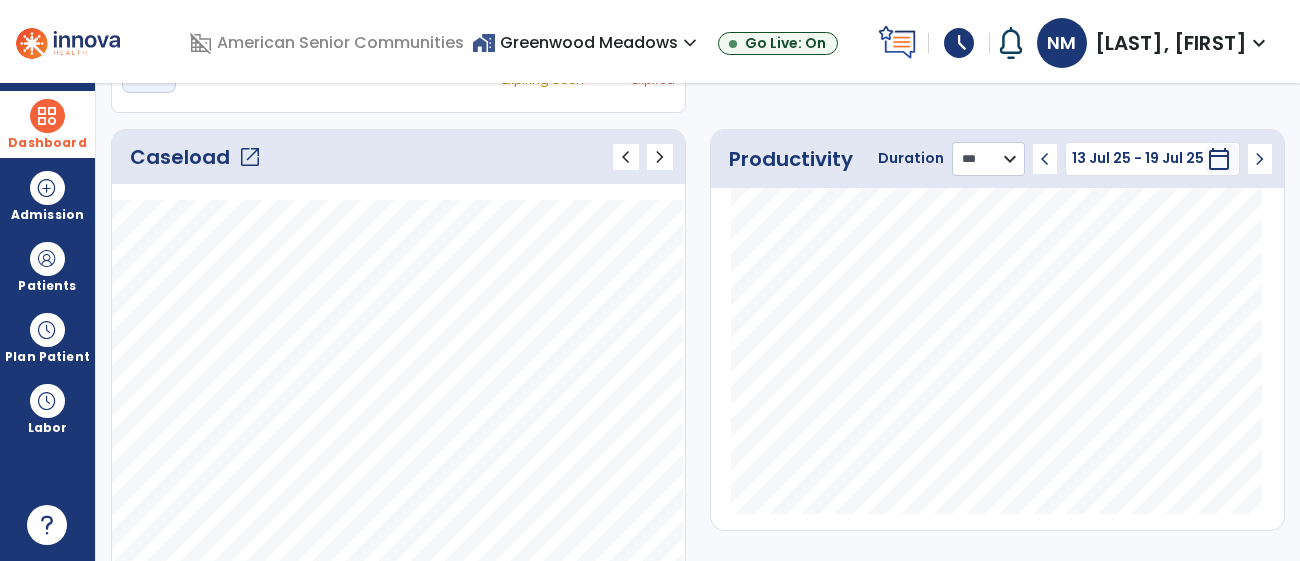 click on "******** **** ***" 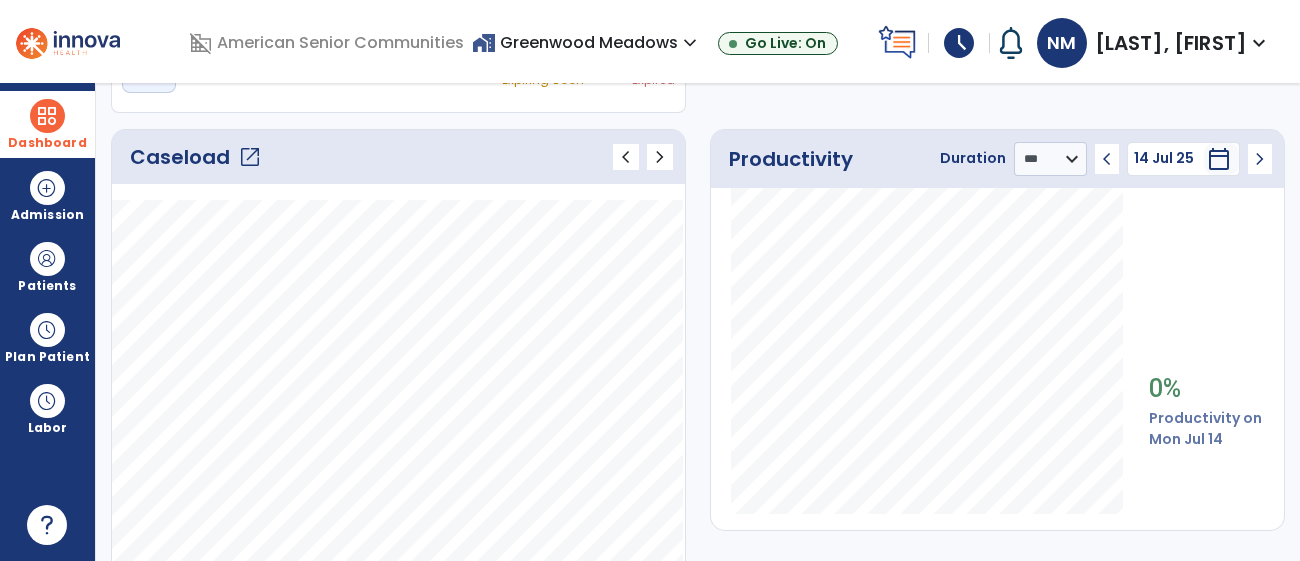 click on "open_in_new" 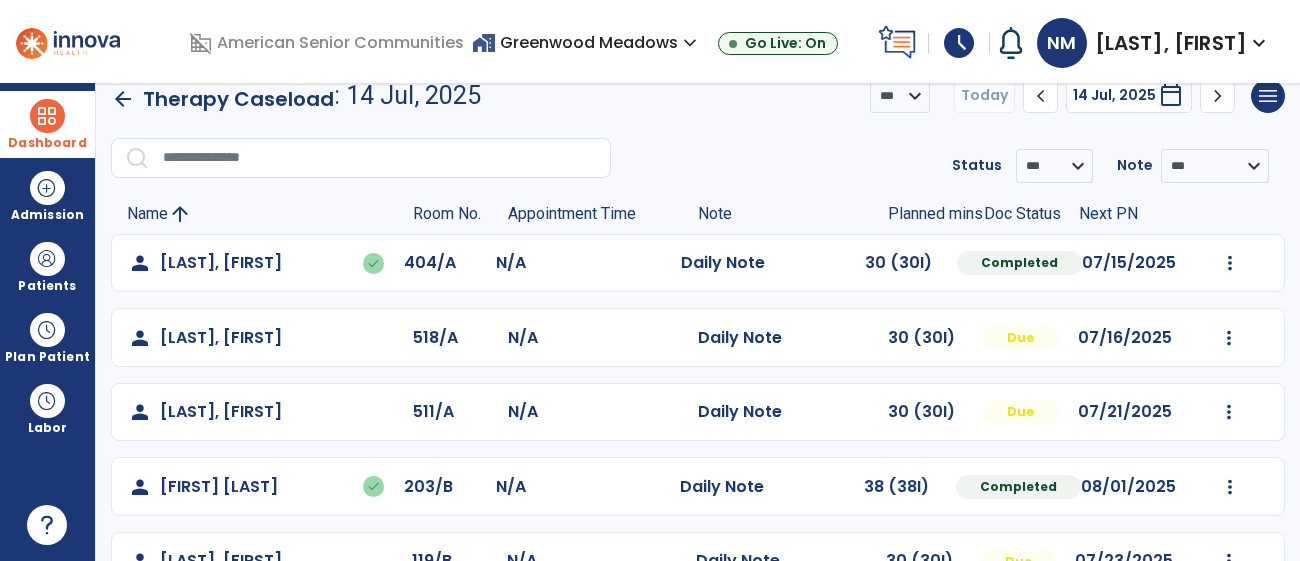 scroll, scrollTop: 0, scrollLeft: 0, axis: both 